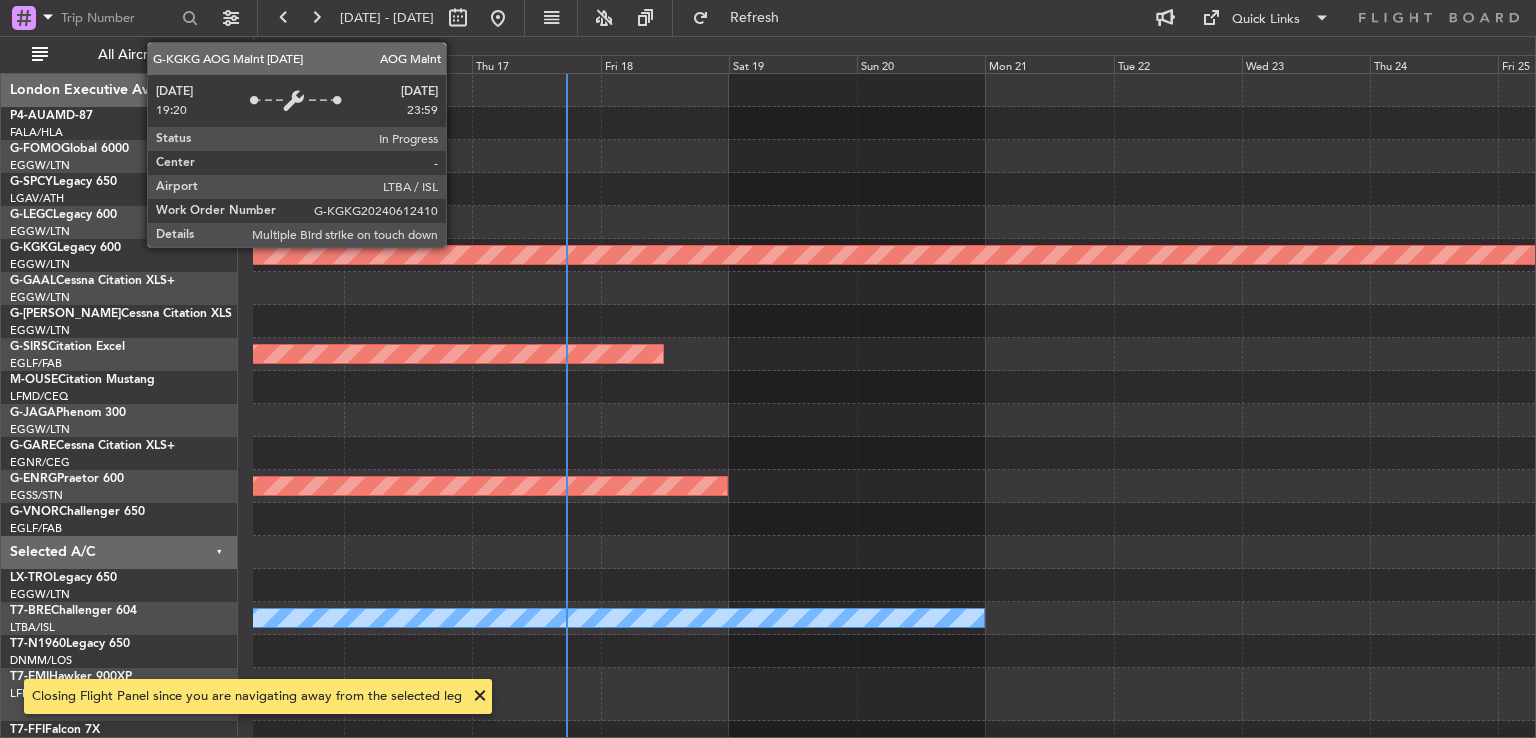 scroll, scrollTop: 0, scrollLeft: 0, axis: both 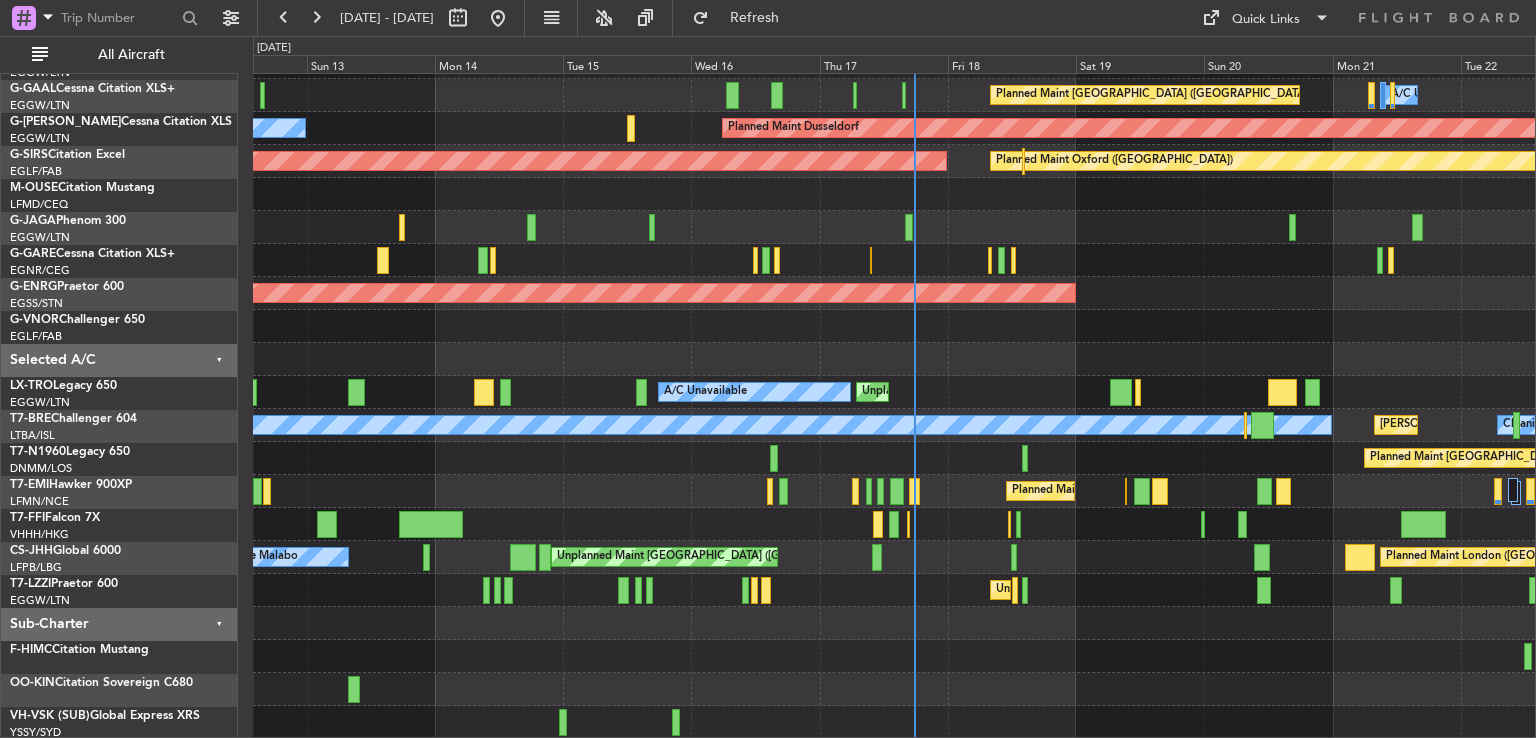 click on "Unplanned Maint Dusseldorf
A/C Unavailable
Unplanned Maint London (Luton)" 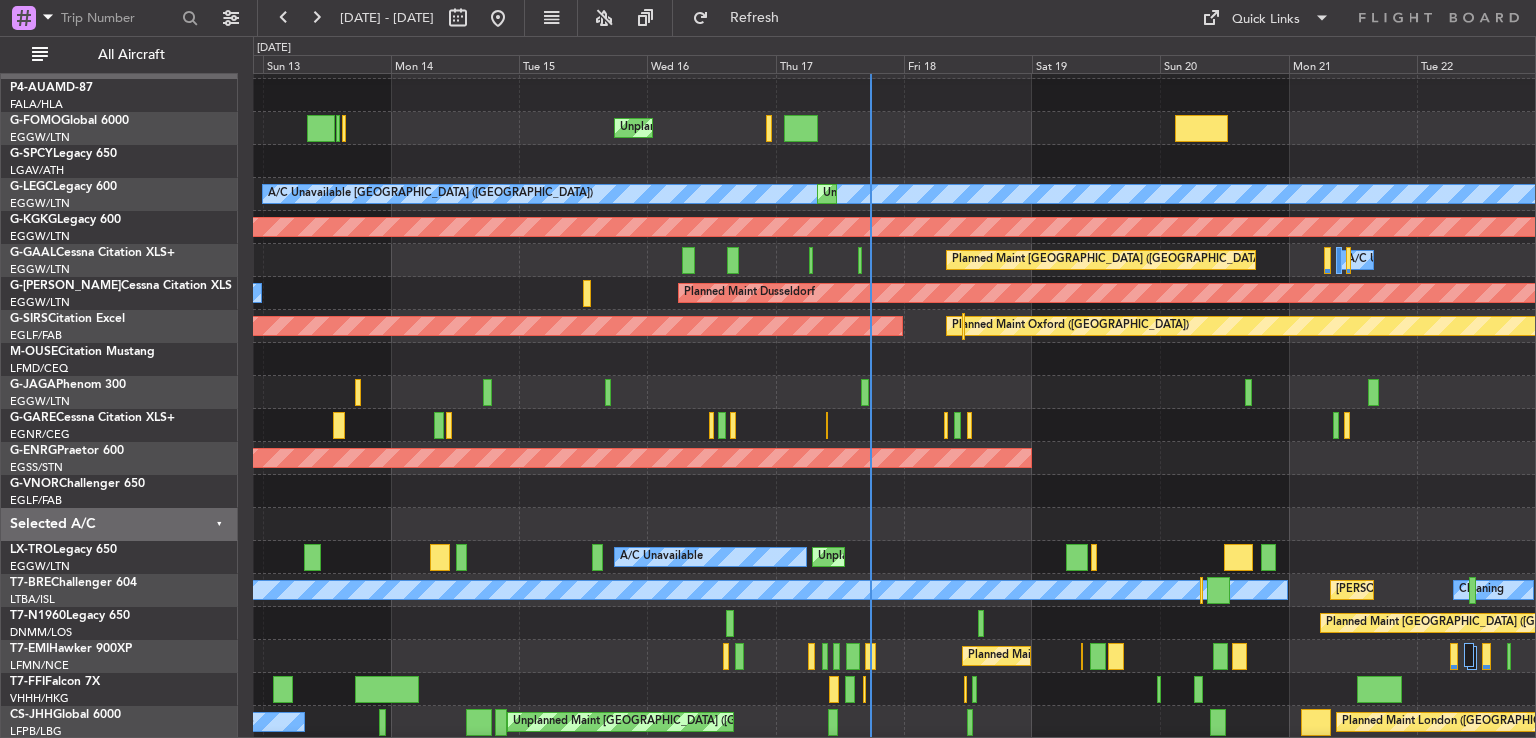 scroll, scrollTop: 26, scrollLeft: 0, axis: vertical 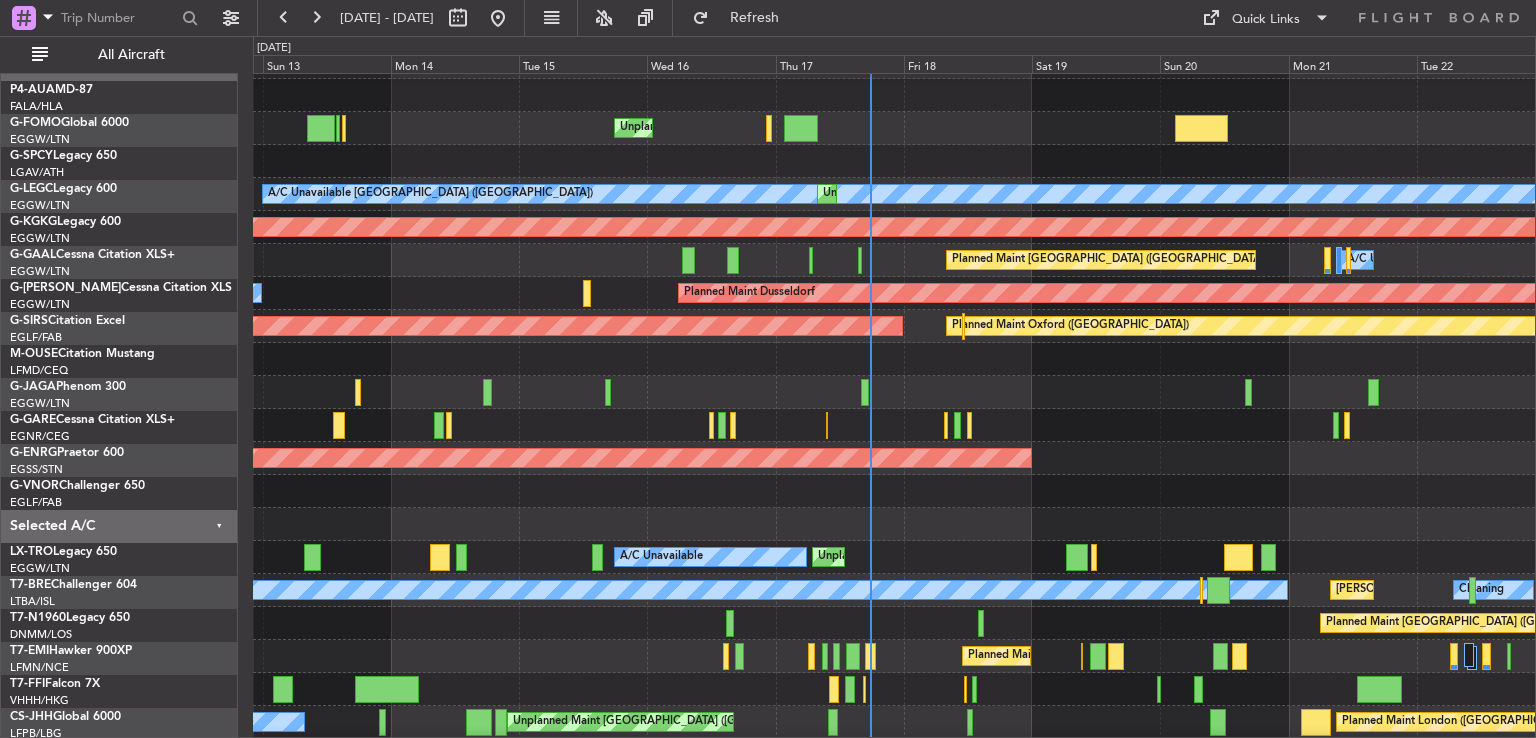 click 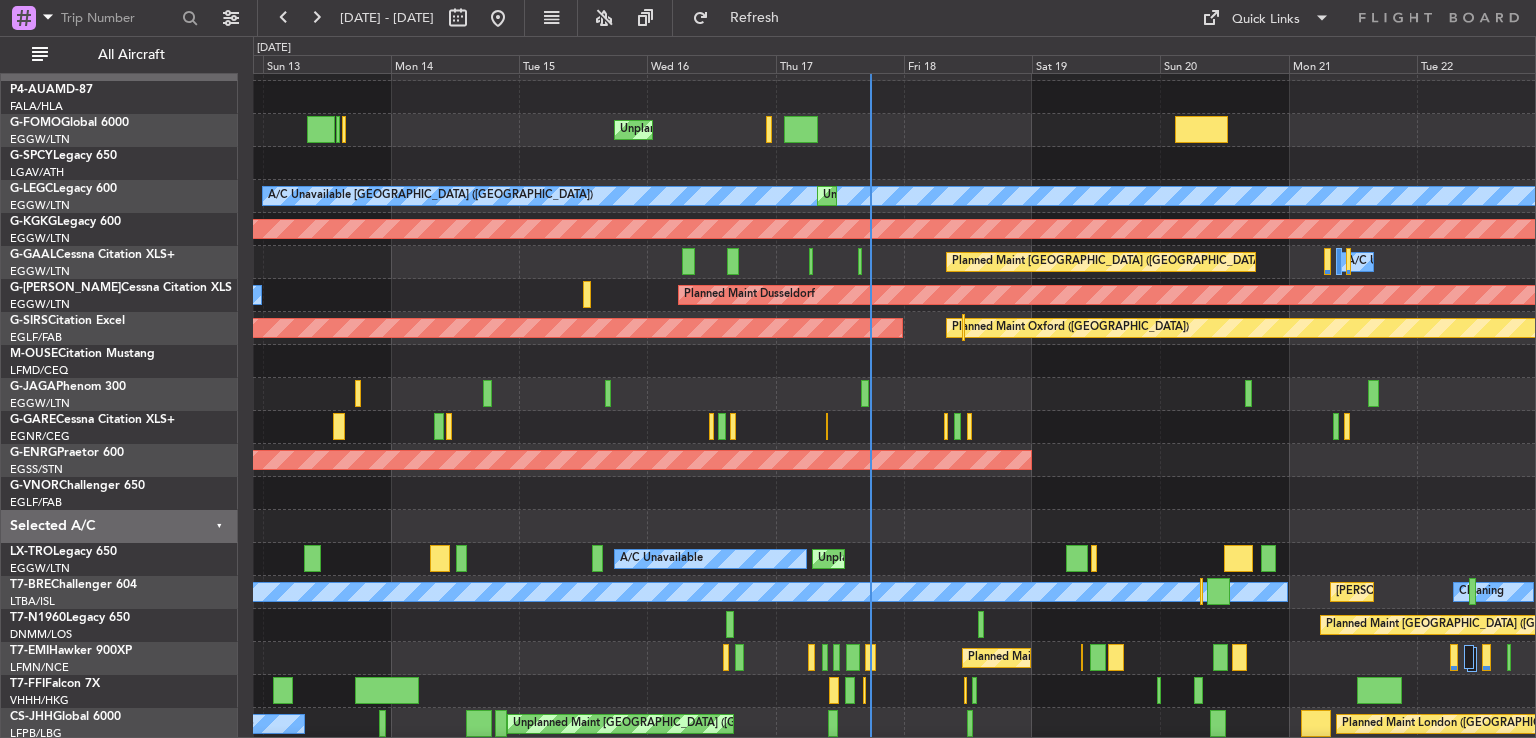 scroll, scrollTop: 0, scrollLeft: 0, axis: both 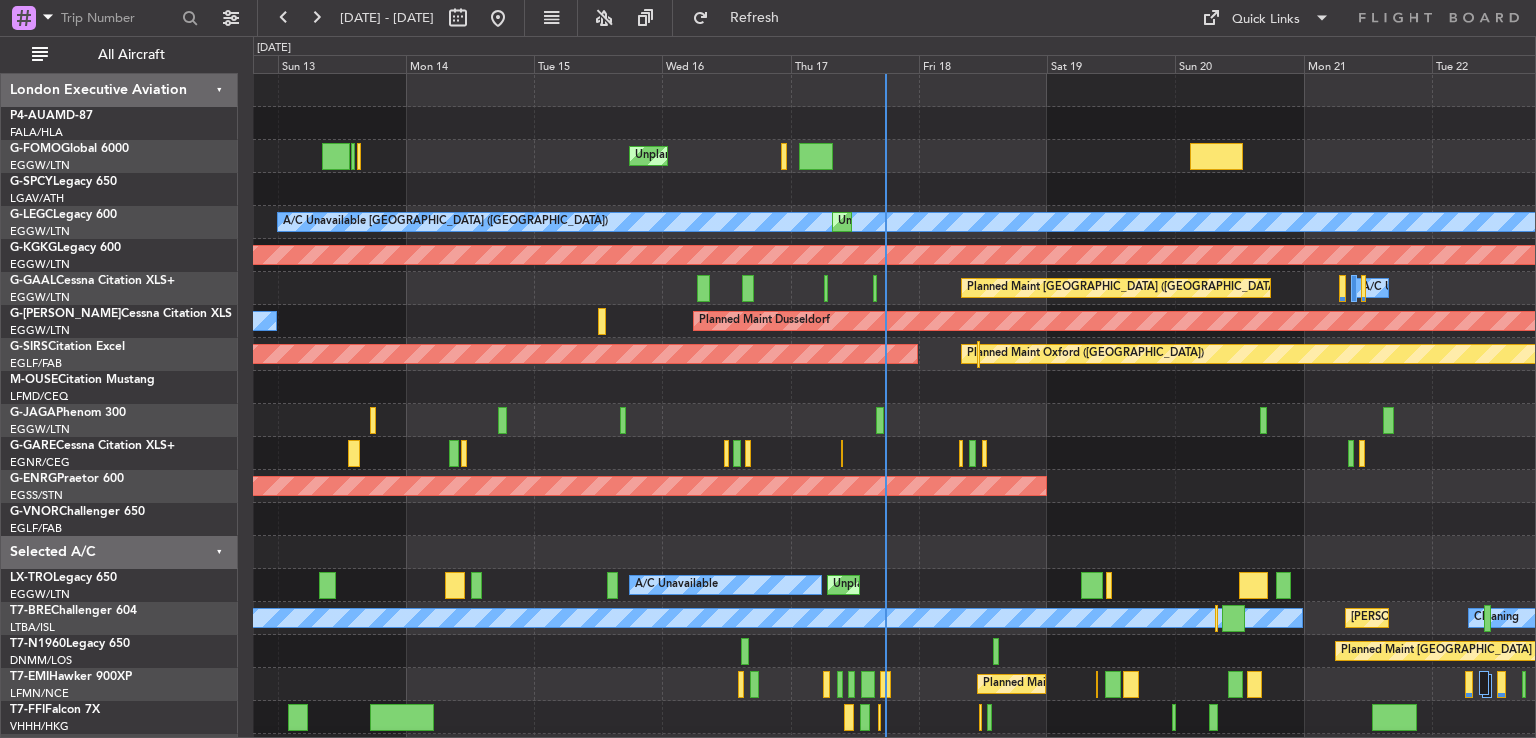 click on "Unplanned Maint New York (Teterboro)
A/C Unavailable London (Luton)
Unplanned Maint London (Luton)
AOG Maint Istanbul (Ataturk)
Planned Maint London (Luton)
A/C Unavailable
A/C Unavailable
A/C Unavailable
Planned Maint Dusseldorf
A/C Unavailable
Planned Maint Oxford (Kidlington)
AOG Maint London (Farnborough)
Planned Maint St Gallen (Altenrhein)
AOG Maint Paris (Le Bourget)
Unplanned Maint Dusseldorf
A/C Unavailable
Unplanned Maint London (Luton)
A/C Unavailable
MEL Paris (Le Bourget)
Cleaning
Planned Maint London (Stansted)
Planned Maint Chester
MEL Beijing (Beijing Capital)" 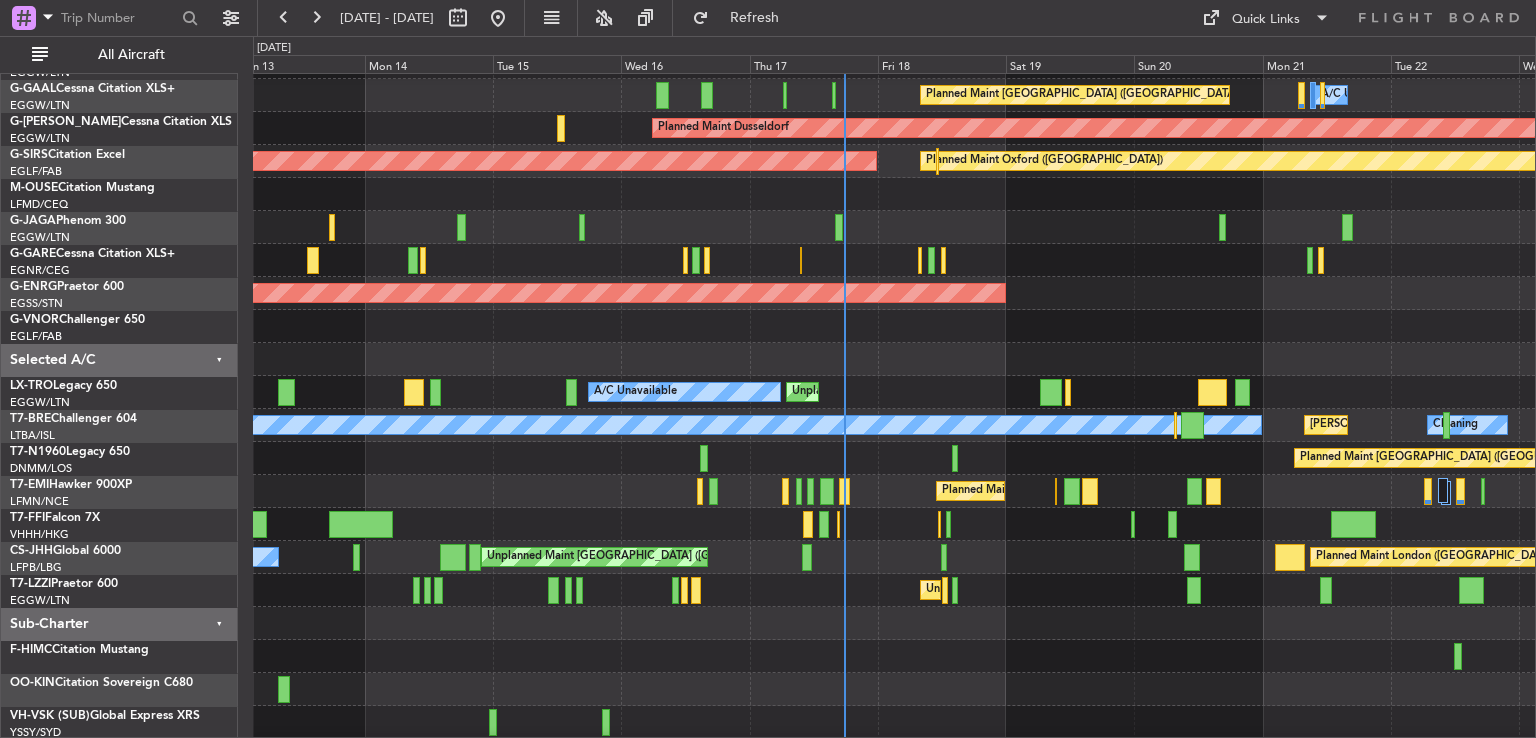 scroll, scrollTop: 192, scrollLeft: 0, axis: vertical 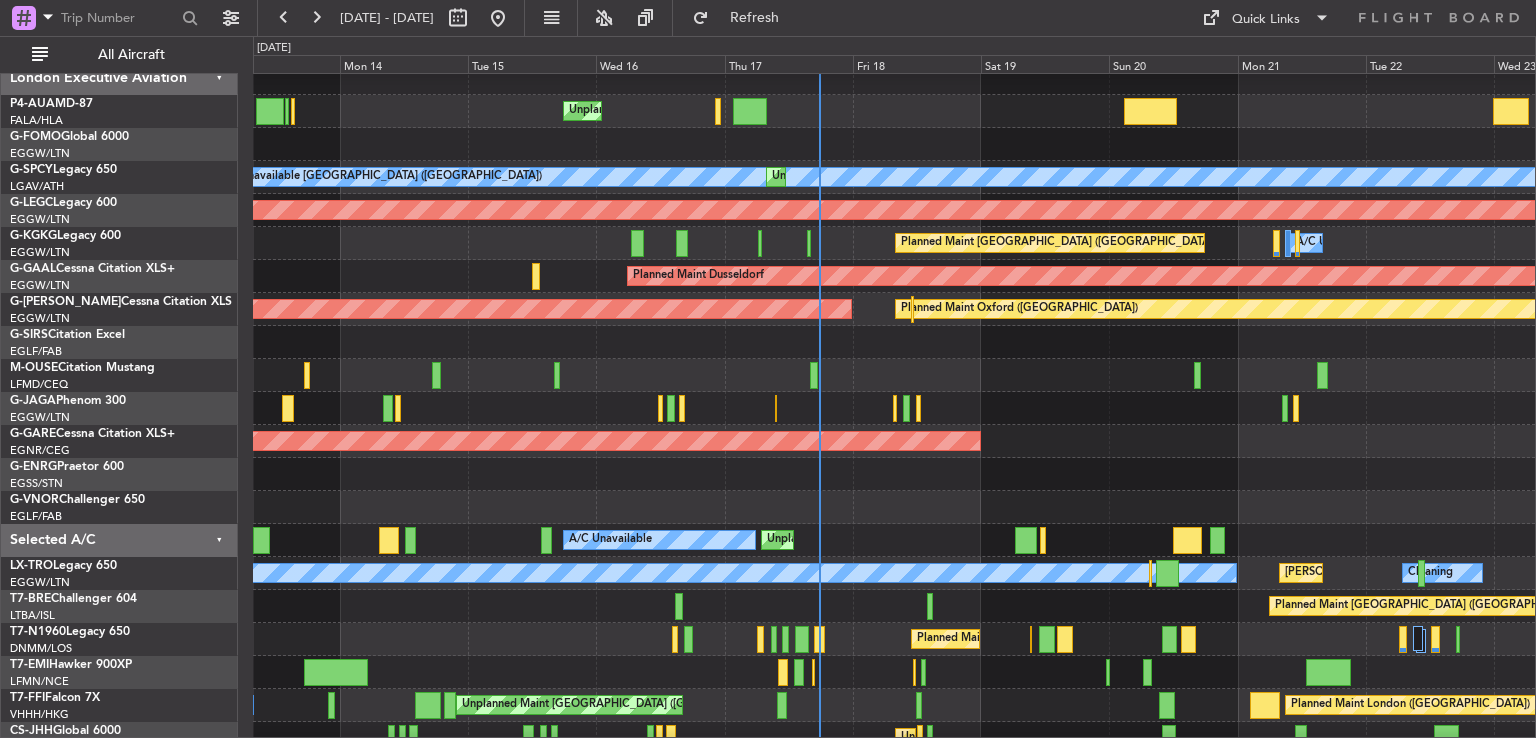 click on "Unplanned Maint New York (Teterboro)
A/C Unavailable London (Luton)
Unplanned Maint London (Luton)
AOG Maint Istanbul (Ataturk)
Planned Maint London (Luton)
A/C Unavailable
A/C Unavailable
A/C Unavailable
Planned Maint Dusseldorf
A/C Unavailable
Planned Maint Oxford (Kidlington)
AOG Maint London (Farnborough)
Planned Maint St Gallen (Altenrhein)
AOG Maint Paris (Le Bourget)
Unplanned Maint Dusseldorf
A/C Unavailable
Unplanned Maint London (Luton)
A/C Unavailable
MEL Paris (Le Bourget)
Cleaning
Planned Maint London (Stansted)
Planned Maint Chester
MEL Beijing (Beijing Capital)" 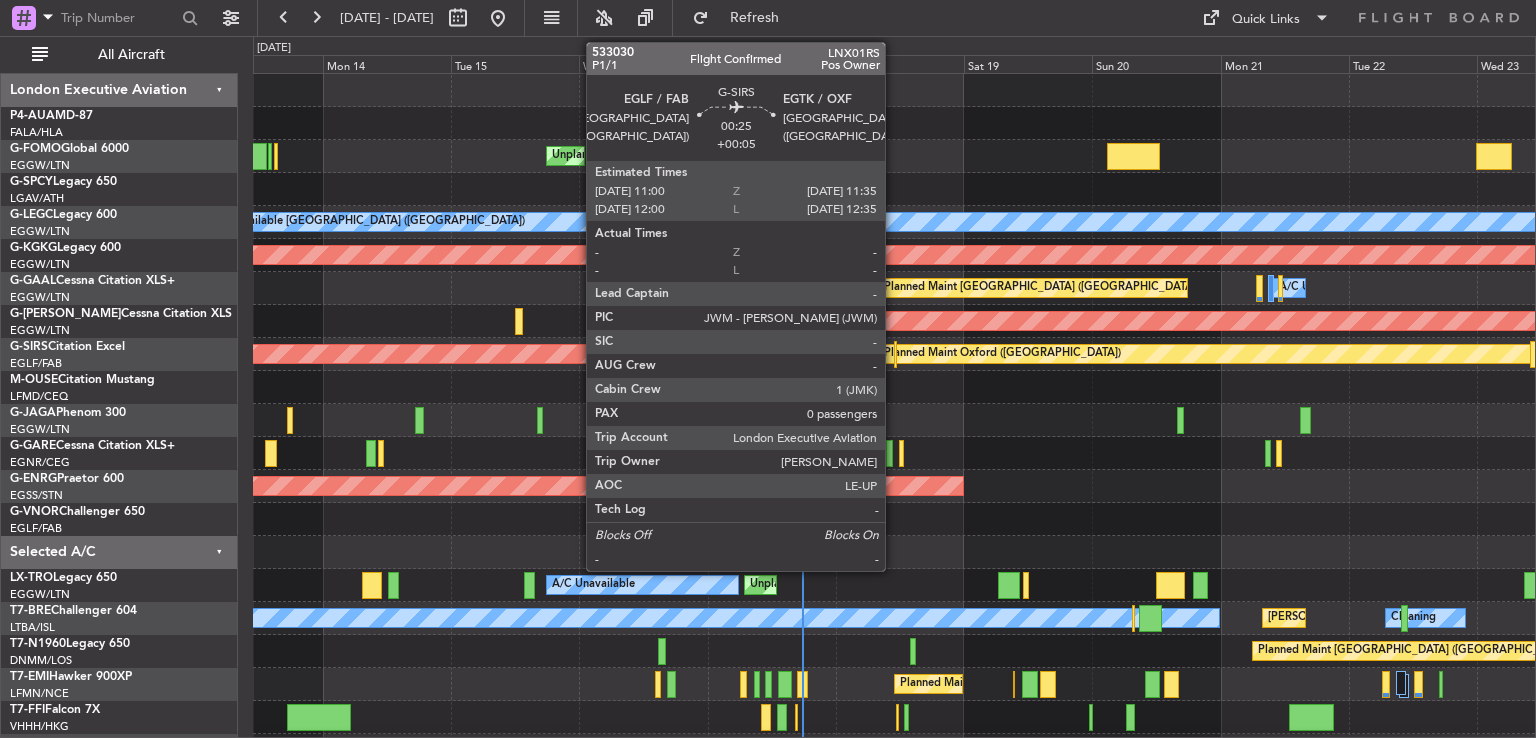 click 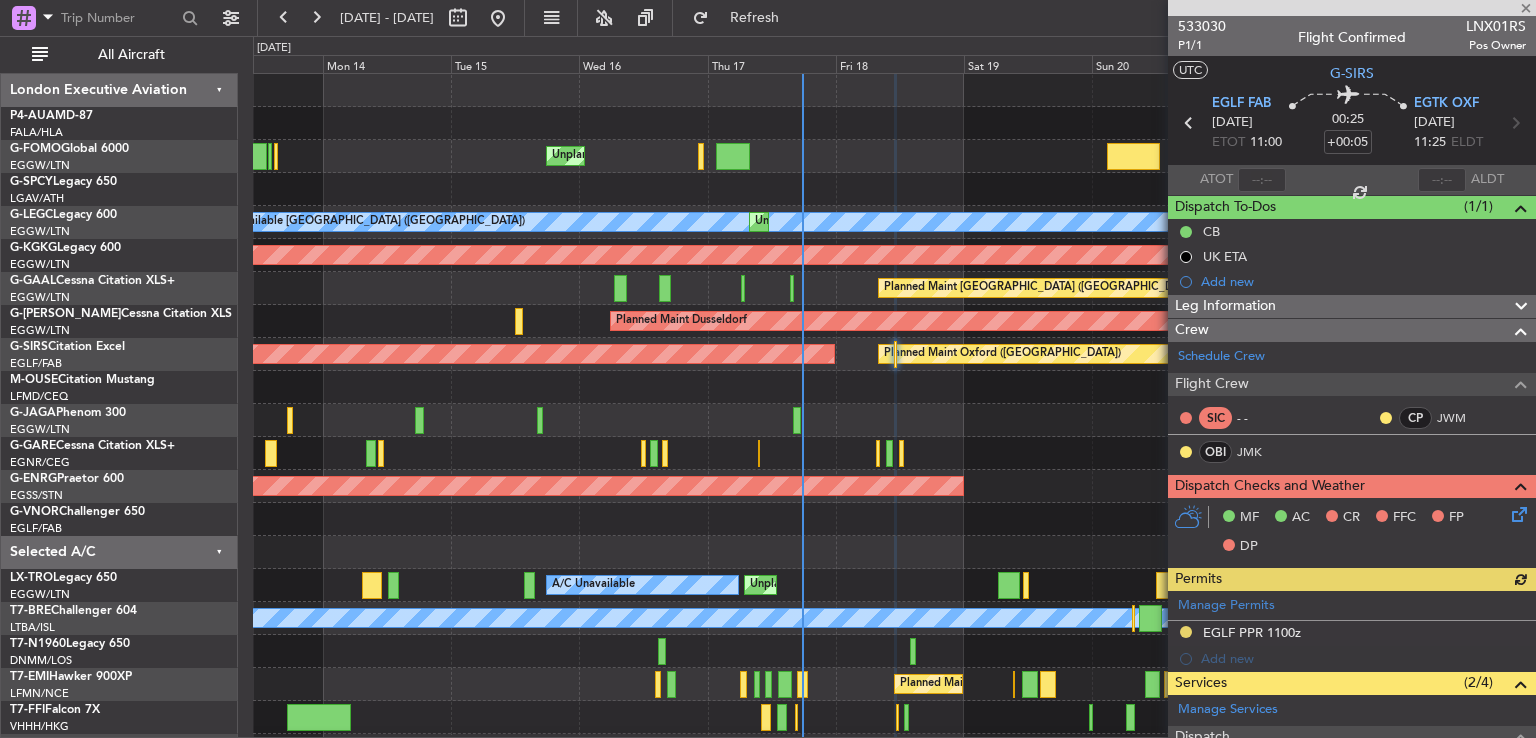 scroll, scrollTop: 312, scrollLeft: 0, axis: vertical 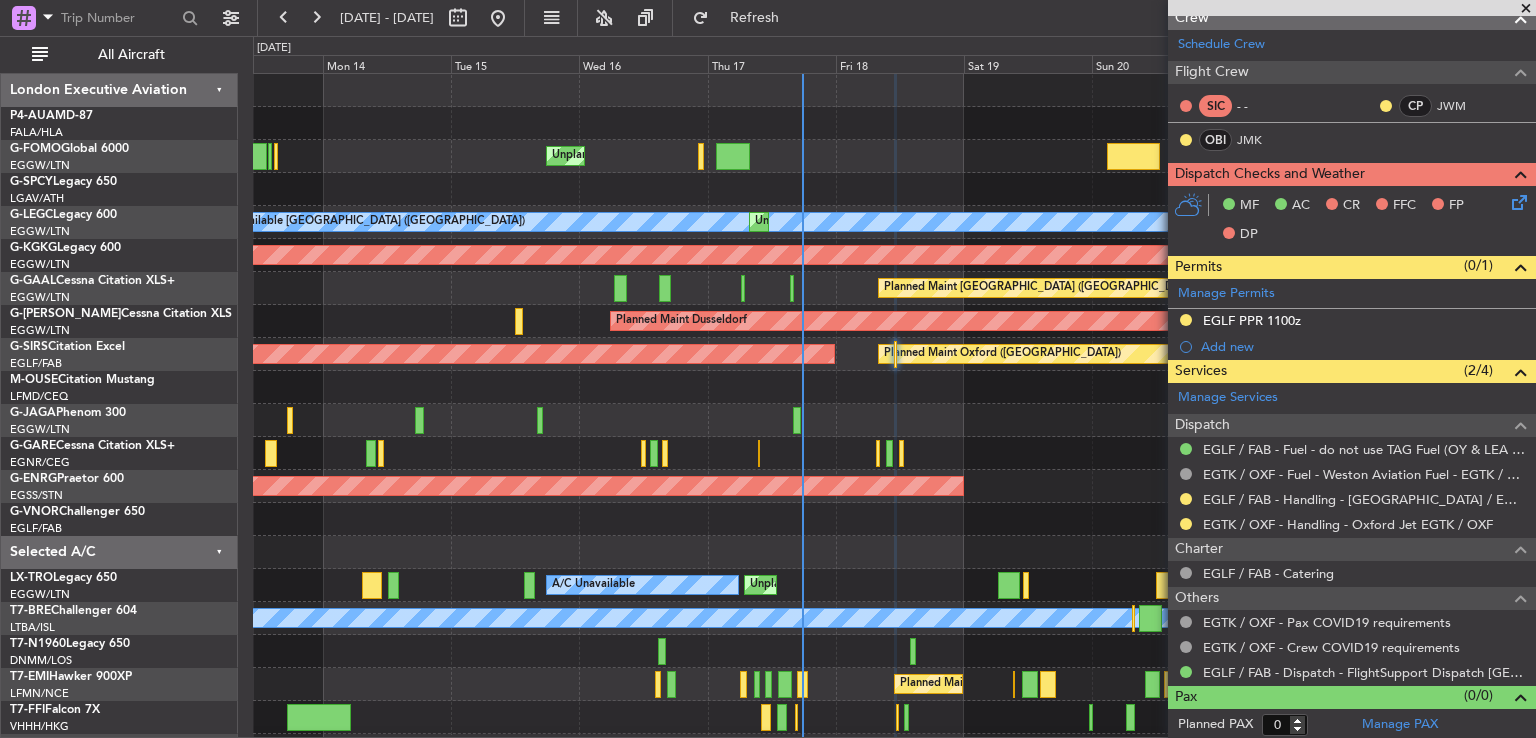 click at bounding box center [1526, 9] 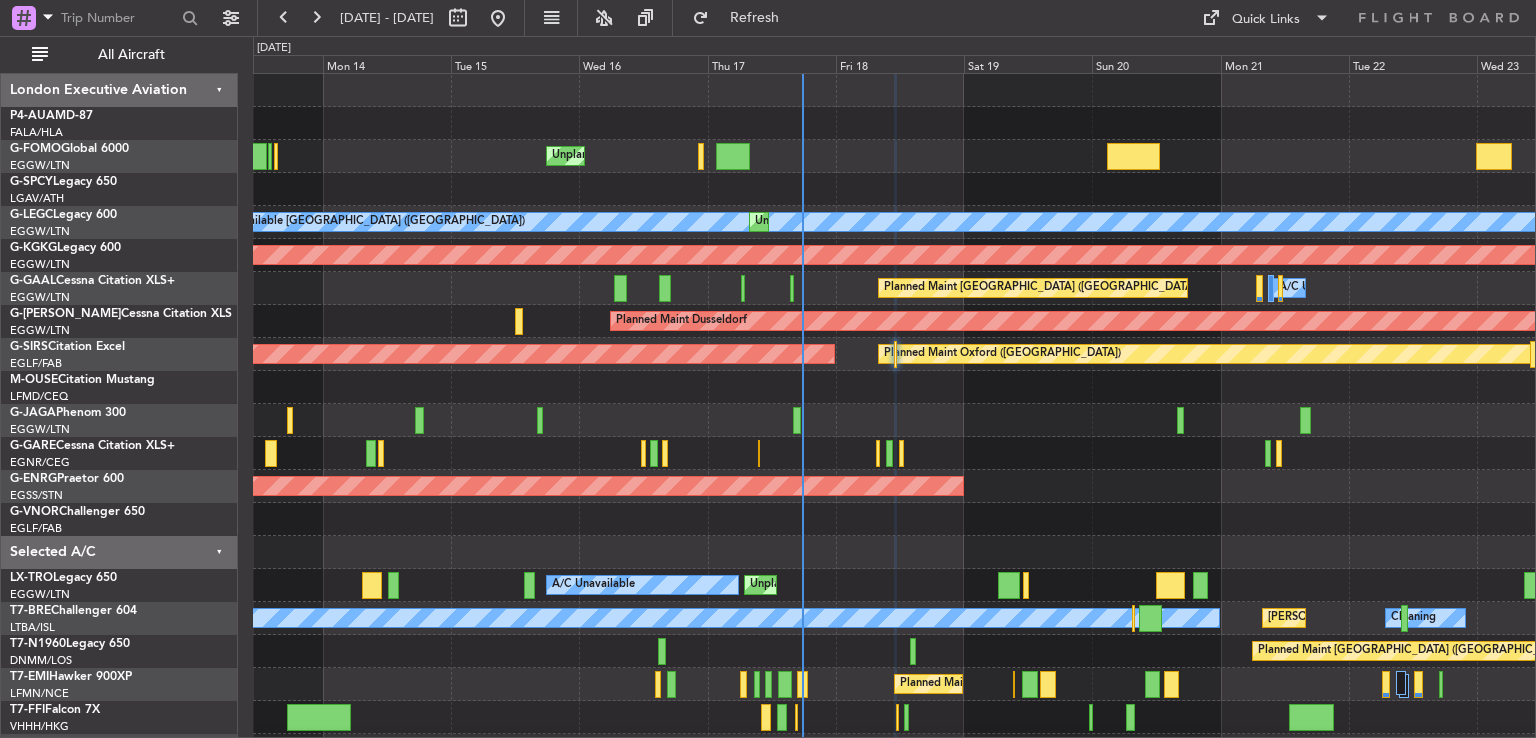 scroll, scrollTop: 0, scrollLeft: 0, axis: both 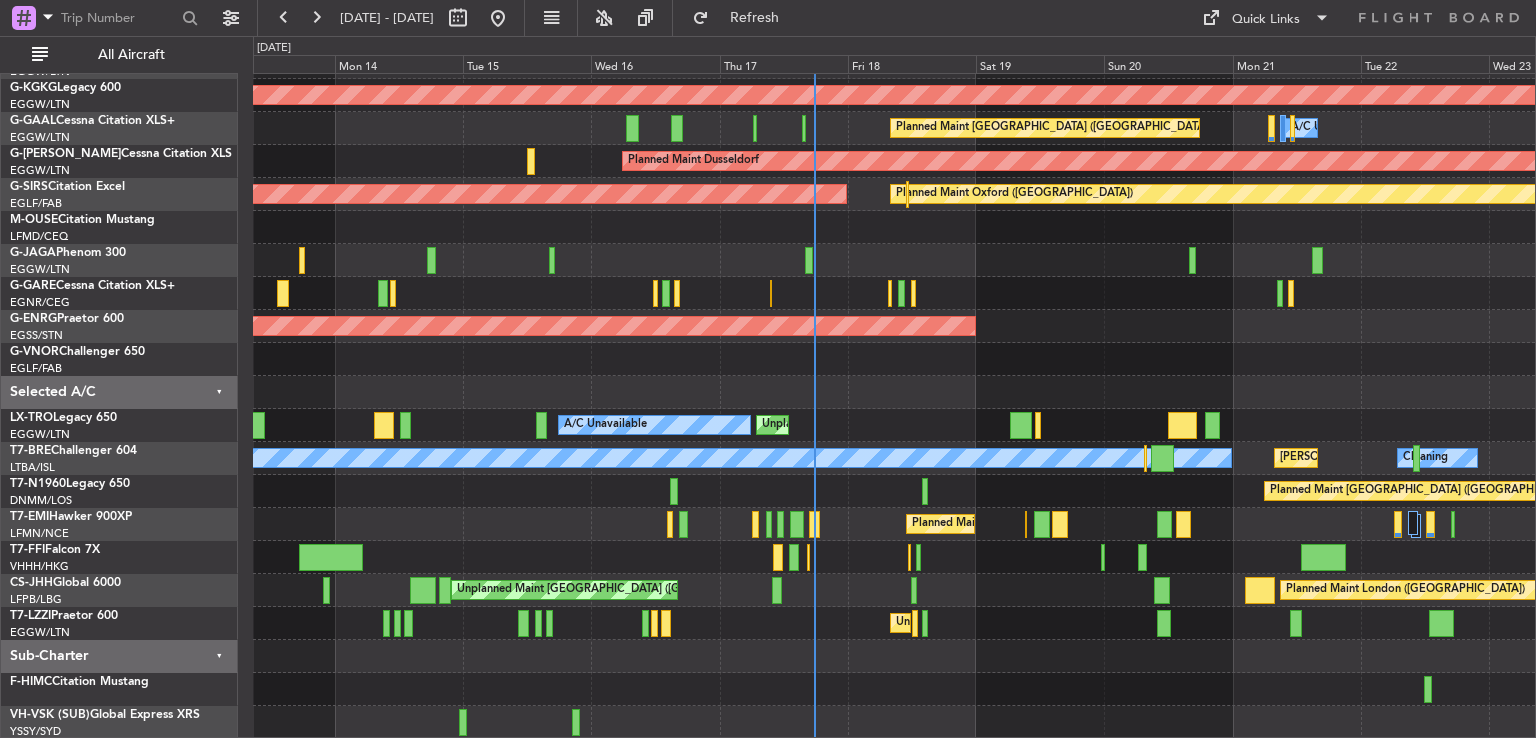 click on "A/C Unavailable London (Luton)
Unplanned Maint London (Luton)
AOG Maint Istanbul (Ataturk)
Planned Maint London (Luton)
A/C Unavailable
A/C Unavailable
A/C Unavailable
Planned Maint Dusseldorf
A/C Unavailable
Planned Maint Oxford (Kidlington)
AOG Maint London (Farnborough)
Planned Maint St Gallen (Altenrhein)
AOG Maint Paris (Le Bourget)
Unplanned Maint Dusseldorf
A/C Unavailable
Unplanned Maint London (Luton)
A/C Unavailable
MEL Paris (Le Bourget)
Cleaning
Planned Maint London (Stansted)
Planned Maint Chester
MEL Beijing (Beijing Capital)
Planned Maint Tianjin (Binhai)" 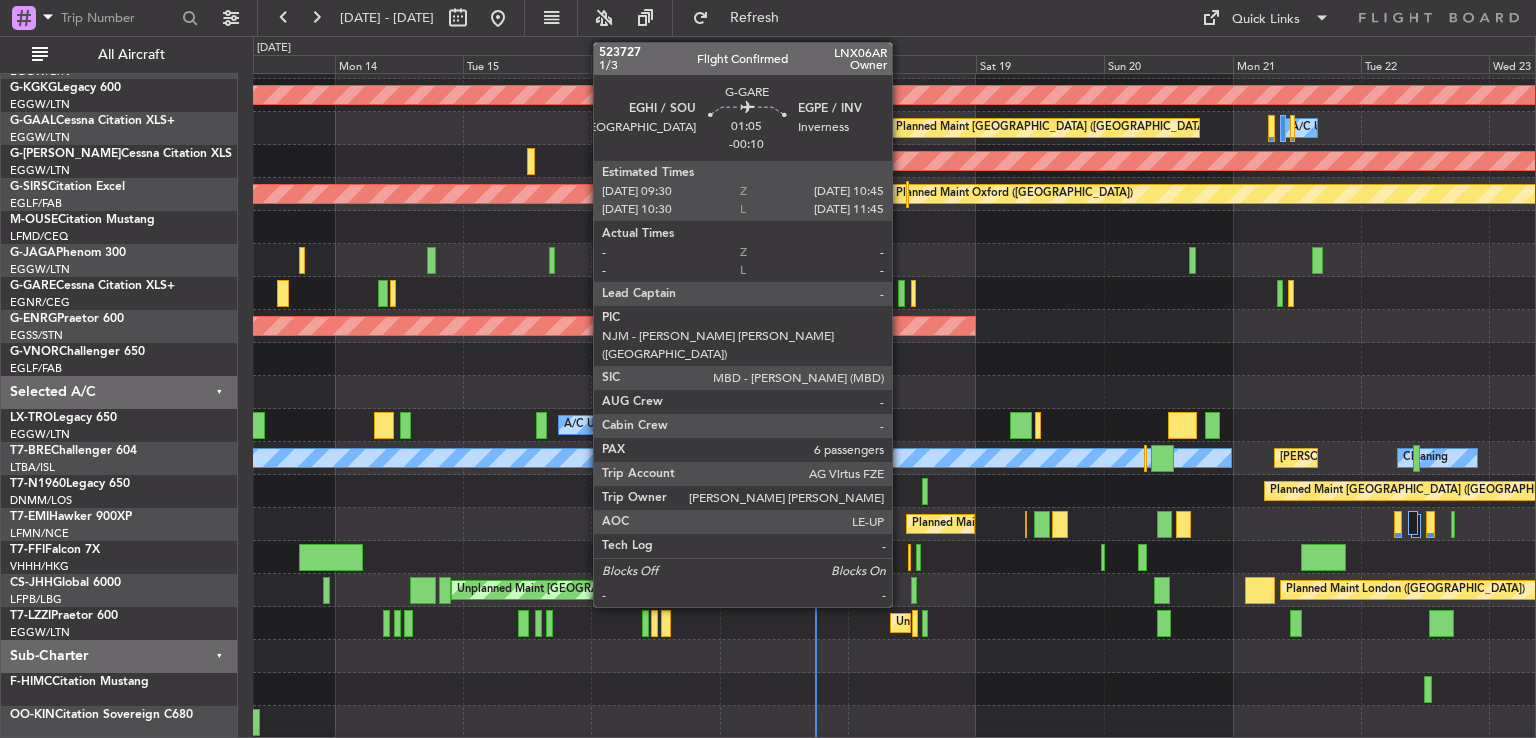 click 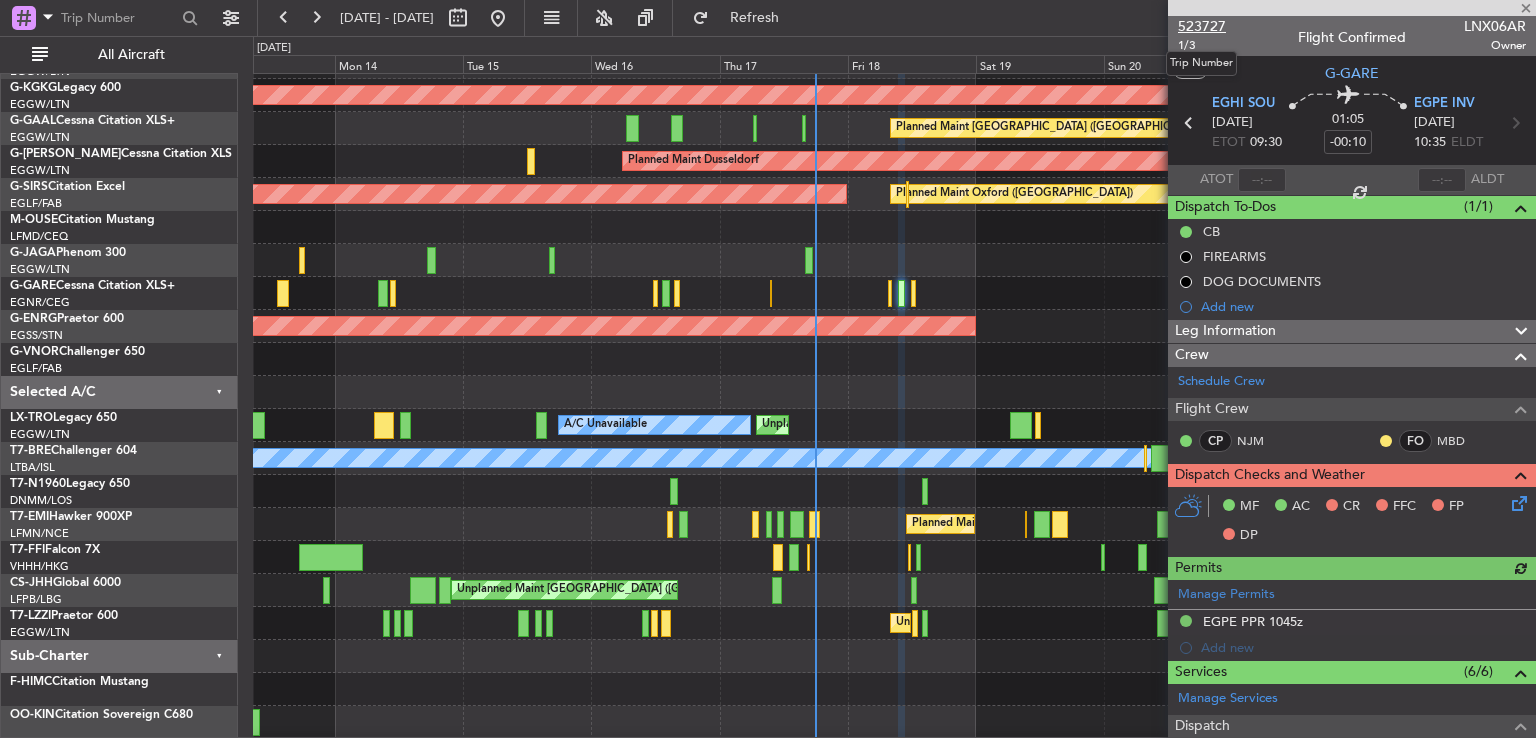 click on "523727" at bounding box center (1202, 26) 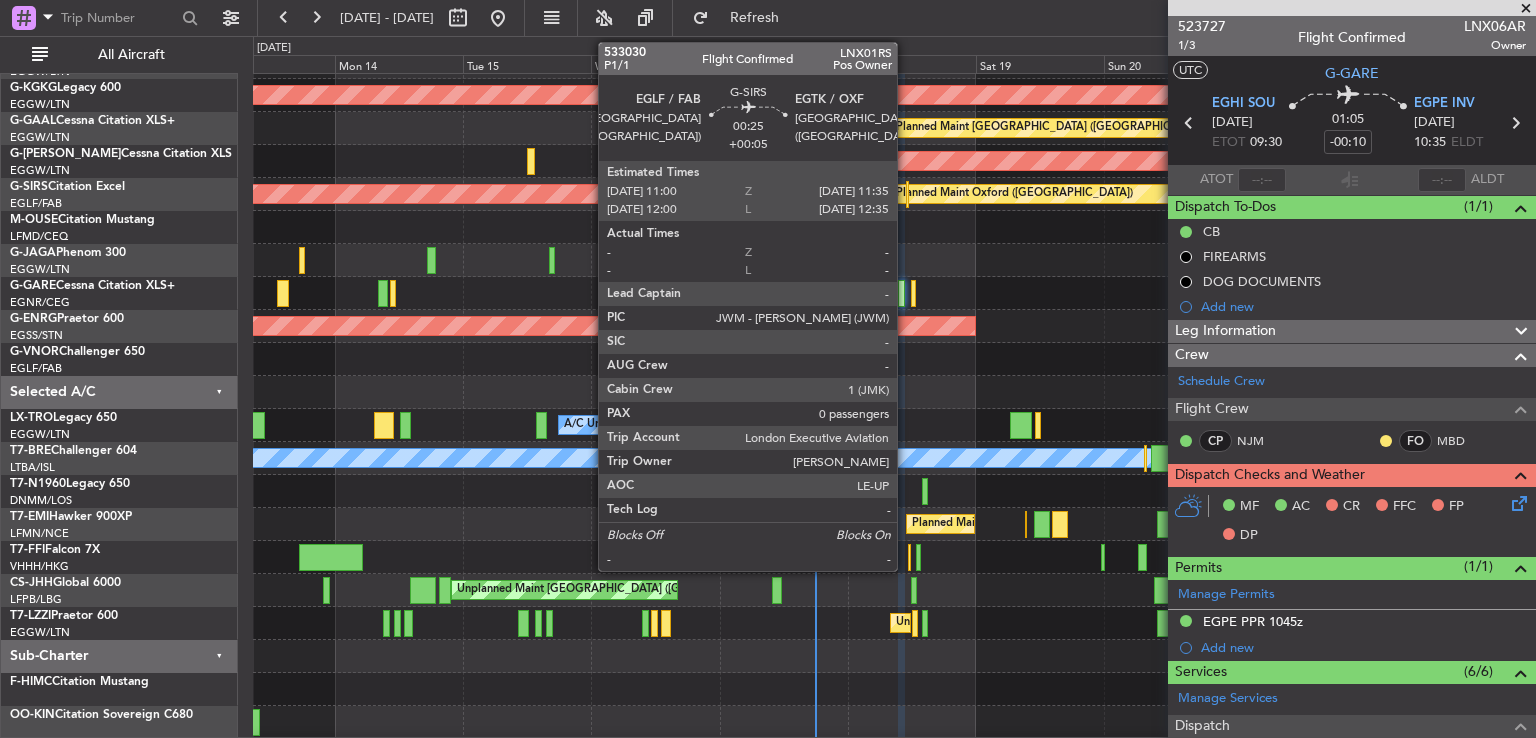 click 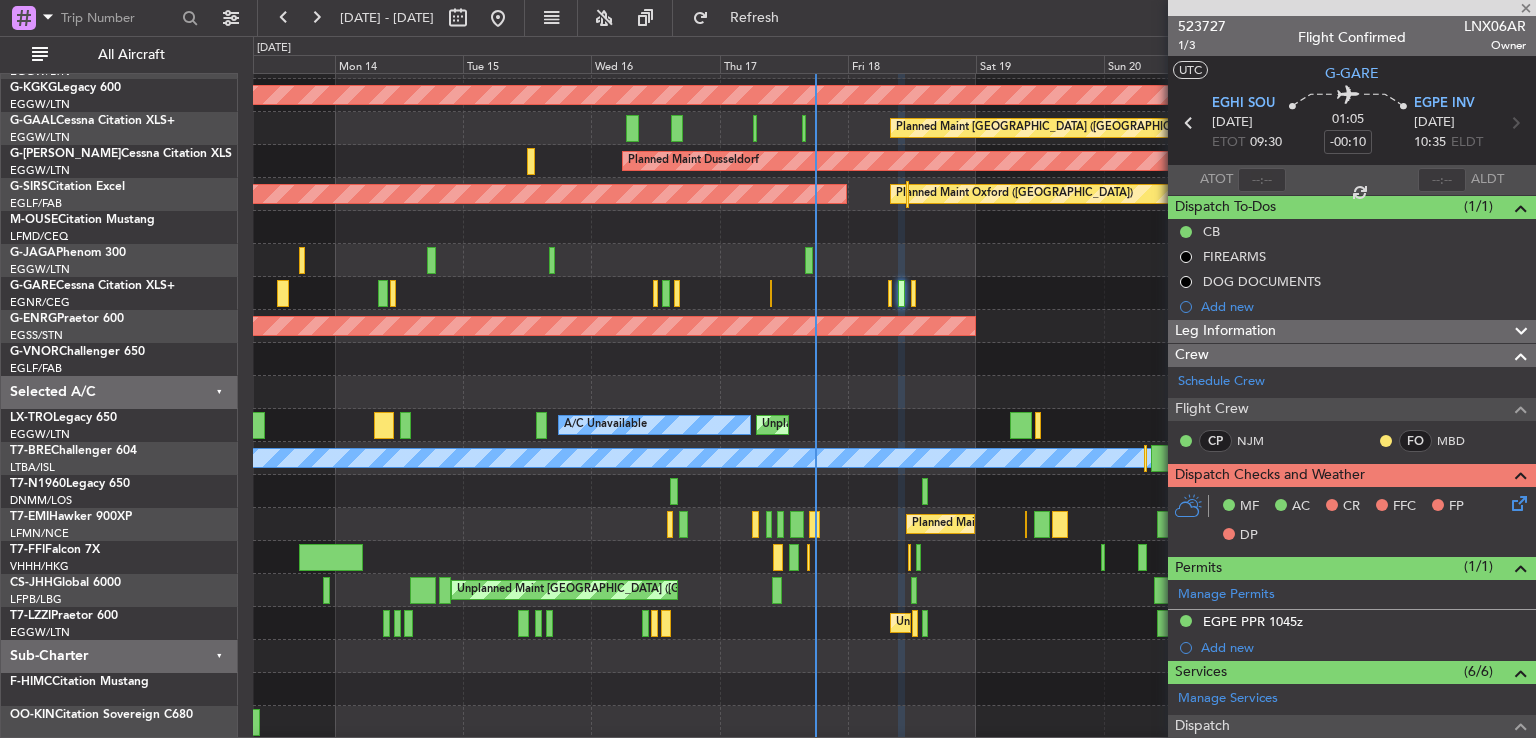 type on "+00:05" 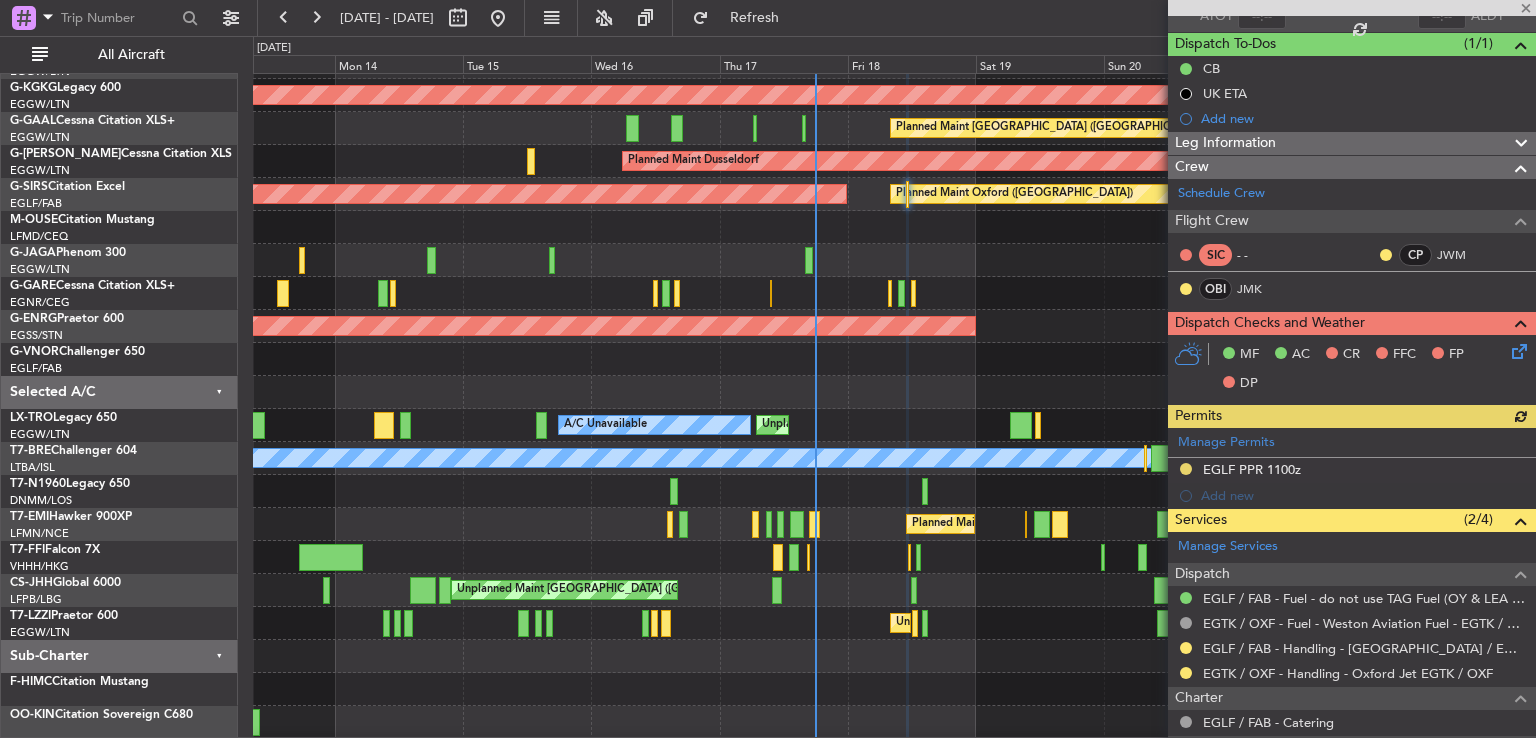 scroll, scrollTop: 146, scrollLeft: 0, axis: vertical 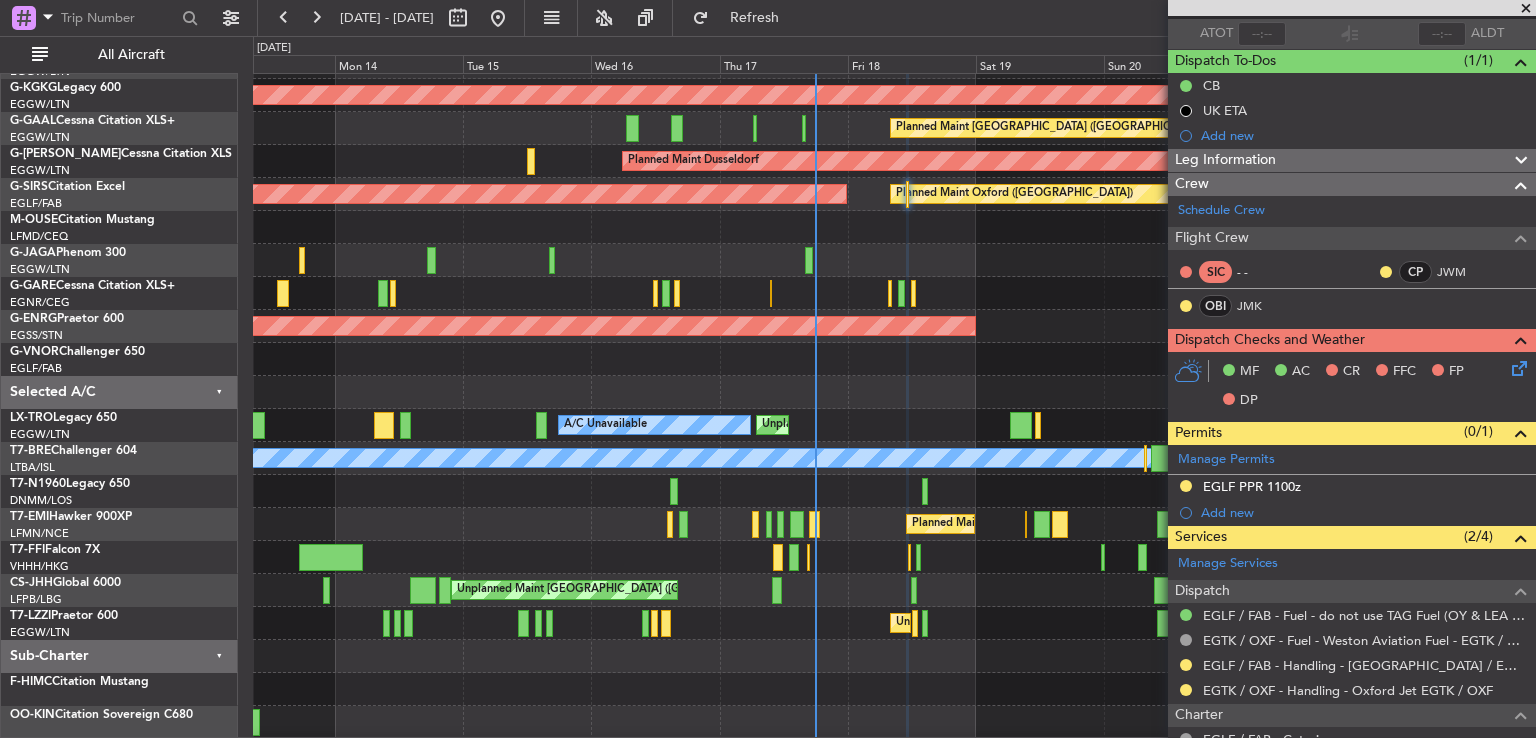 click 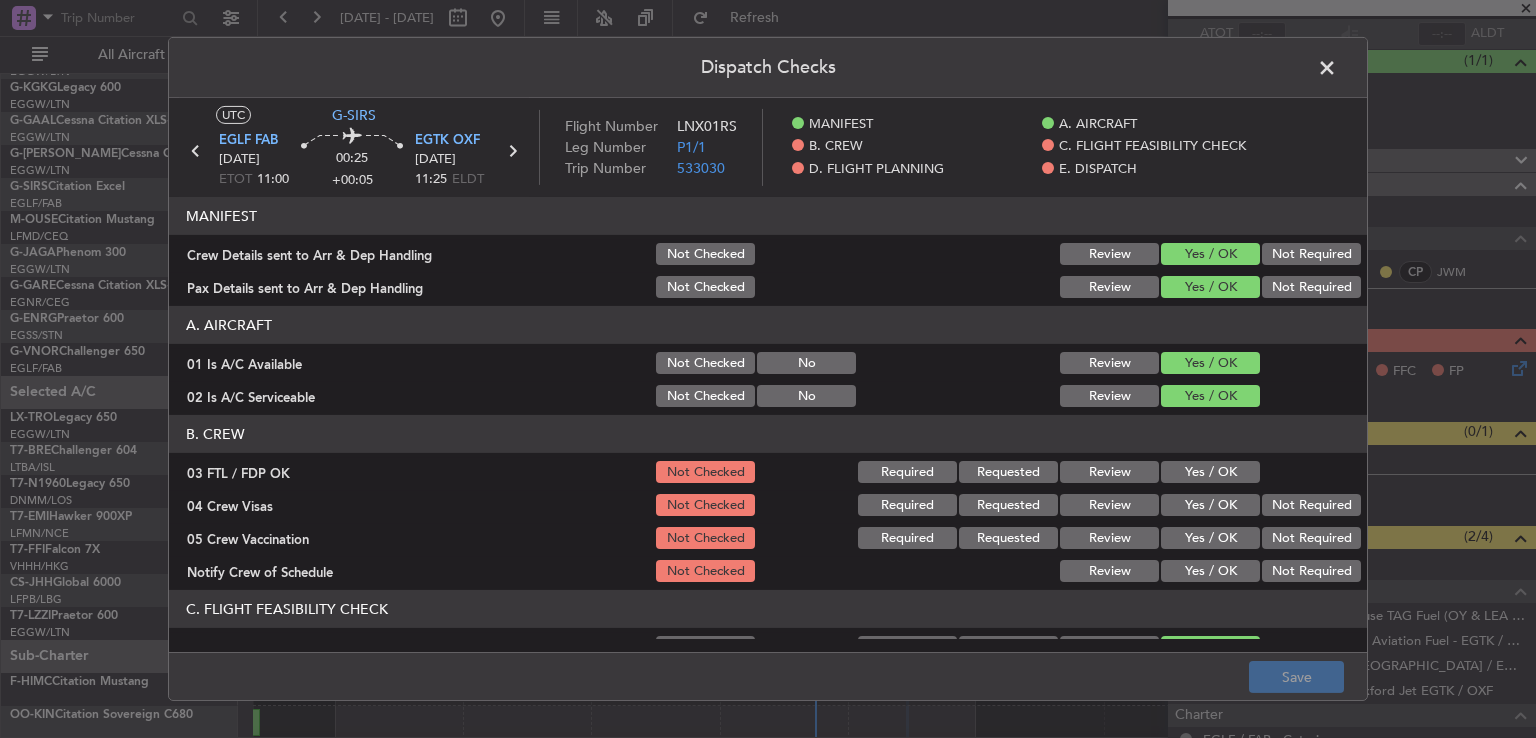 click on "Yes / OK" 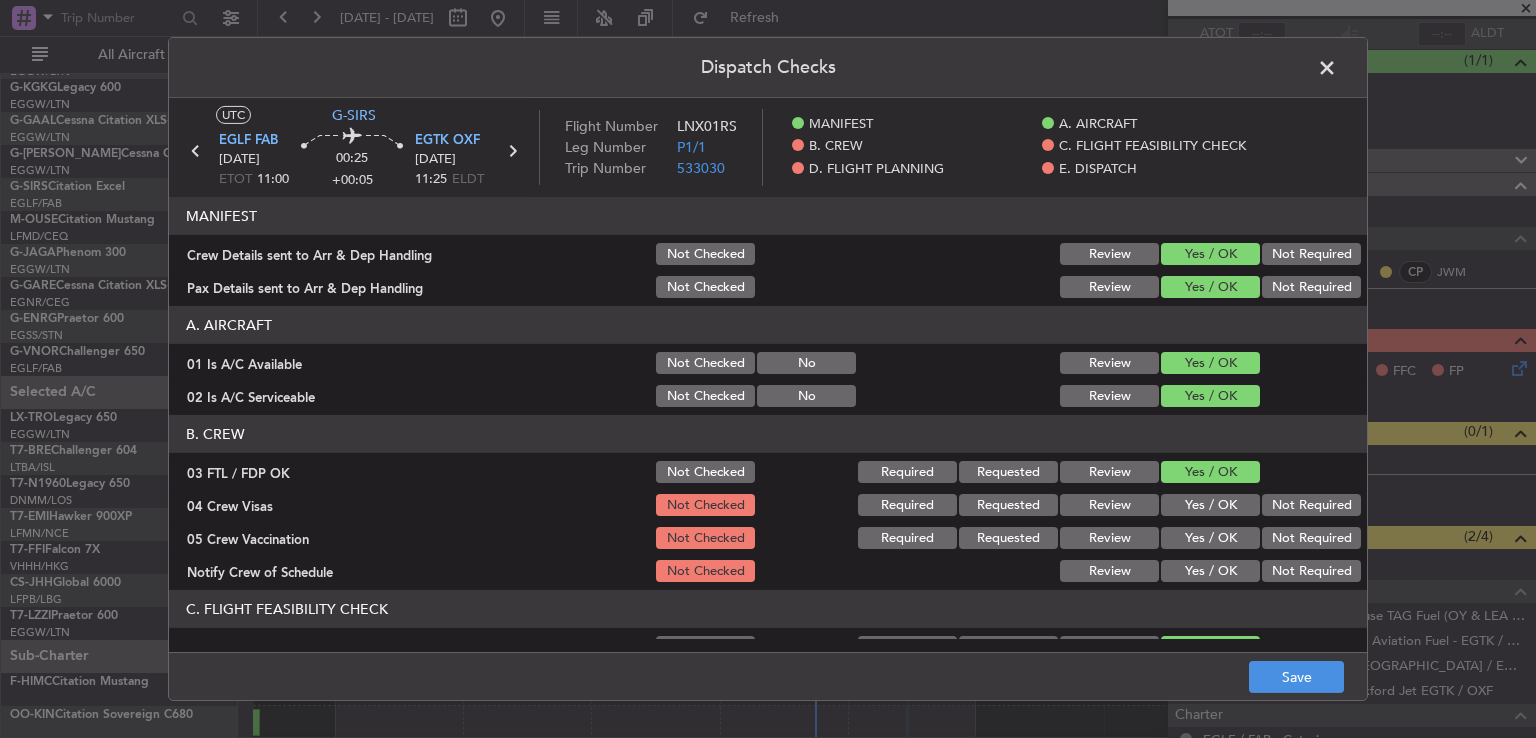 click on "Not Required" 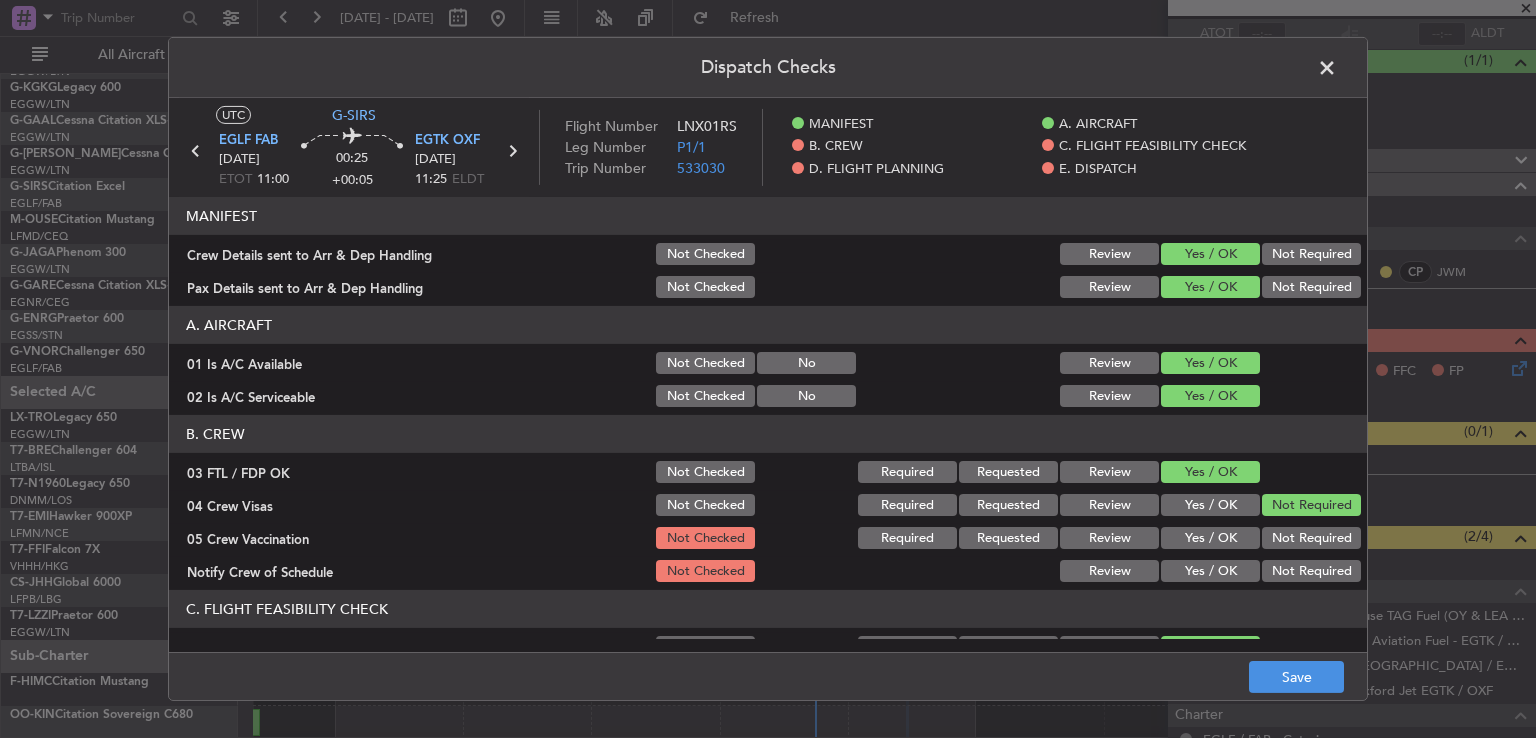 drag, startPoint x: 1272, startPoint y: 529, endPoint x: 1264, endPoint y: 539, distance: 12.806249 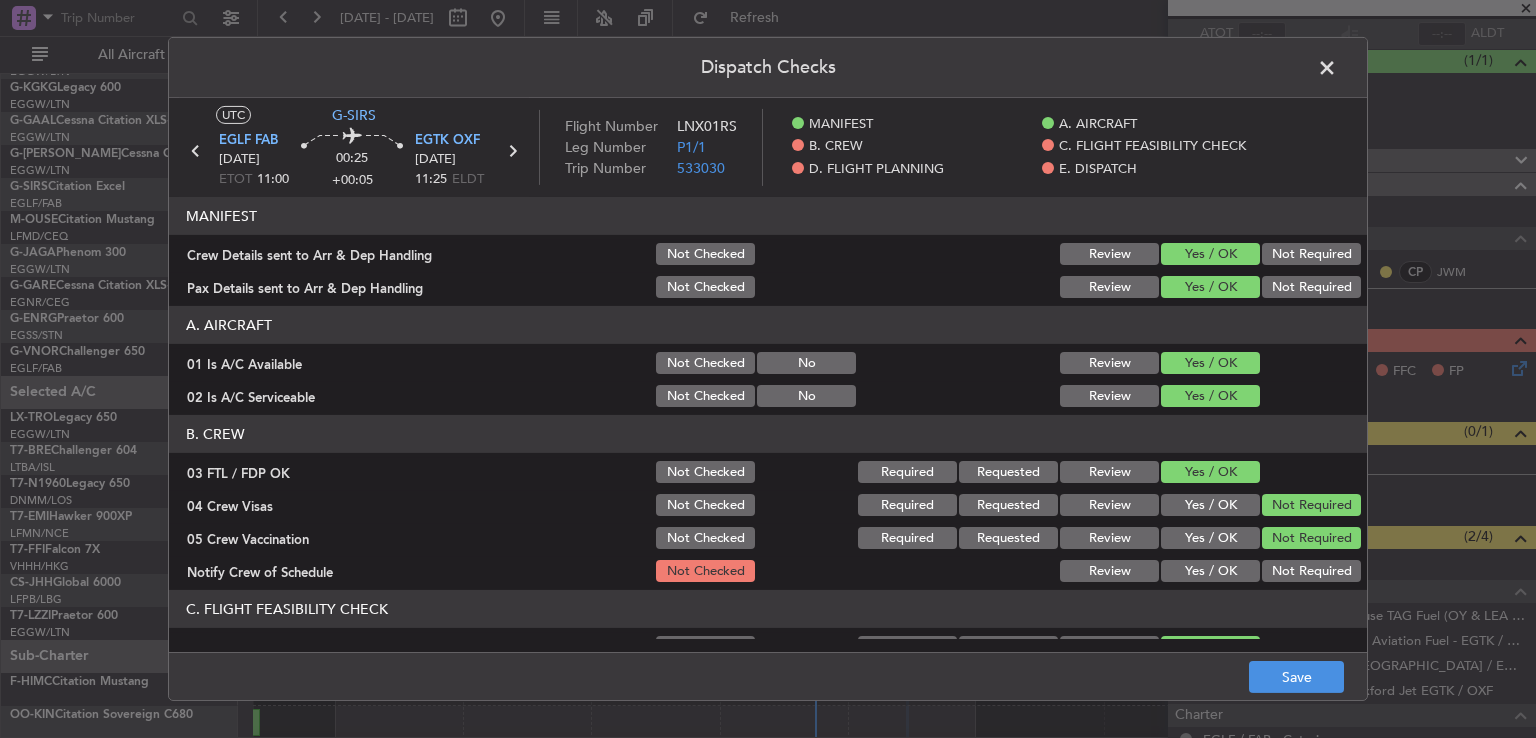 click on "Yes / OK" 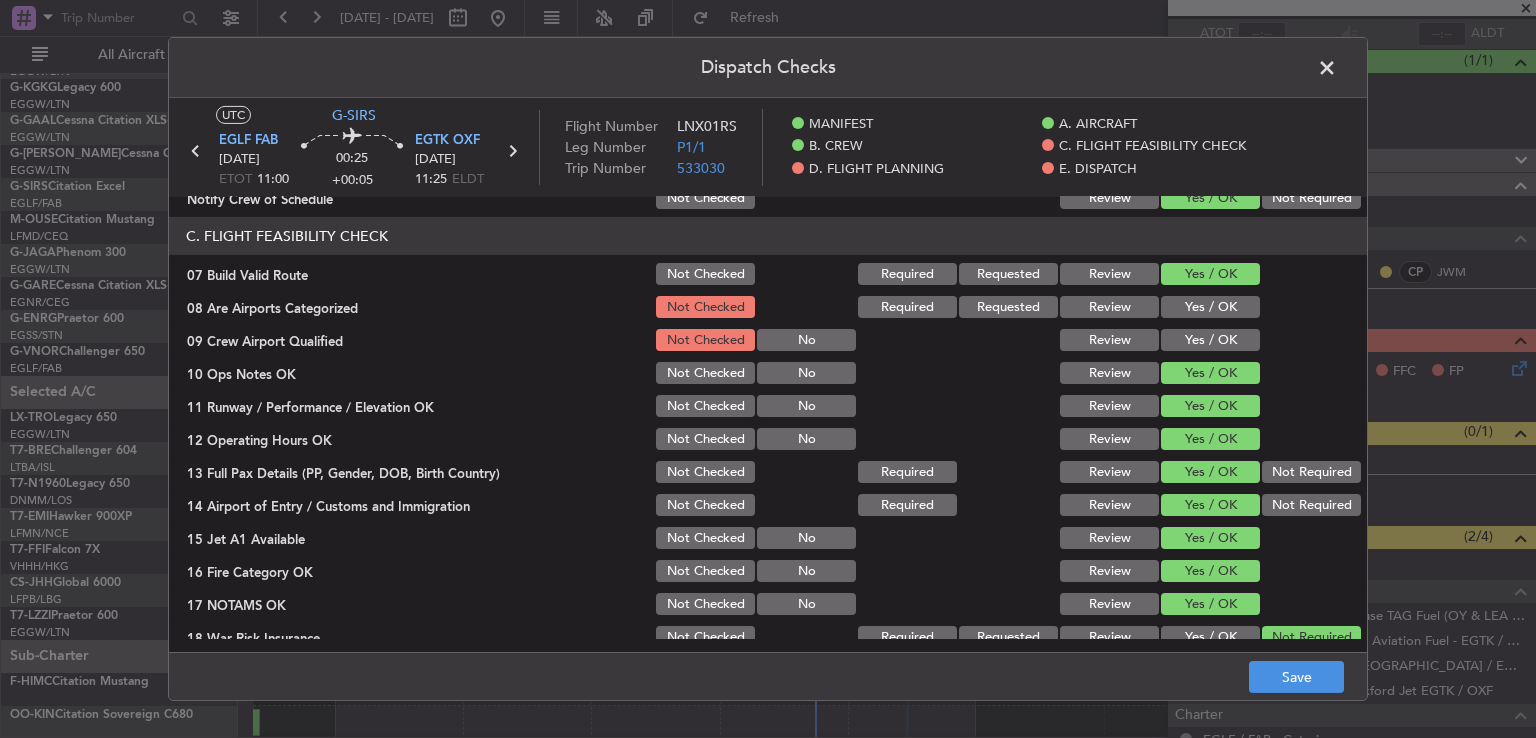 scroll, scrollTop: 391, scrollLeft: 0, axis: vertical 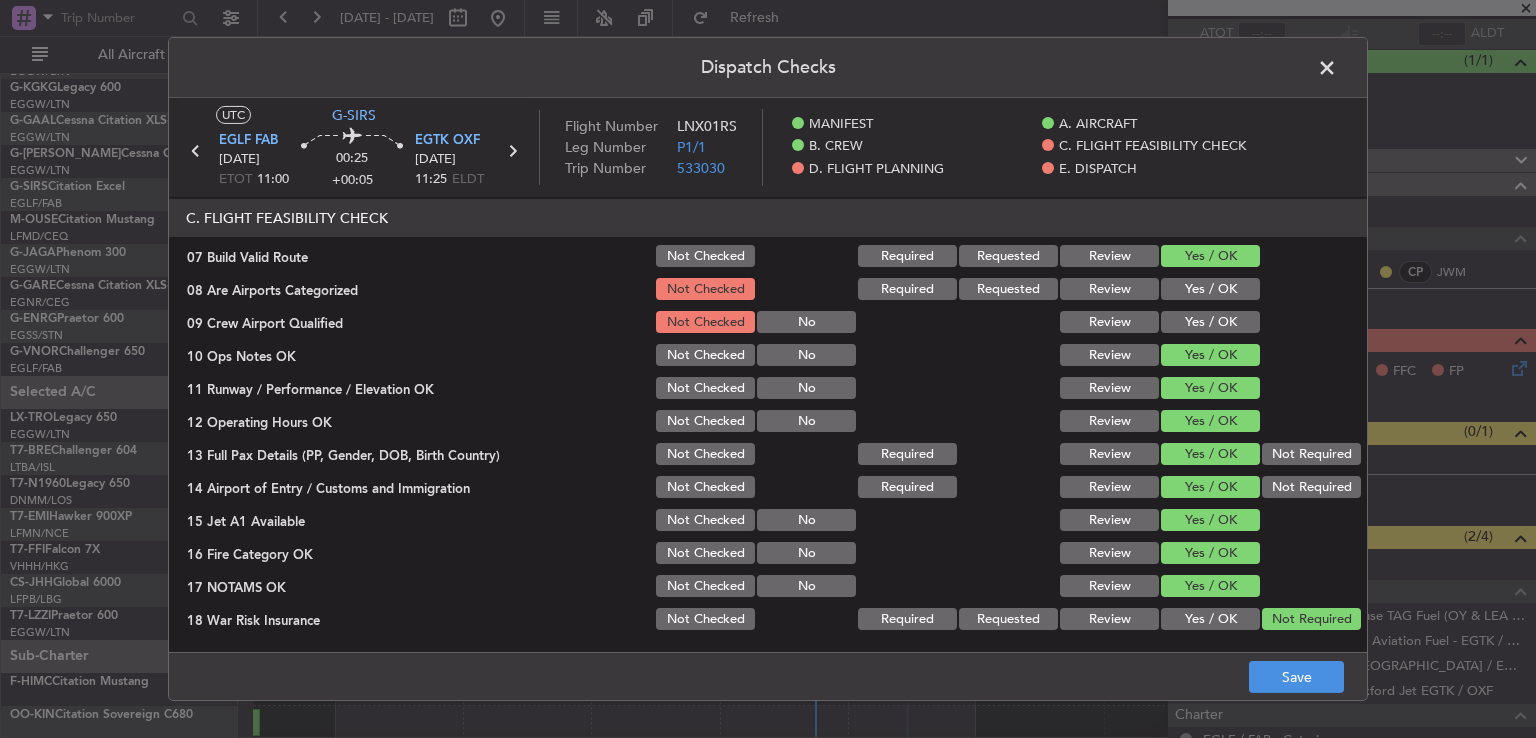 click on "11 Runway / Performance / Elevation OK  Not Checked No Review Yes / OK" 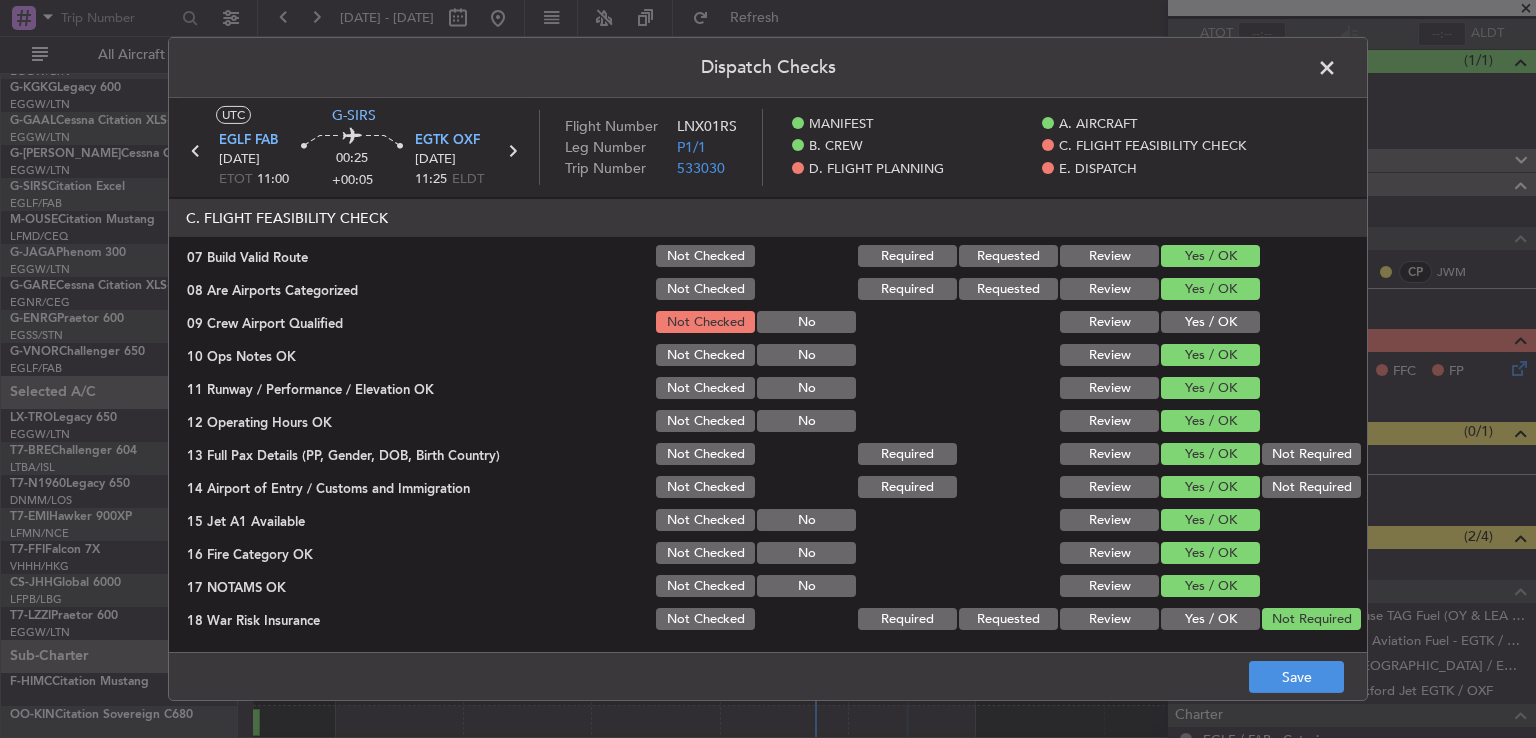click on "Yes / OK" 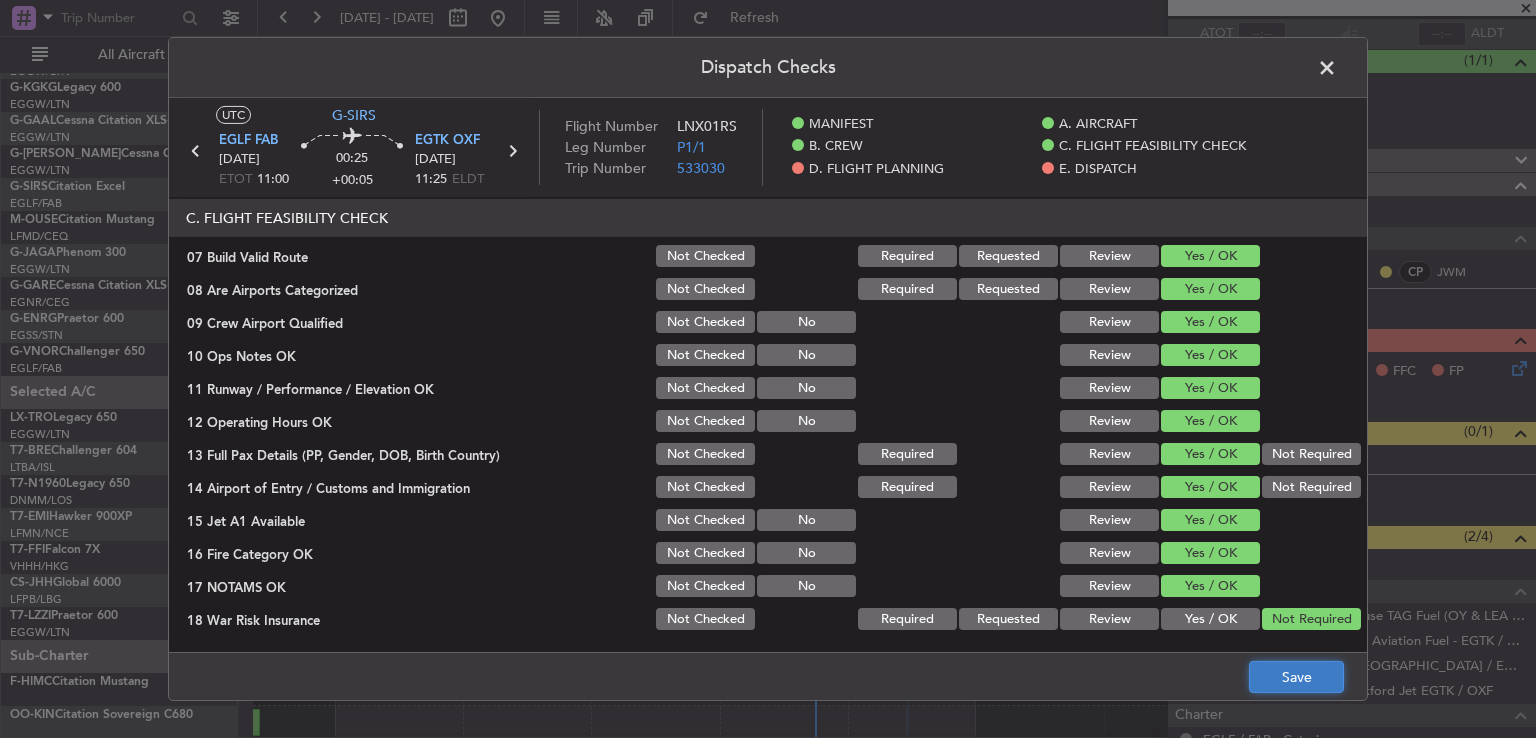 click on "Save" 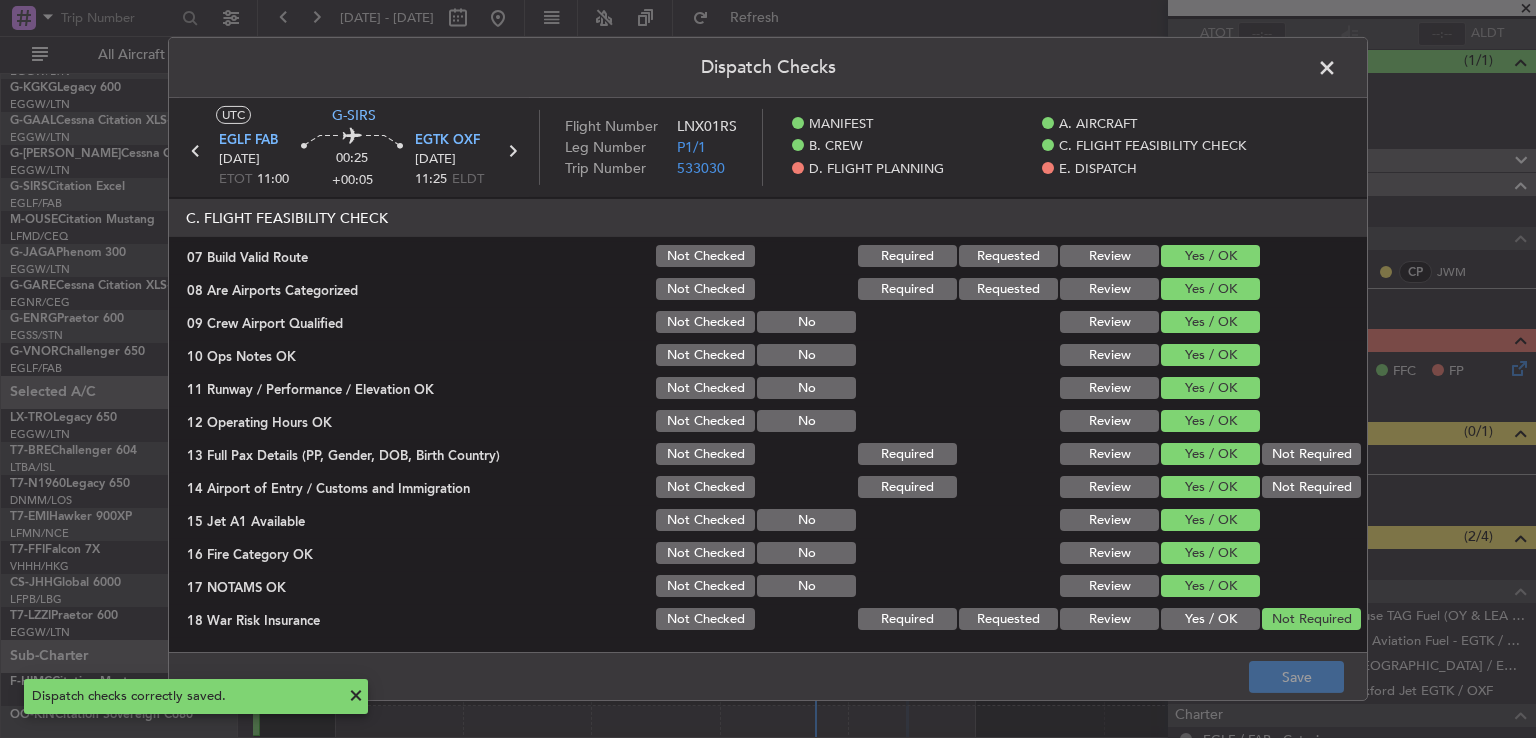 click 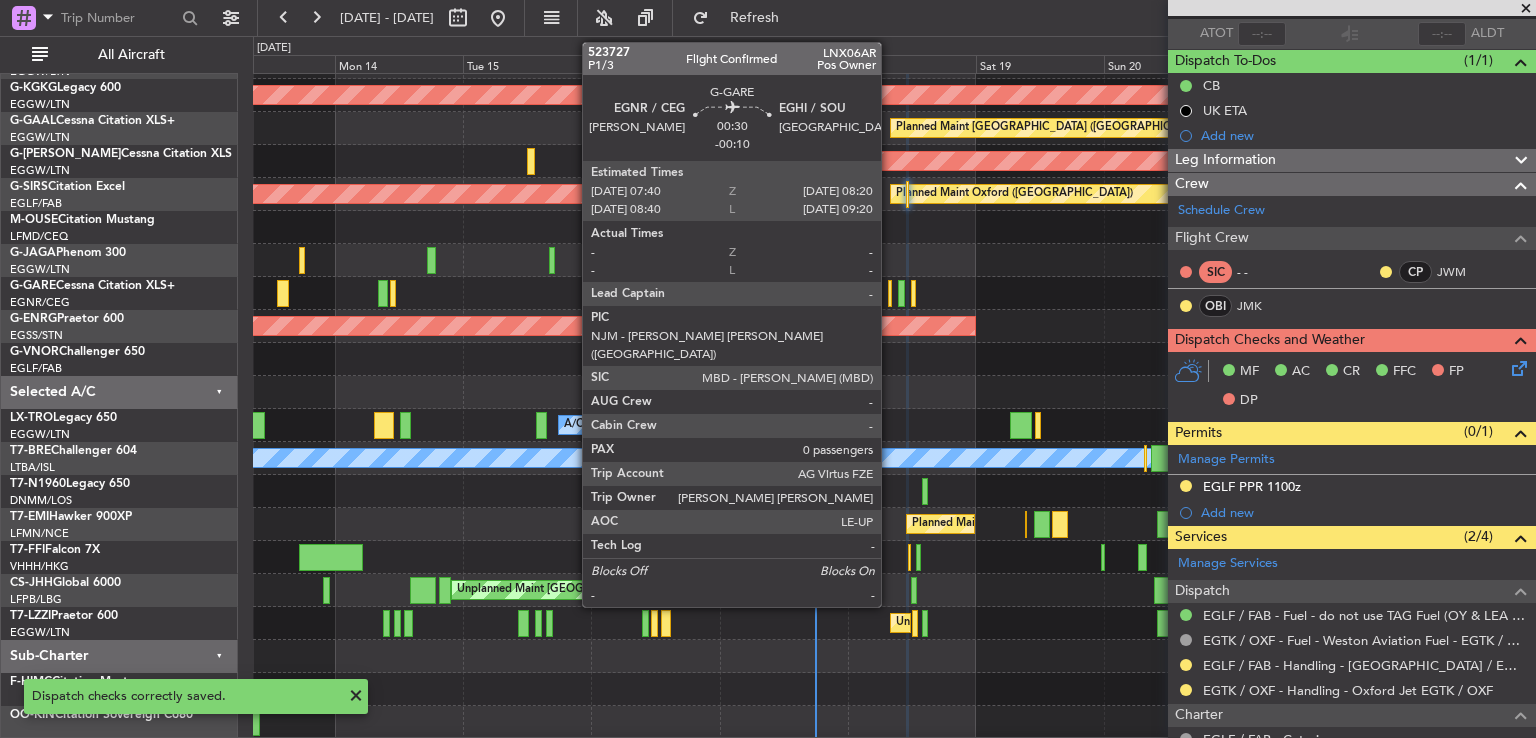 click 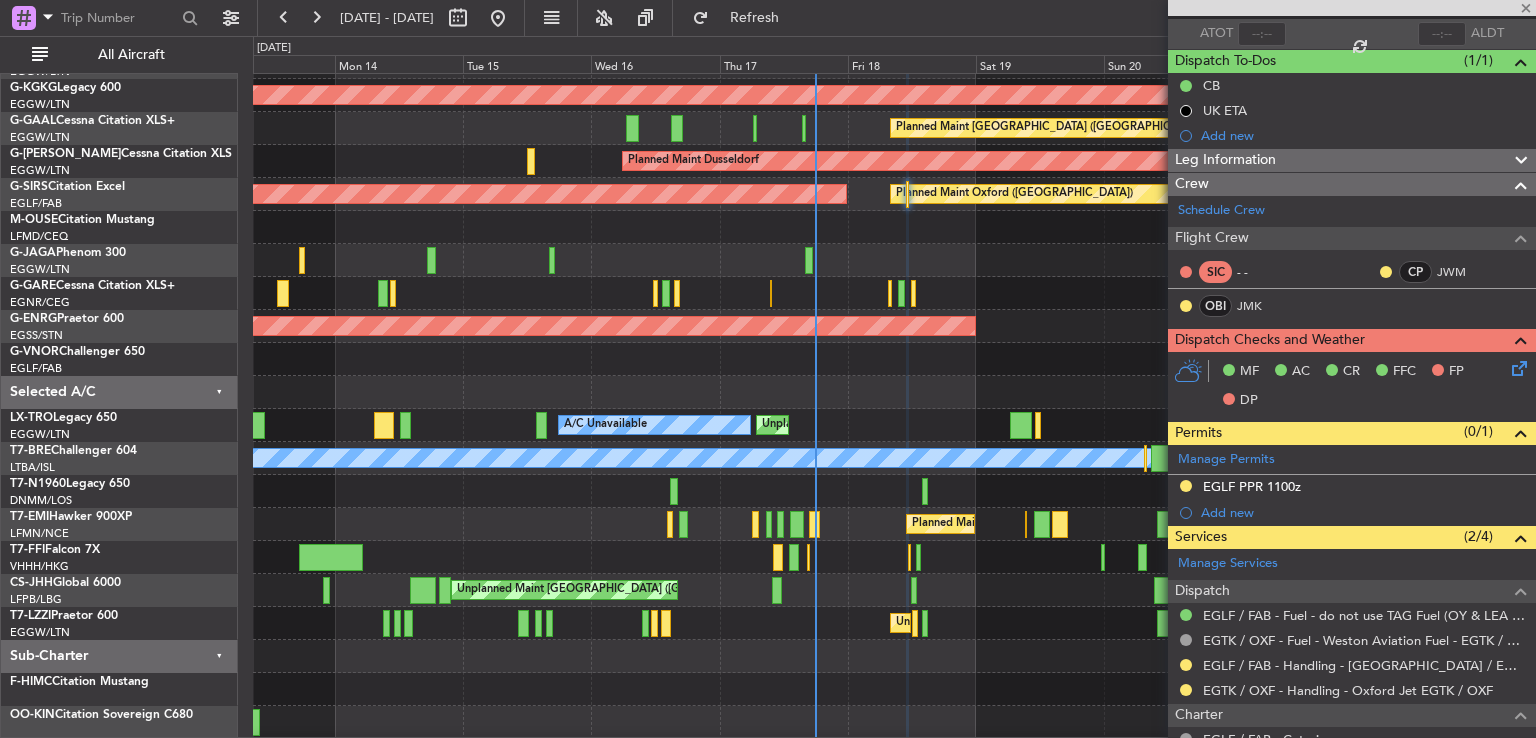 type on "-00:10" 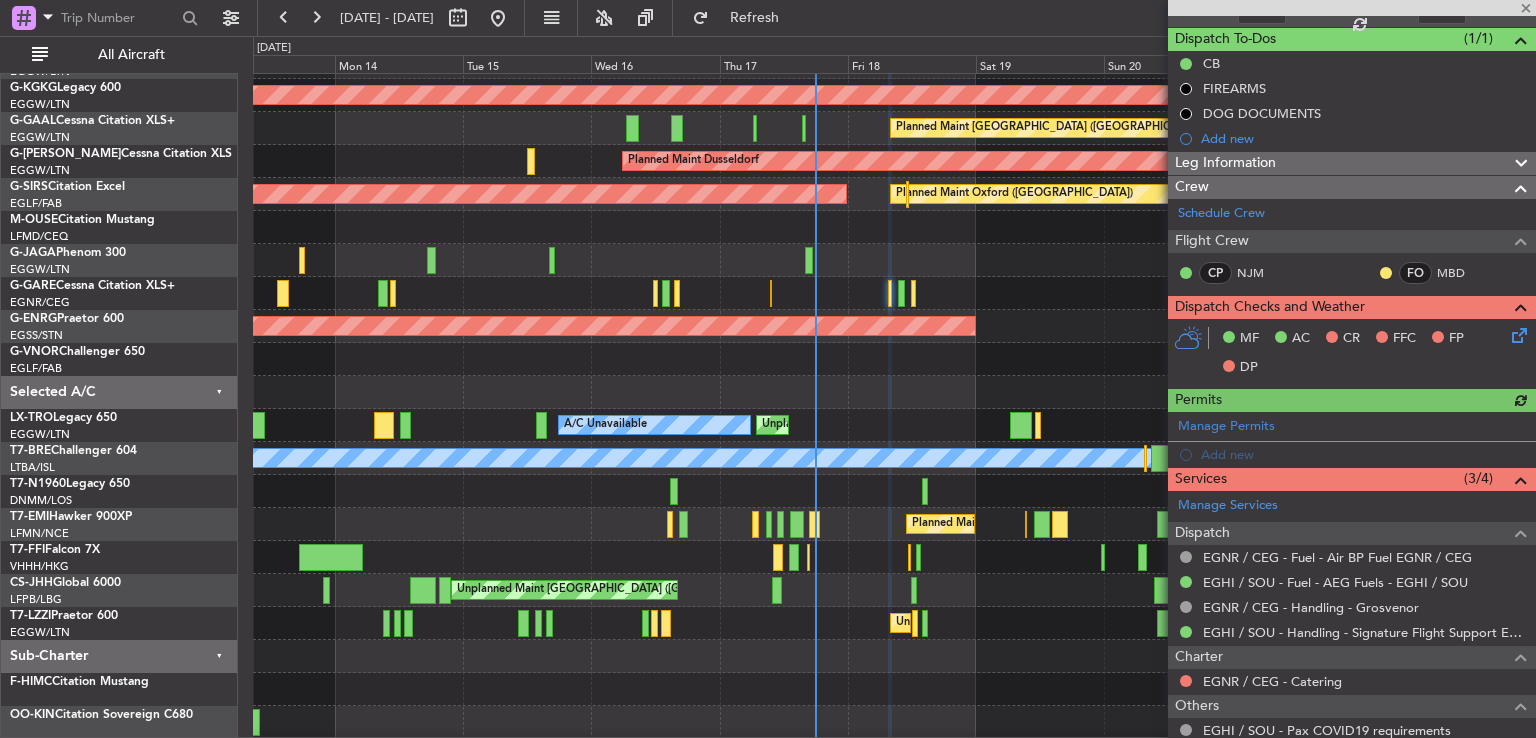 scroll, scrollTop: 214, scrollLeft: 0, axis: vertical 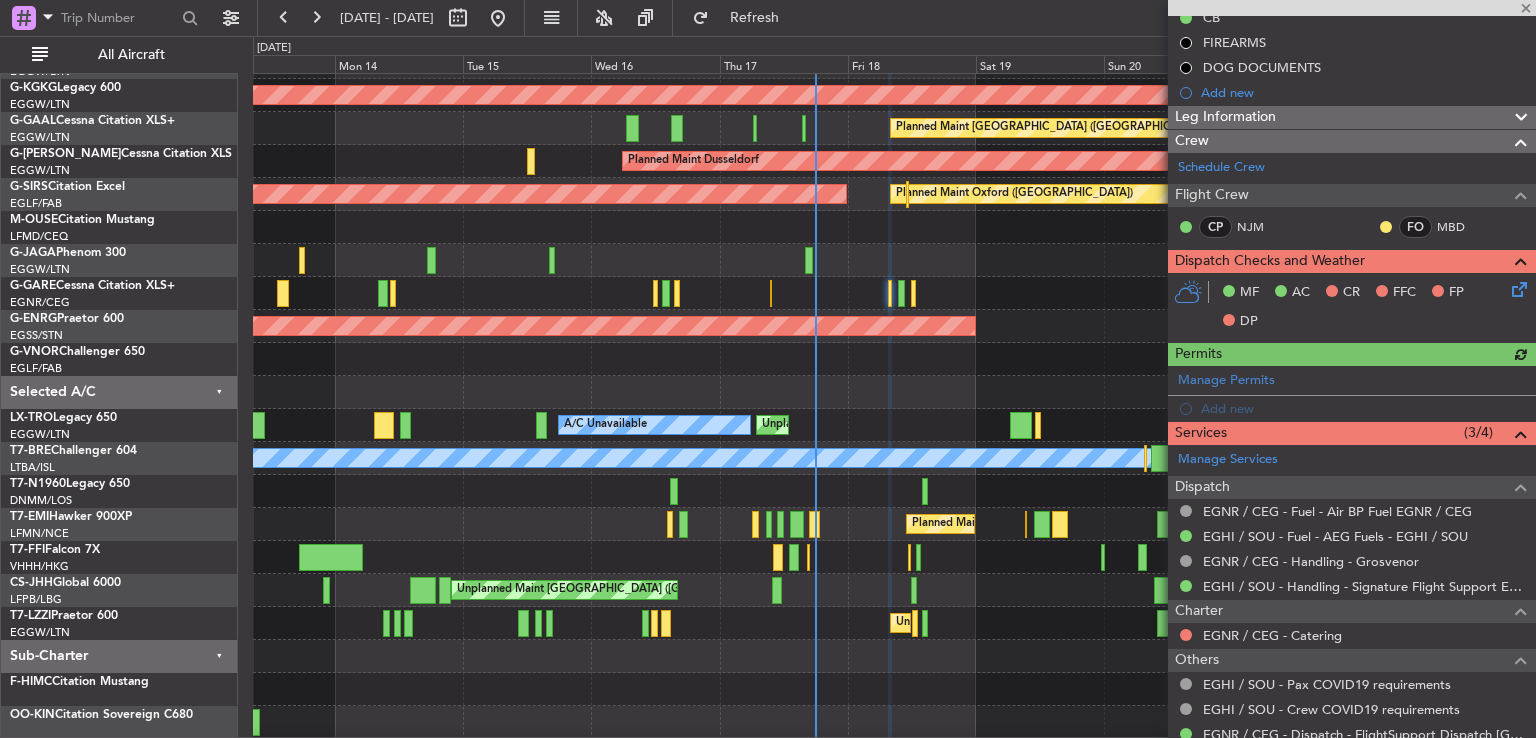 click 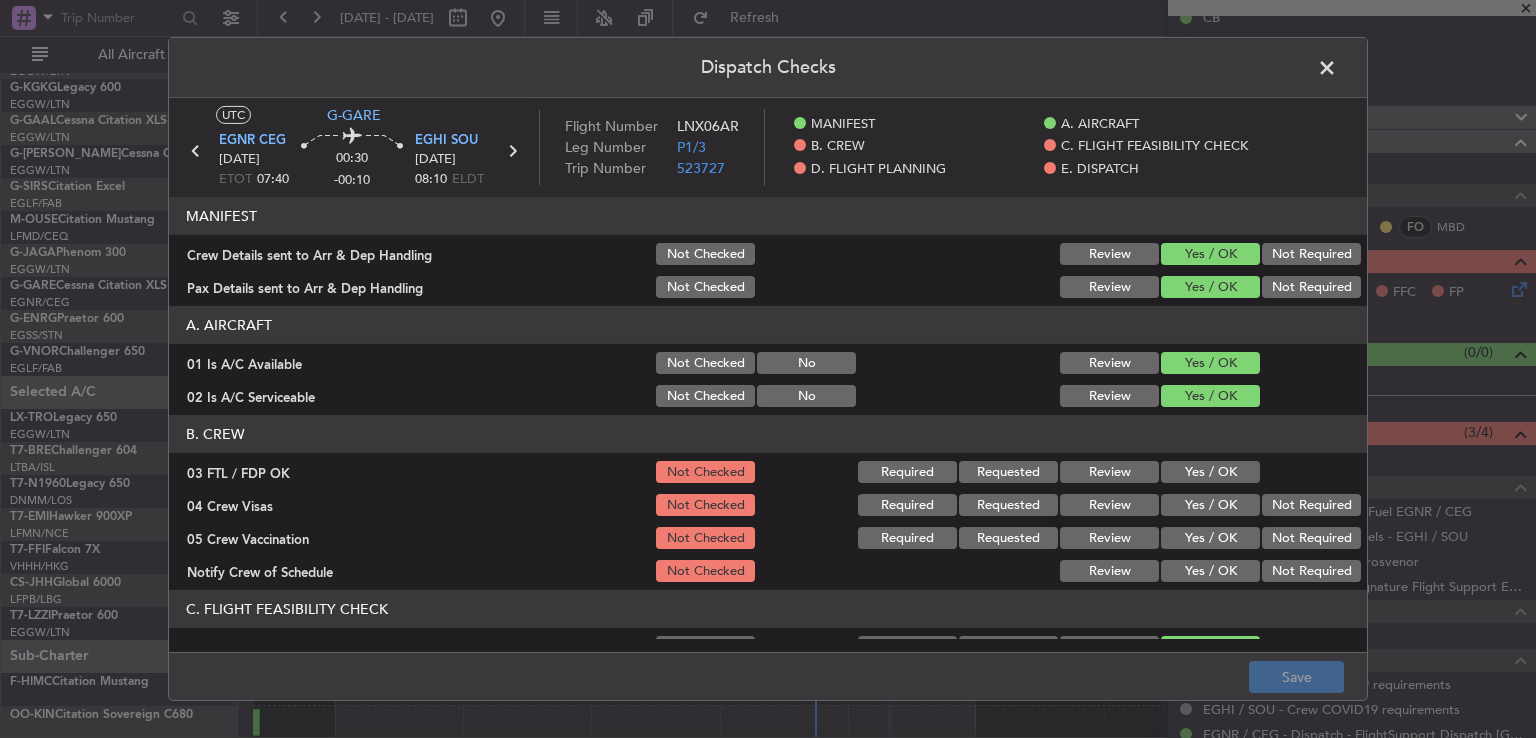 click on "Yes / OK" 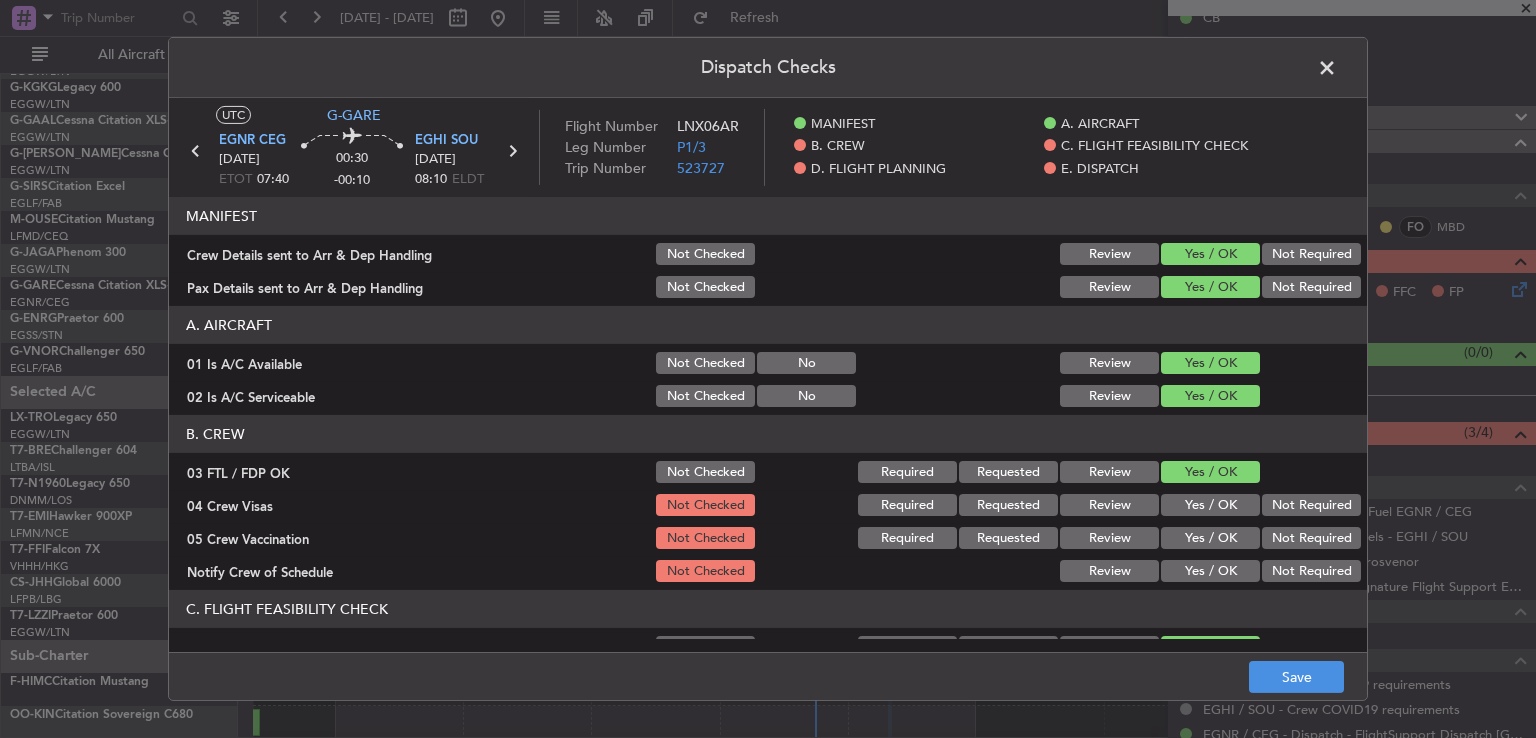 click on "Not Required" 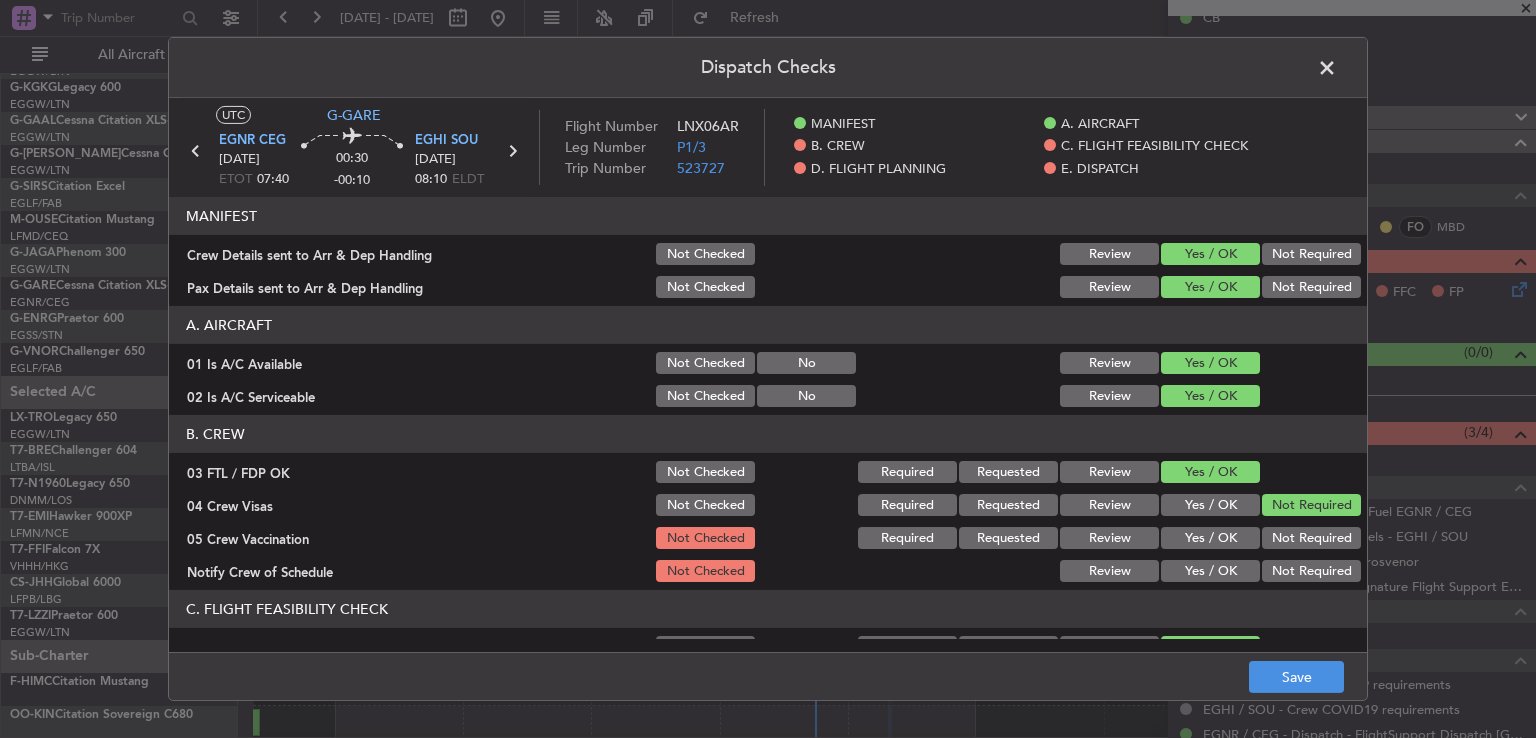 click on "Not Required" 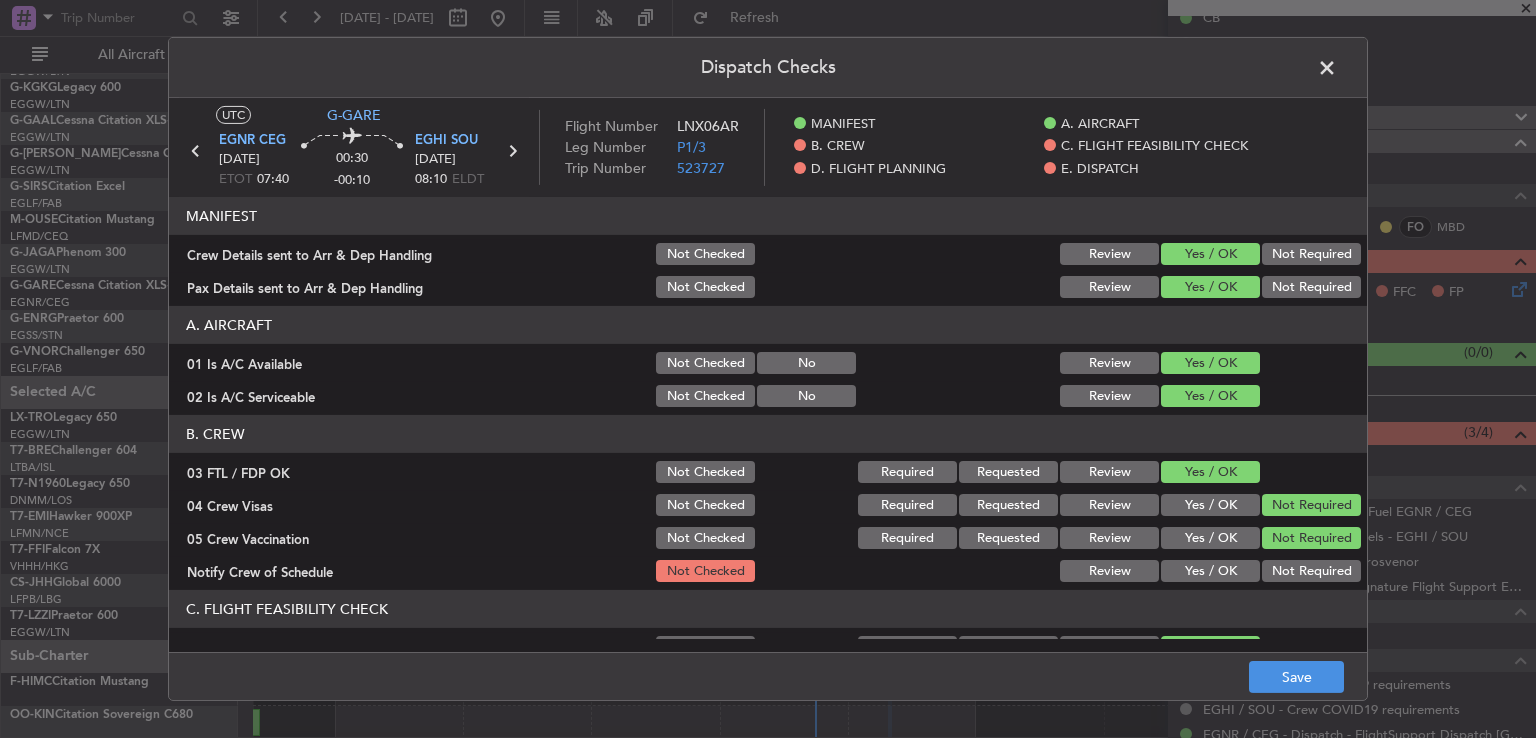 click on "Yes / OK" 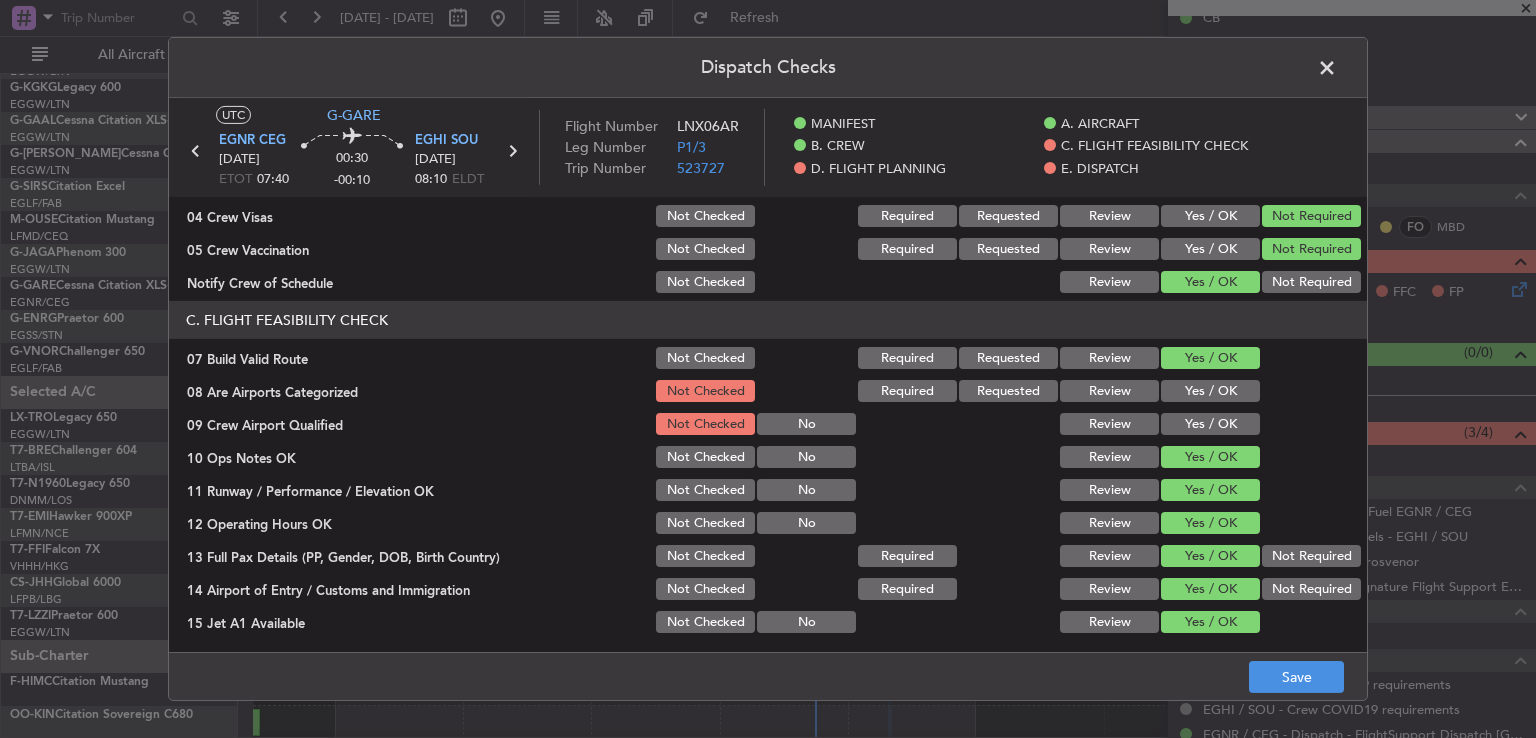 scroll, scrollTop: 292, scrollLeft: 0, axis: vertical 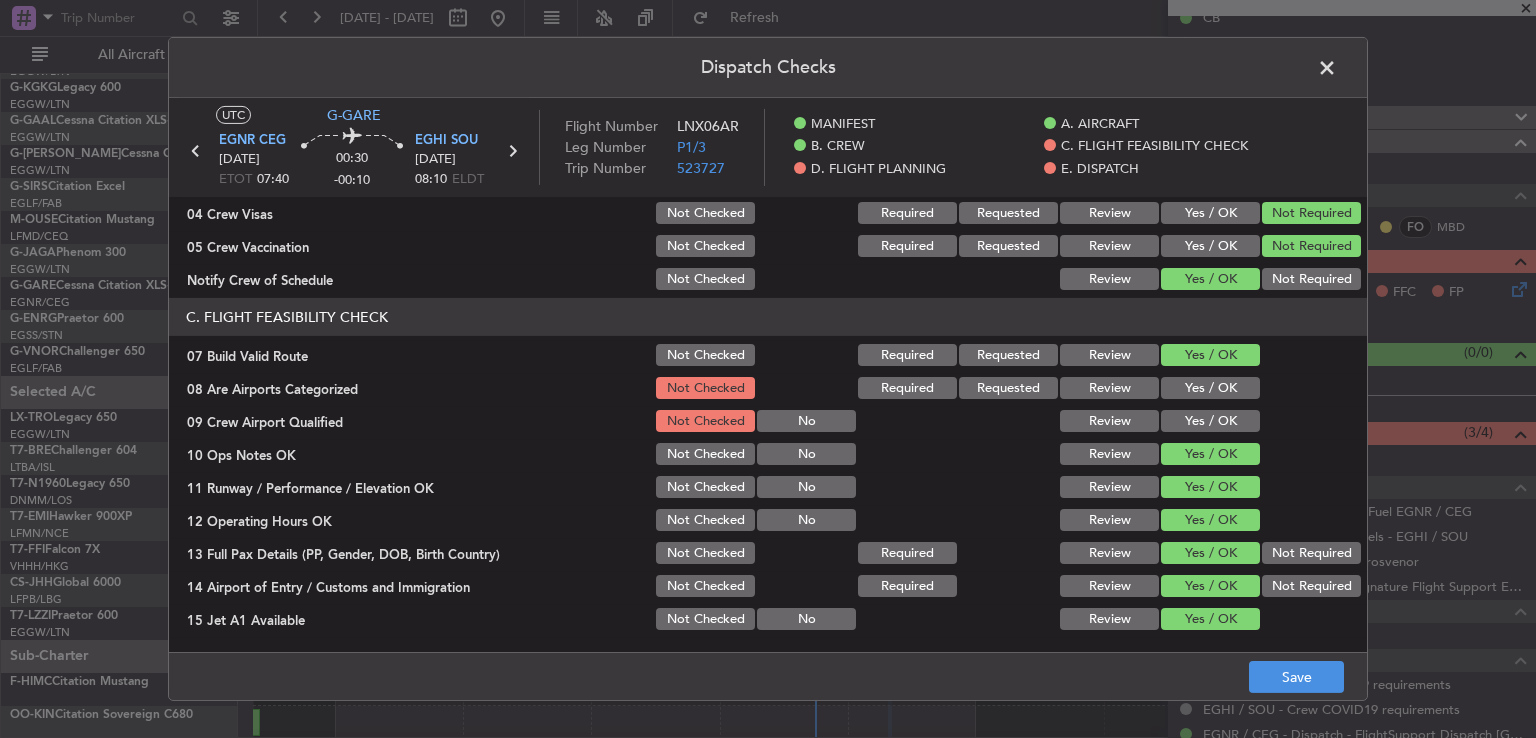 drag, startPoint x: 1203, startPoint y: 385, endPoint x: 1206, endPoint y: 409, distance: 24.186773 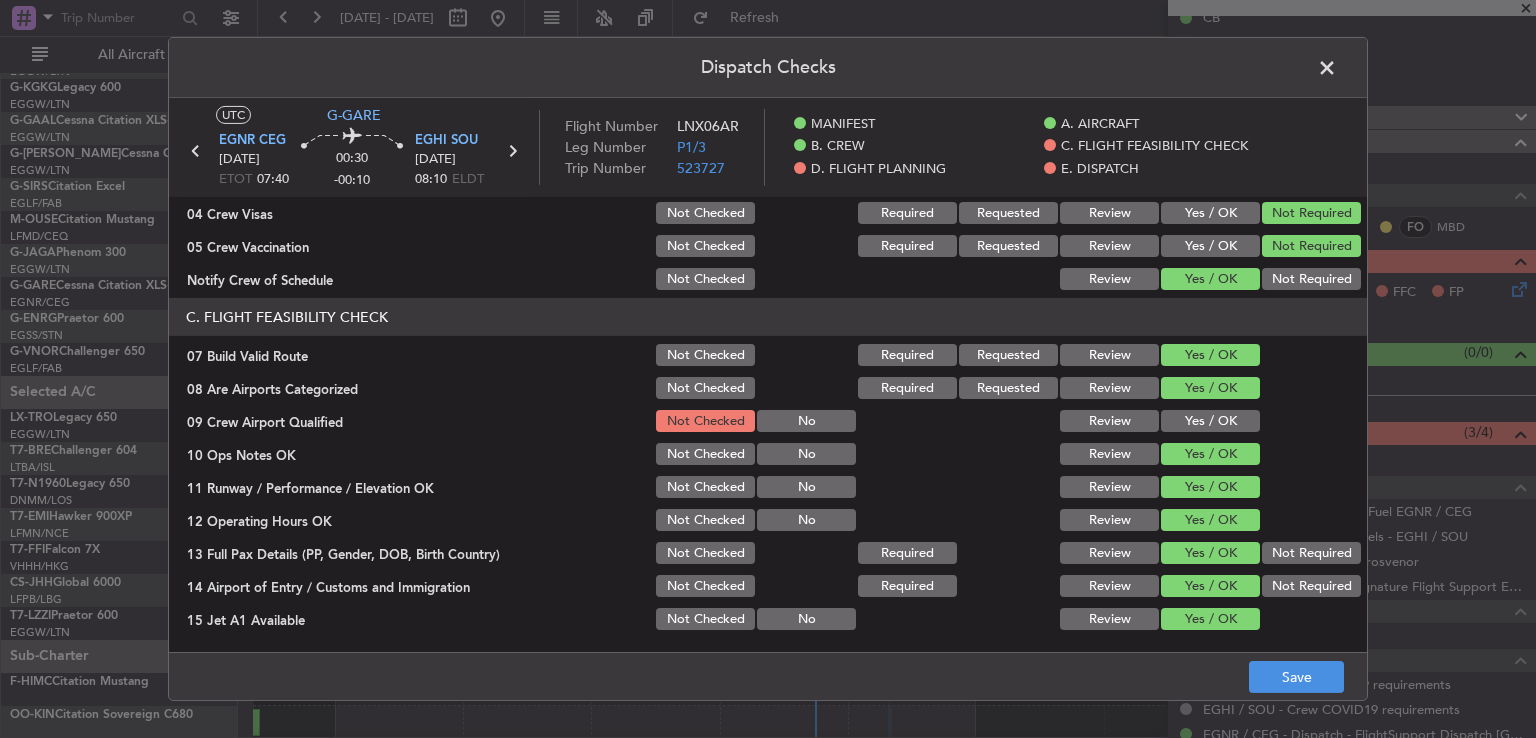 click on "Yes / OK" 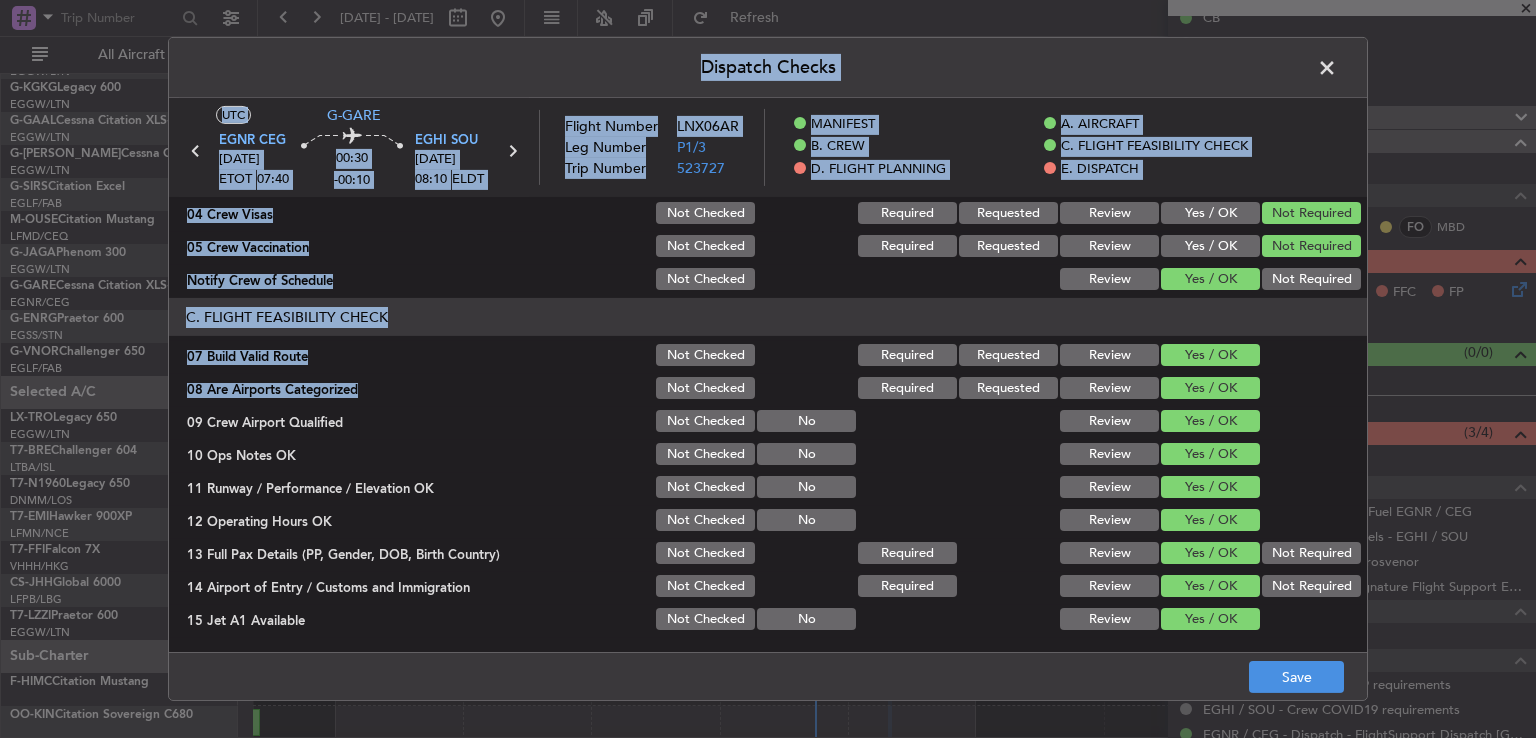 drag, startPoint x: 1368, startPoint y: 376, endPoint x: 1365, endPoint y: 391, distance: 15.297058 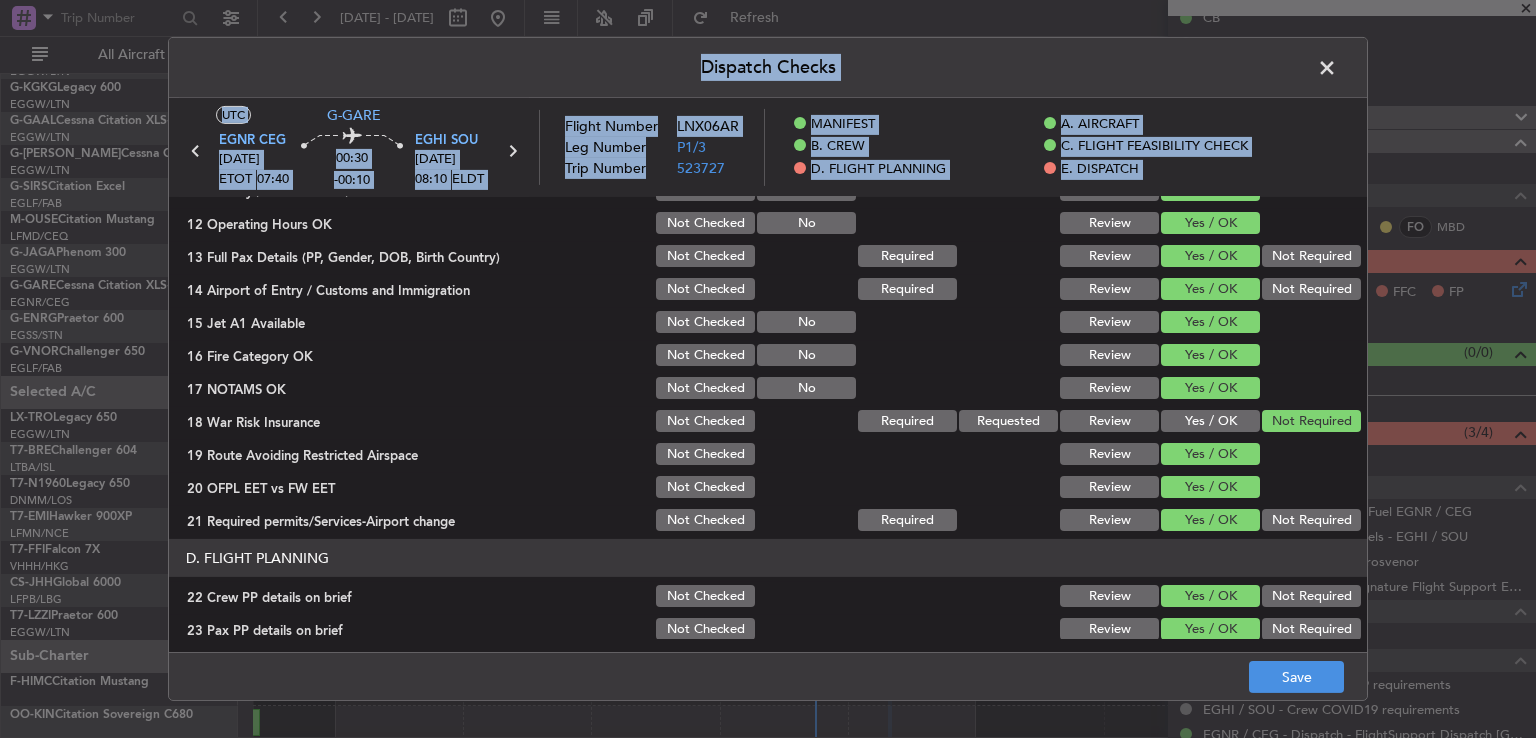 scroll, scrollTop: 673, scrollLeft: 0, axis: vertical 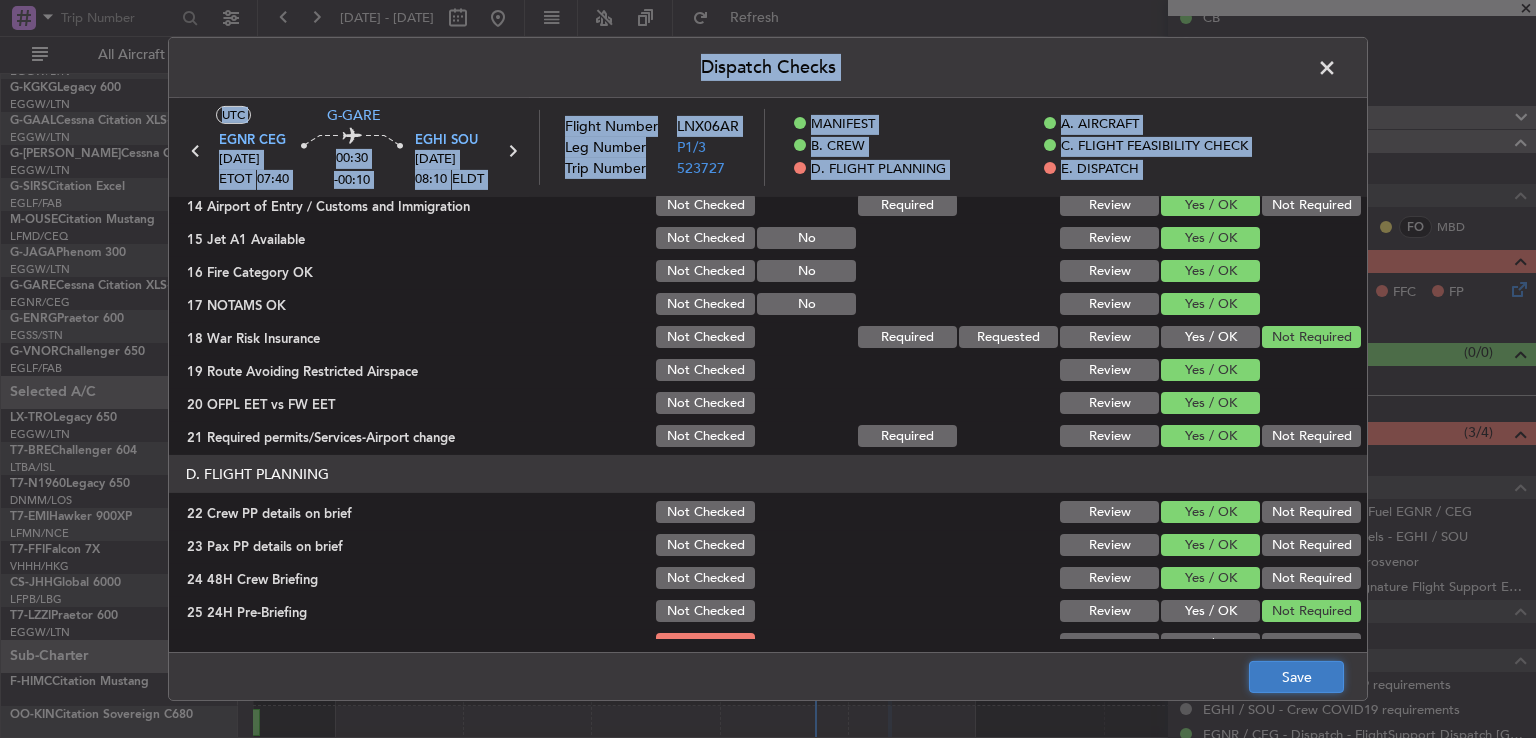 click on "Save" 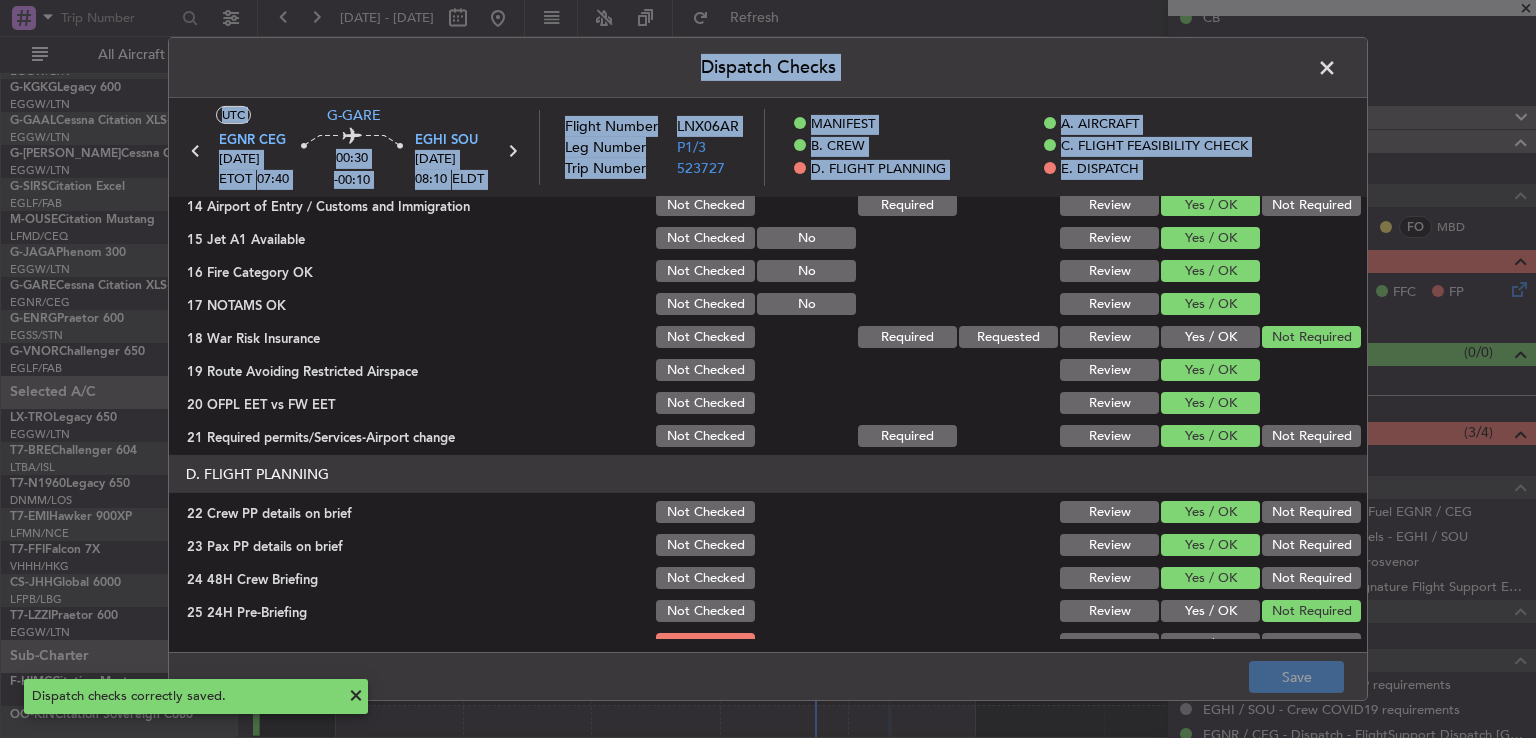 click 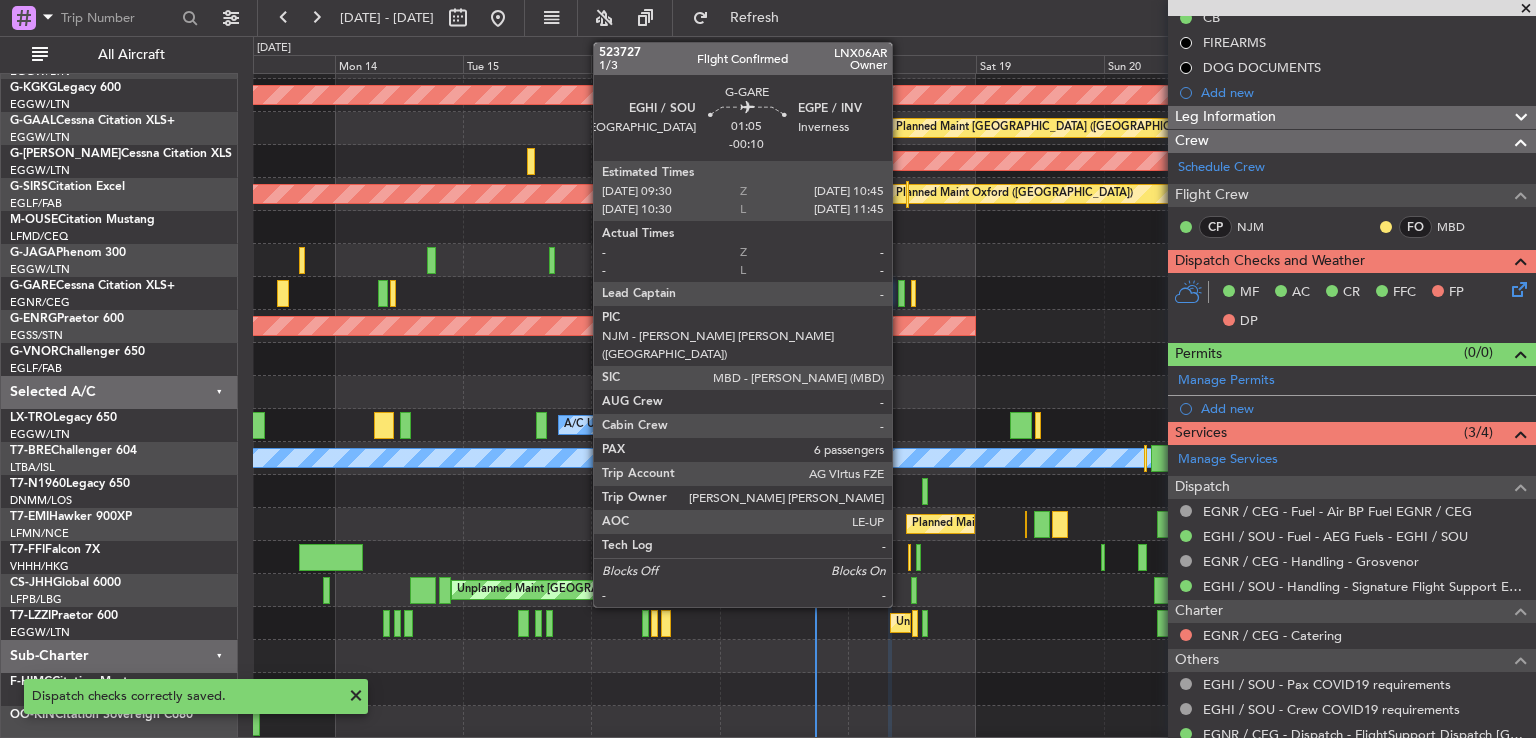 click 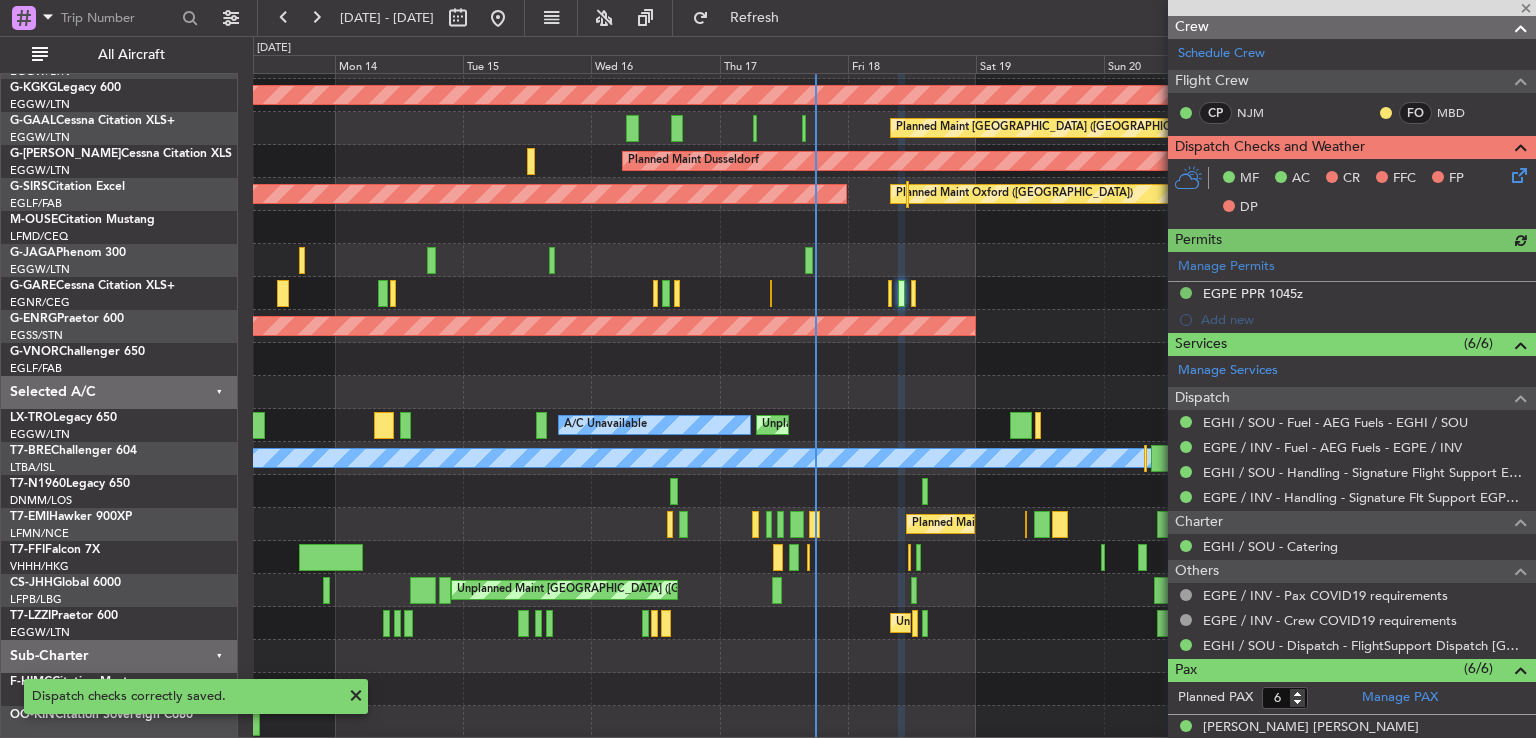 scroll, scrollTop: 325, scrollLeft: 0, axis: vertical 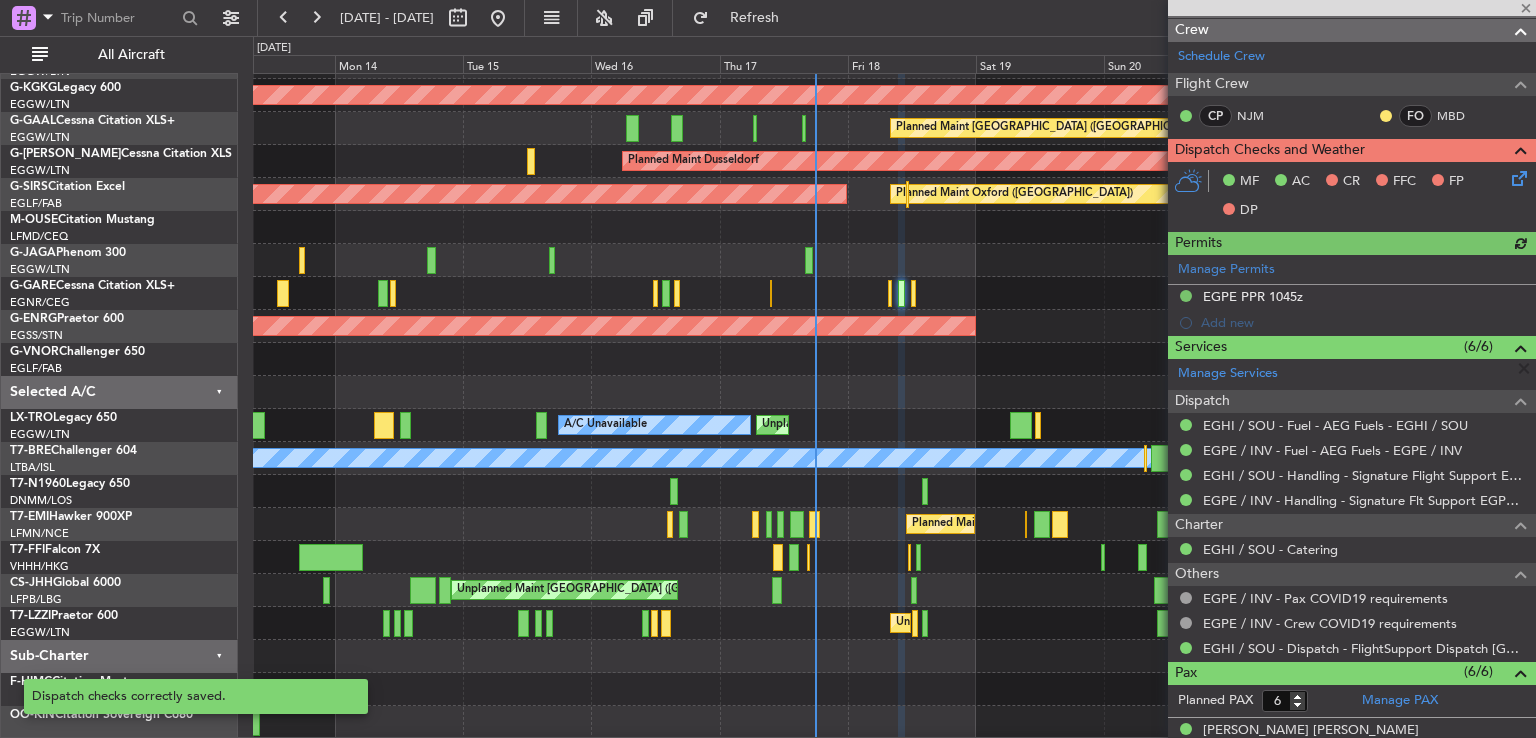 click 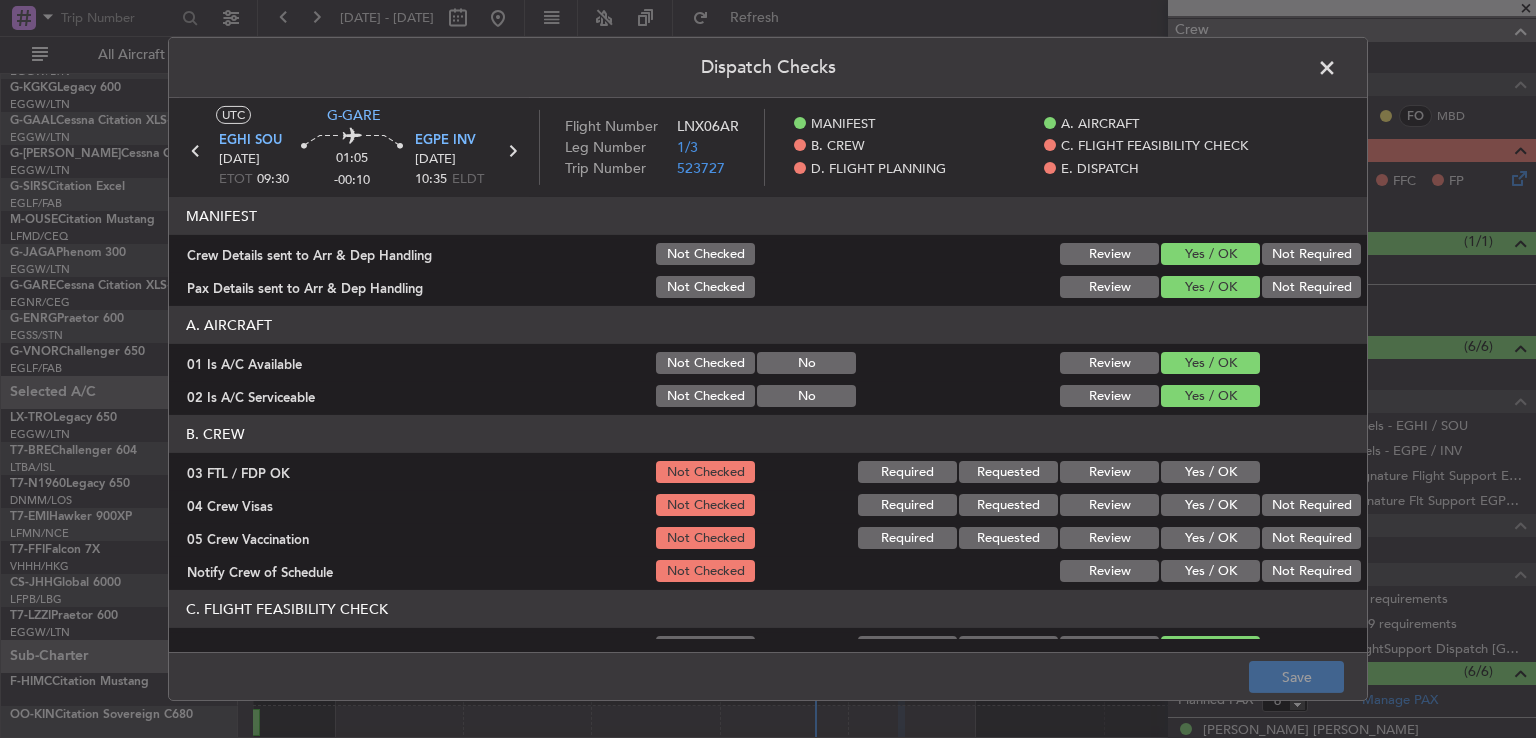 click on "Yes / OK" 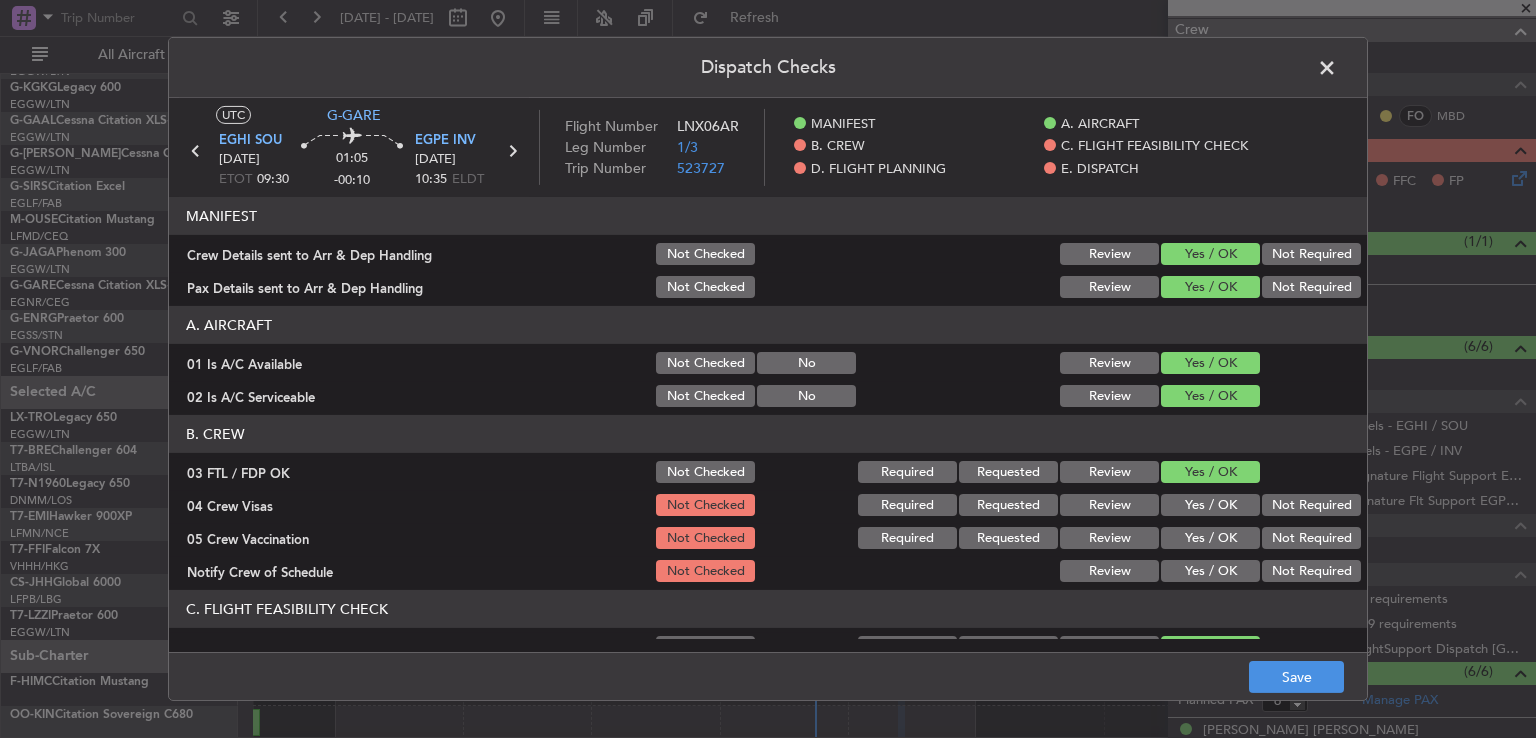 click on "Not Required" 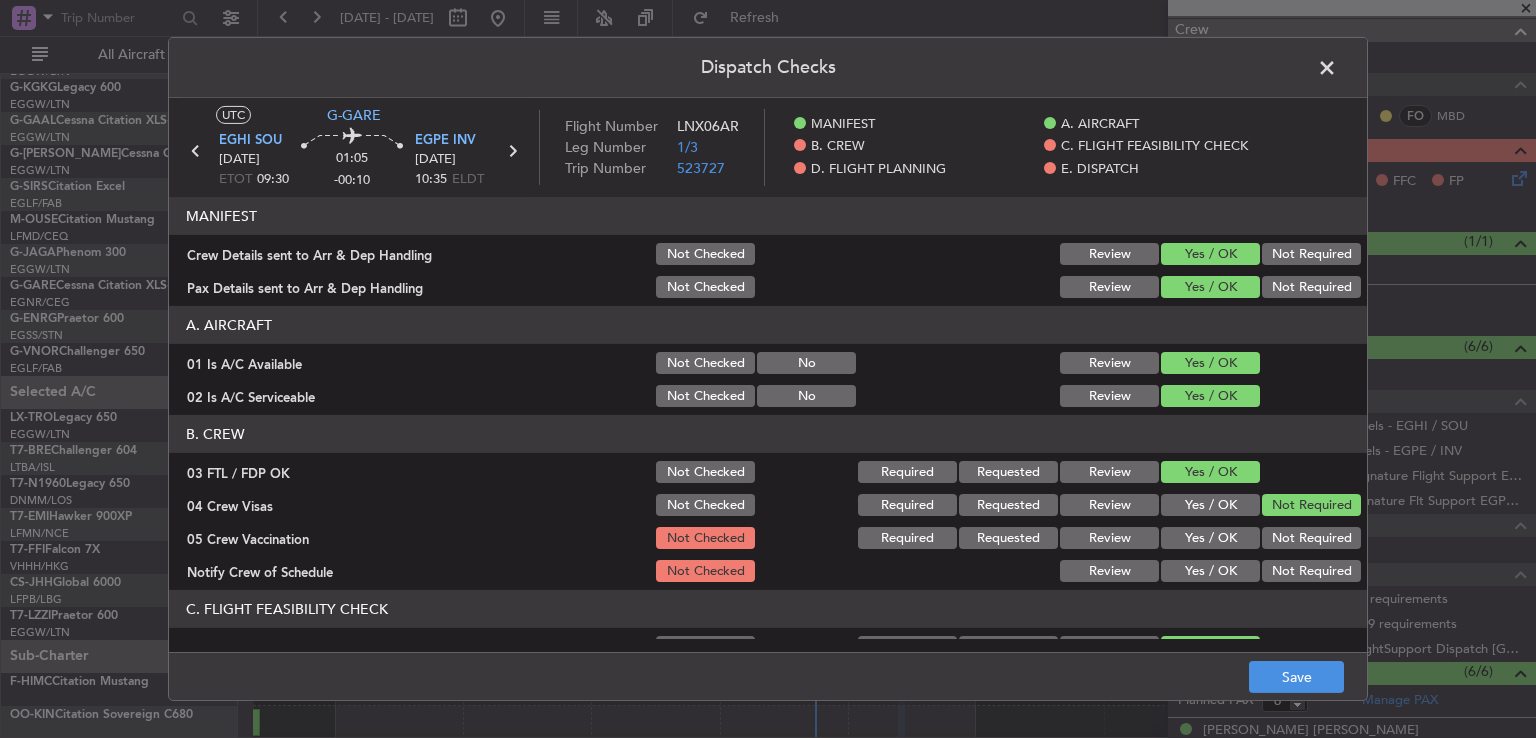 click on "Not Required" 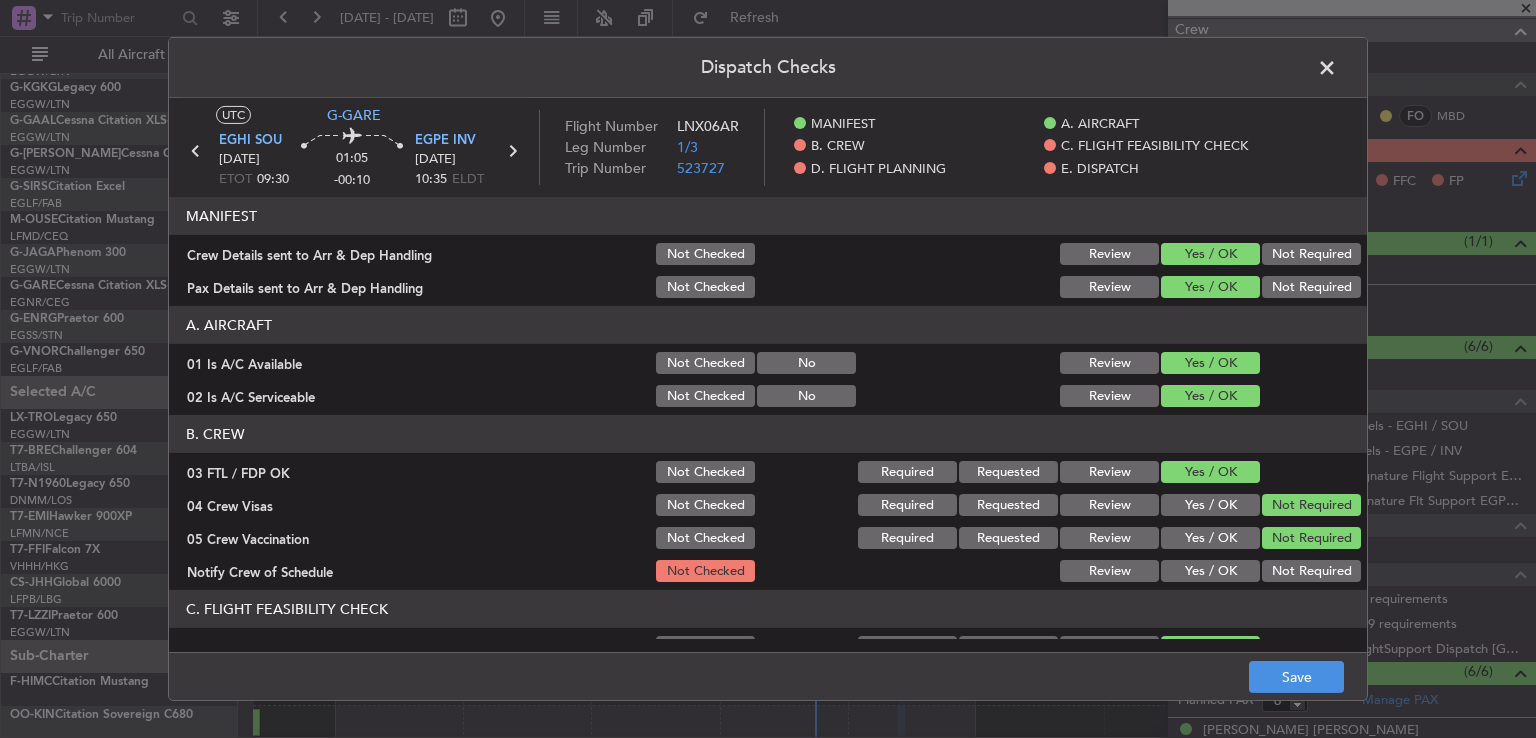 click on "Yes / OK" 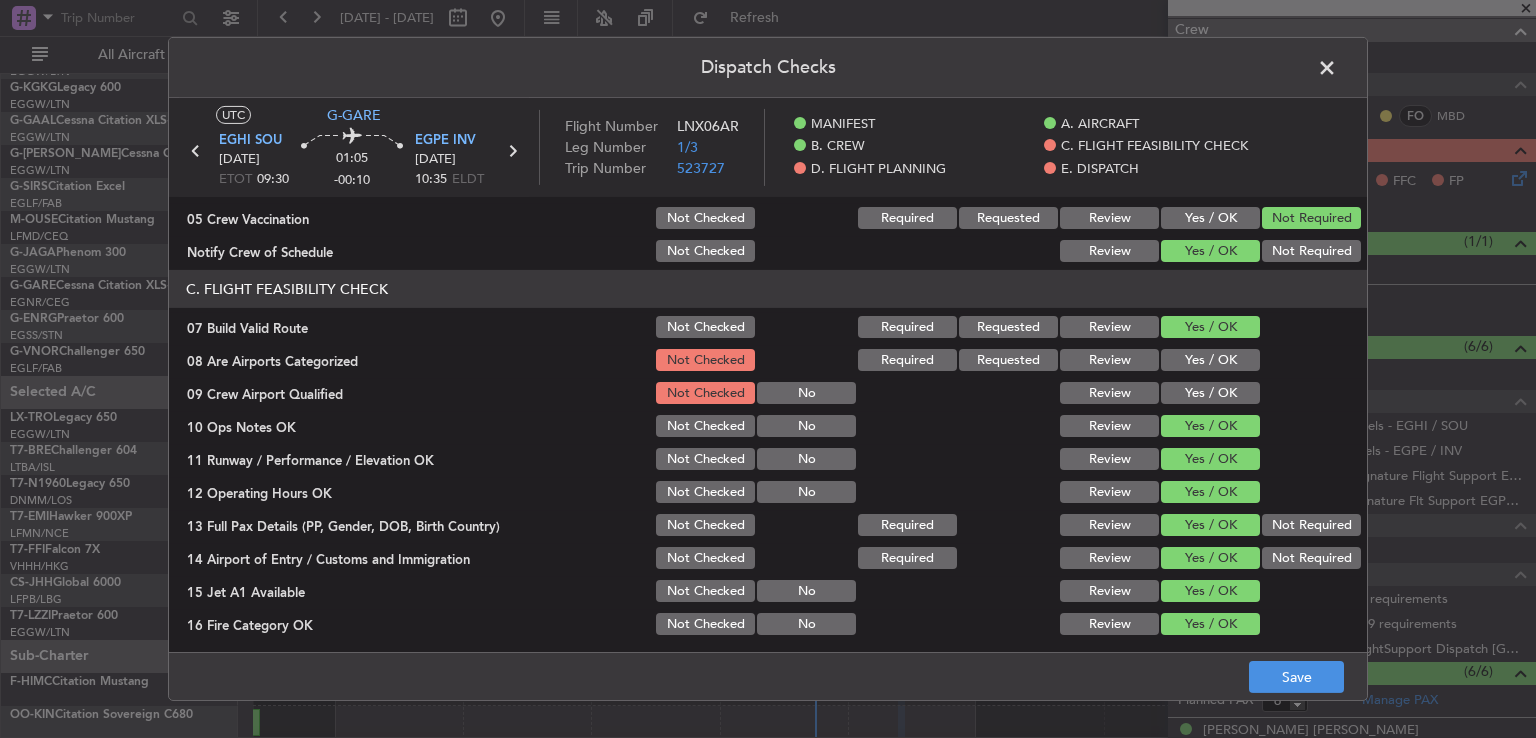 scroll, scrollTop: 332, scrollLeft: 0, axis: vertical 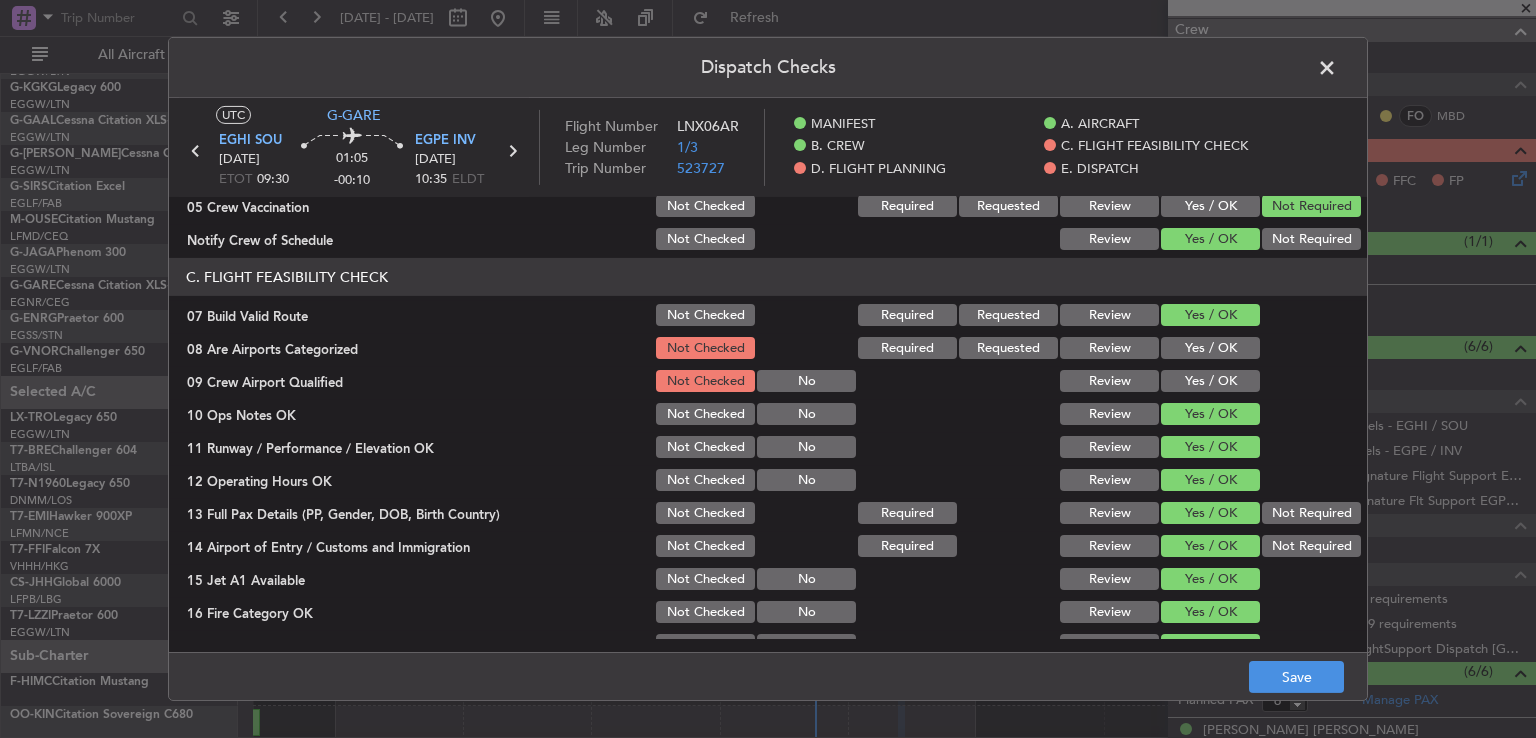 click on "Yes / OK" 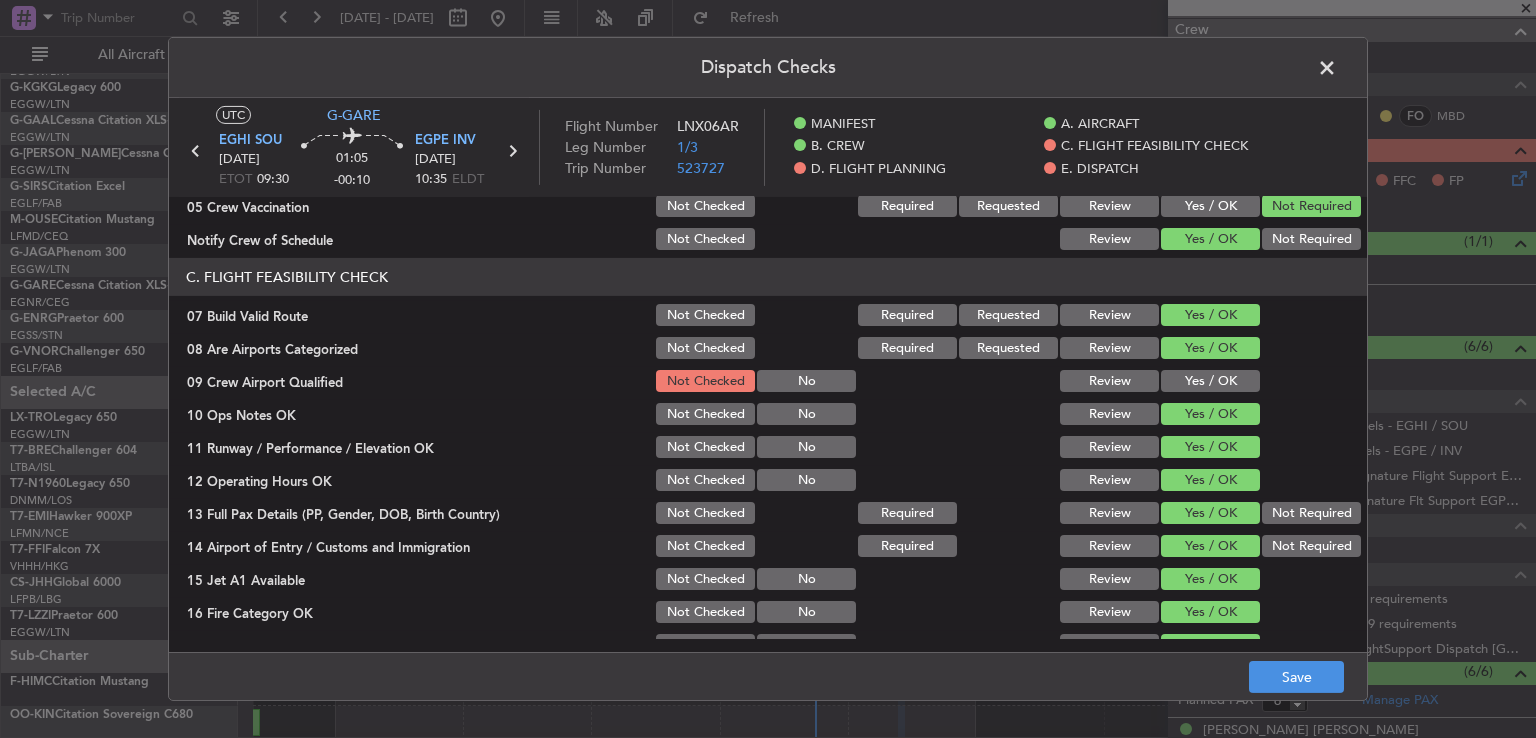 click on "Yes / OK" 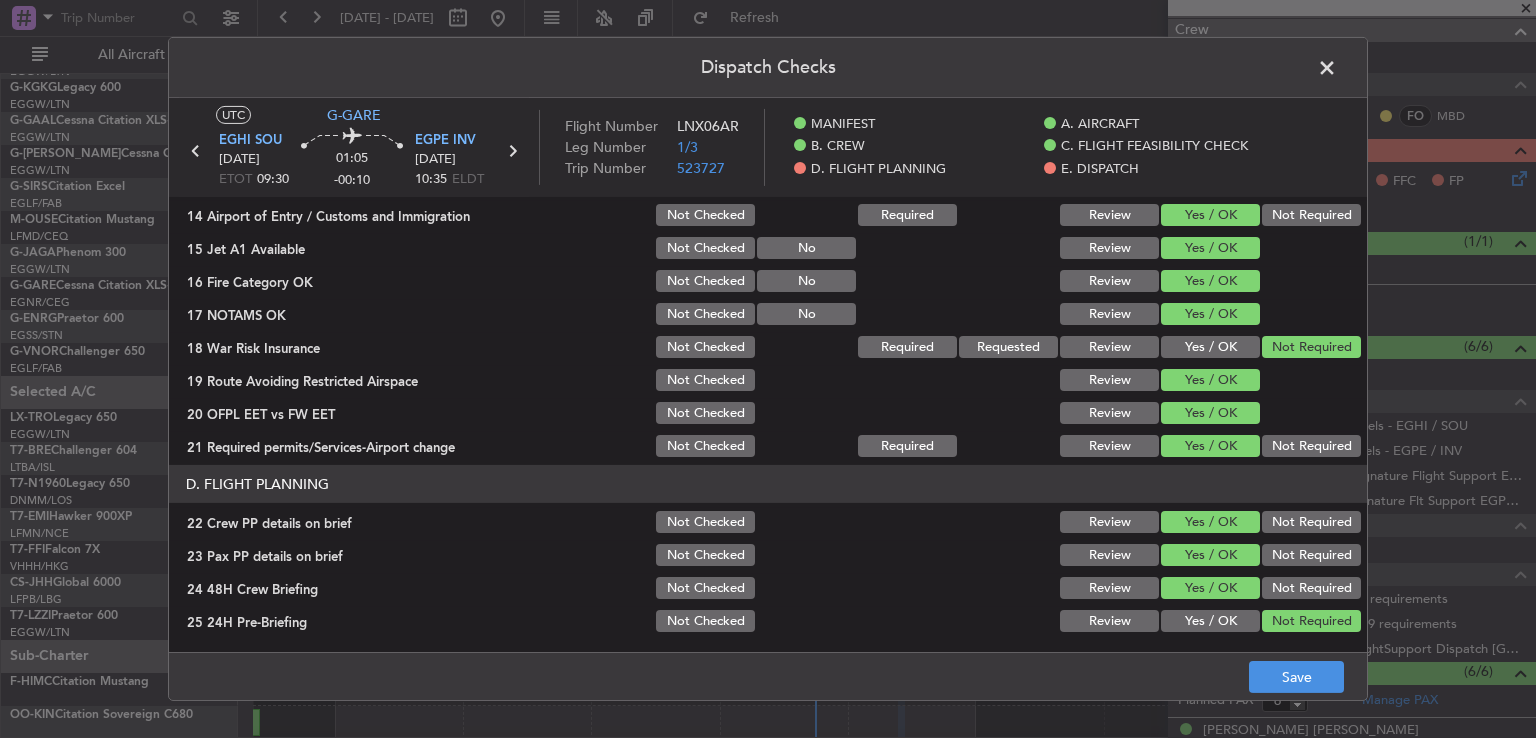scroll, scrollTop: 660, scrollLeft: 0, axis: vertical 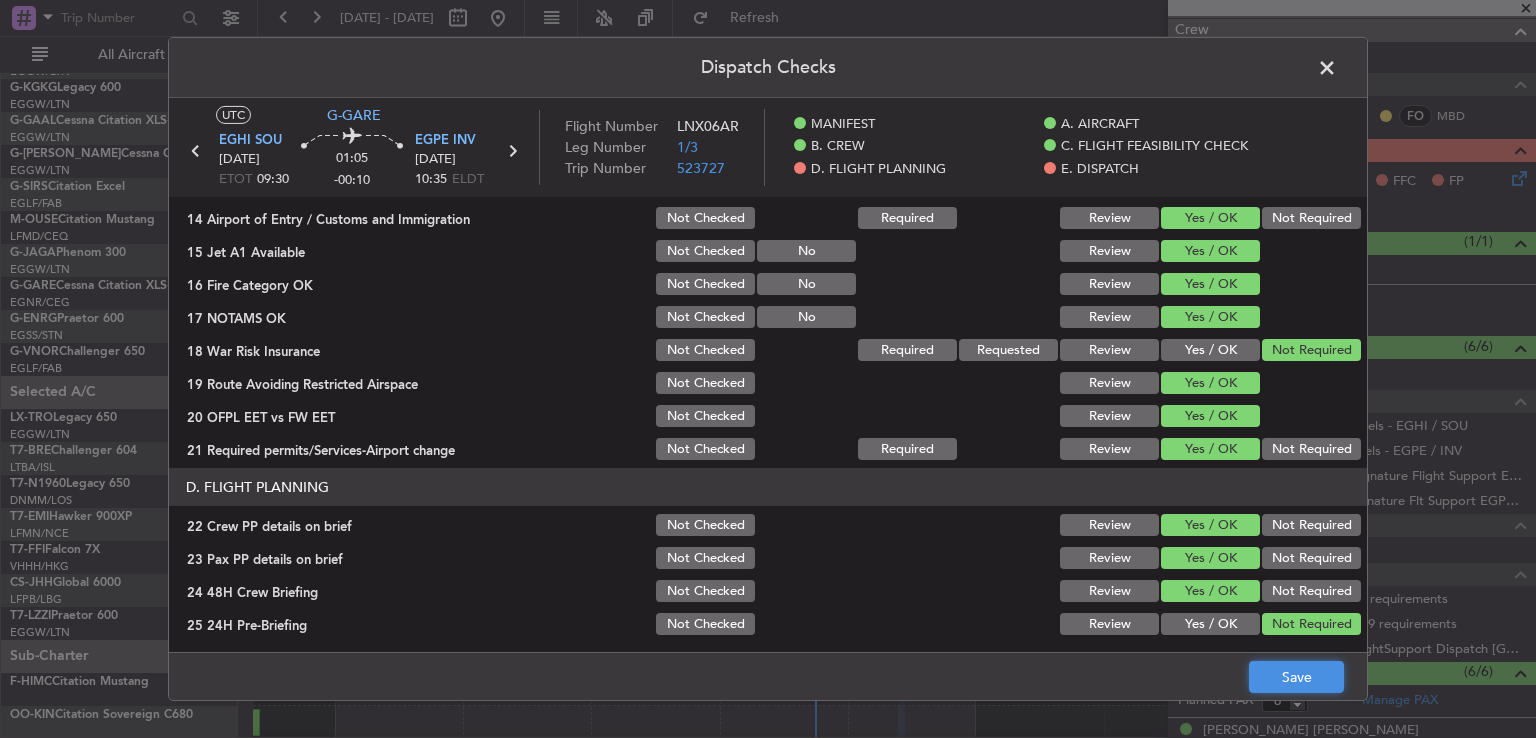 click on "Save" 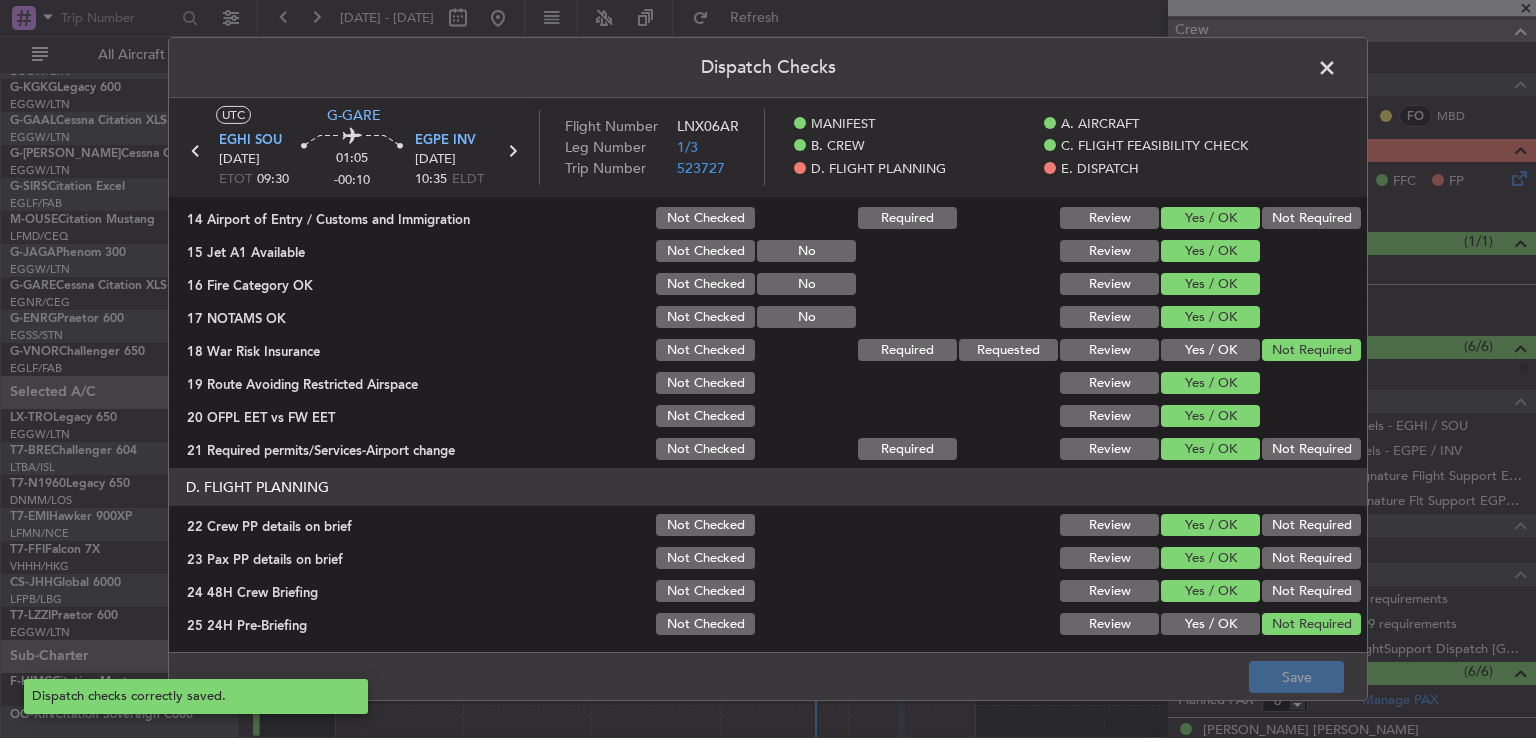 click 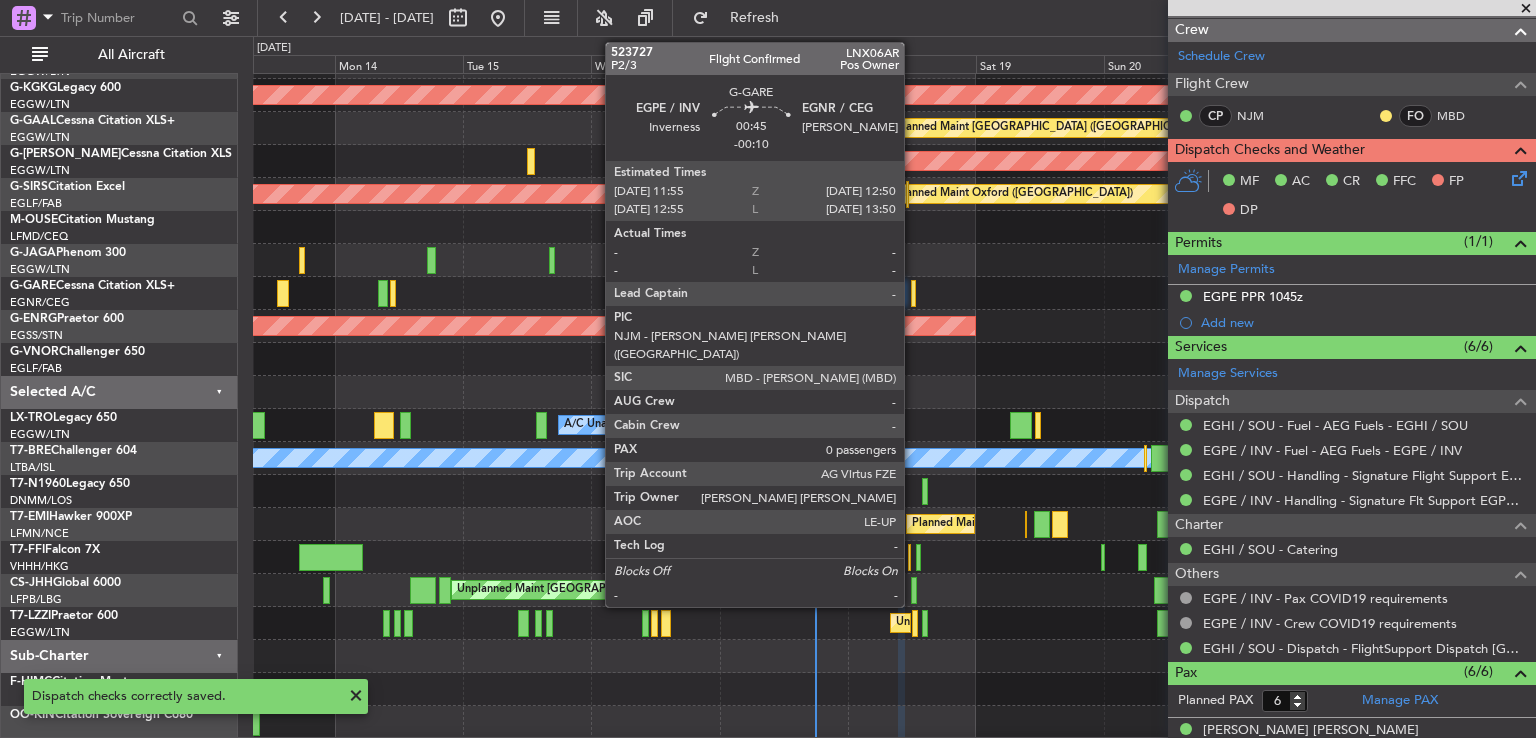 click 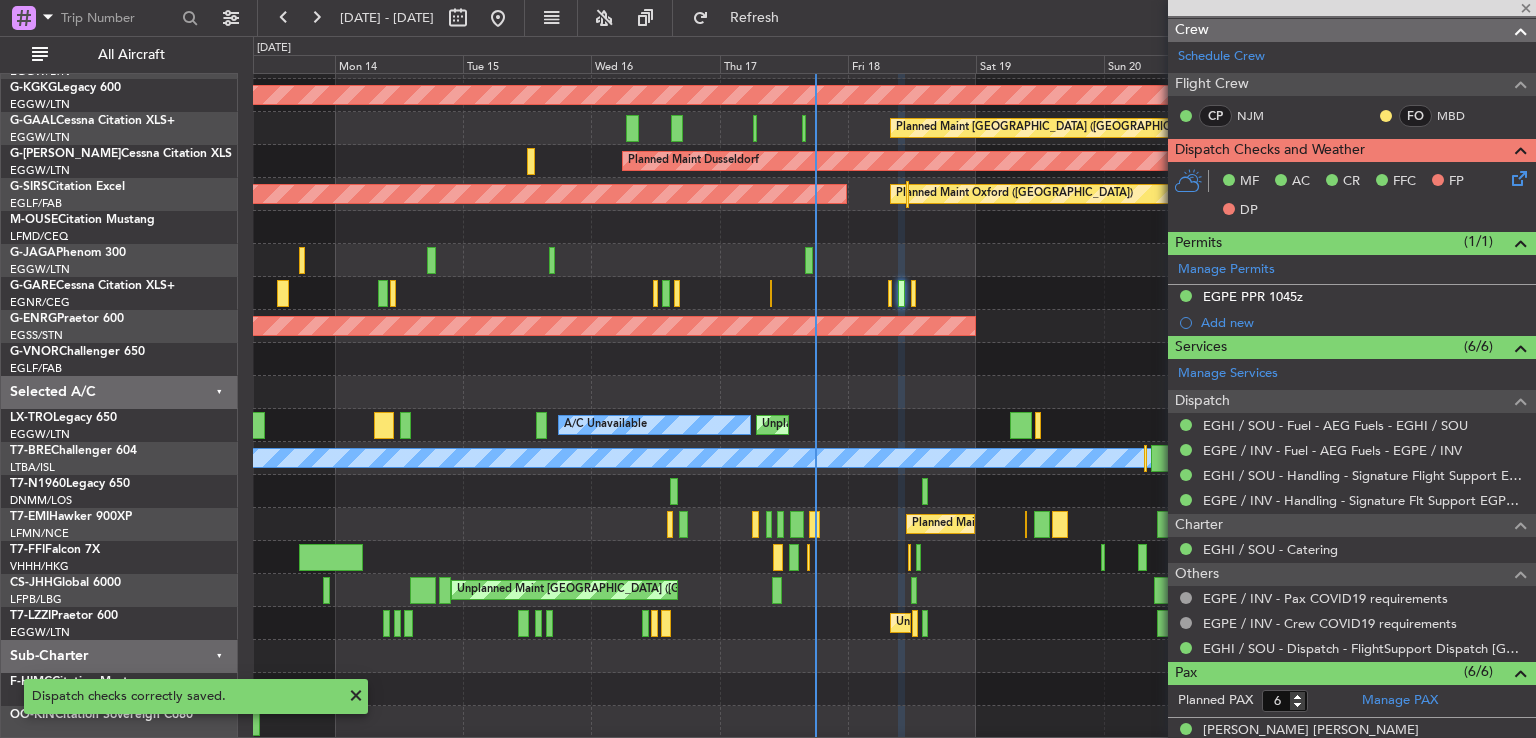 type on "0" 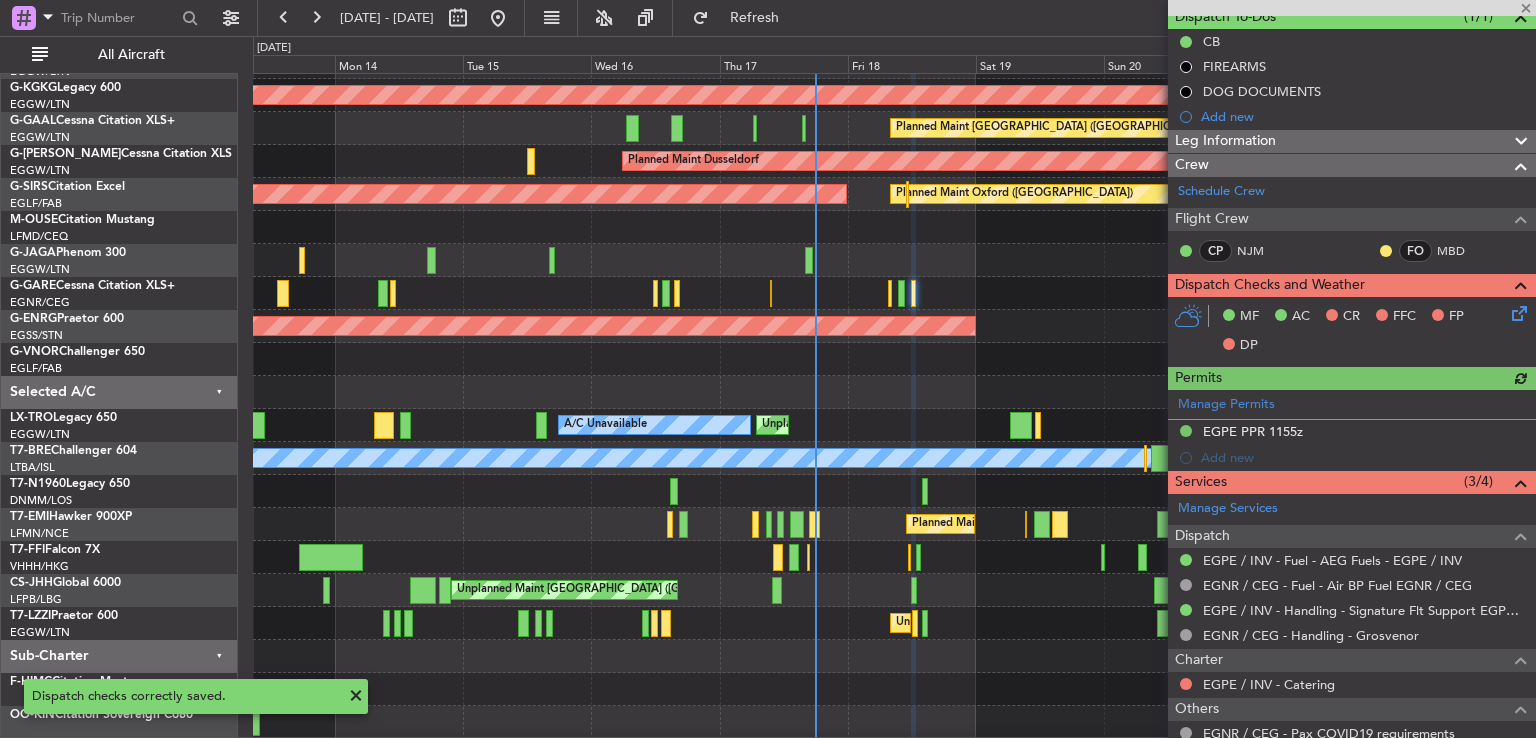 scroll, scrollTop: 188, scrollLeft: 0, axis: vertical 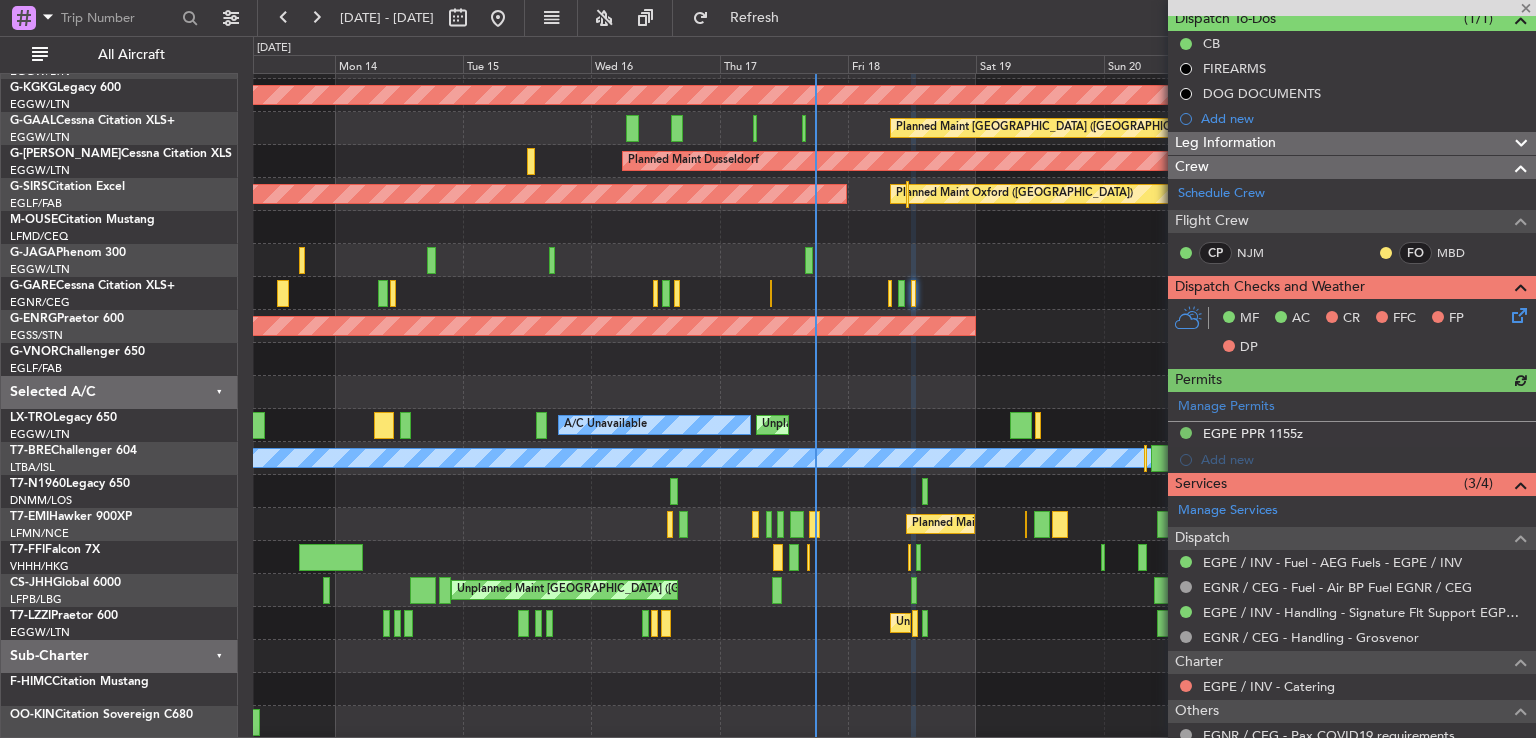 click 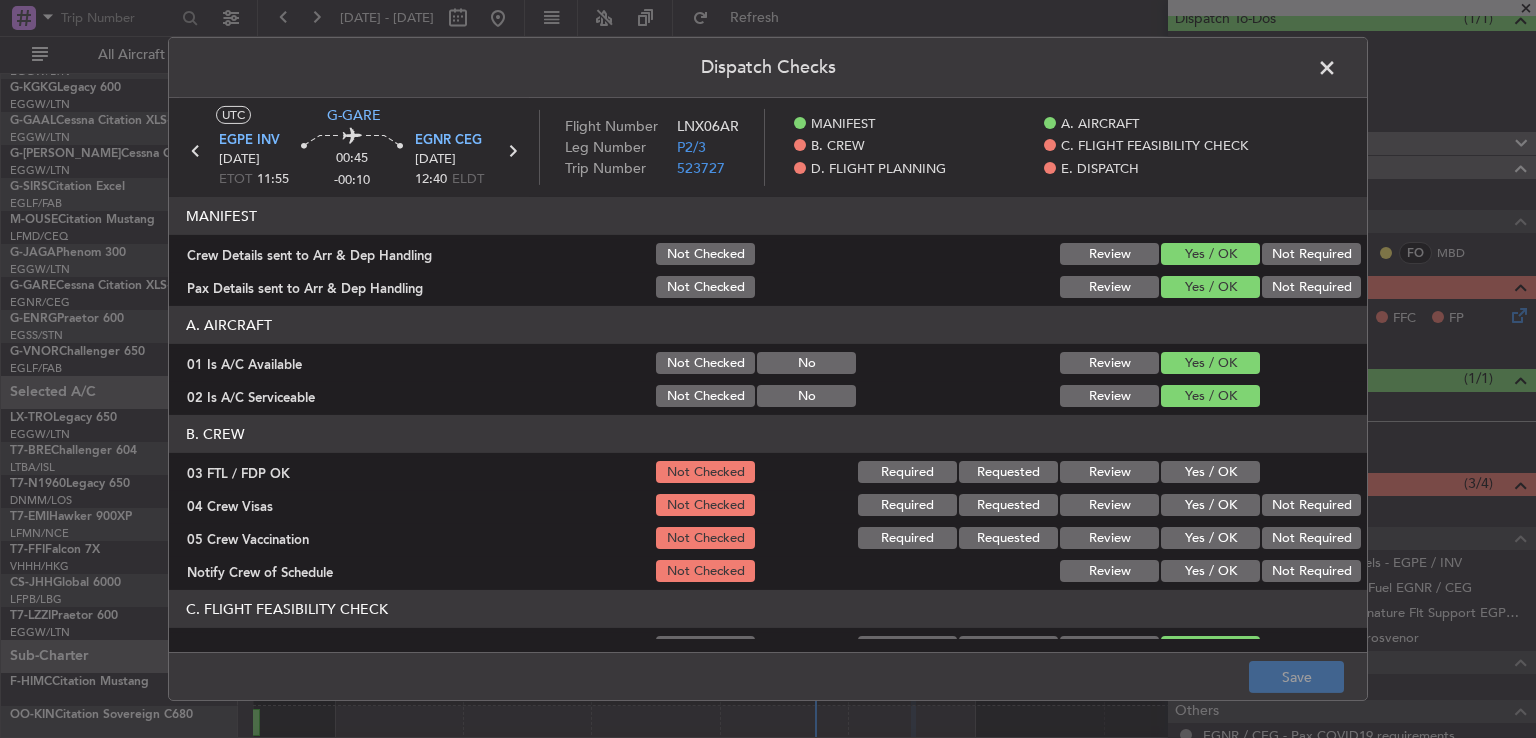 click on "Yes / OK" 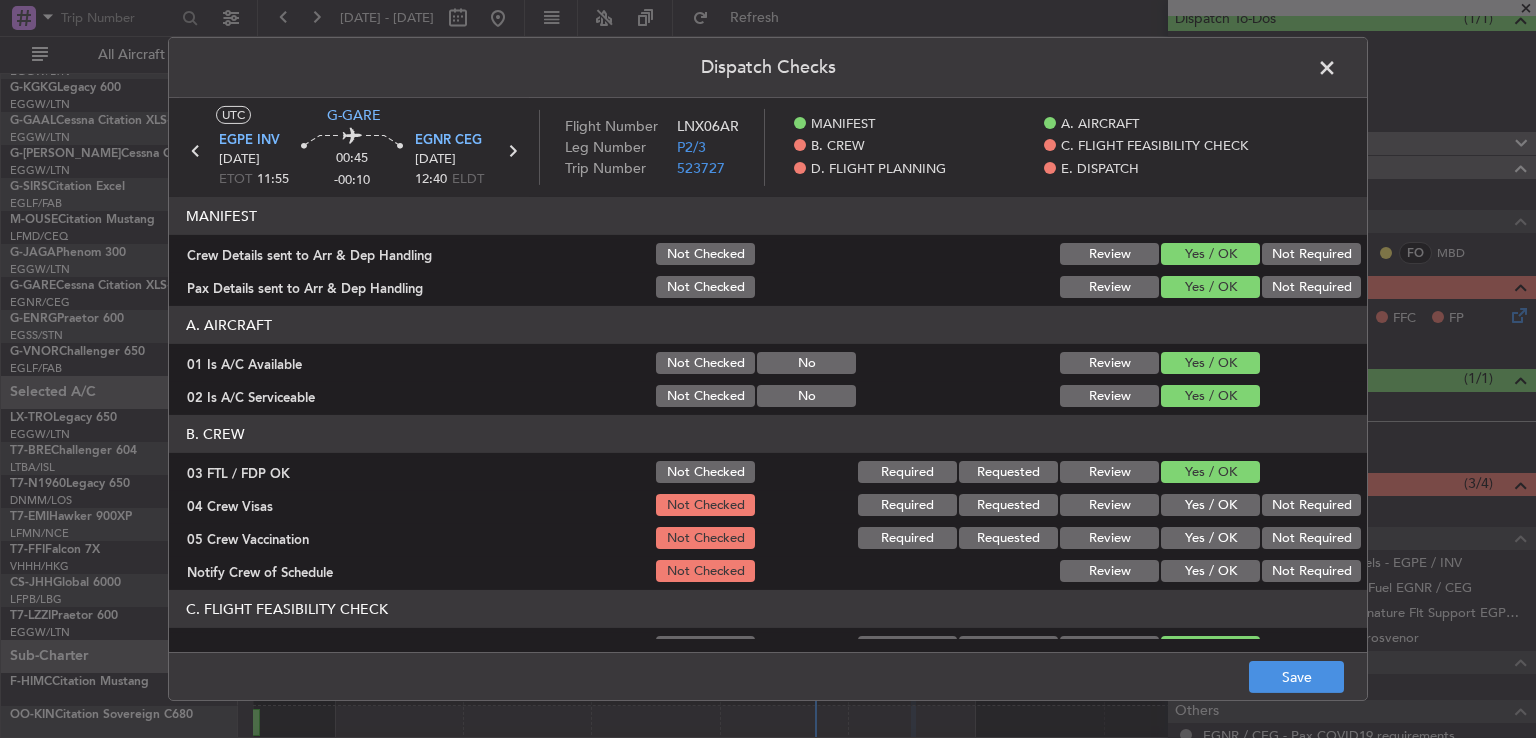 click on "Not Required" 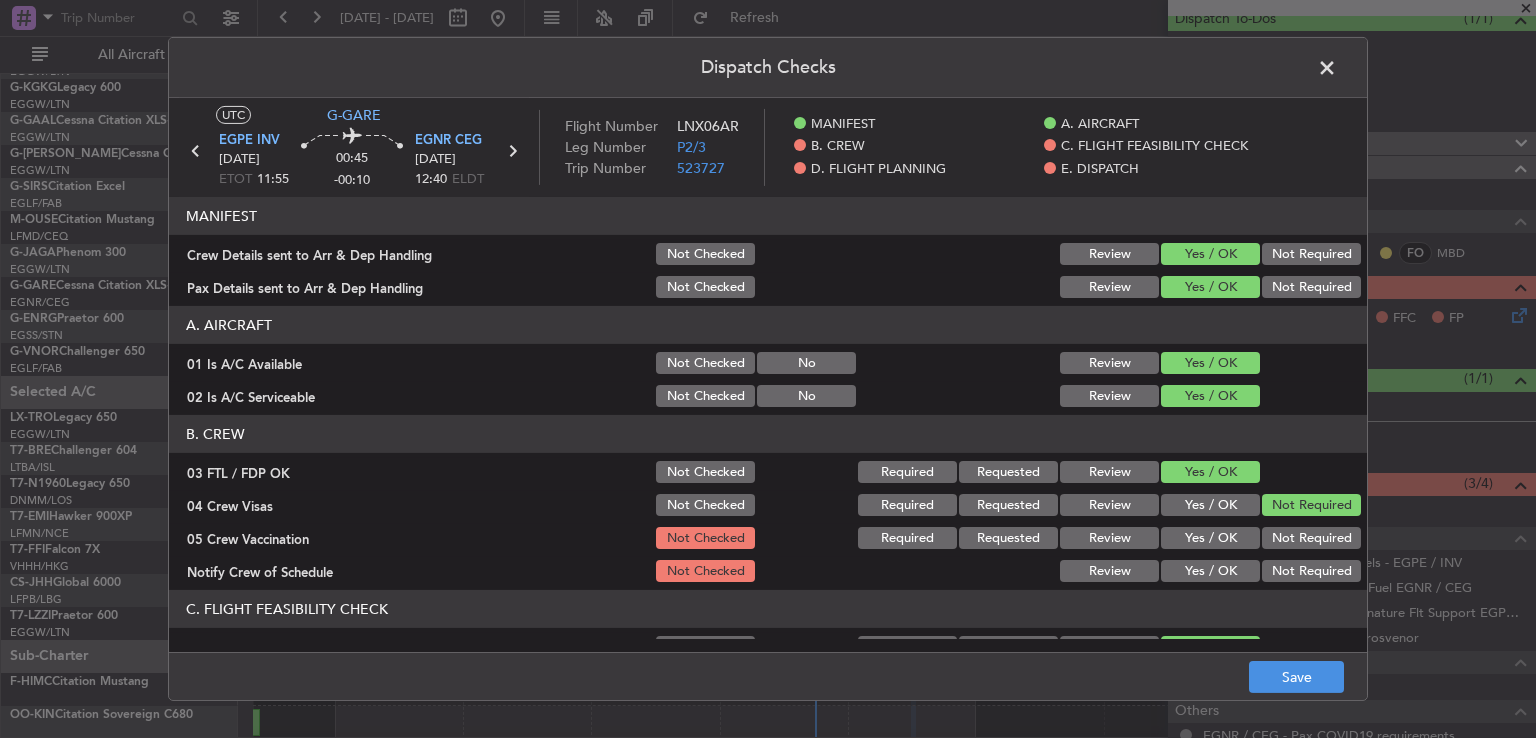 click on "Not Required" 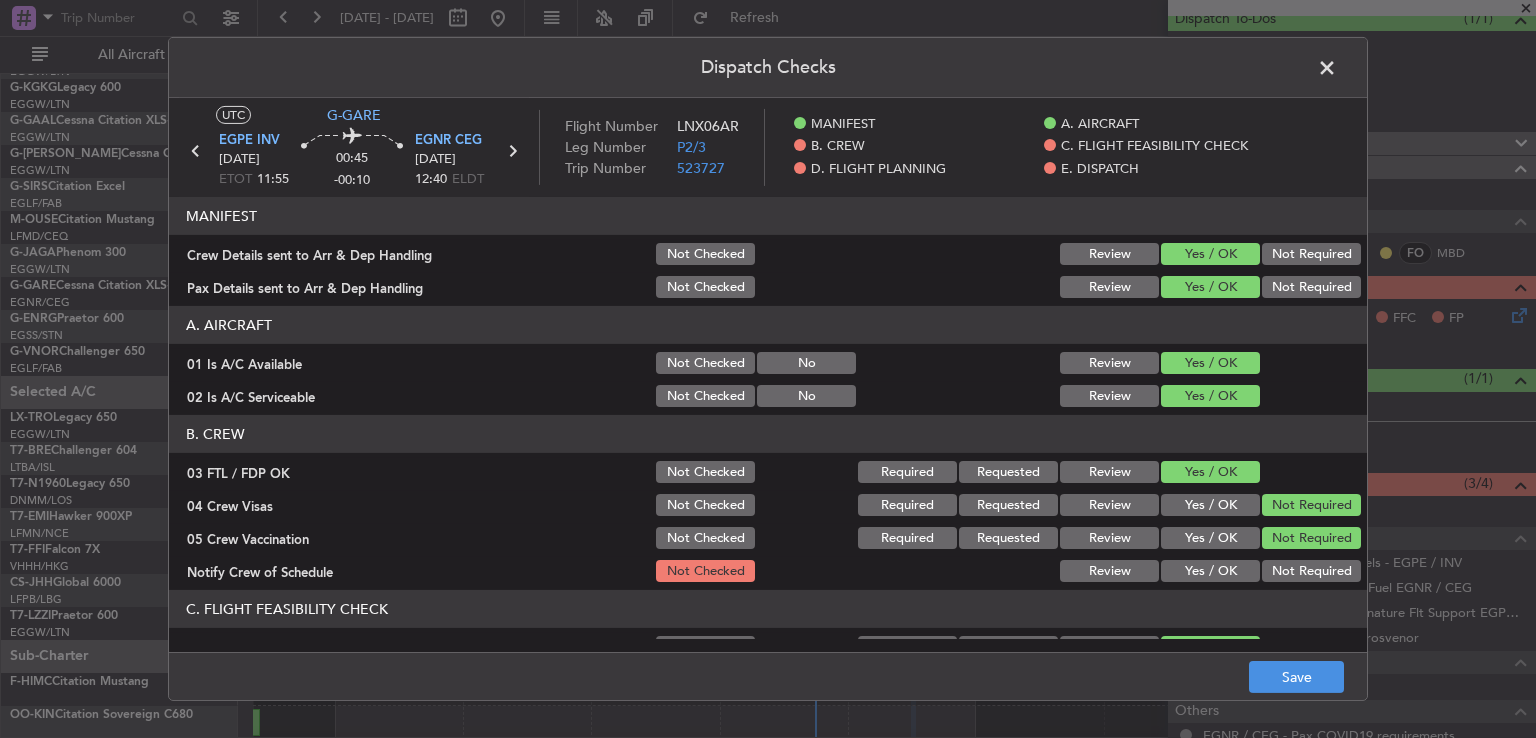 click on "Yes / OK" 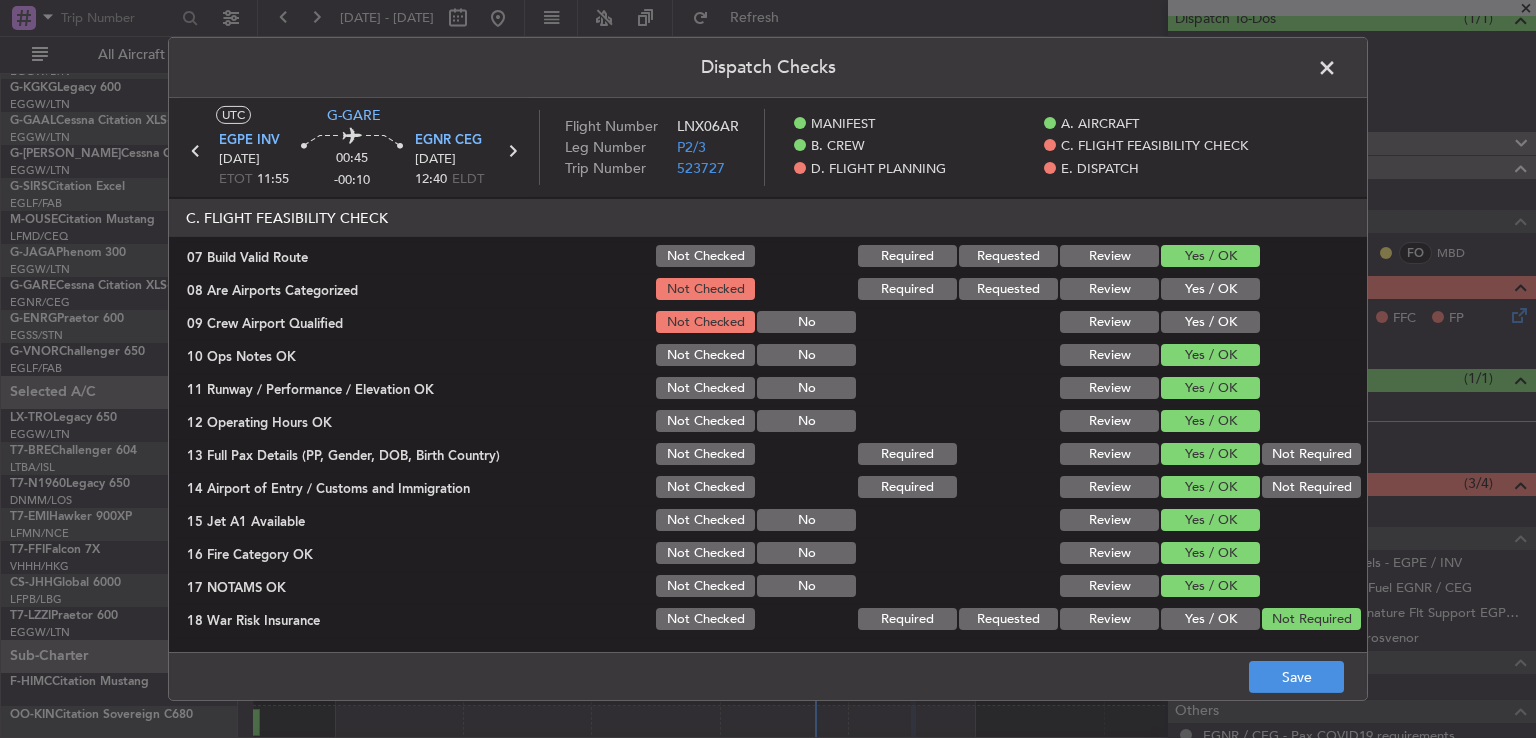 scroll, scrollTop: 408, scrollLeft: 0, axis: vertical 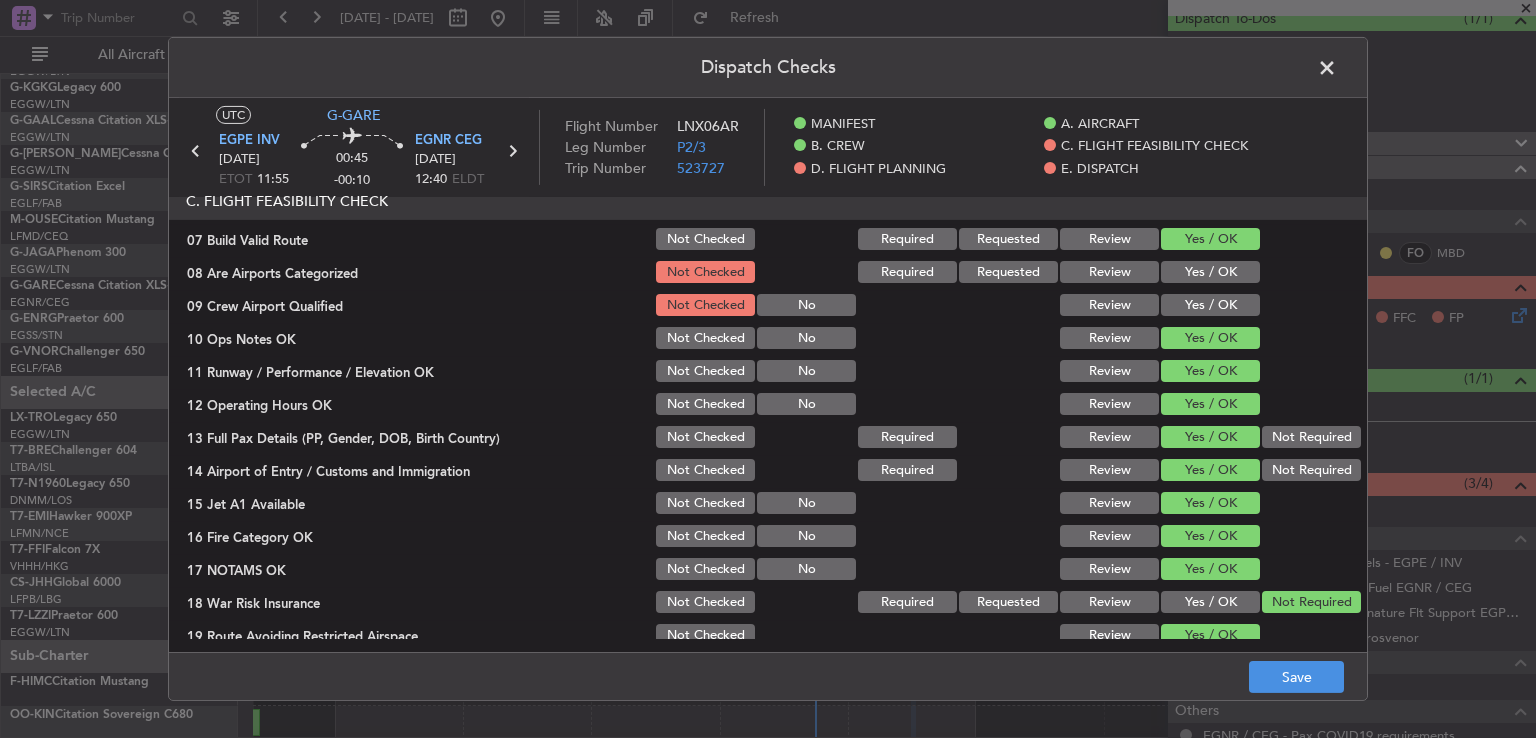 click on "Yes / OK" 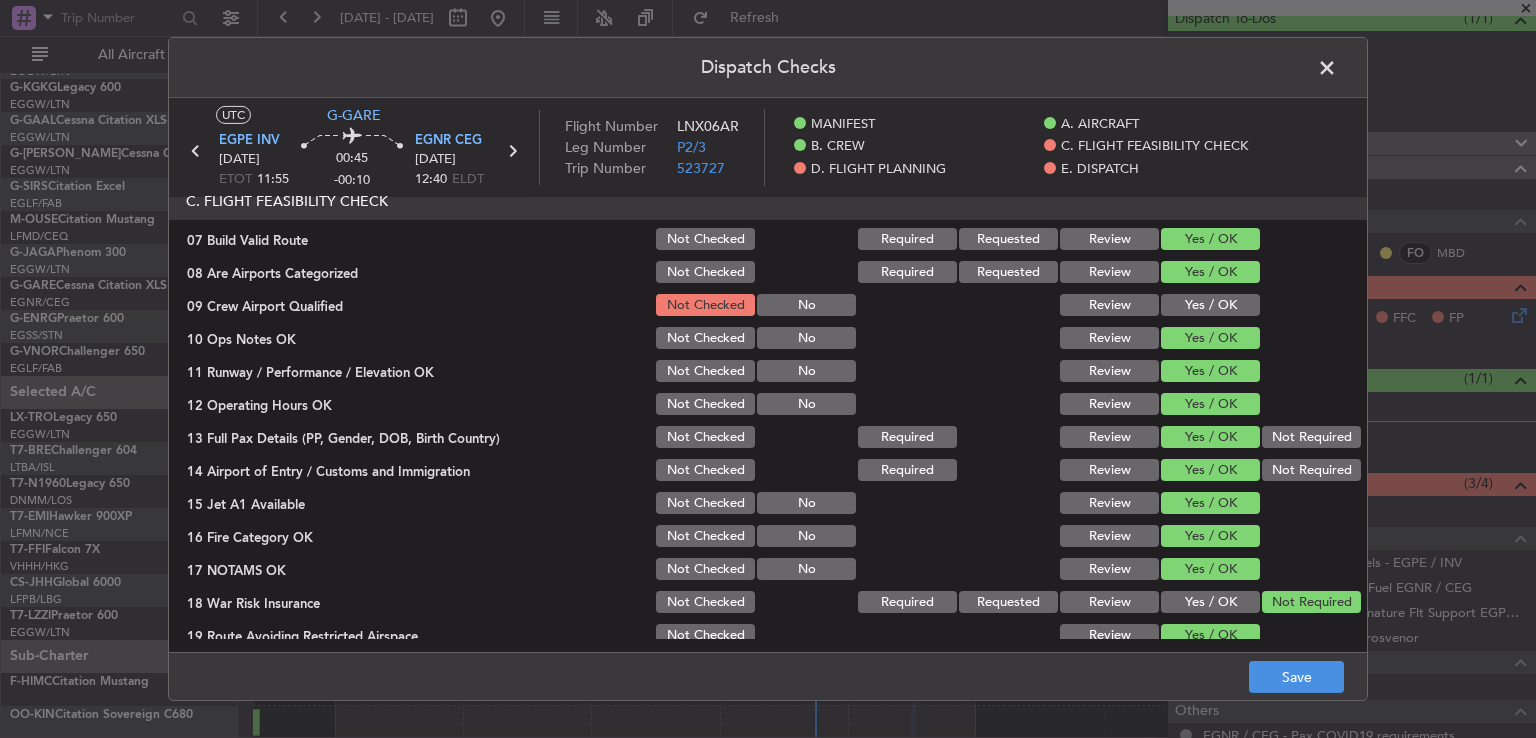 click on "Yes / OK" 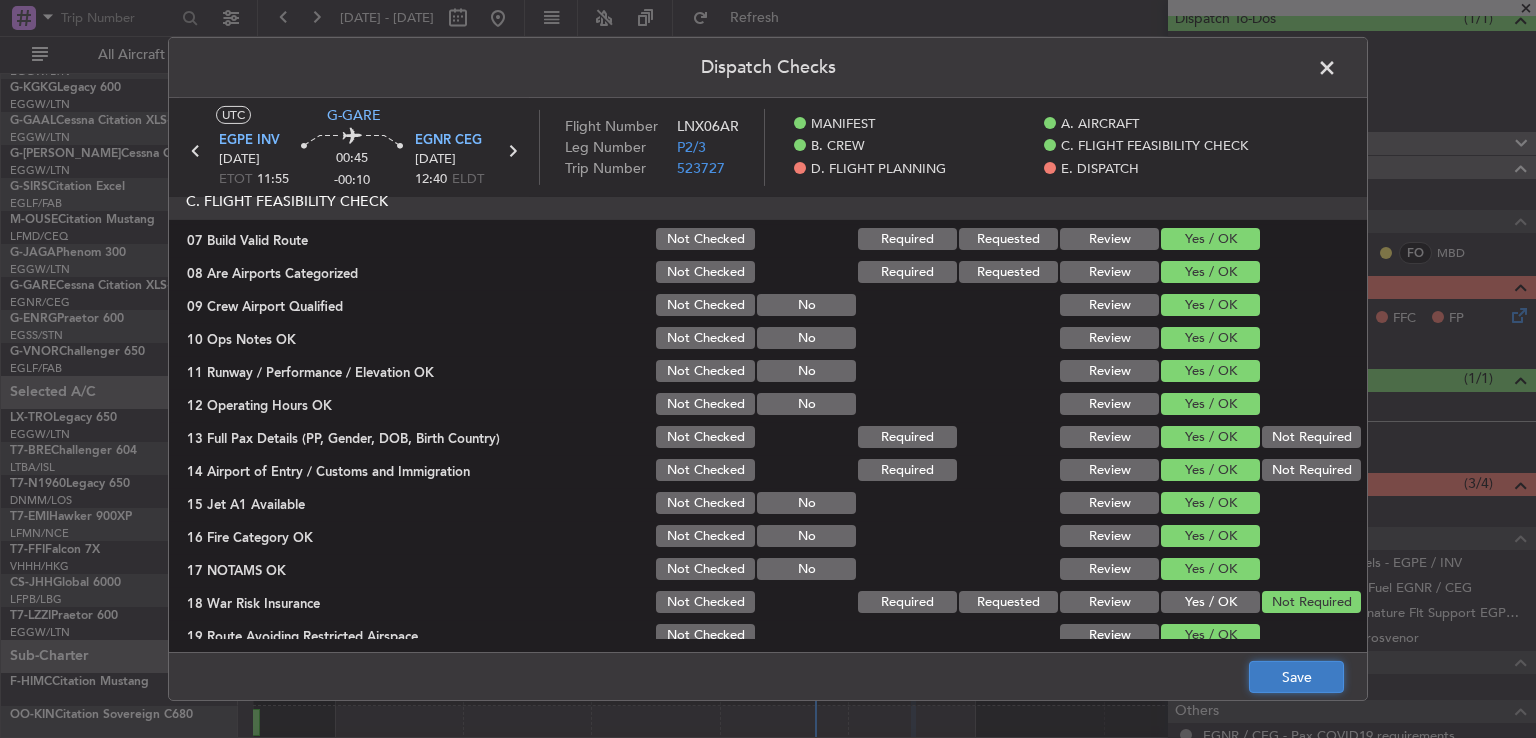 click on "Save" 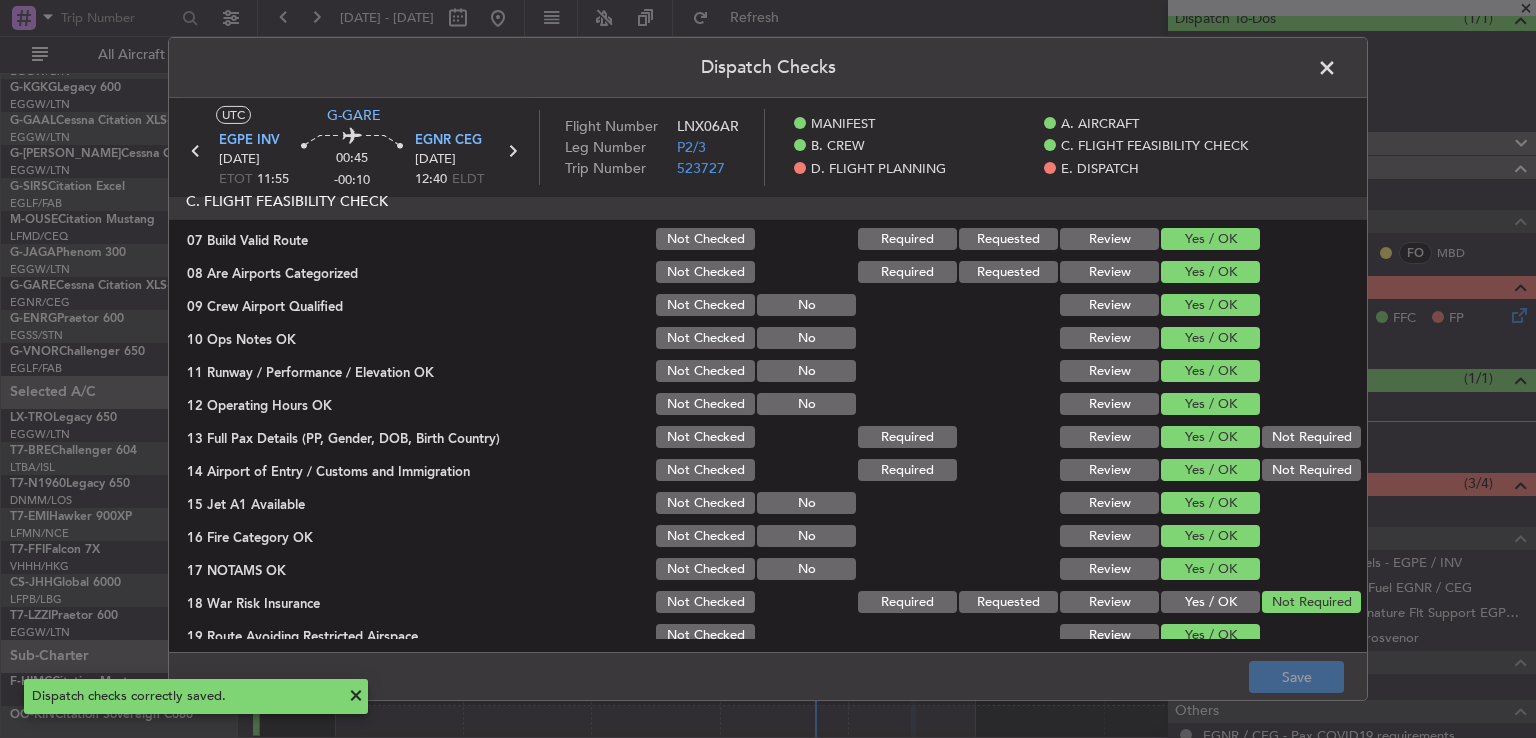 click 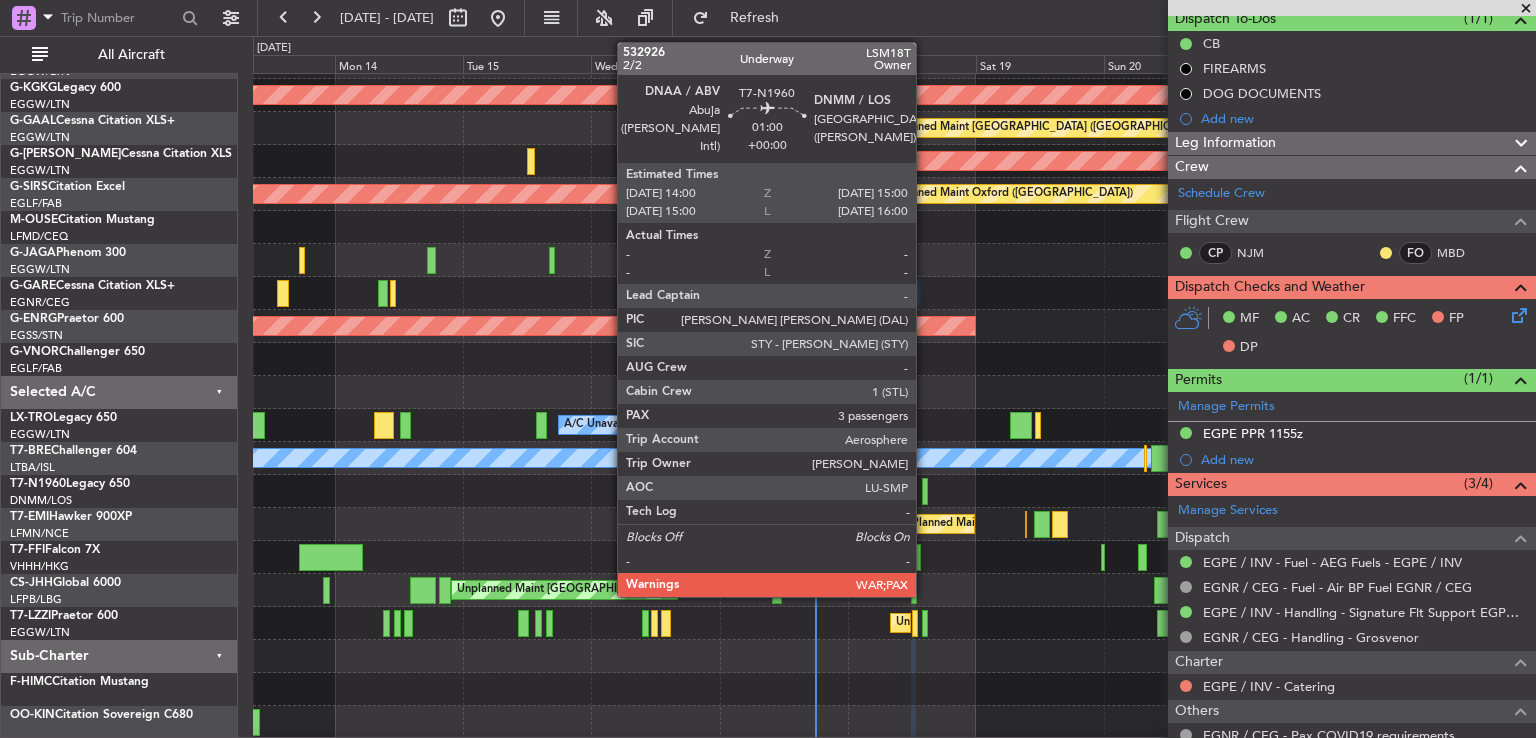 click 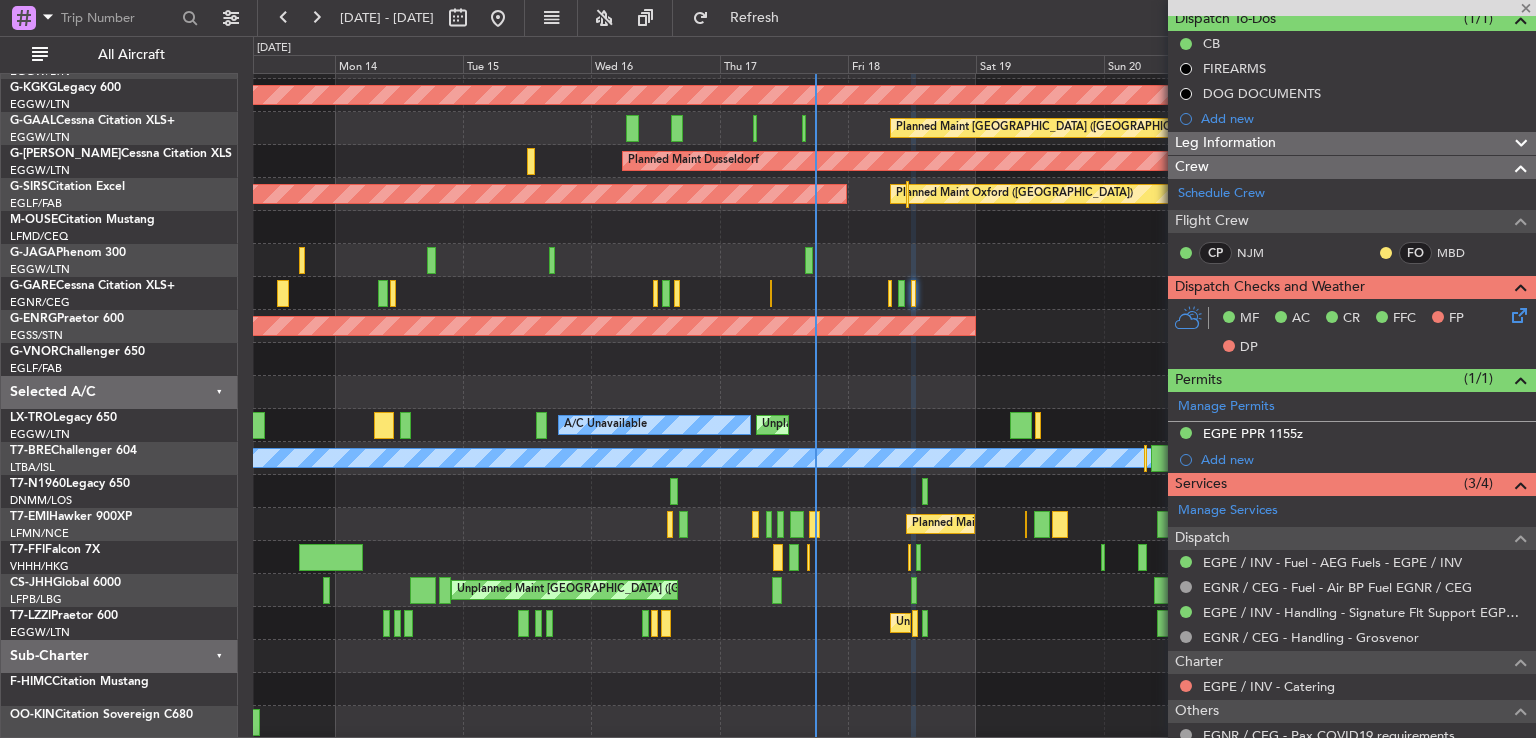 type 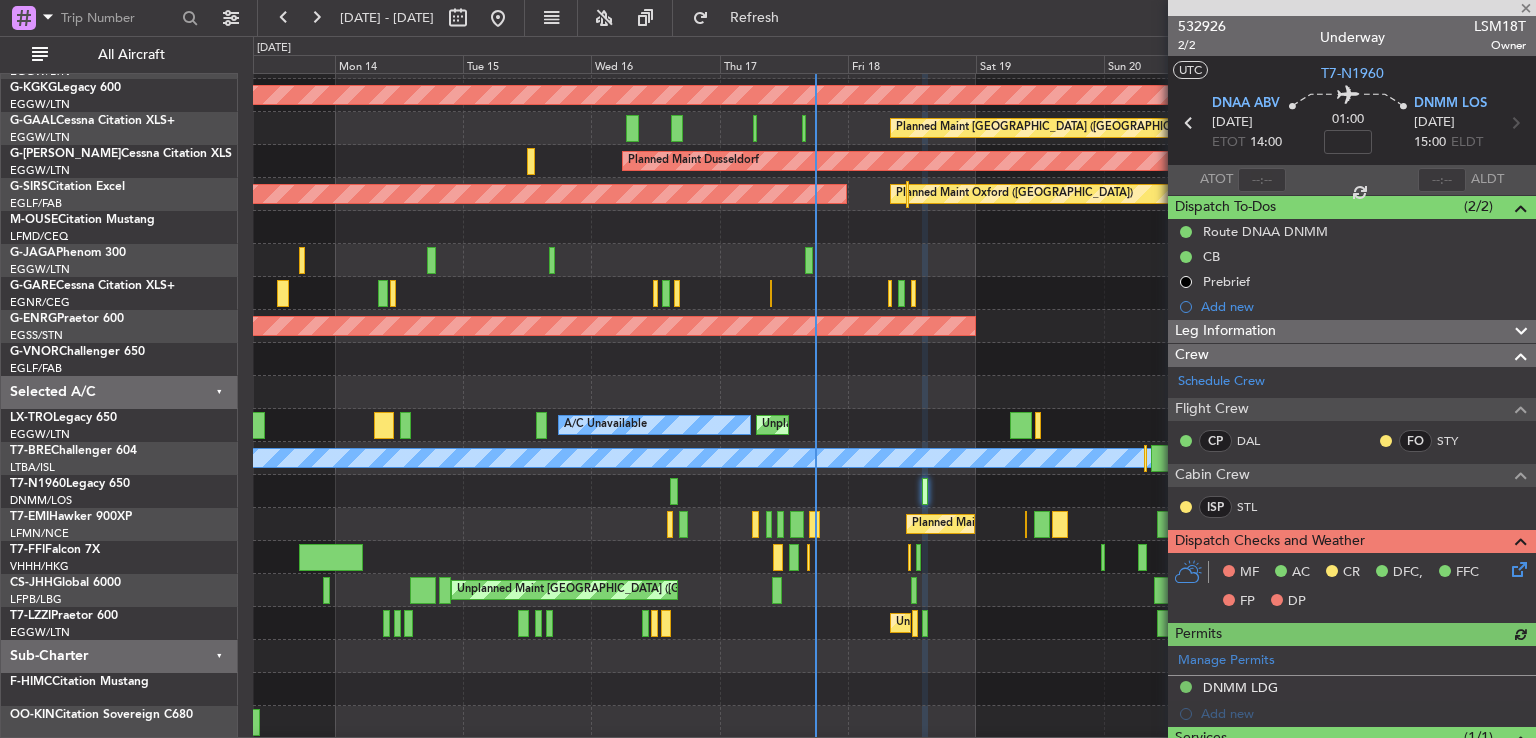 click on "532926 2/2  Underway  LSM18T Owner  UTC  T7-N1960 DNAA  ABV 18/07/2025 ETOT 14:00 01:00 DNMM  LOS 18/07/2025 15:00 ELDT ATOT ALDT Dispatch To-Dos (2/2)     Route DNAA DNMM      CB      Prebrief  Add new Leg Information  Warnings  WAR, PAX Flight Released By... Is ETOPS Trial Flight Plan ATC Flight Plan
OFP Number Leg Notes To Be Confirmed Ground Handling Notes Cancel Save Crew Schedule Crew Flight Crew    CP DAL    FO STY Cabin Crew    ISP STL Dispatch Checks and Weather    MF    AC    CR    DFC,    FFC    FP    DP Permits (1/1) Manage Permits     DNMM LDG  Add new Services (1/1) Manage Services Dispatch     DNAA / ABV - Fuel      DNMM / LOS - Fuel      DNAA / ABV - Handling - ExecuJet Aviation Nigeria DNAA      DNMM / LOS - Handling - Execujet Nigeria DNMM / LOS  Charter     DNAA / ABV - Catering  Others     DNMM / LOS - Pax COVID19 requirements      DNMM / LOS - Crew COVID19 requirements      DNAA / ABV - Dispatch  Pax (0/3) Planned PAX 3 Manage PAX     +3 PAX to schedule" at bounding box center (1352, 377) 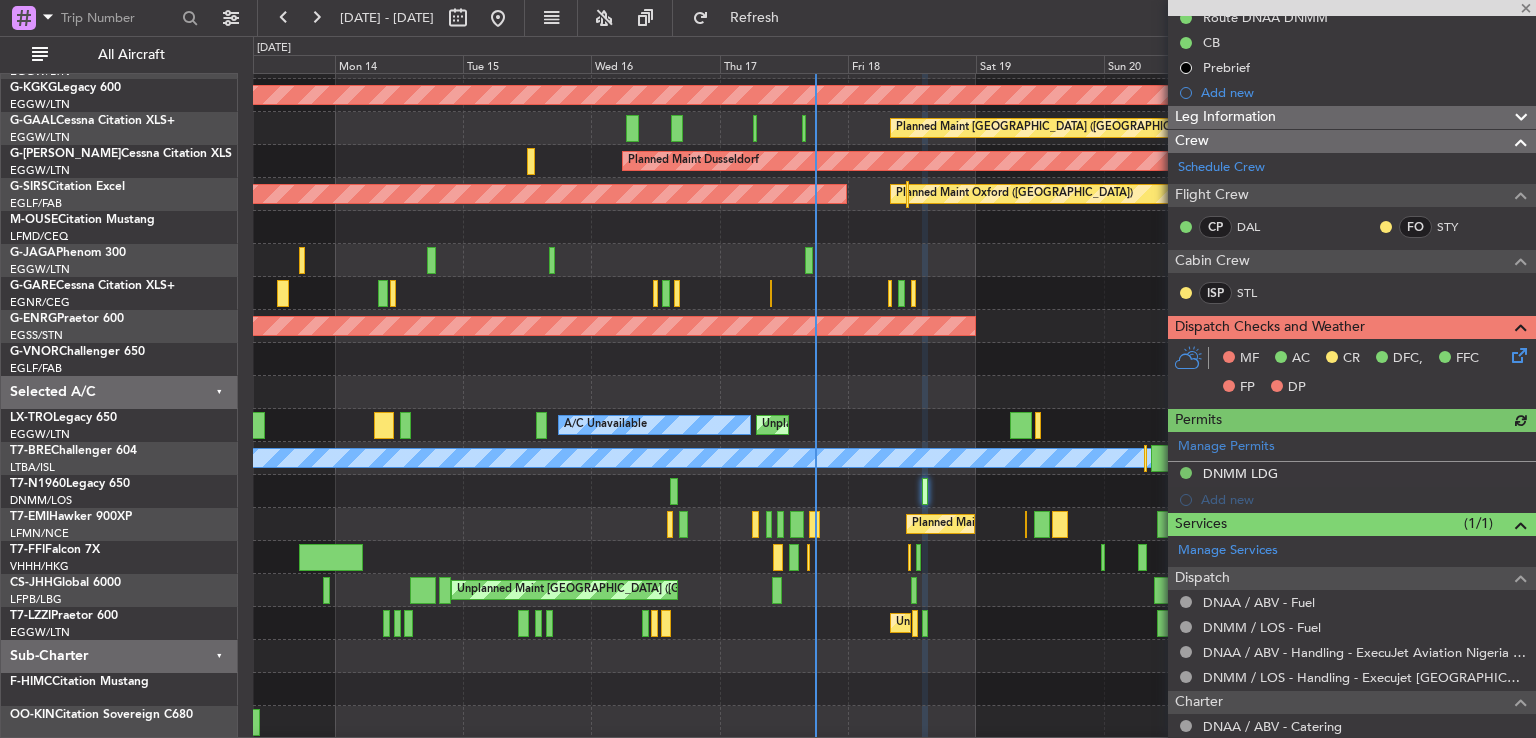 scroll, scrollTop: 212, scrollLeft: 0, axis: vertical 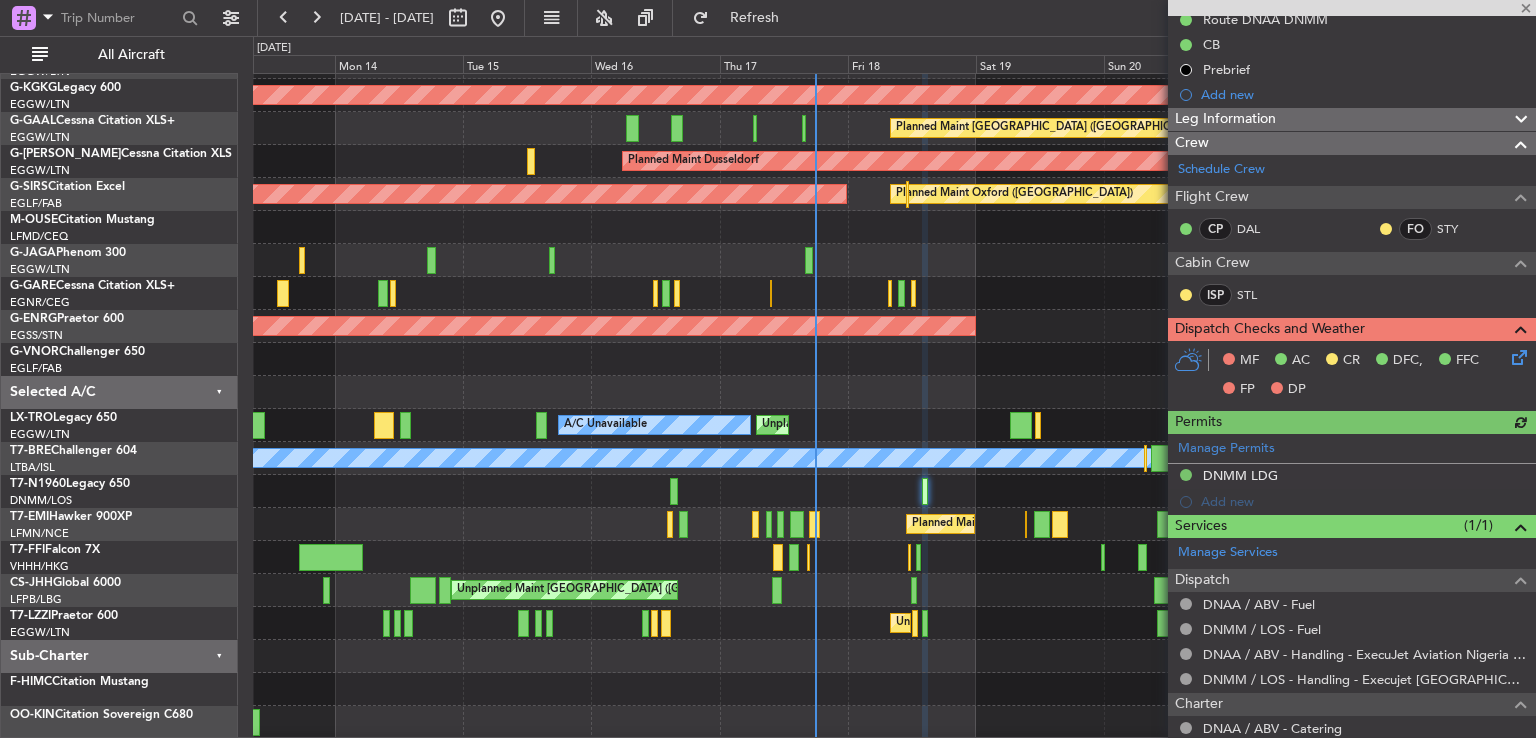 click 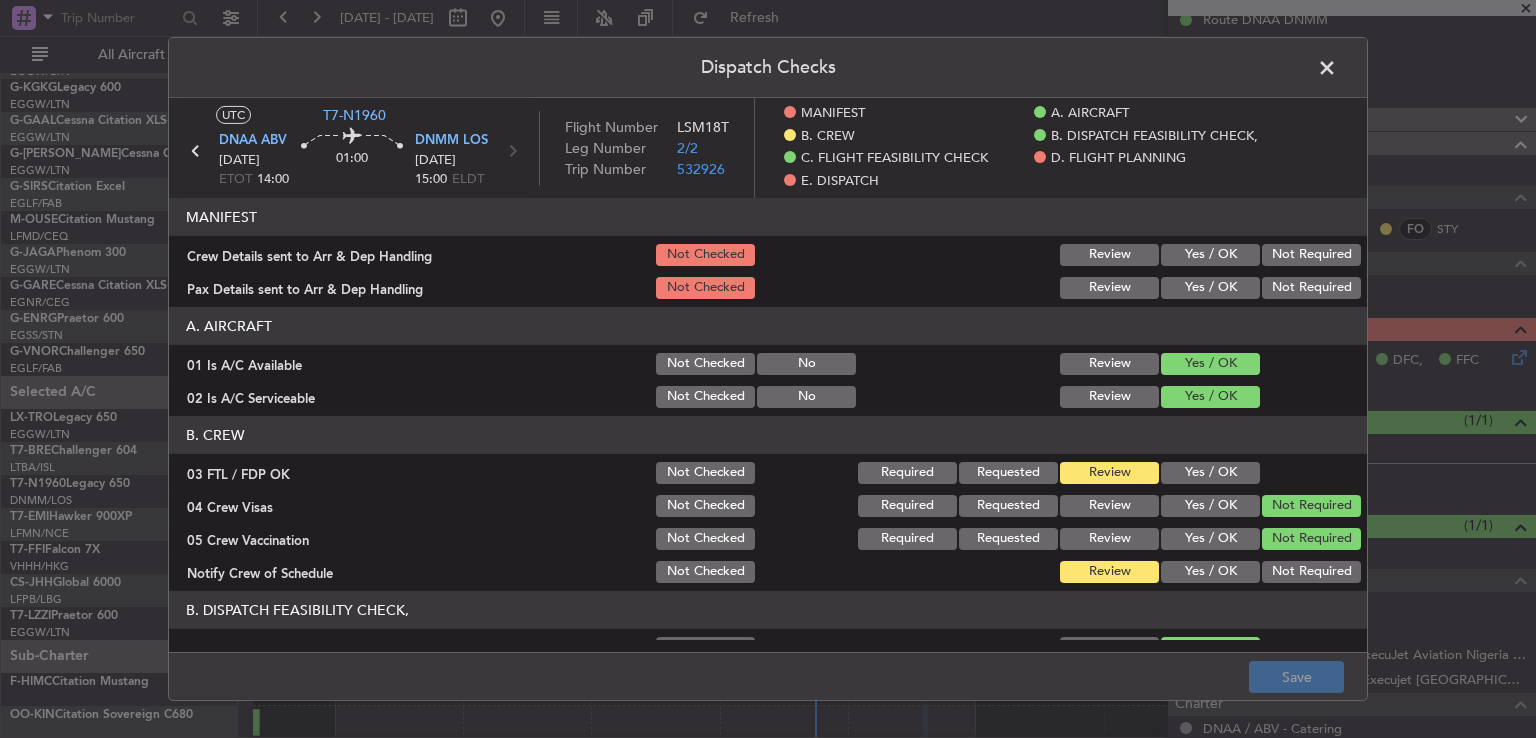 click on "Yes / OK" 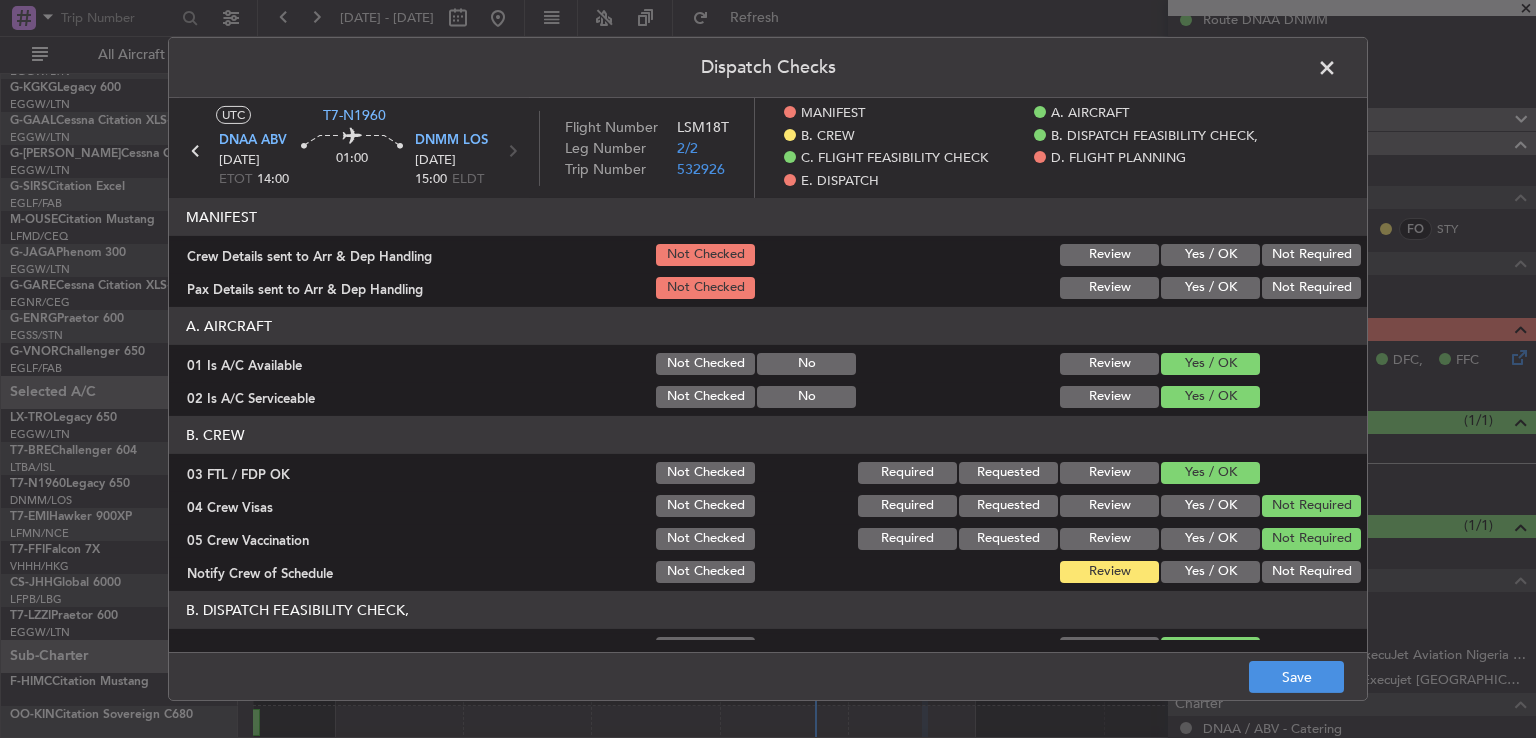 click on "Yes / OK" 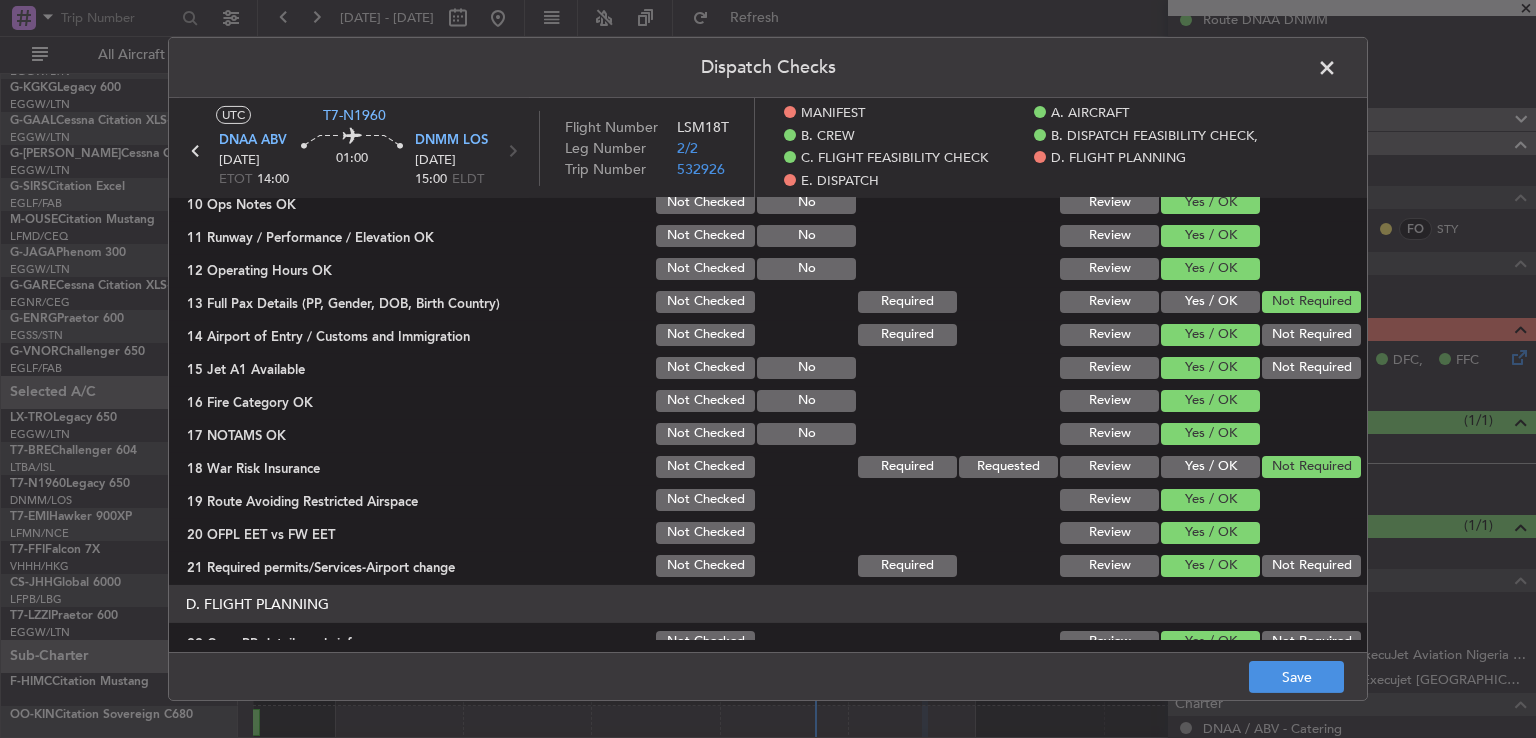 scroll, scrollTop: 627, scrollLeft: 0, axis: vertical 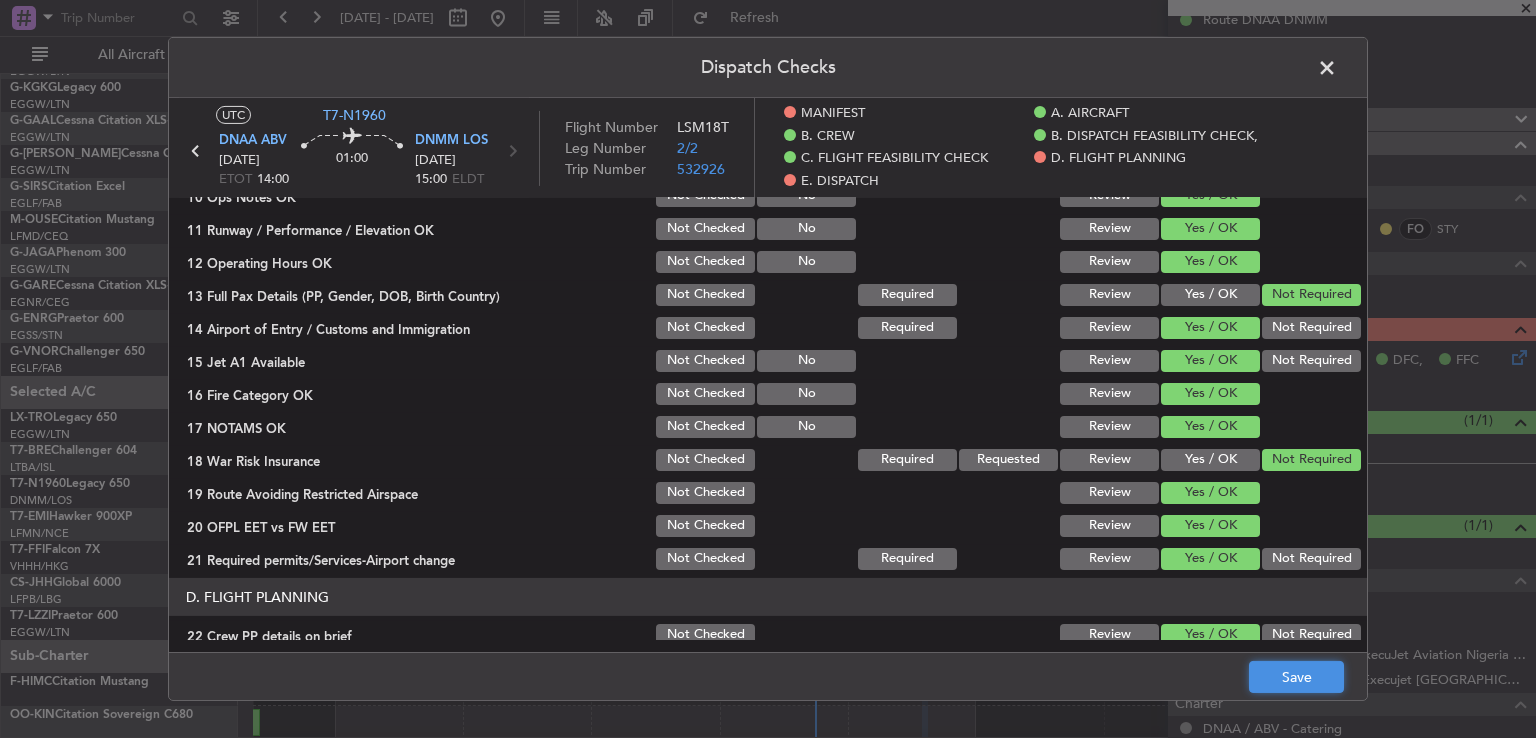 click on "Save" 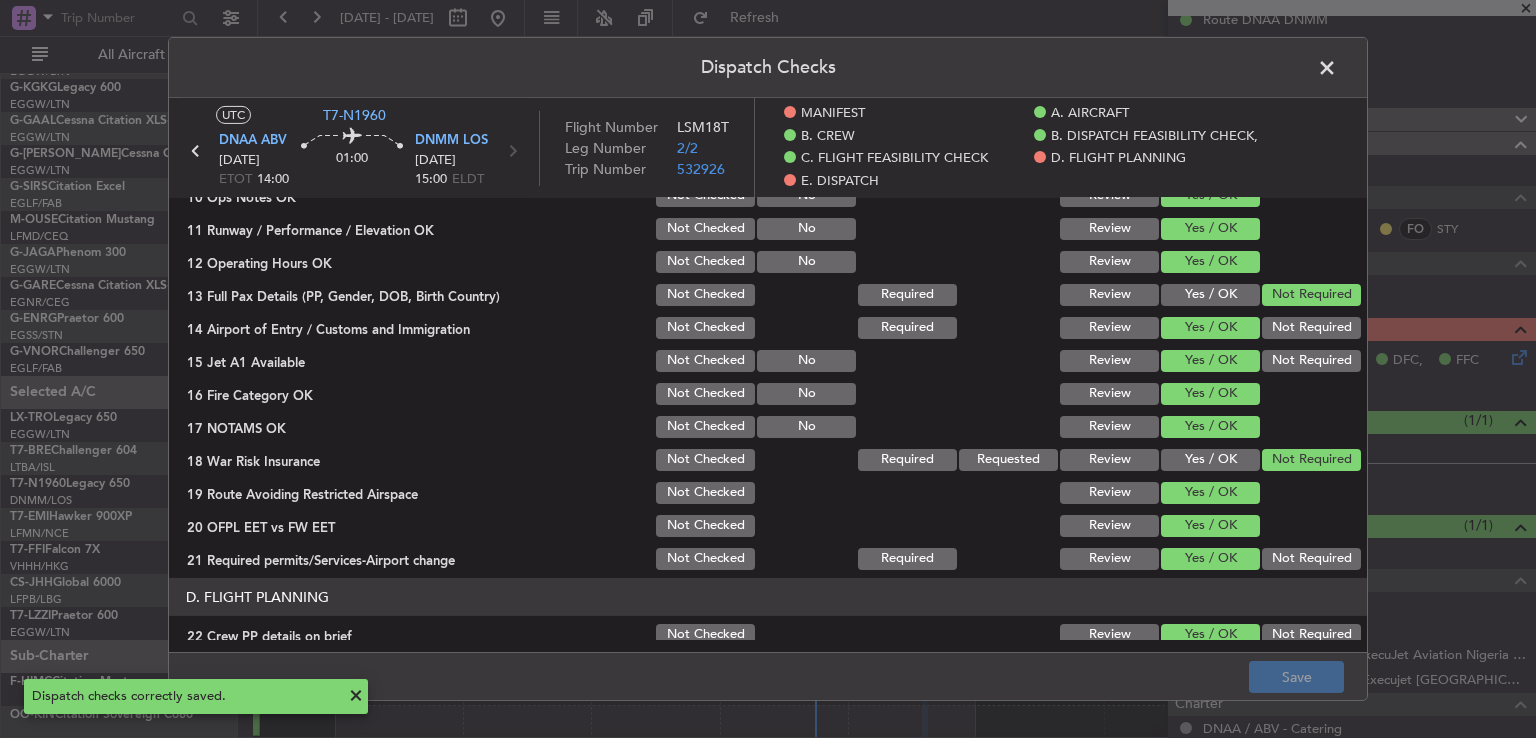 click 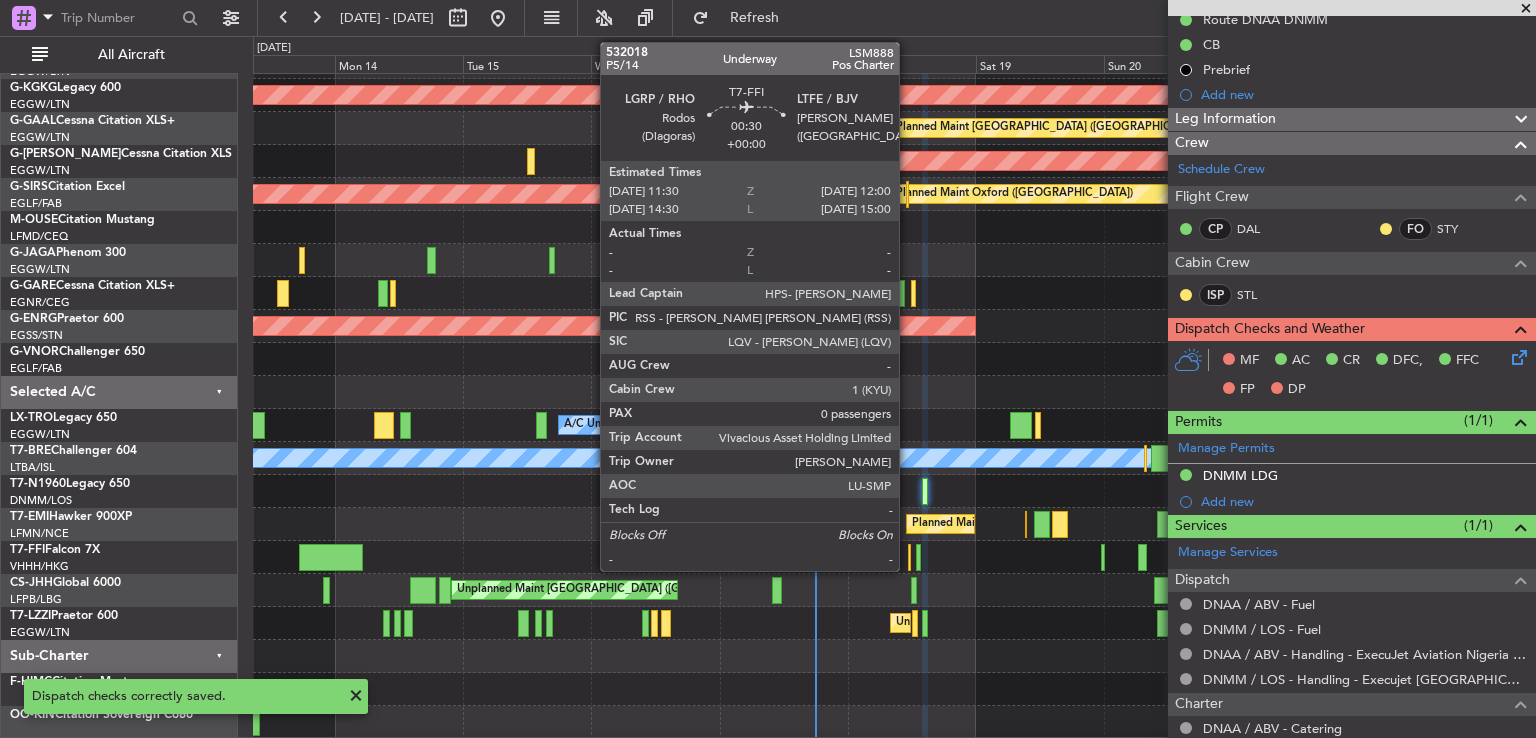 click 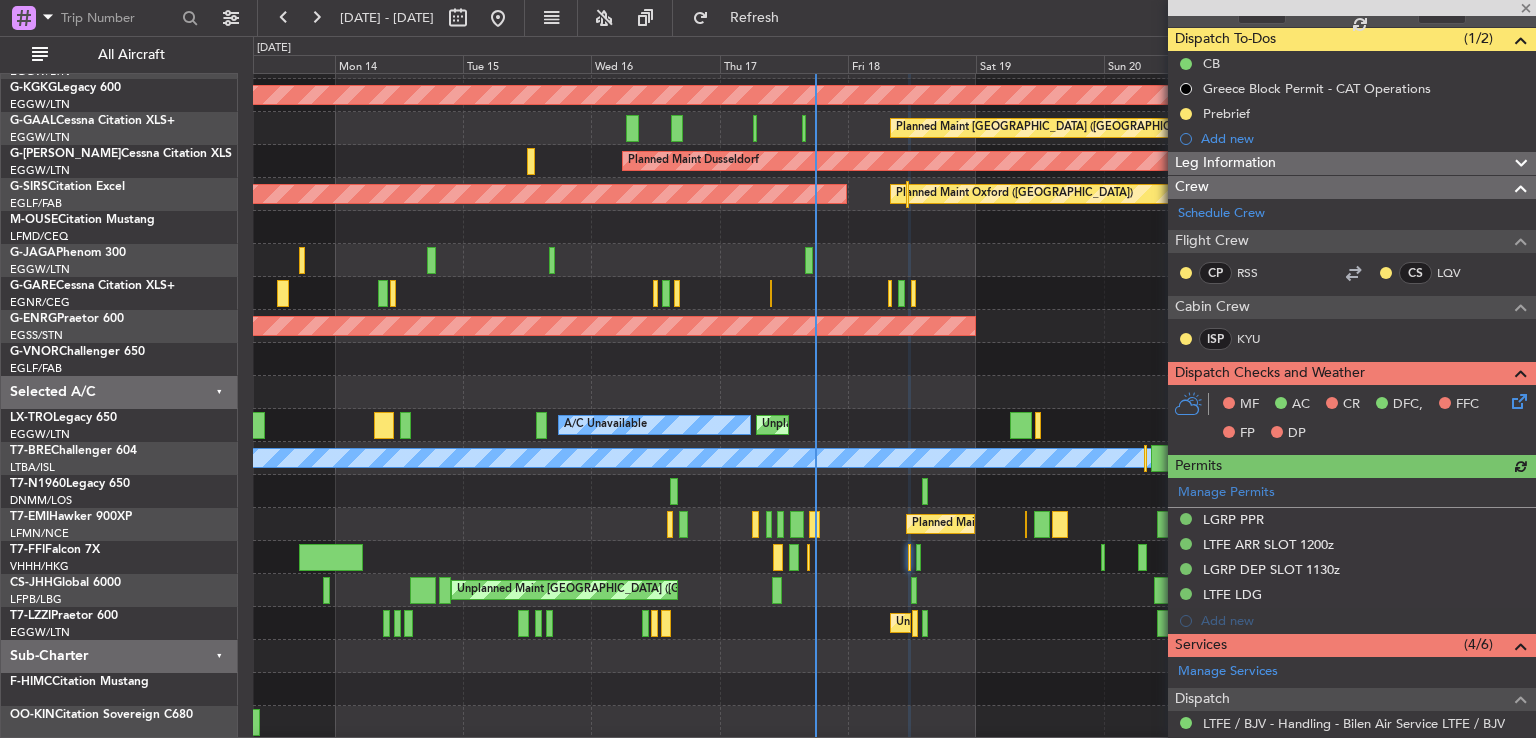 scroll, scrollTop: 170, scrollLeft: 0, axis: vertical 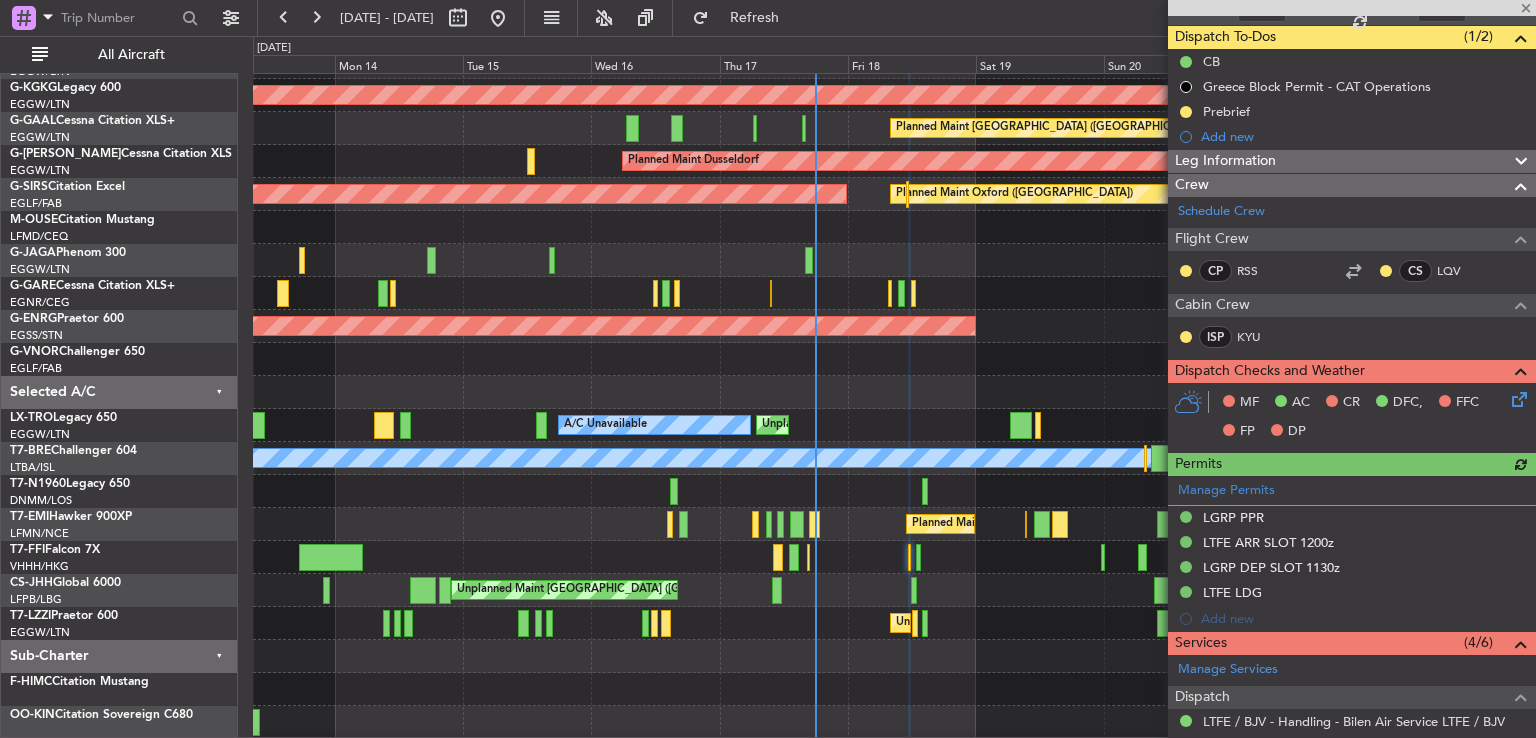 click 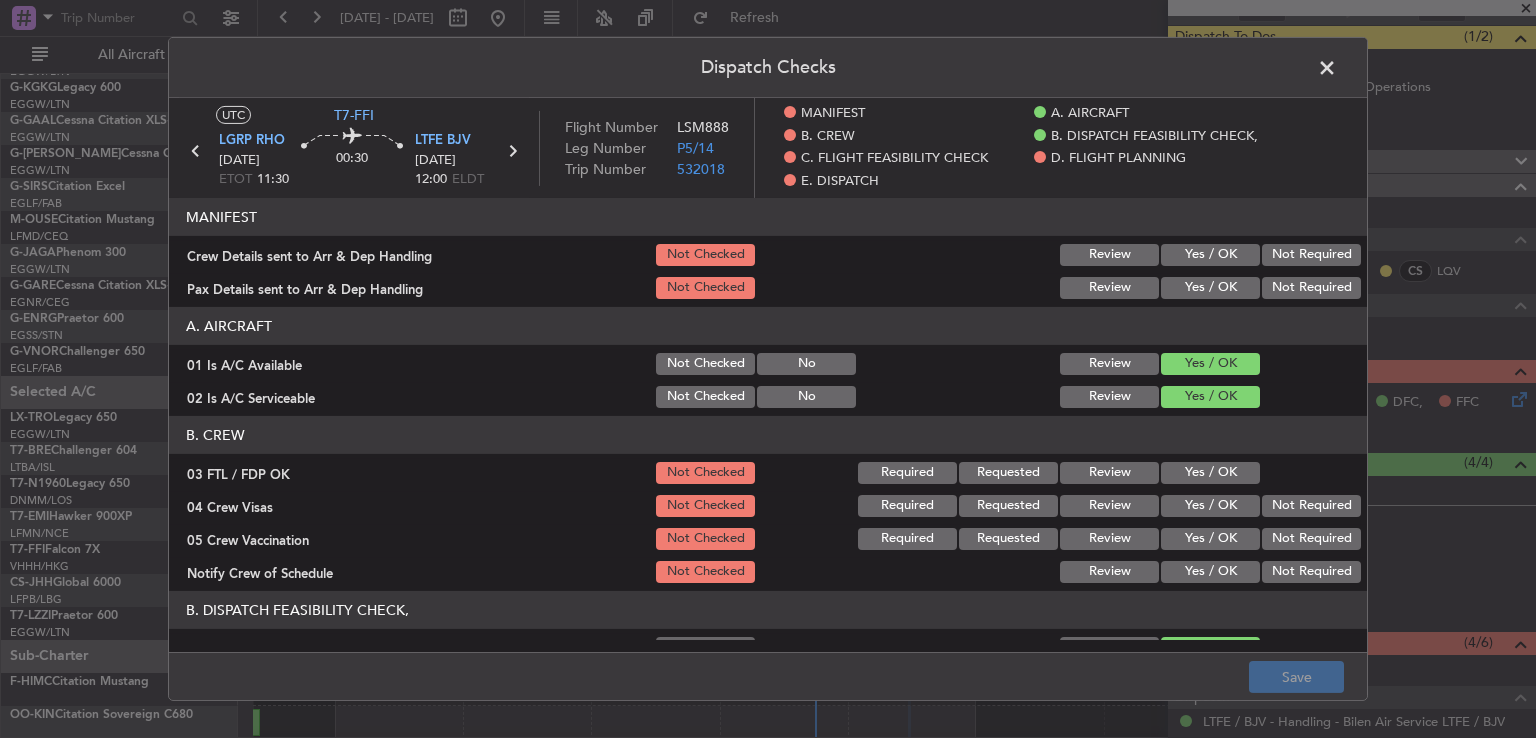 click on "Yes / OK" 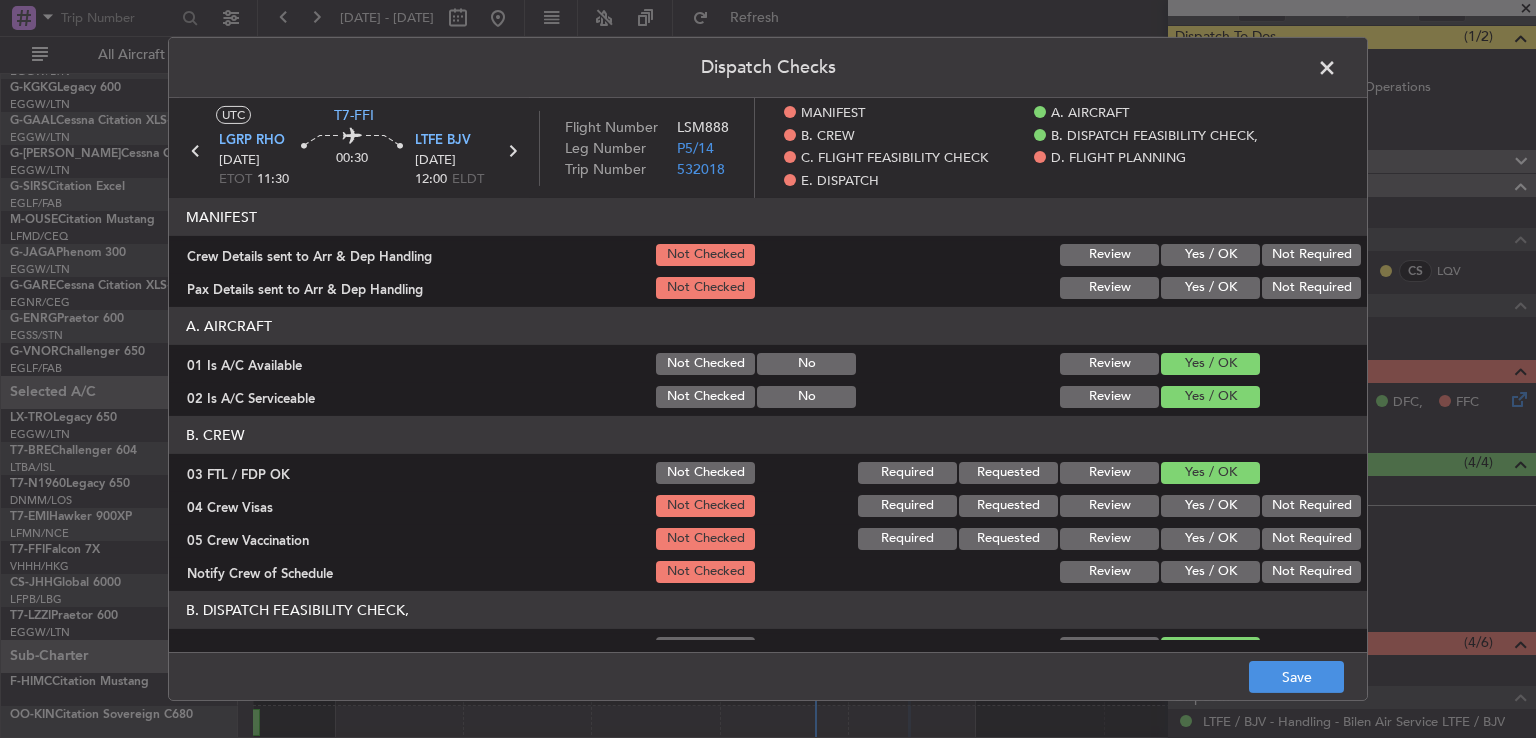 drag, startPoint x: 1264, startPoint y: 501, endPoint x: 1263, endPoint y: 523, distance: 22.022715 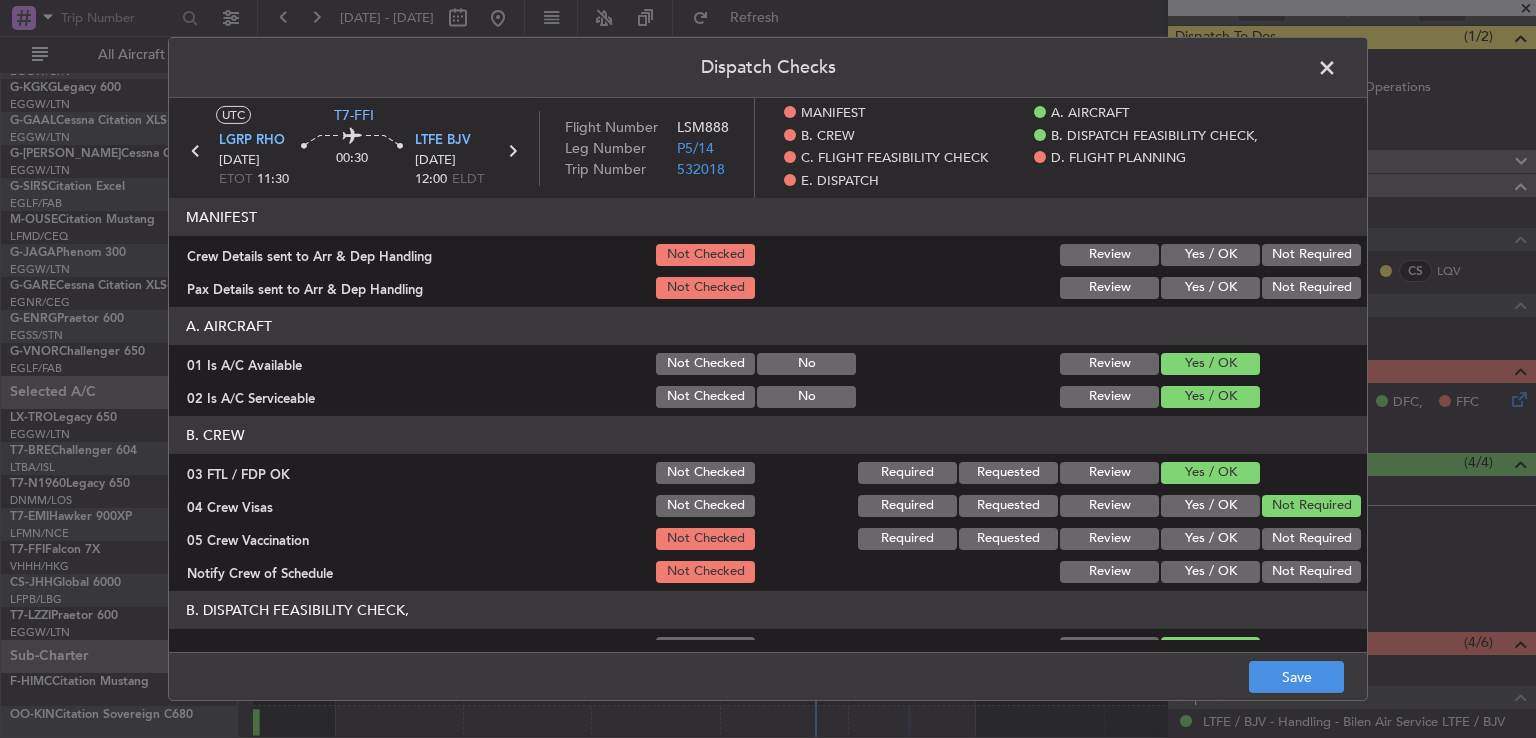 drag, startPoint x: 1263, startPoint y: 526, endPoint x: 1236, endPoint y: 549, distance: 35.468296 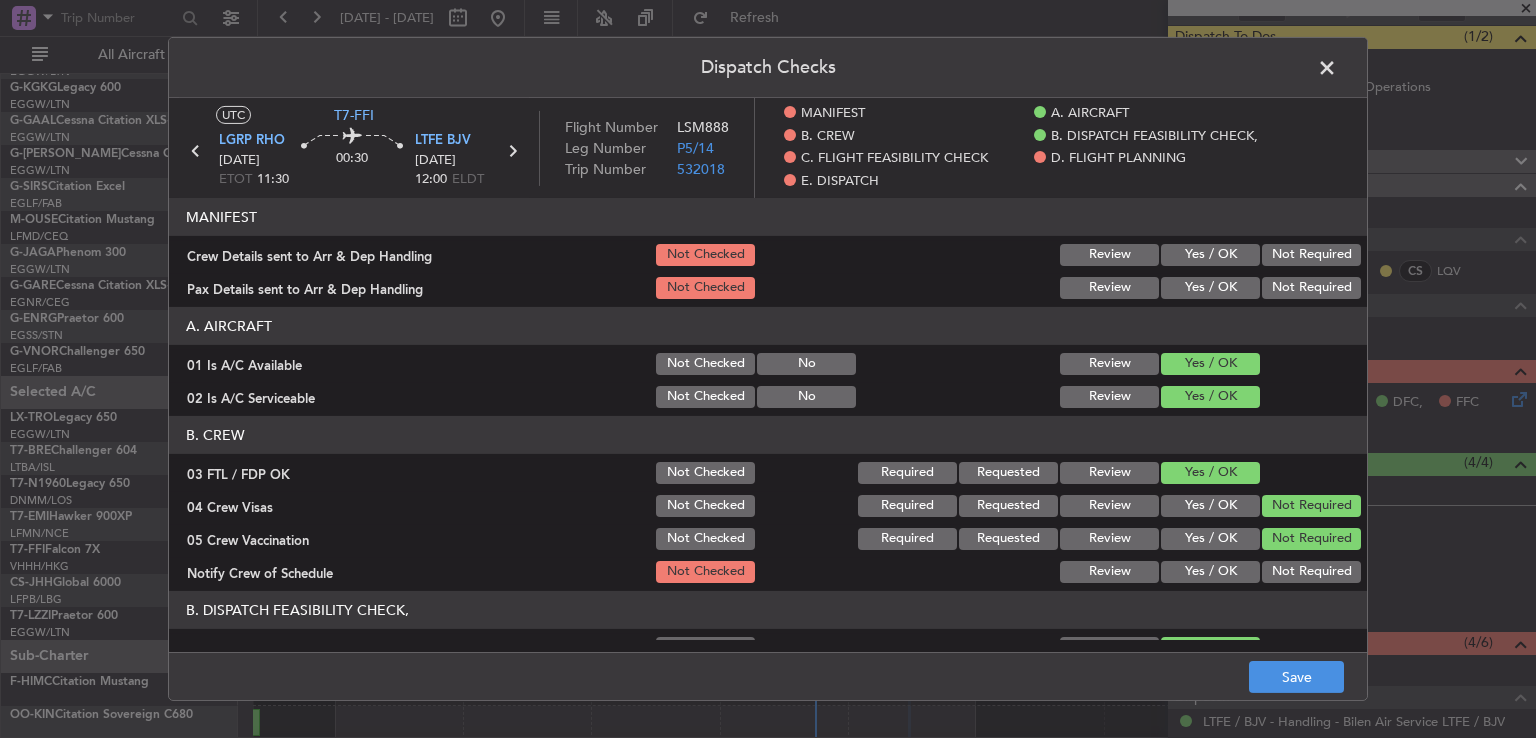 click on "Yes / OK" 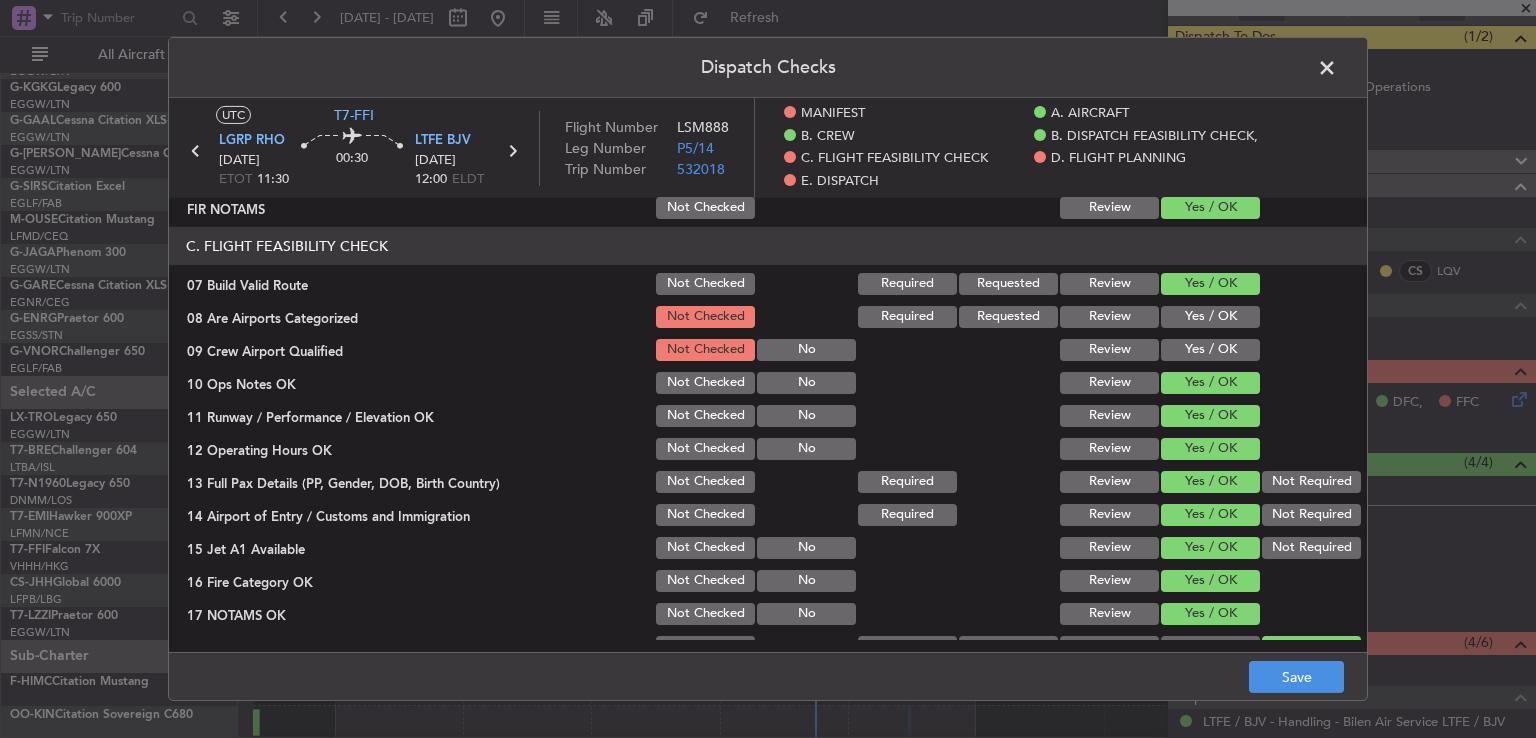 scroll, scrollTop: 437, scrollLeft: 0, axis: vertical 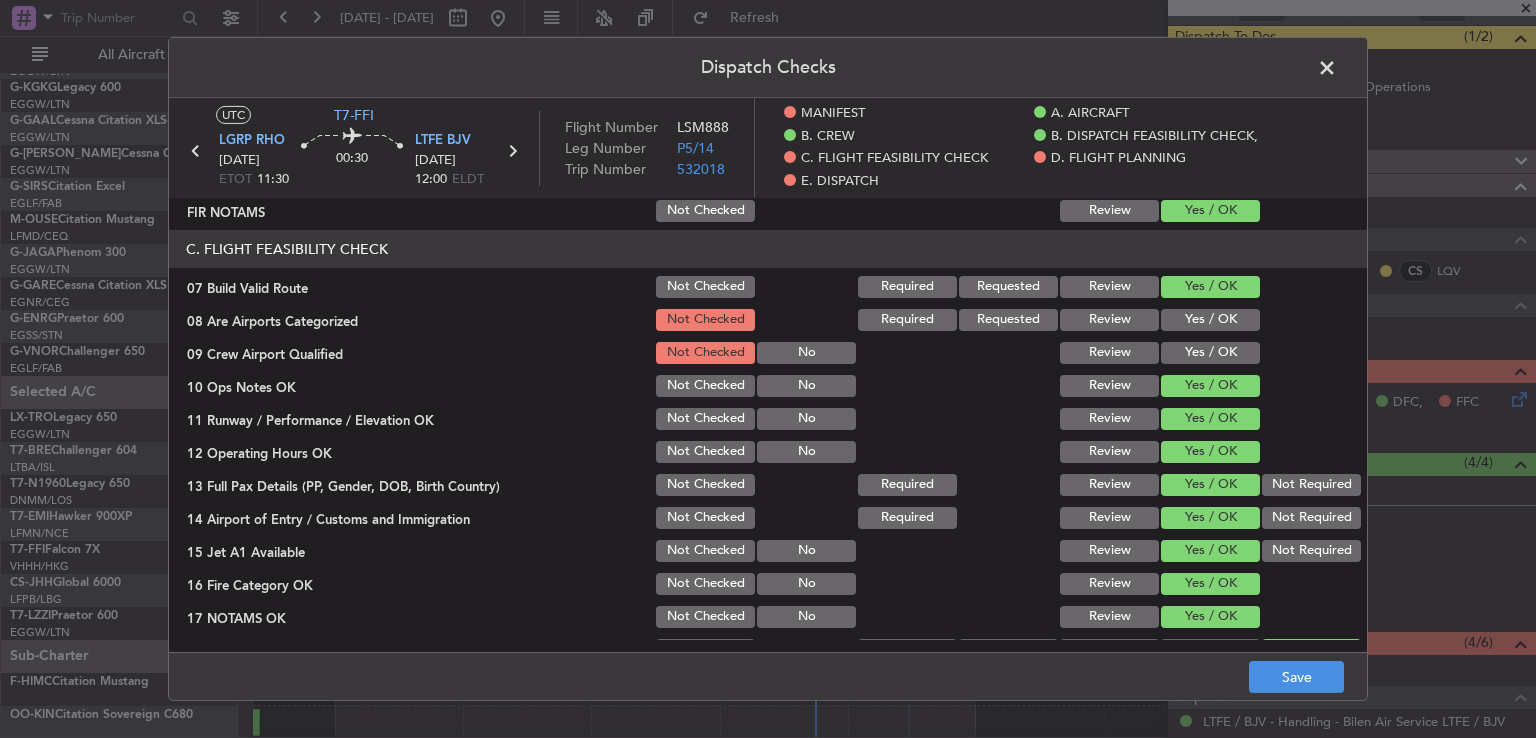 click on "Yes / OK" 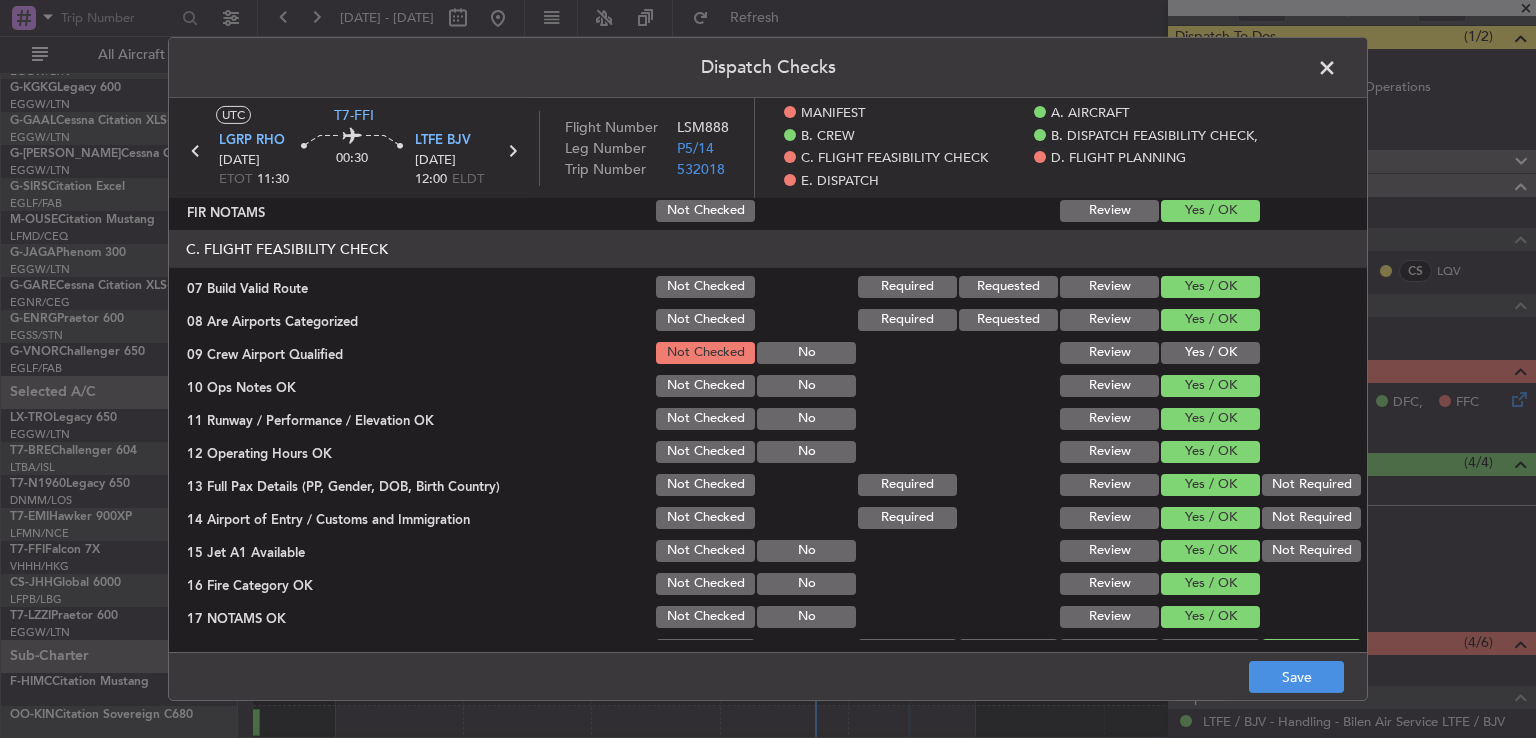click on "Yes / OK" 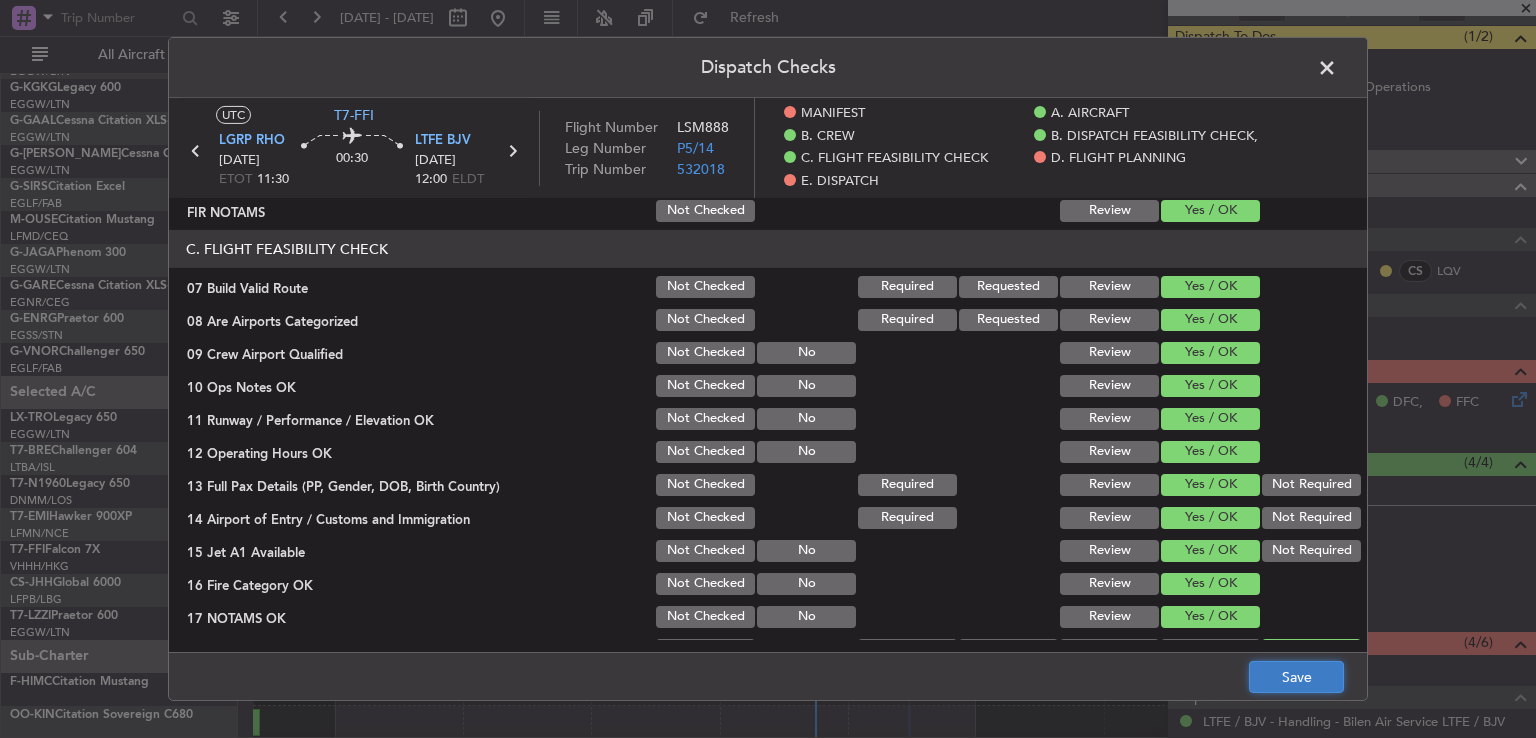 click on "Save" 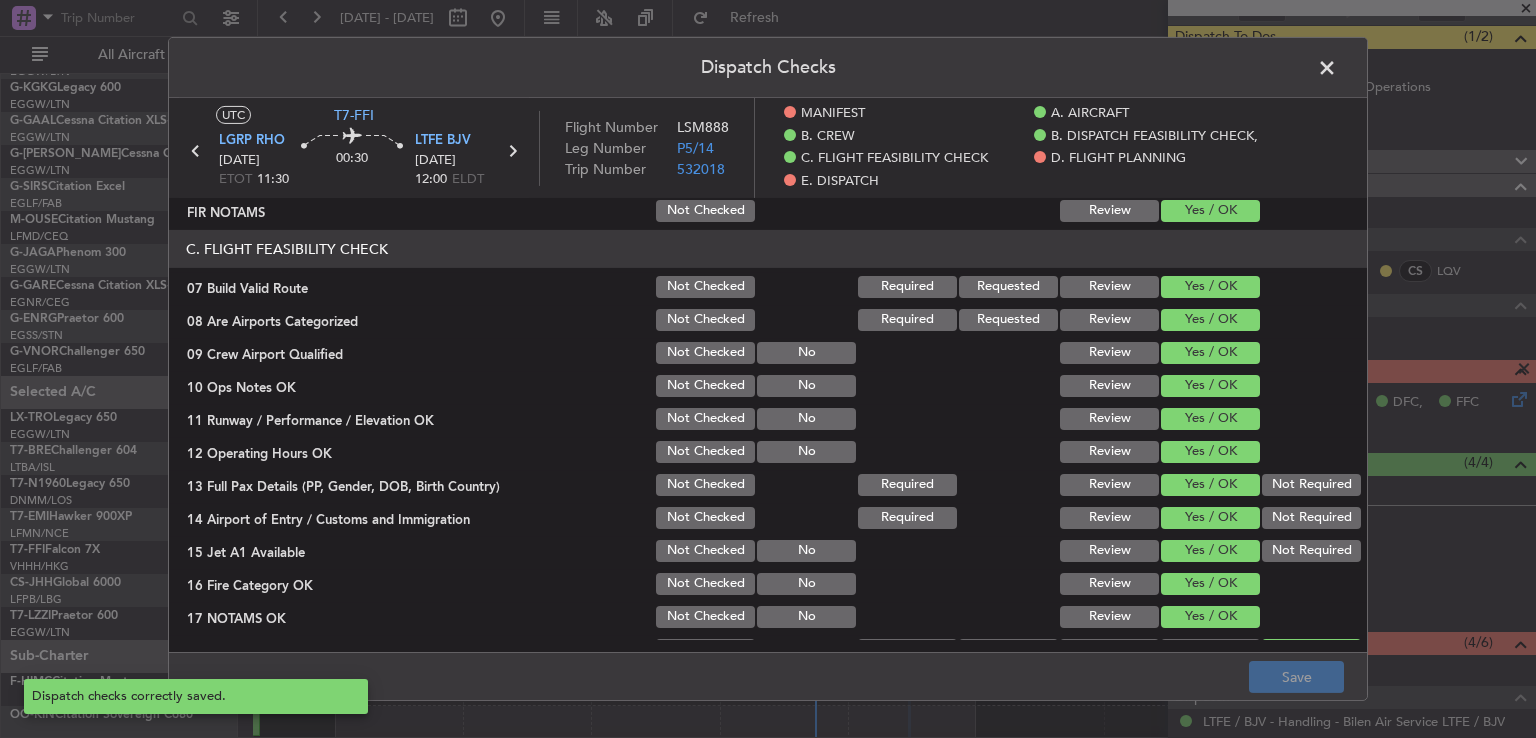 click 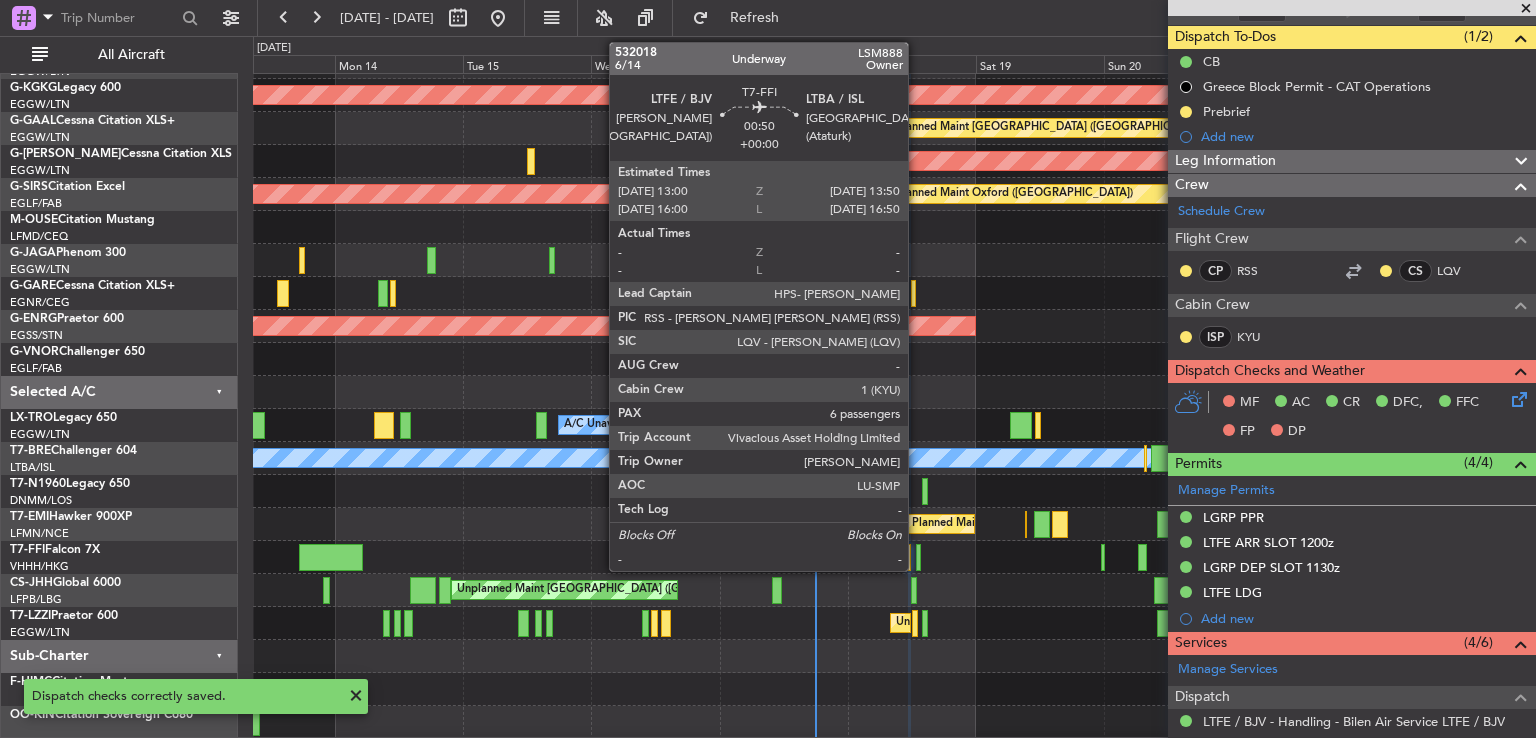 click 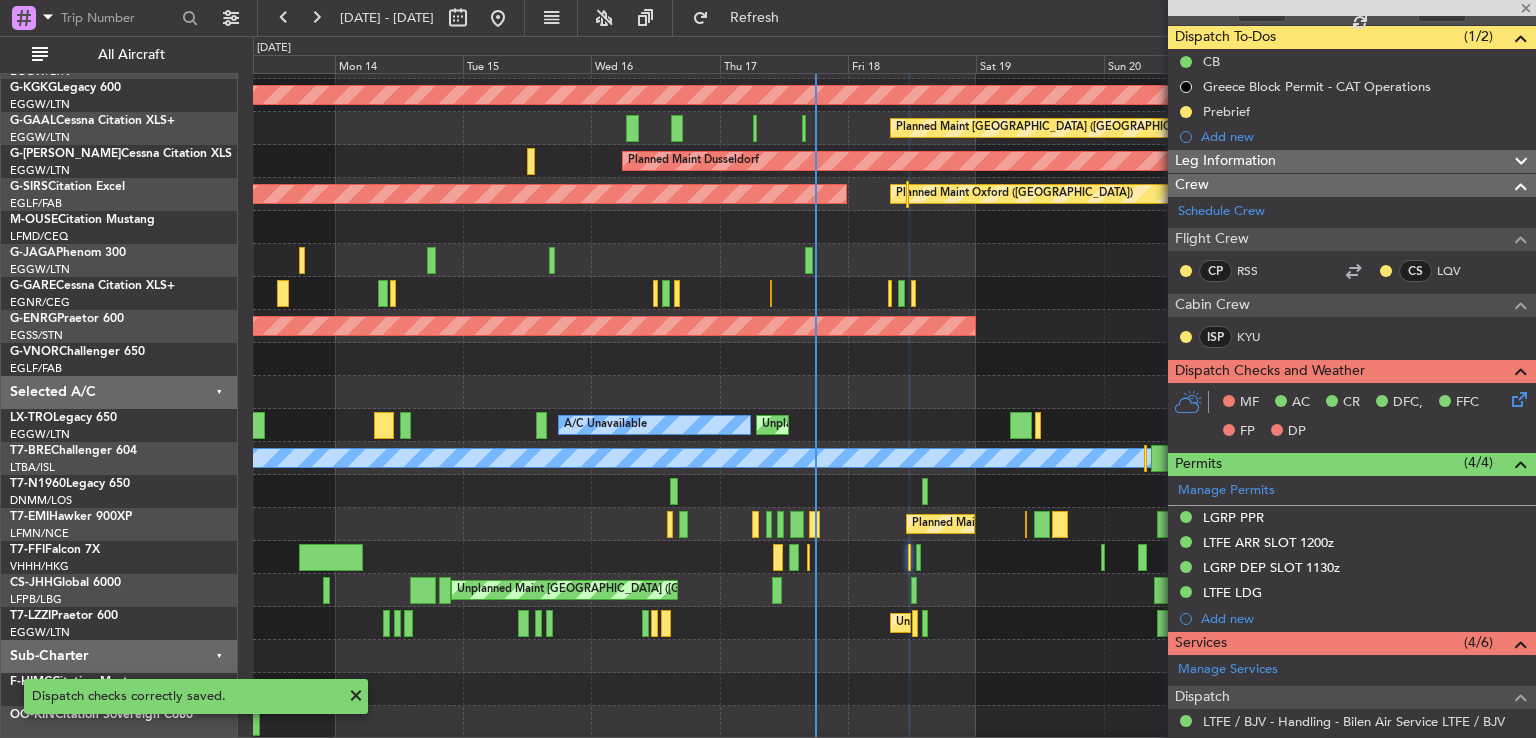 type on "6" 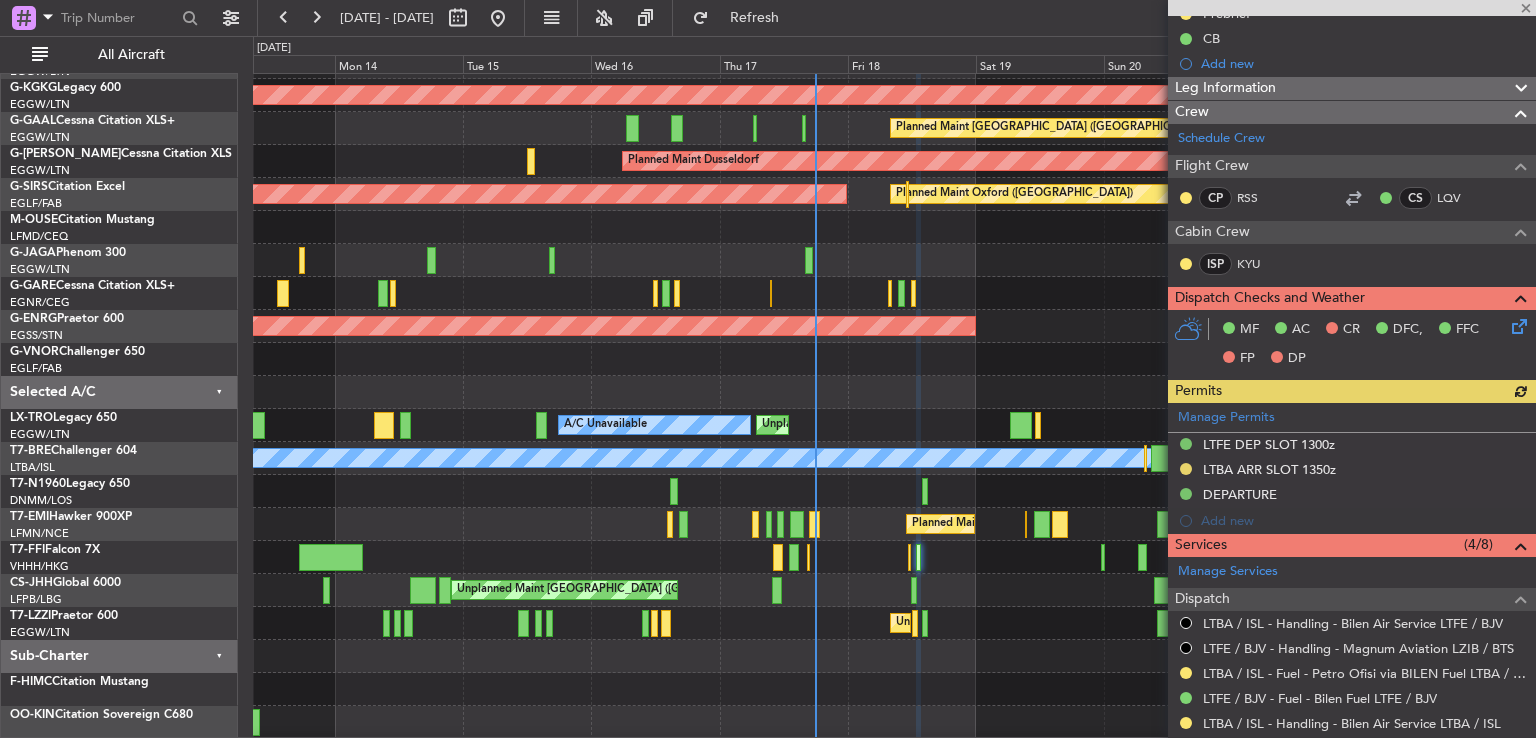scroll, scrollTop: 220, scrollLeft: 0, axis: vertical 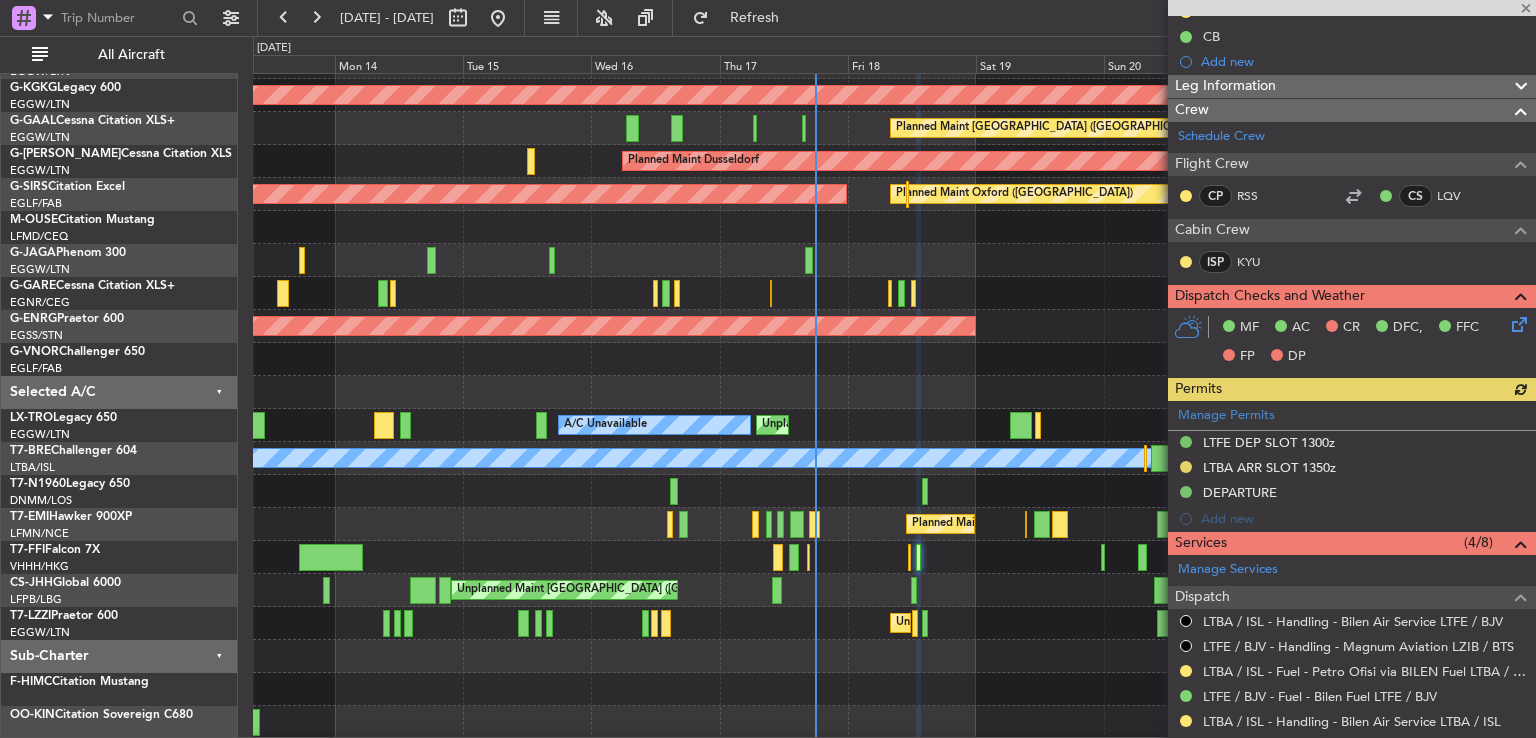 click 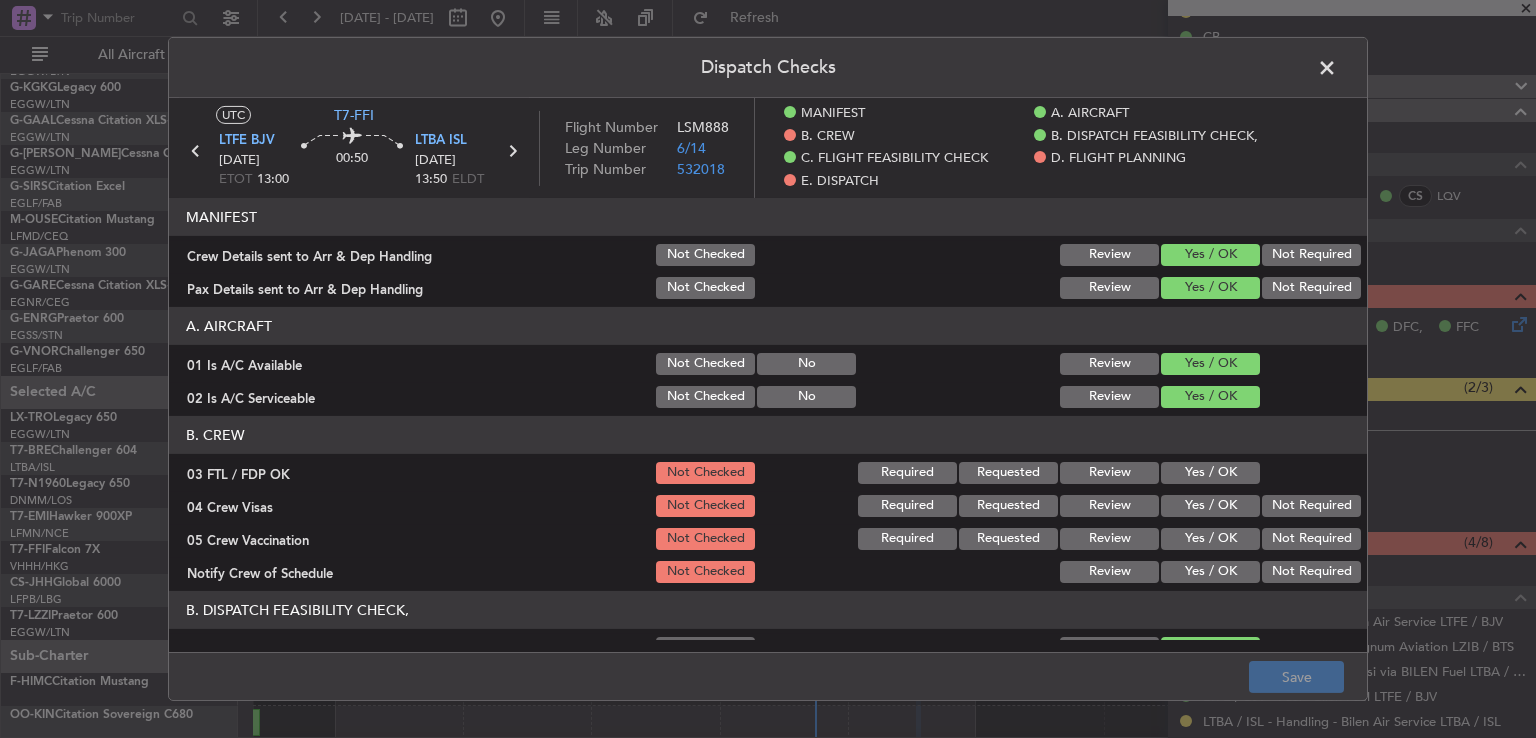 click on "Yes / OK" 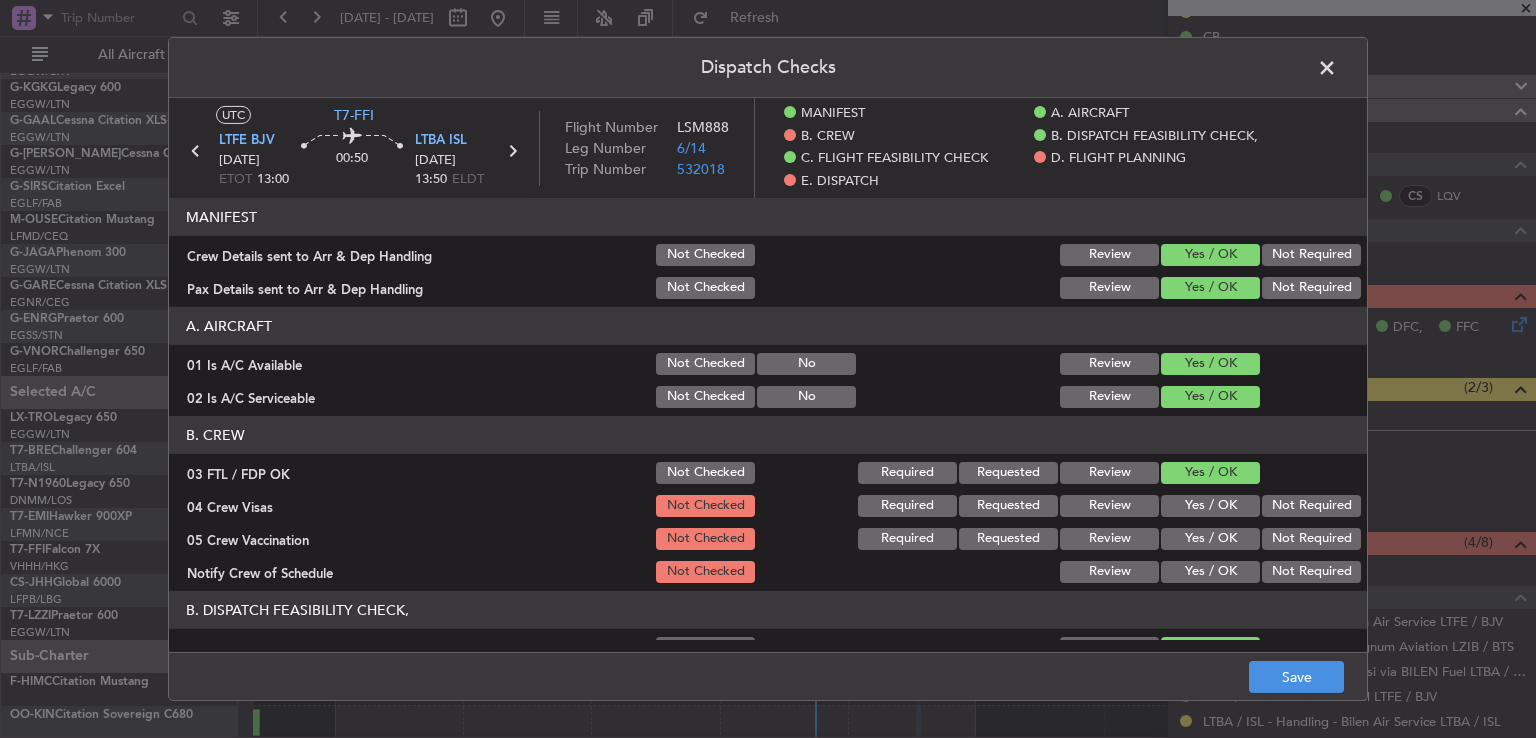 click on "Not Required" 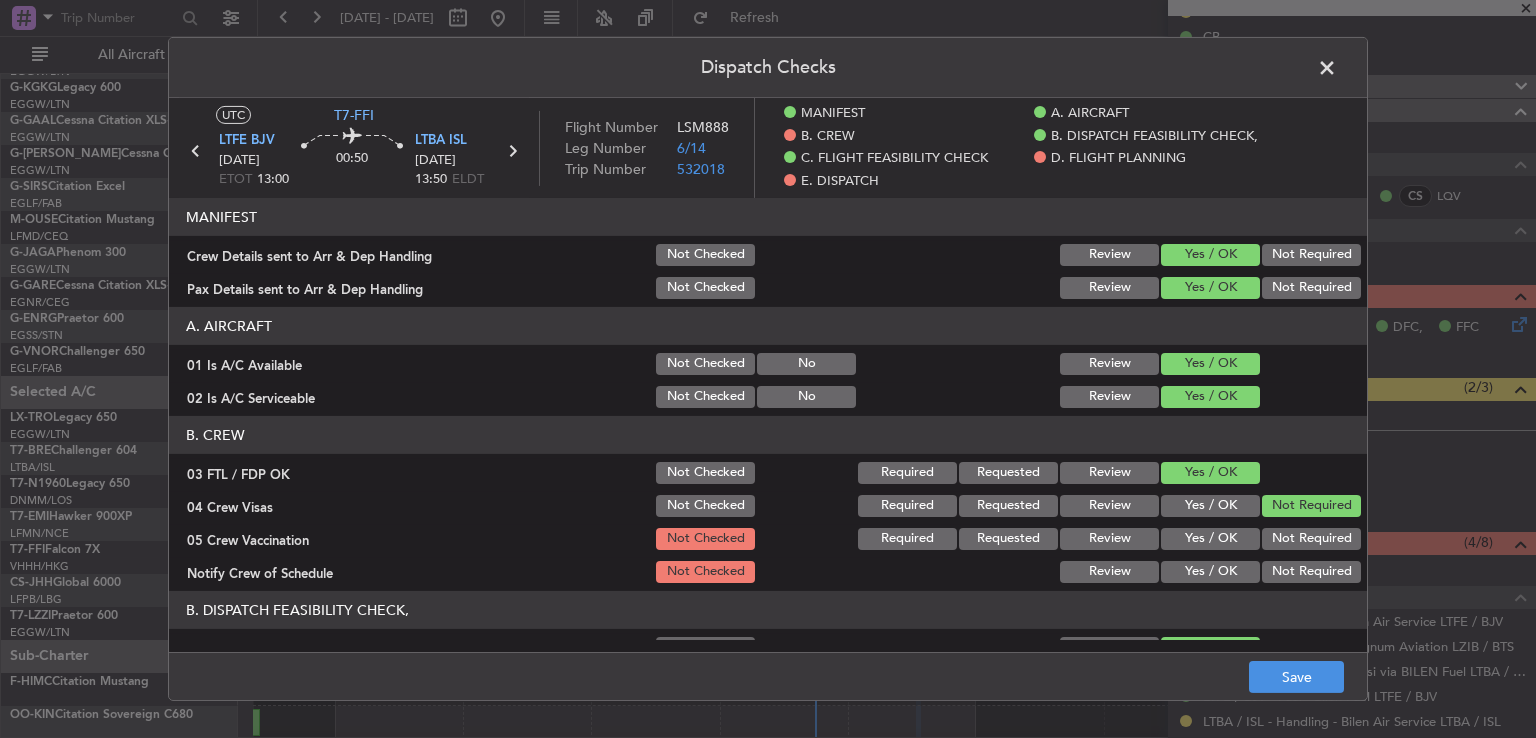click on "B. CREW   03 FTL / FDP OK  Not Checked Required Requested Review Yes / OK  04 Crew Visas  Not Checked Required Requested Review Yes / OK Not Required  05 Crew Vaccination  Not Checked Required Requested Review Yes / OK Not Required  Notify Crew of Schedule  Not Checked Review Yes / OK Not Required" 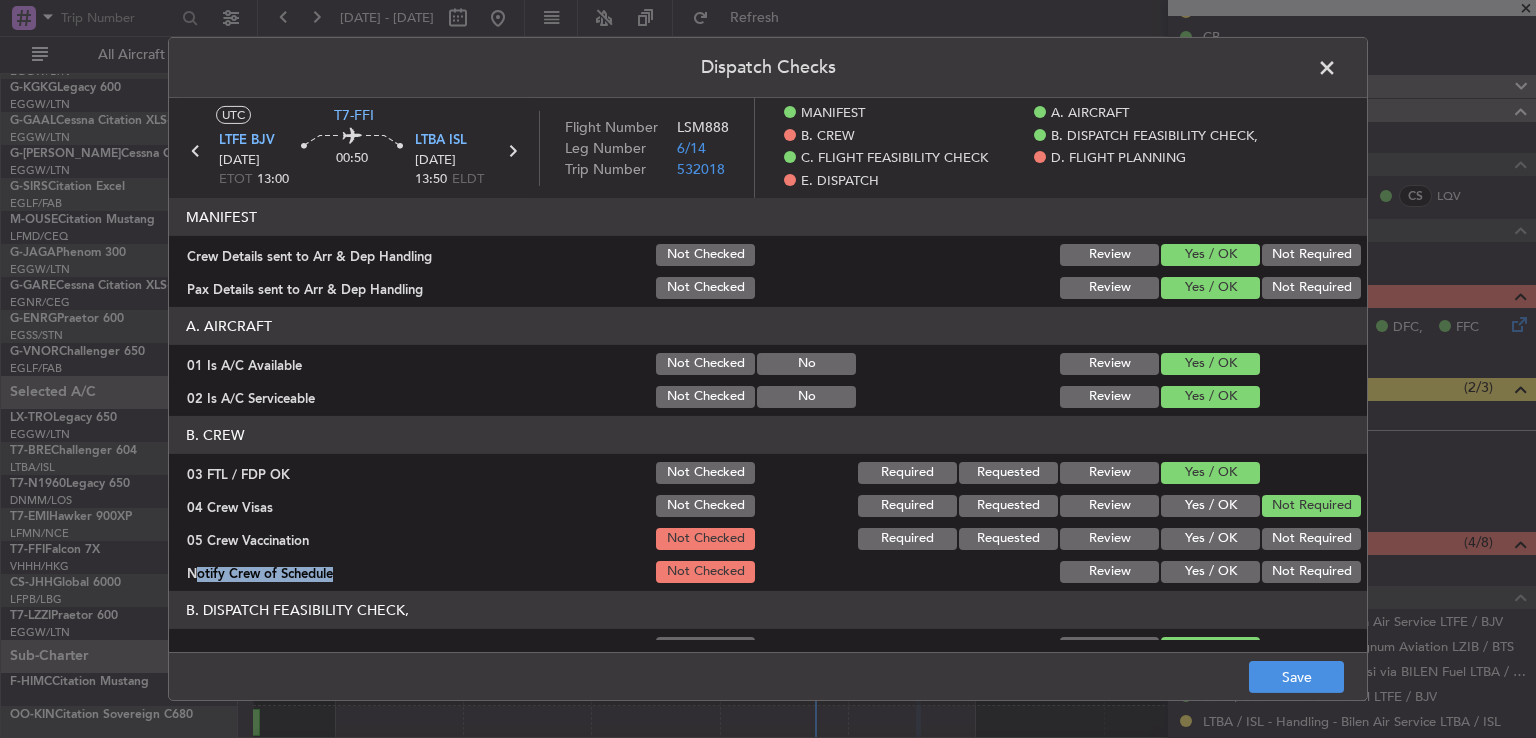 click on "Not Required" 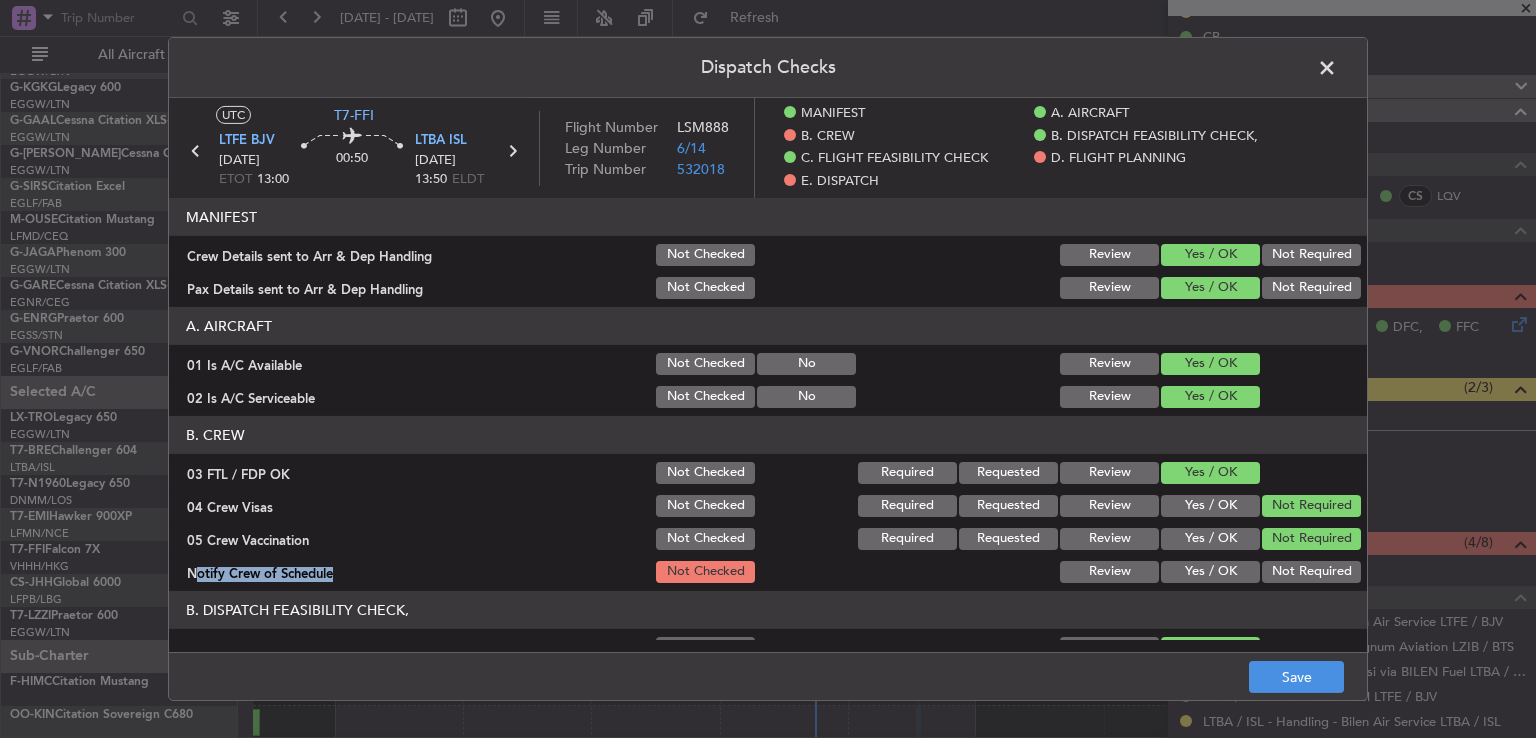 click on "Yes / OK" 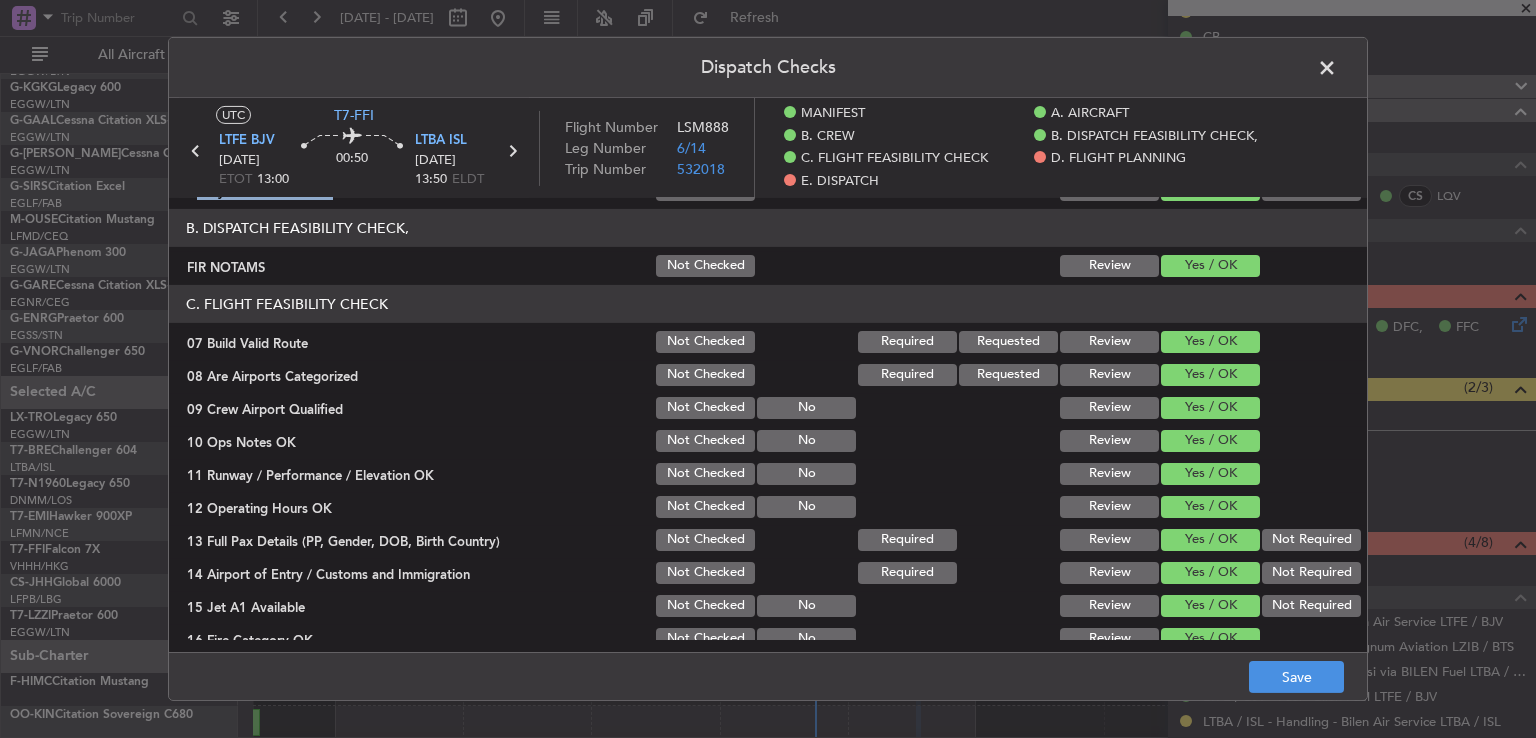 scroll, scrollTop: 513, scrollLeft: 0, axis: vertical 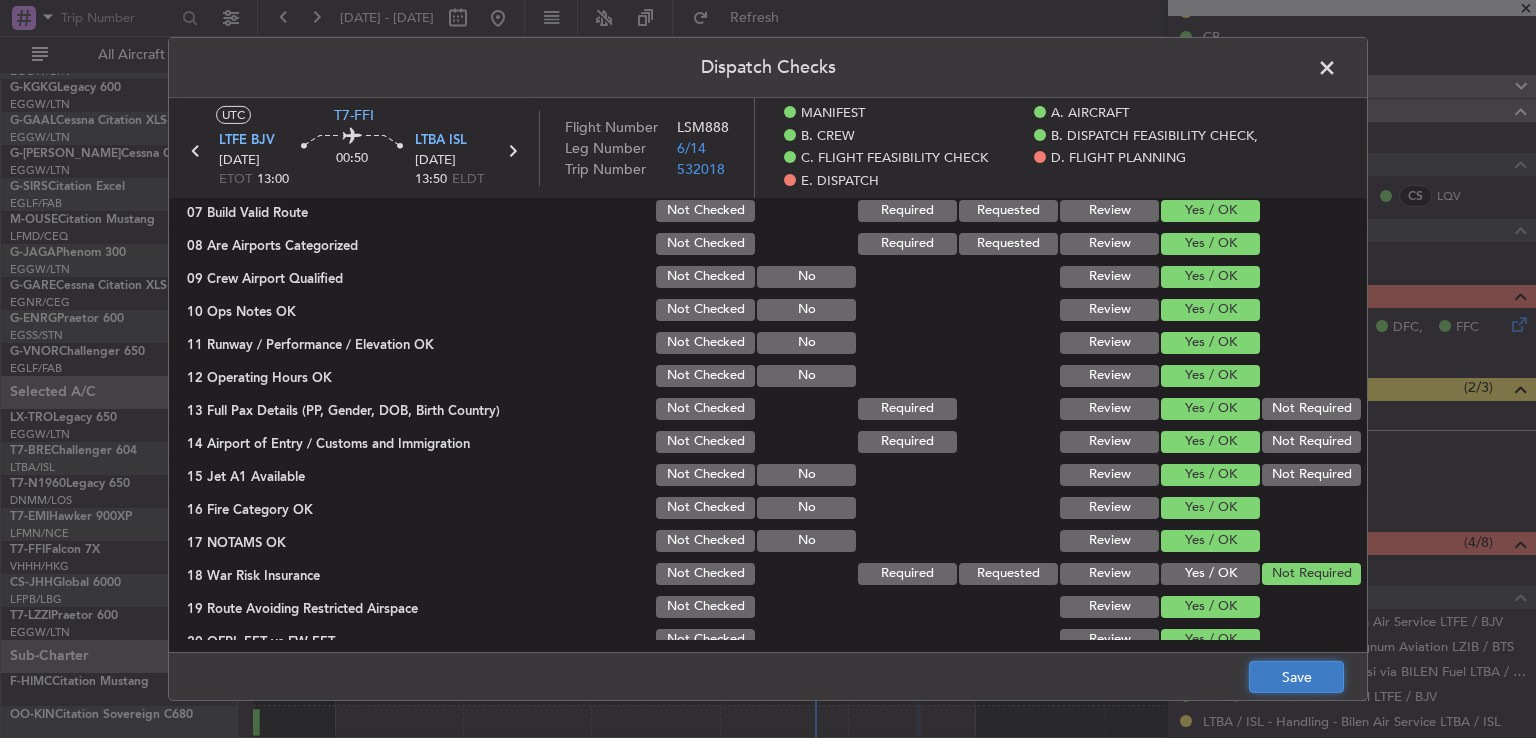 click on "Save" 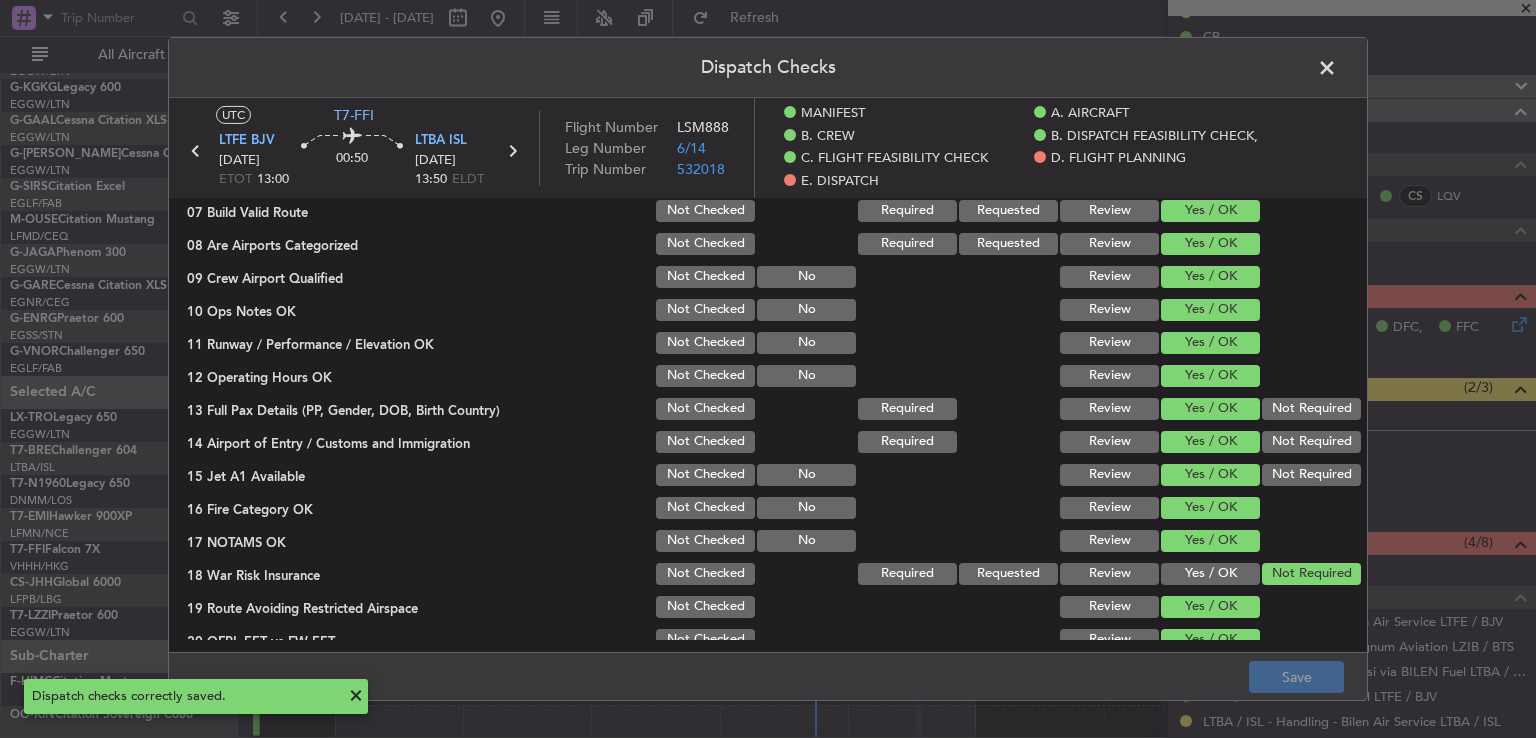 click 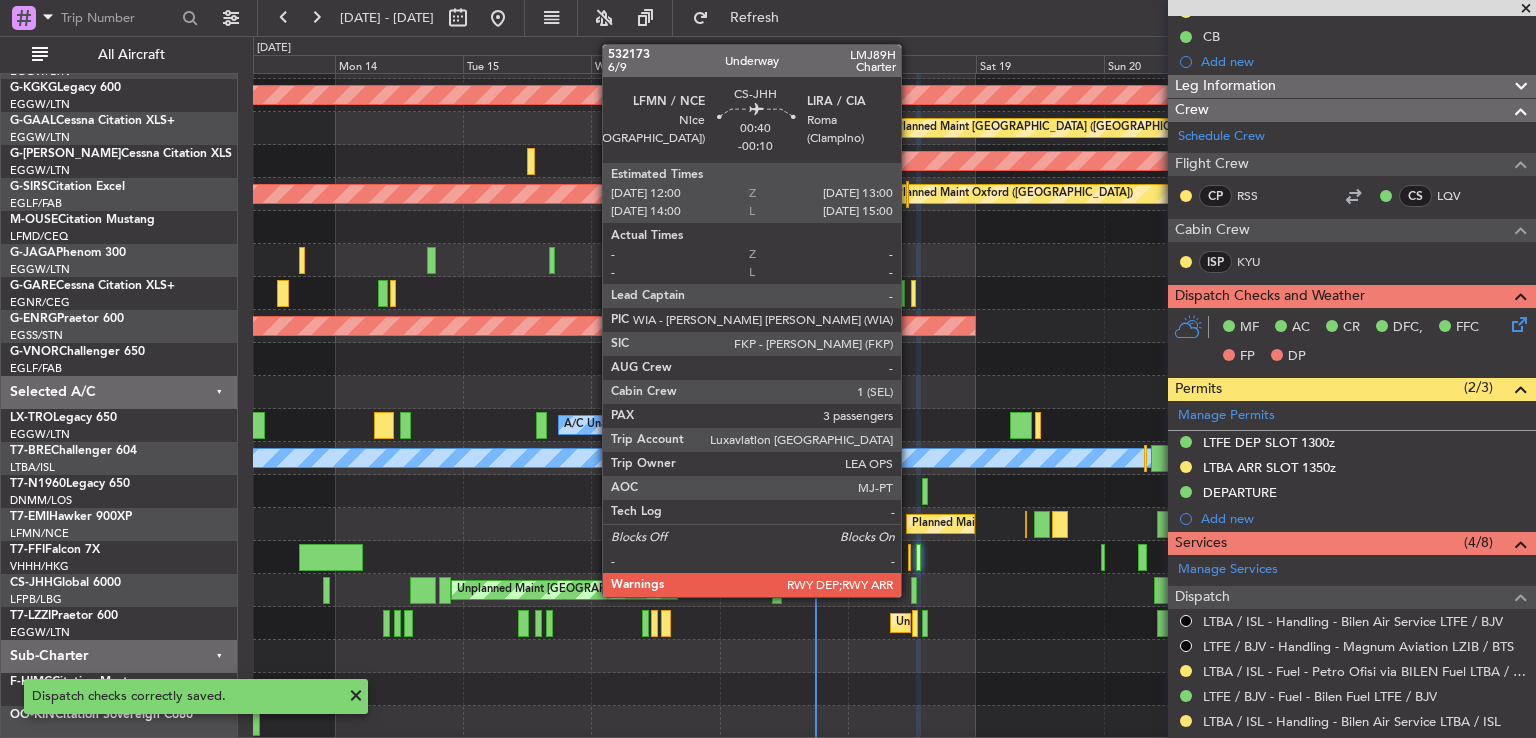click 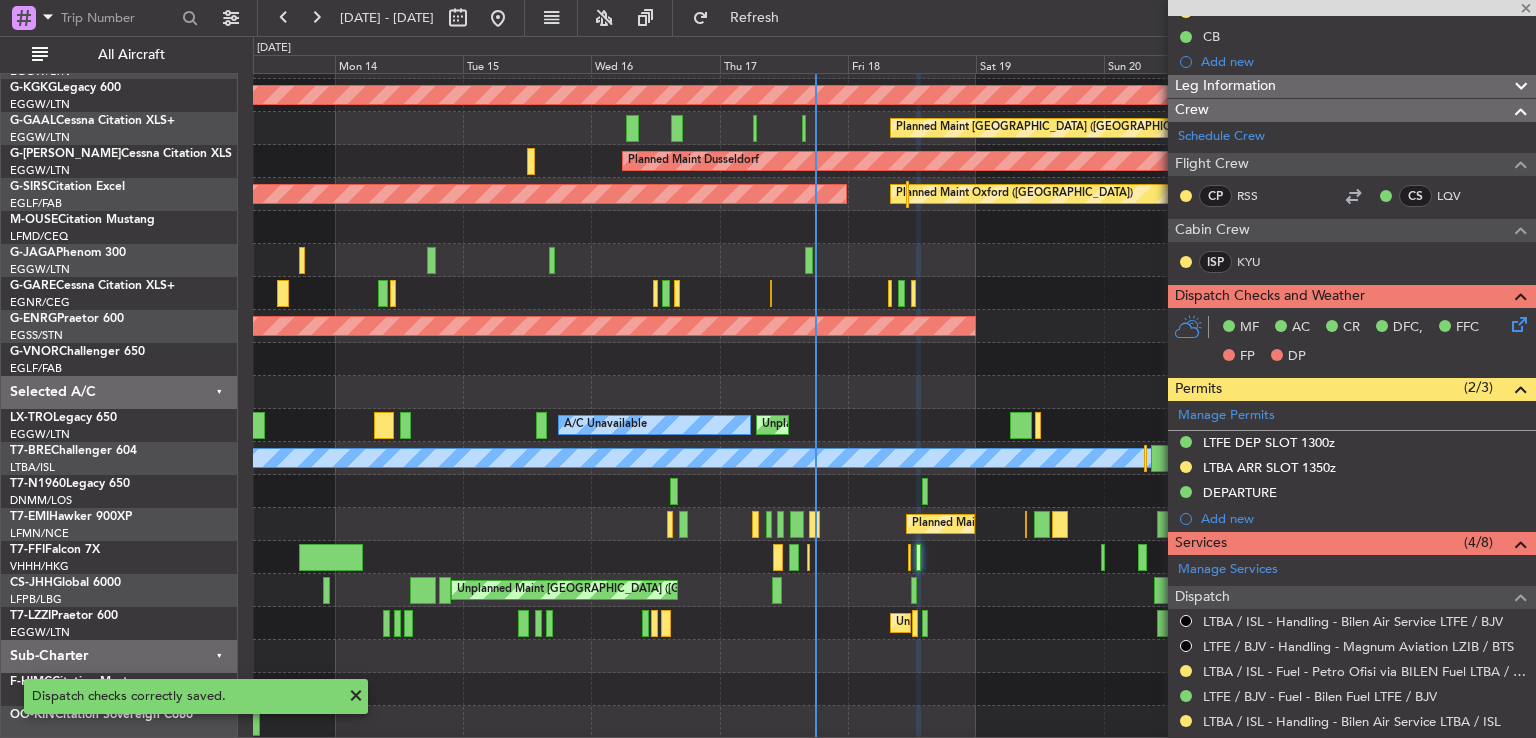 type on "-00:10" 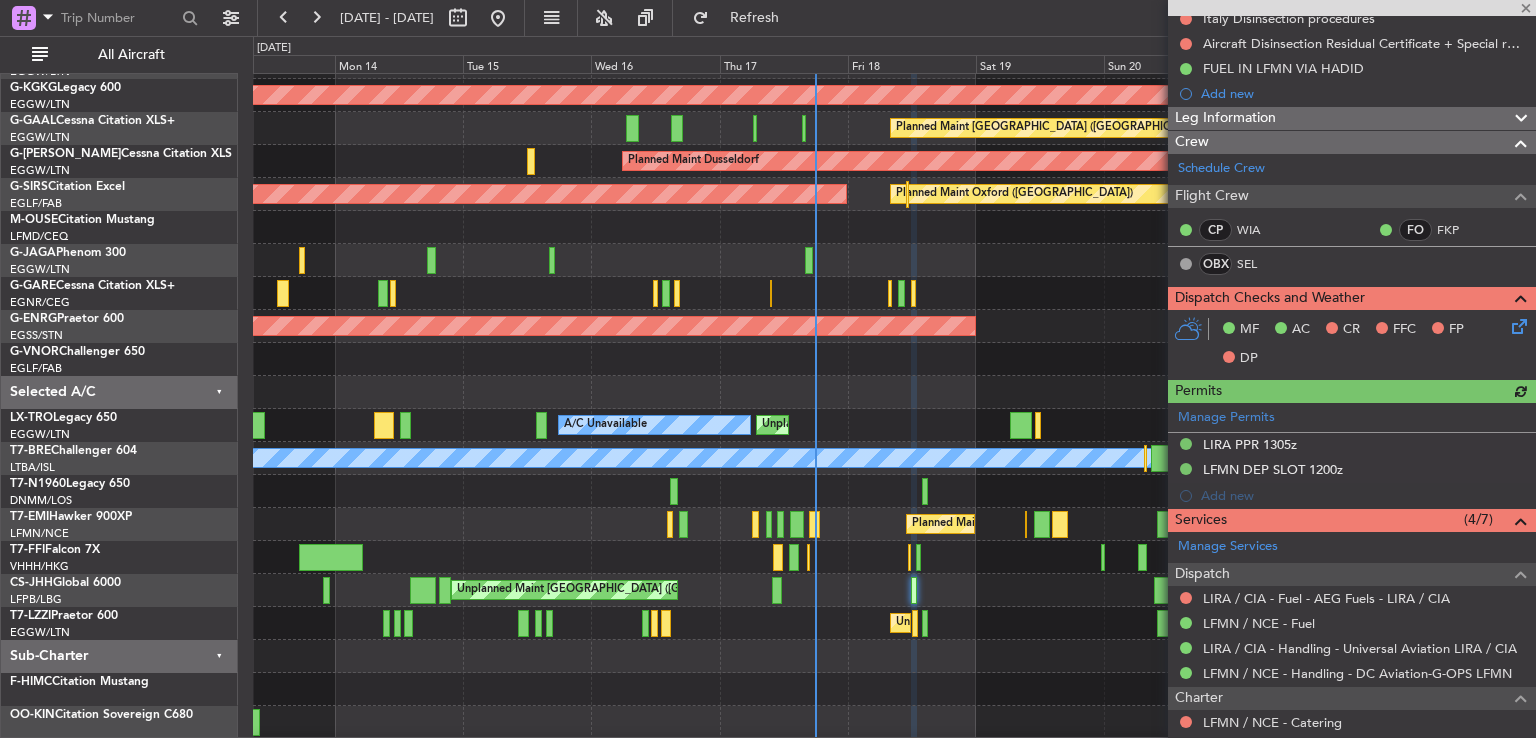scroll, scrollTop: 299, scrollLeft: 0, axis: vertical 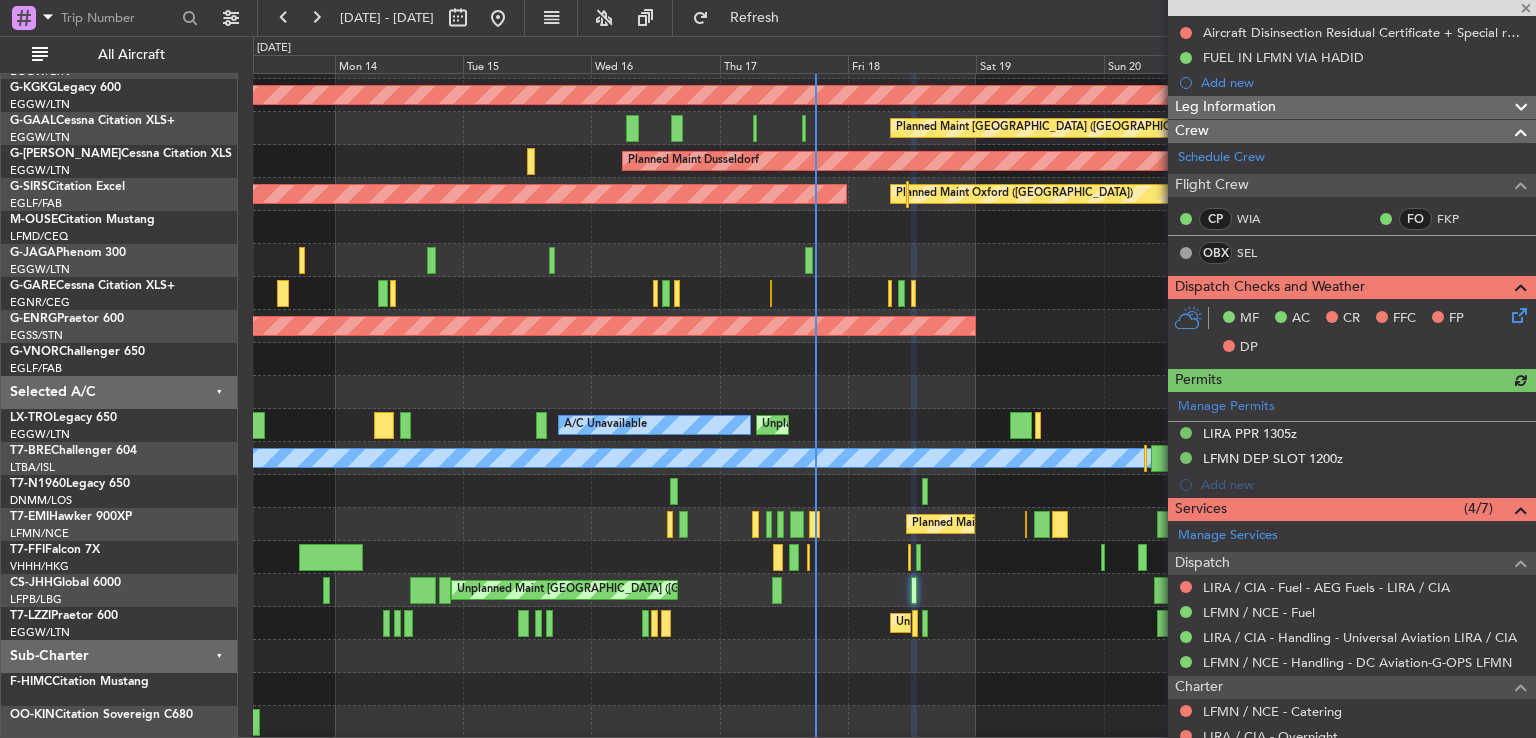 click 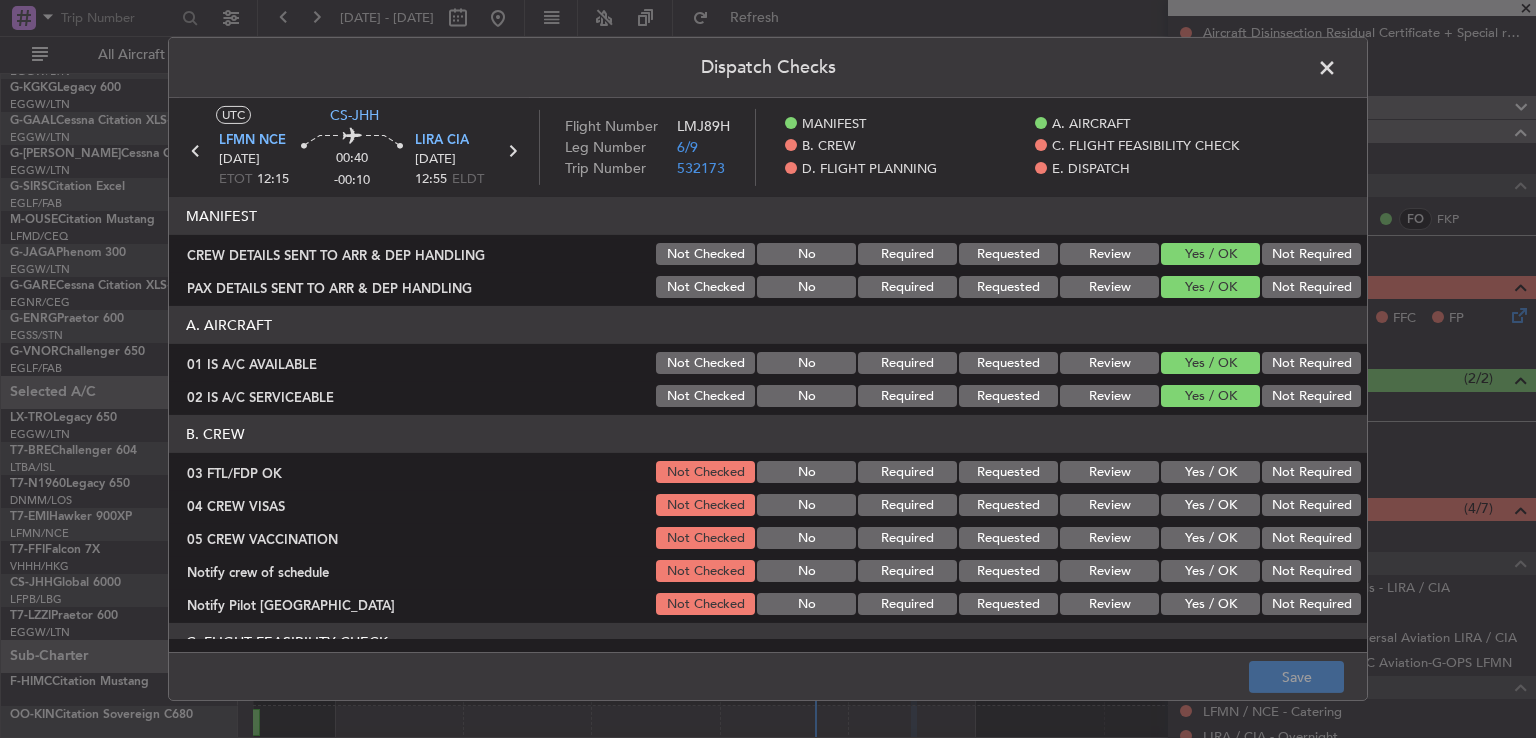 click on "Yes / OK" 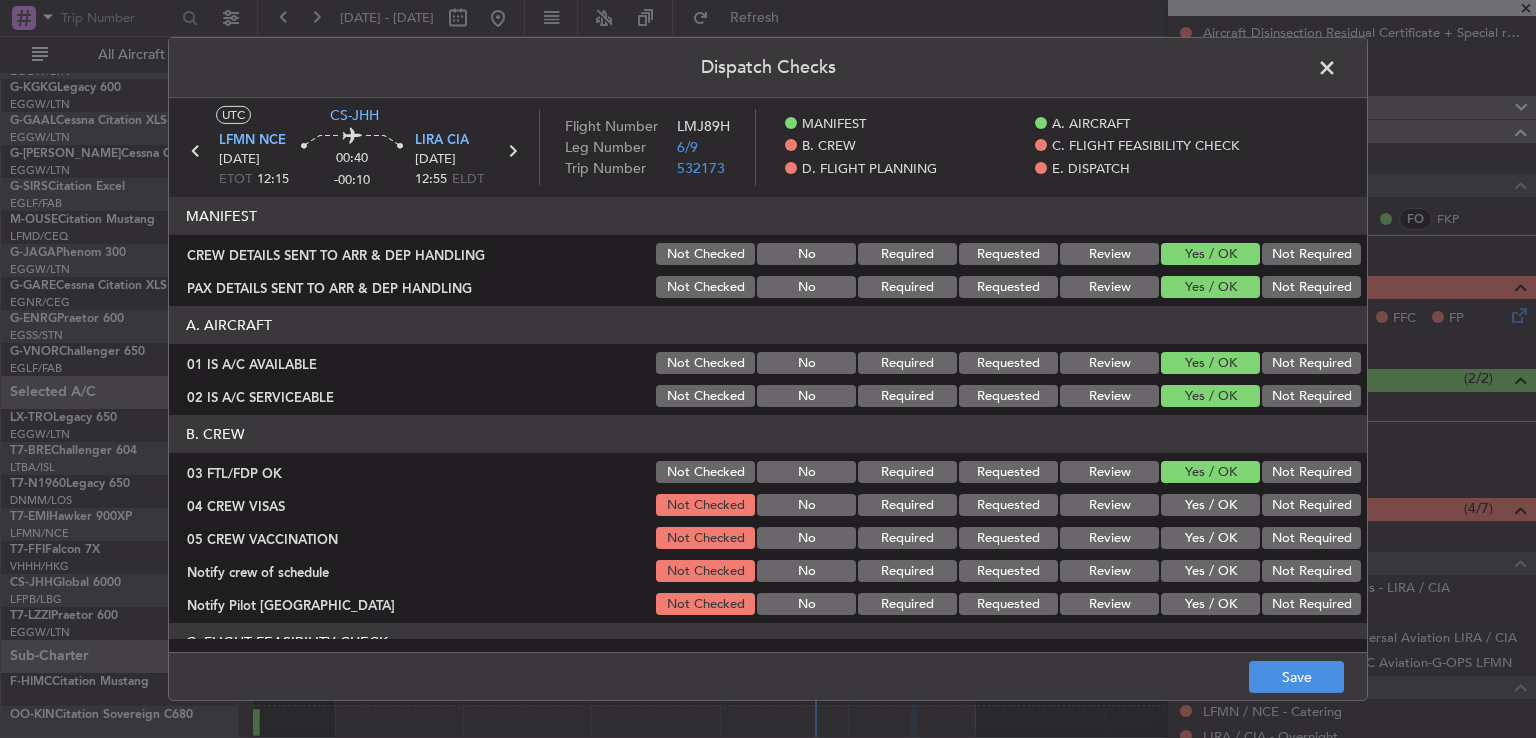 click on "Yes / OK" 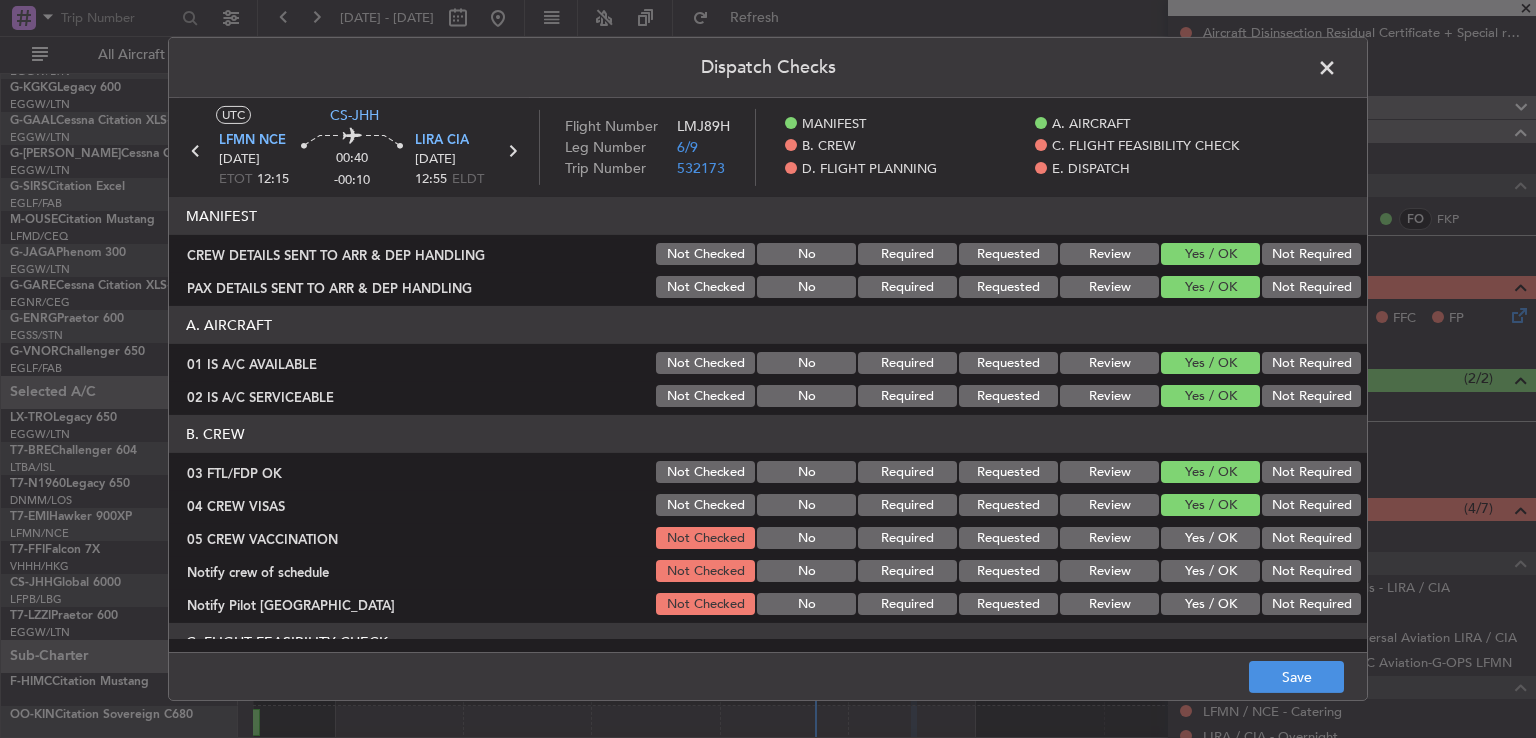 click on "Not Required" 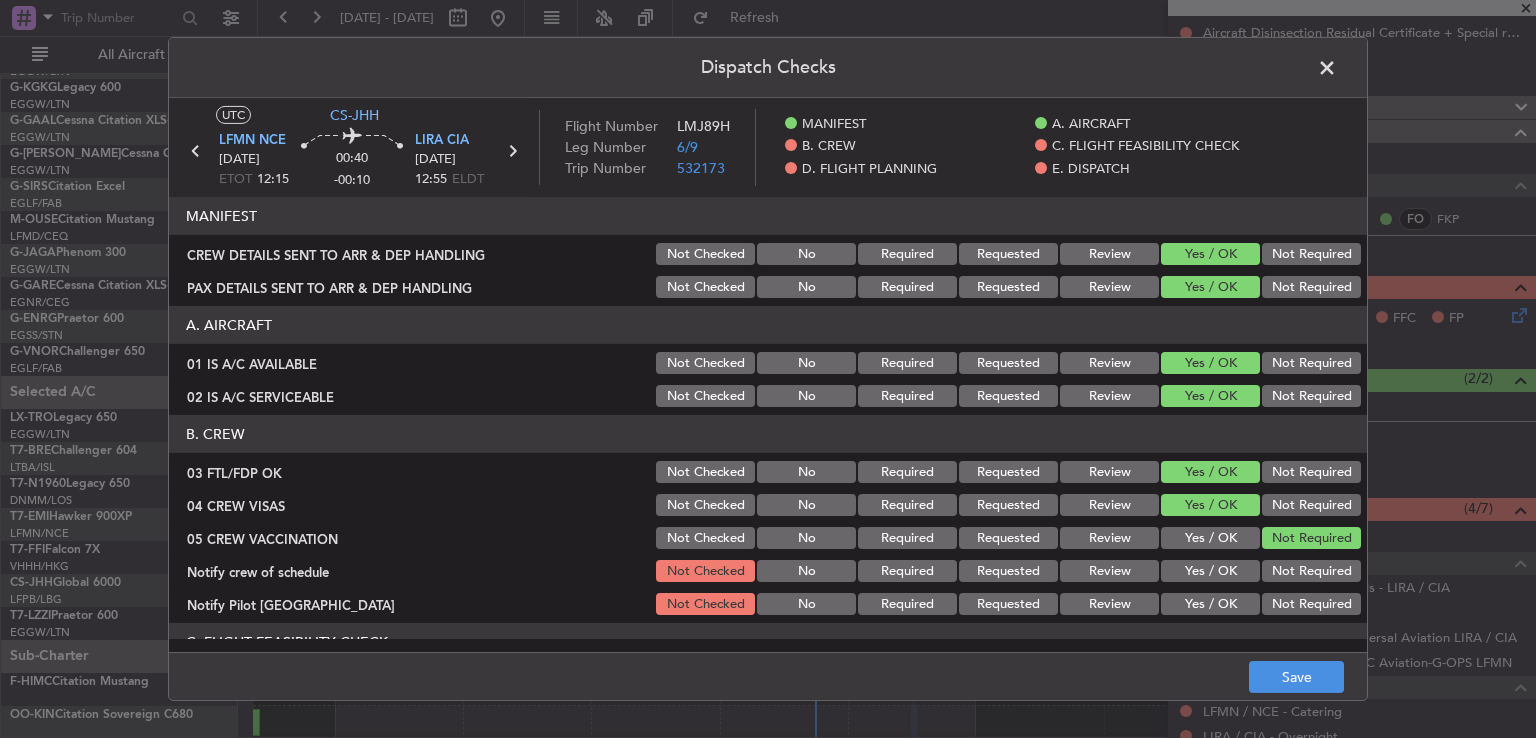 click on "Yes / OK" 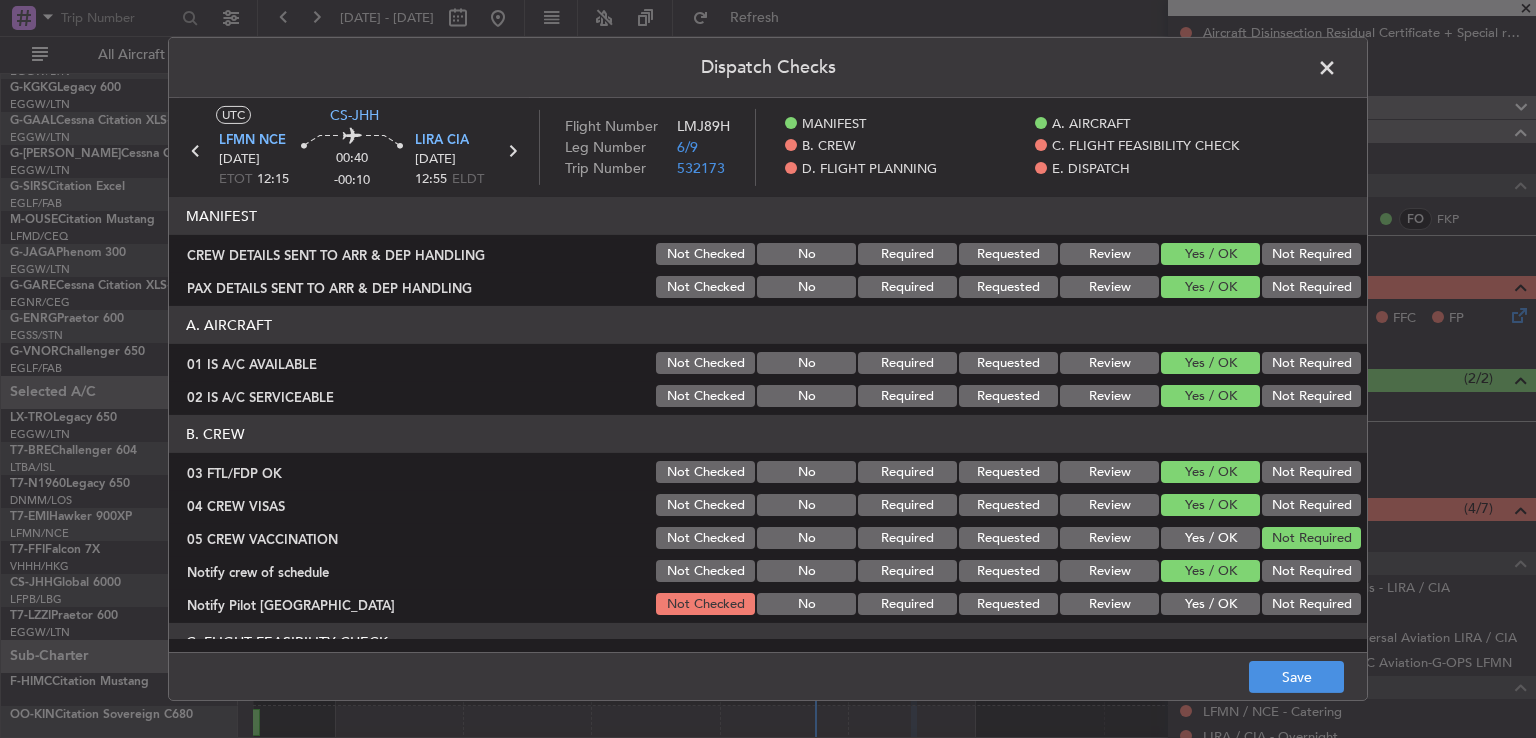 click on "Yes / OK" 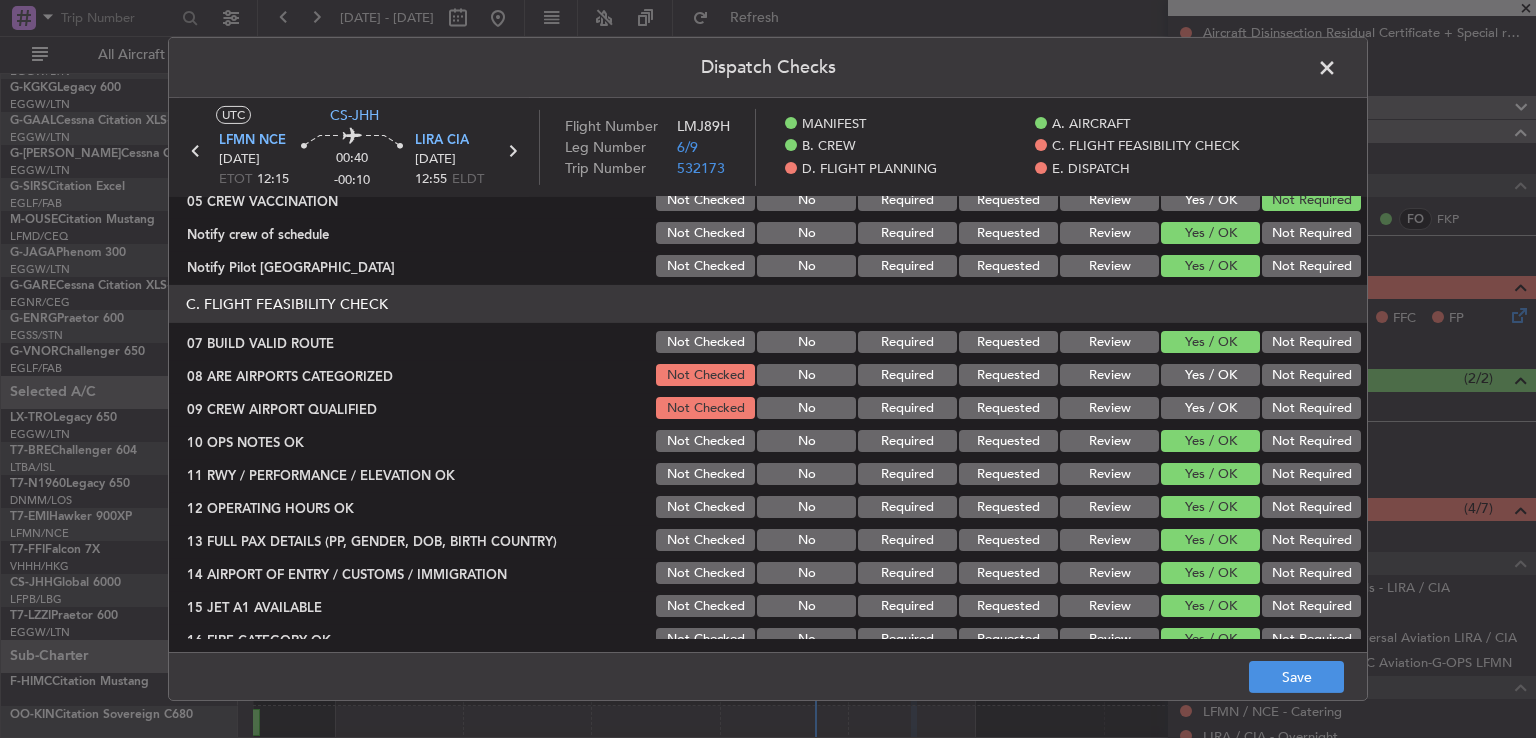 scroll, scrollTop: 341, scrollLeft: 0, axis: vertical 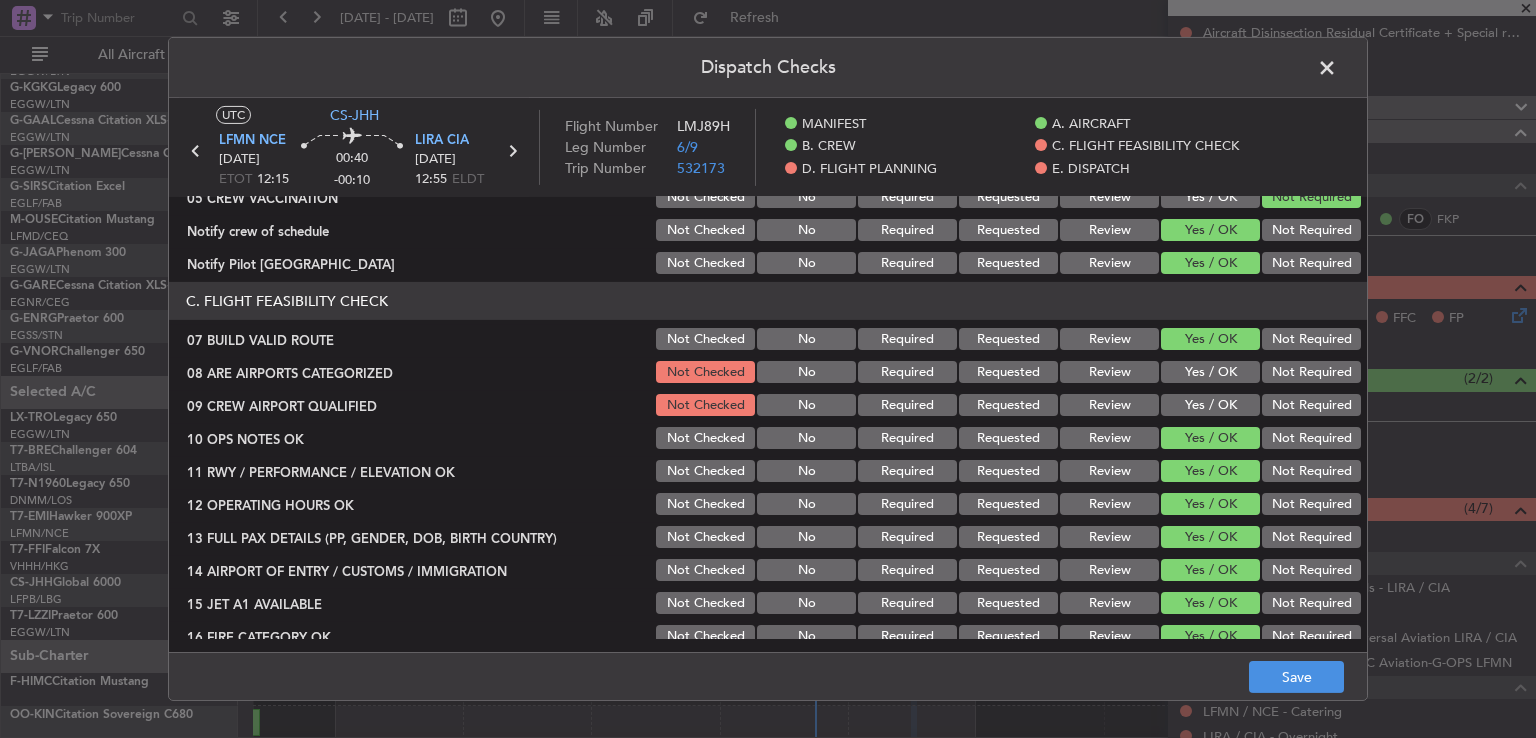 click on "Yes / OK" 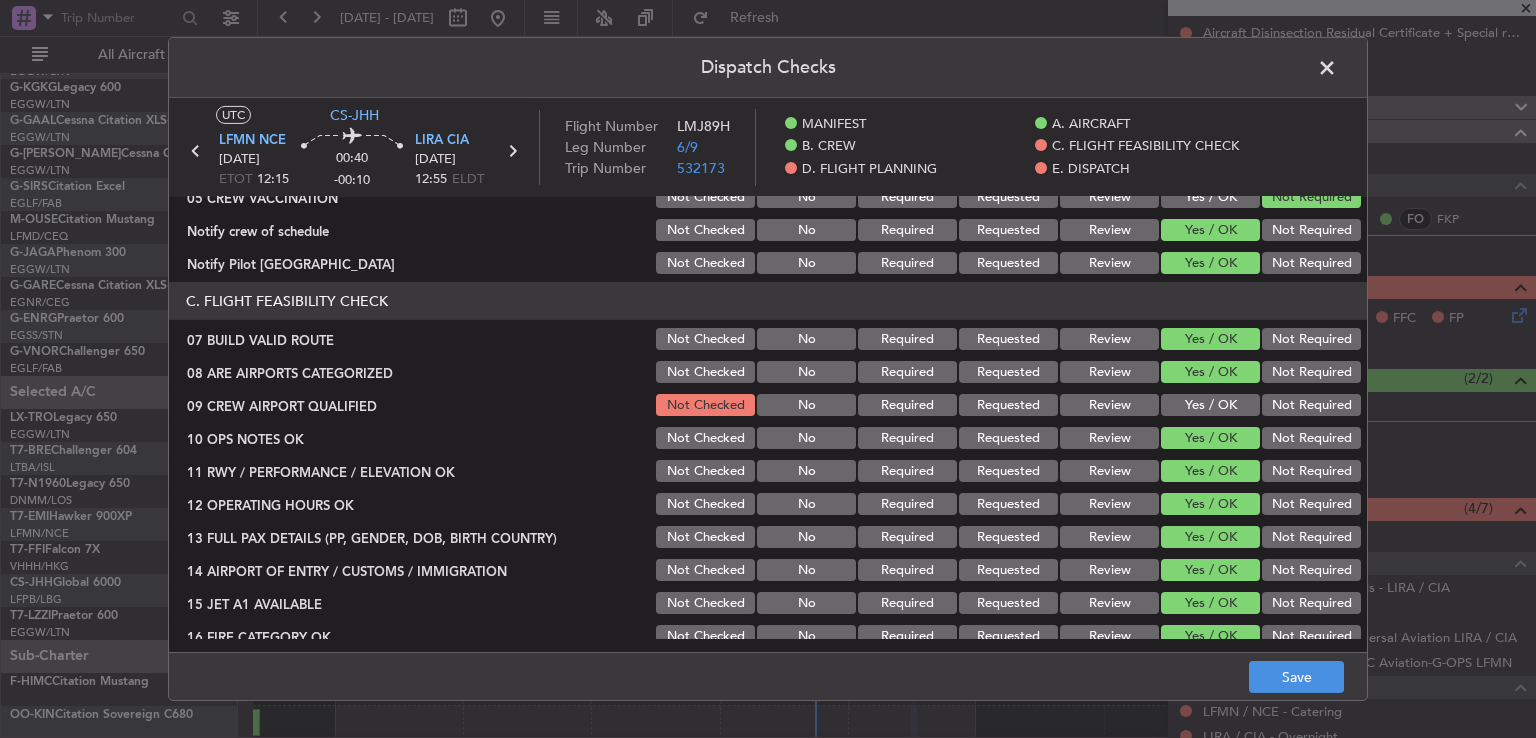click on "Yes / OK" 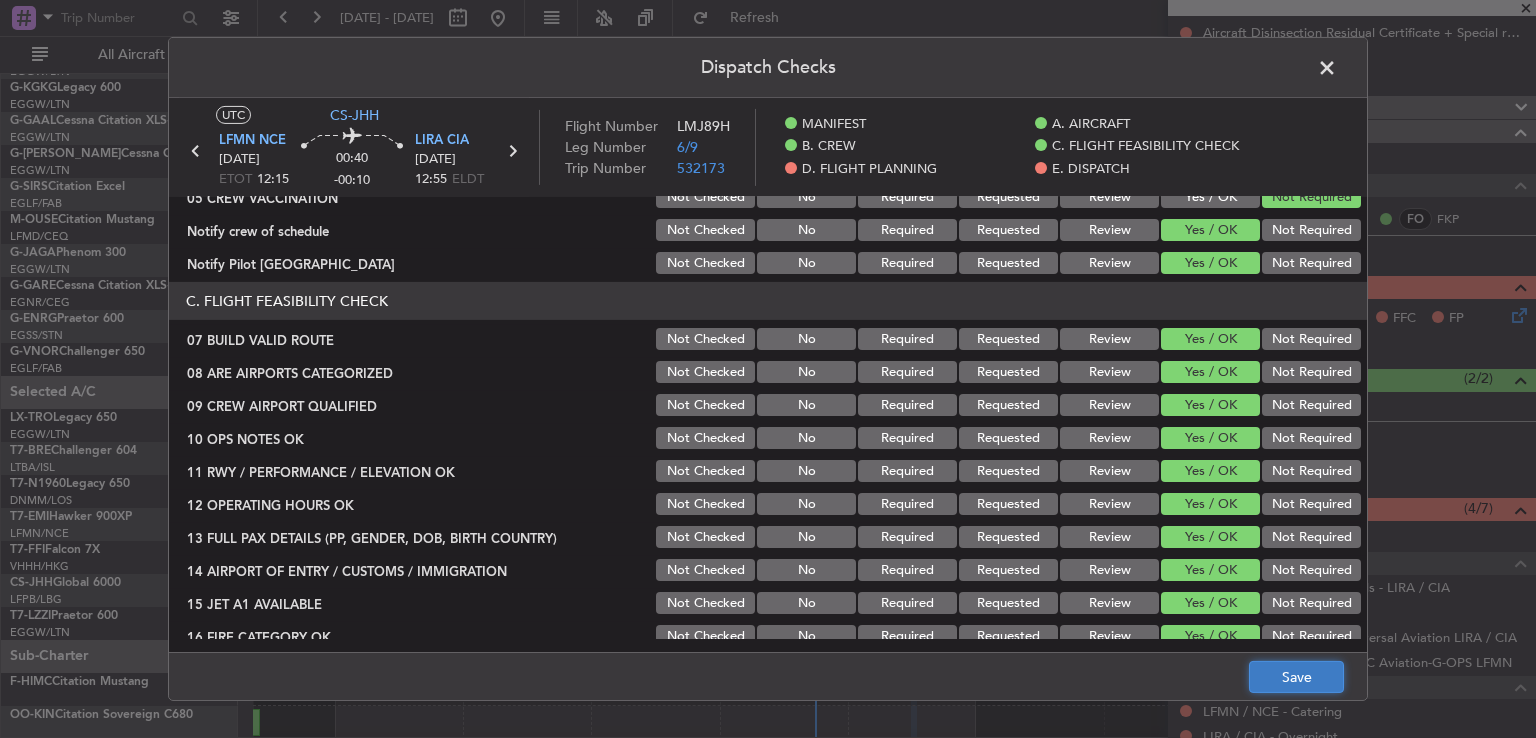 click on "Save" 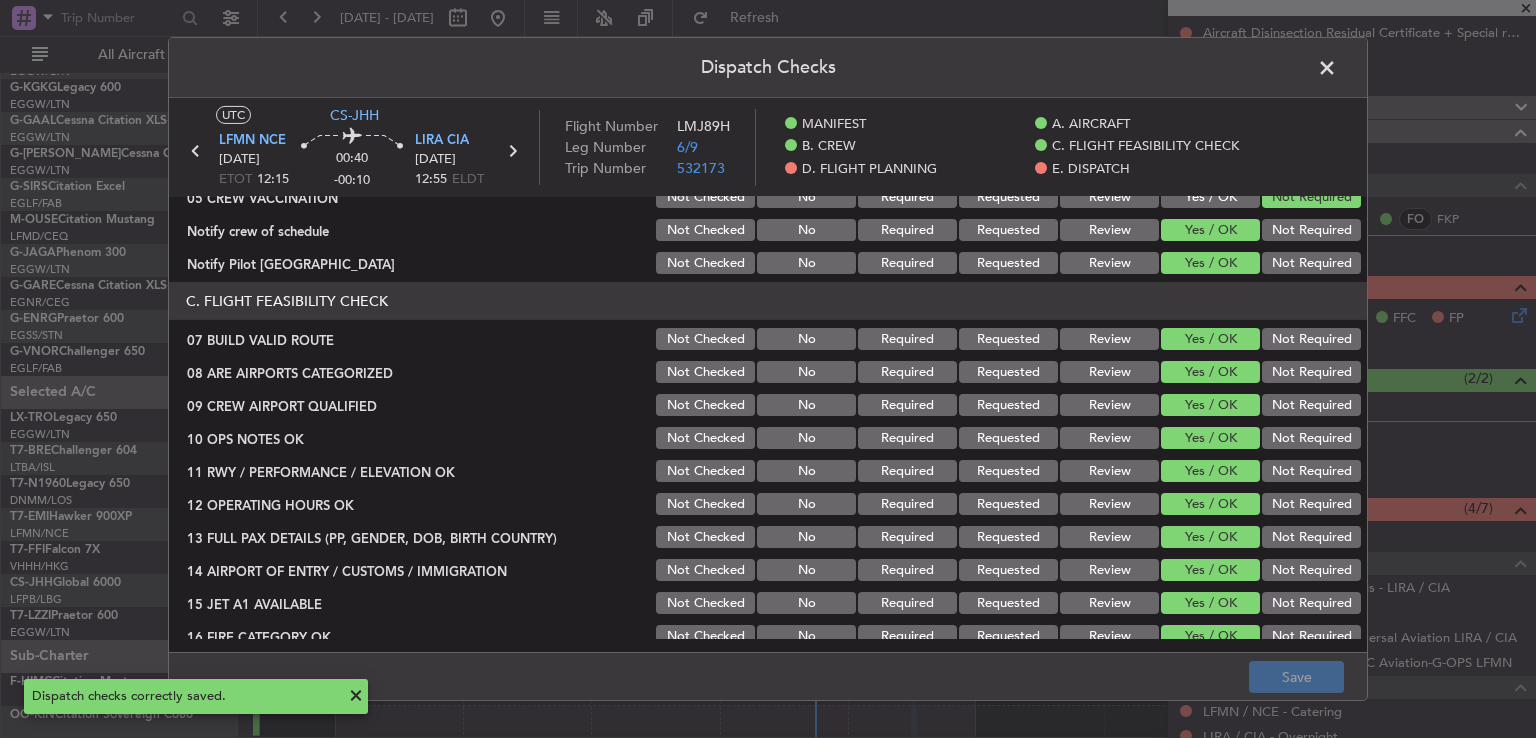 click 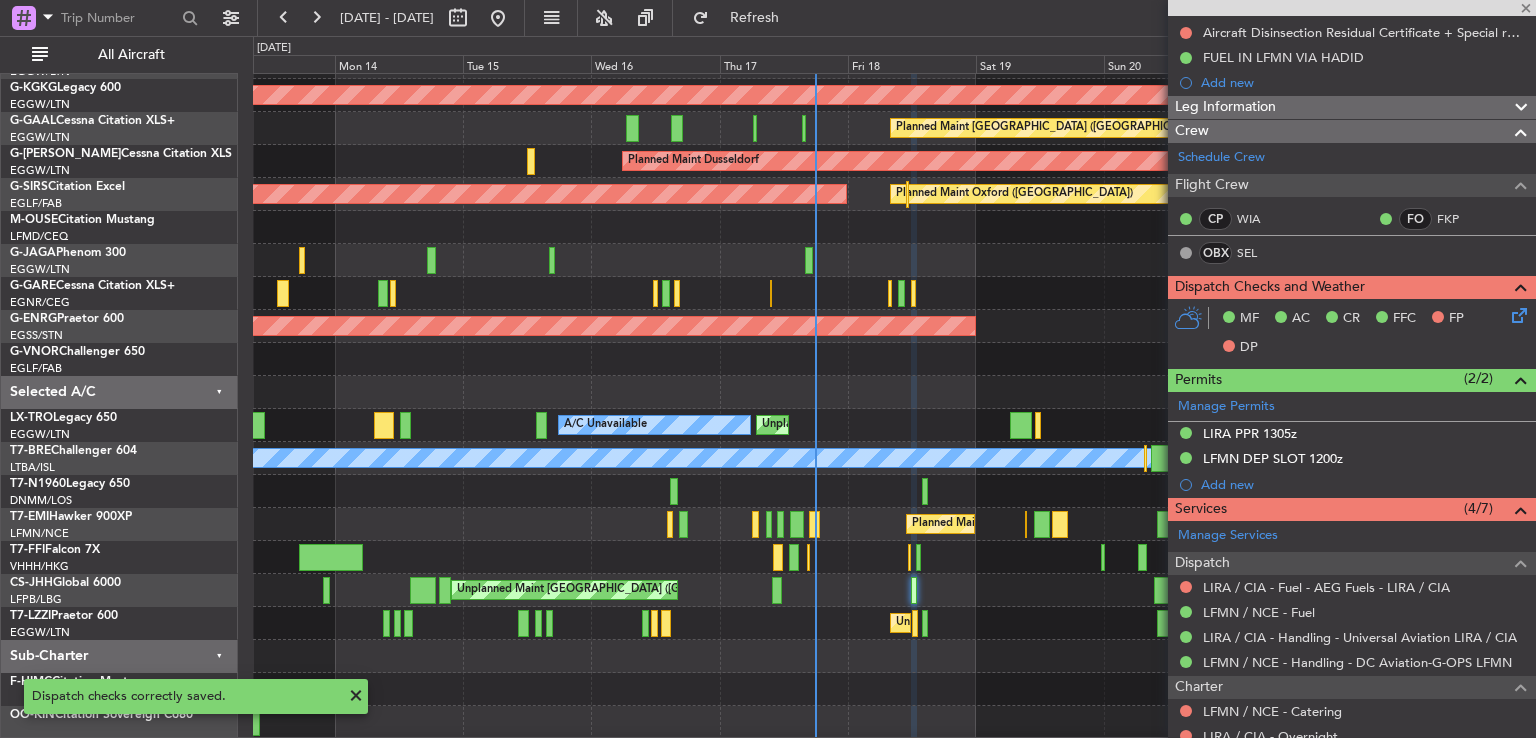 type on "+00:10" 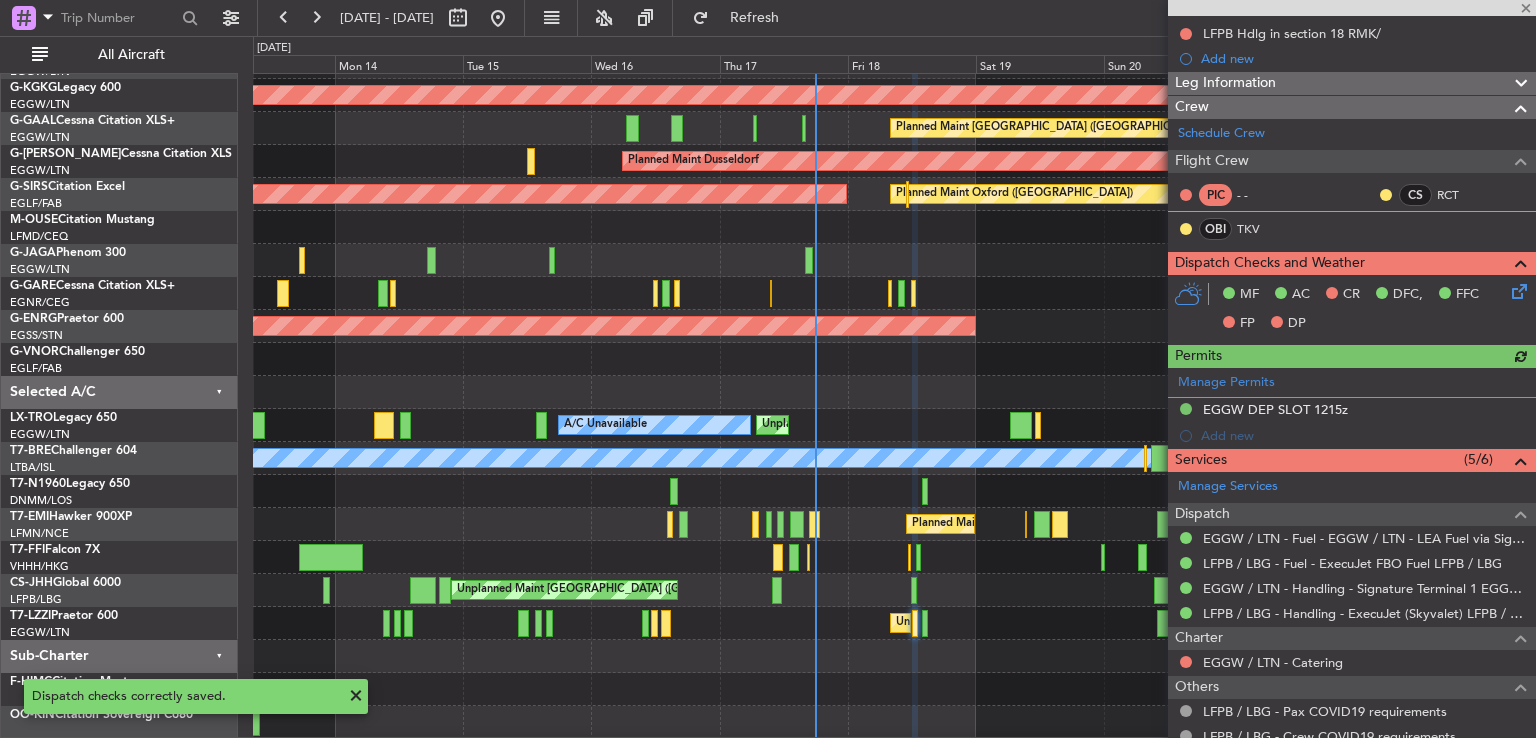scroll, scrollTop: 224, scrollLeft: 0, axis: vertical 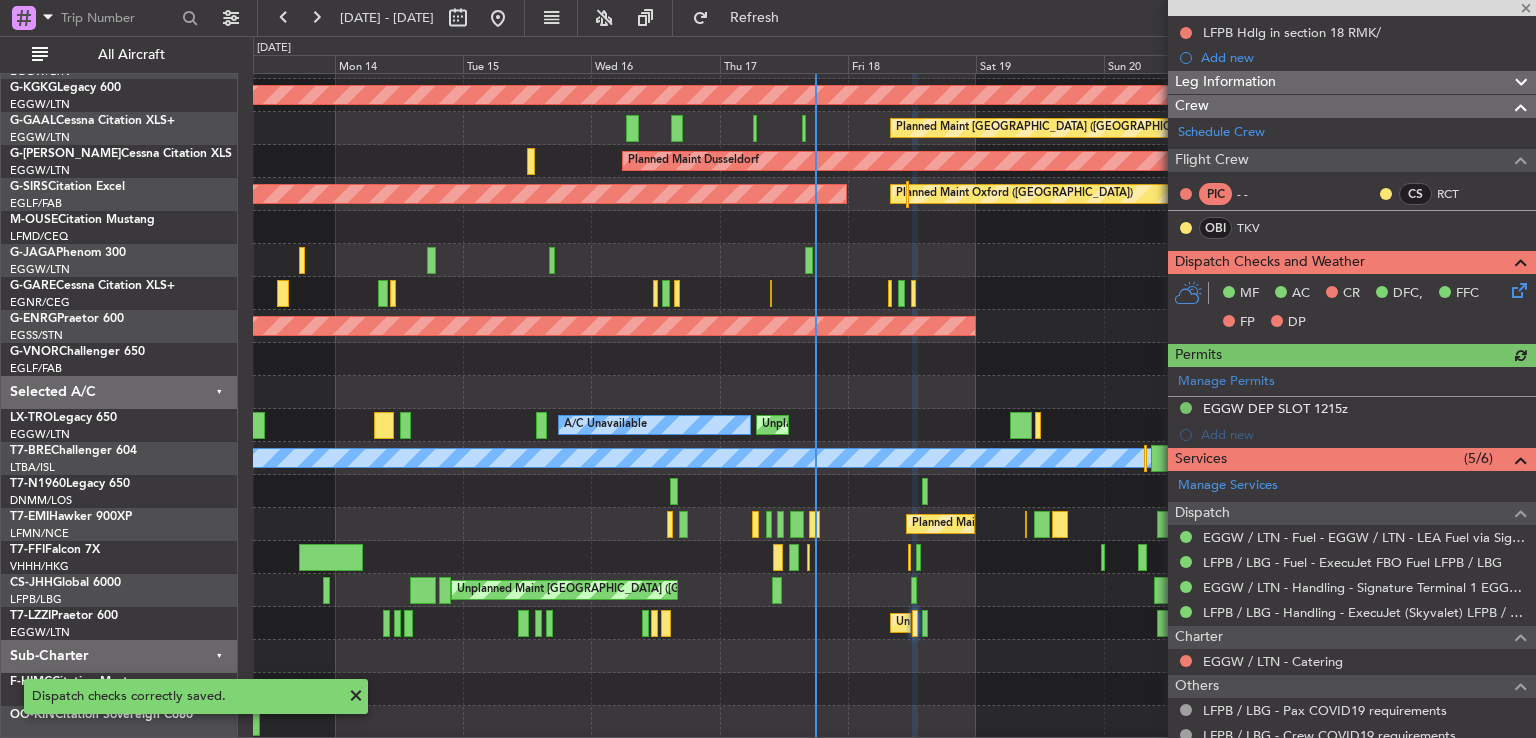 click 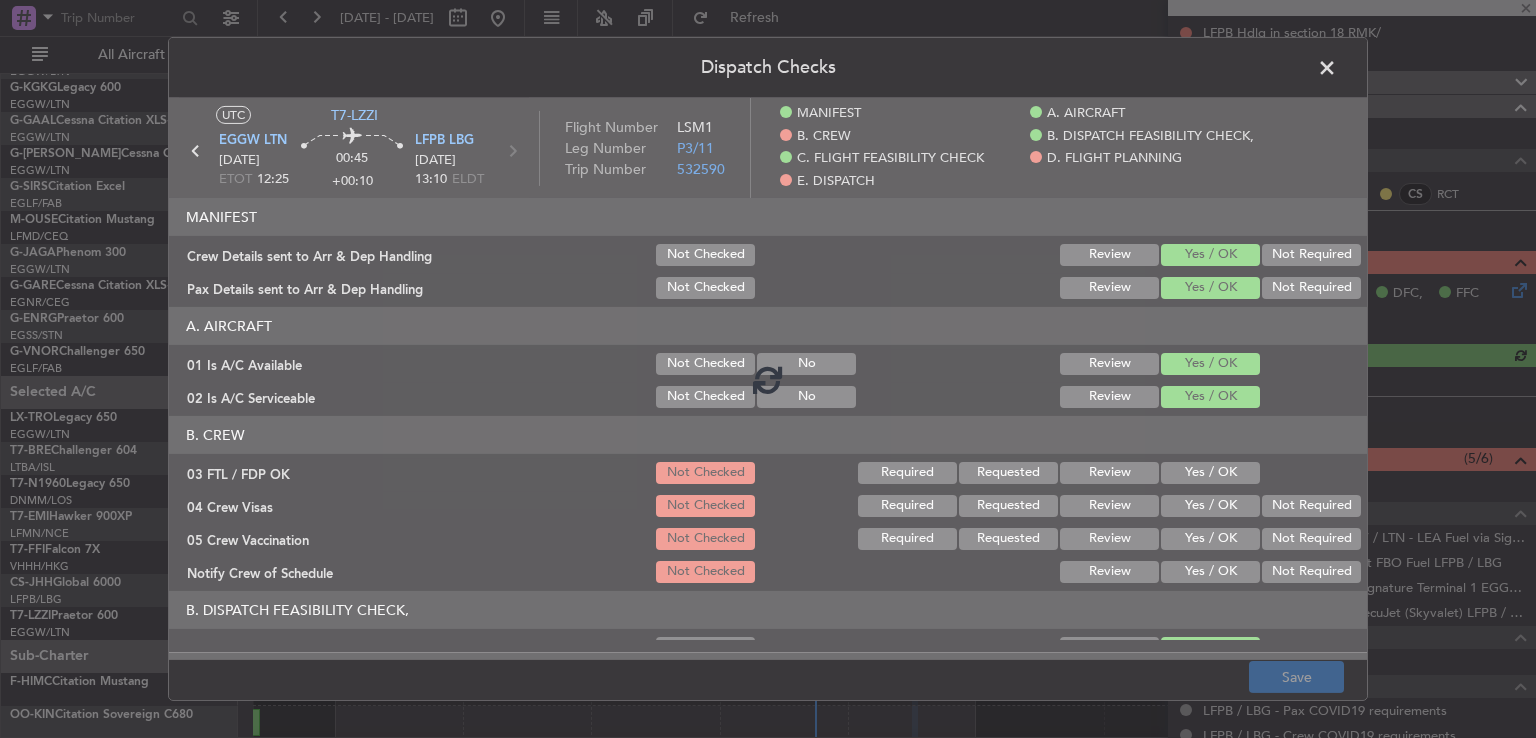 click 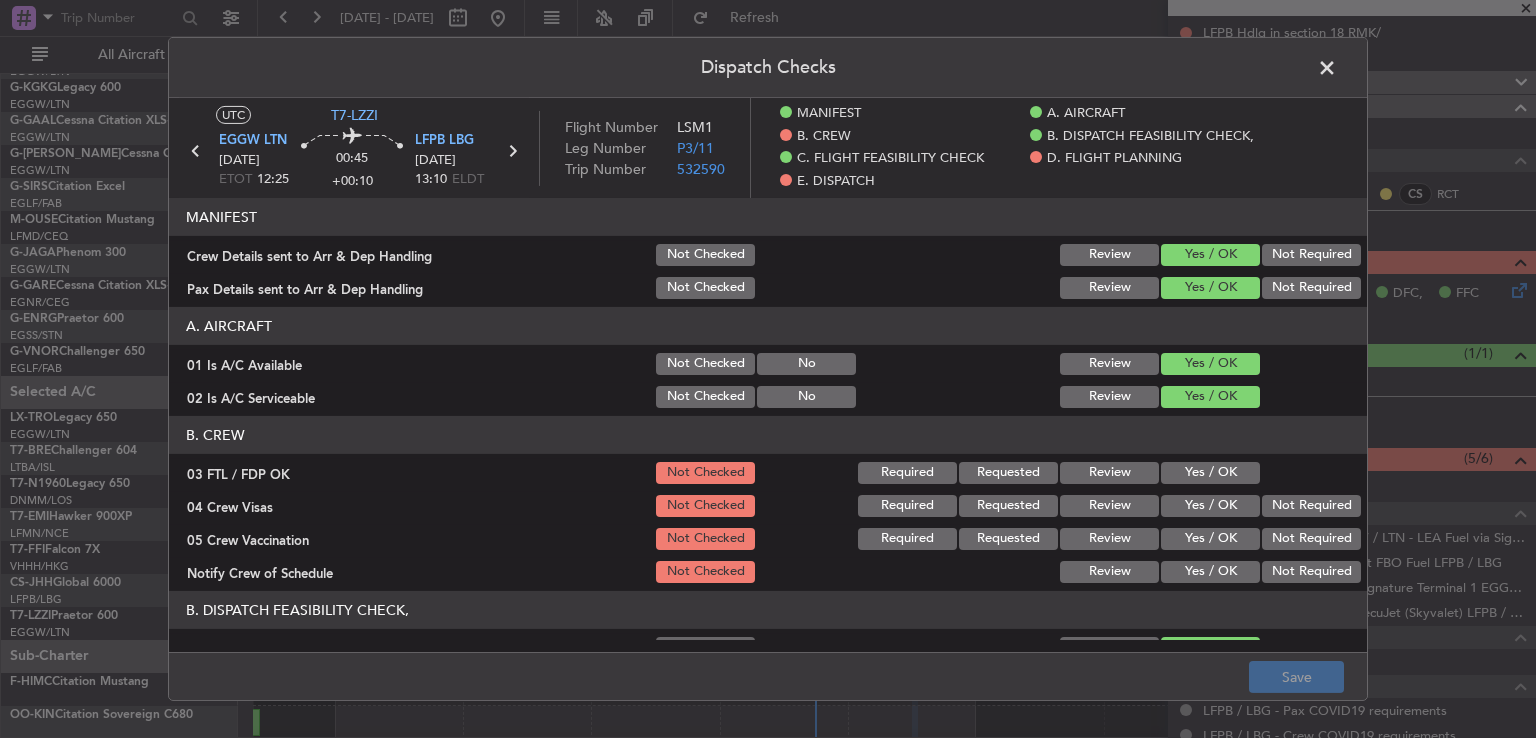 click on "Yes / OK" 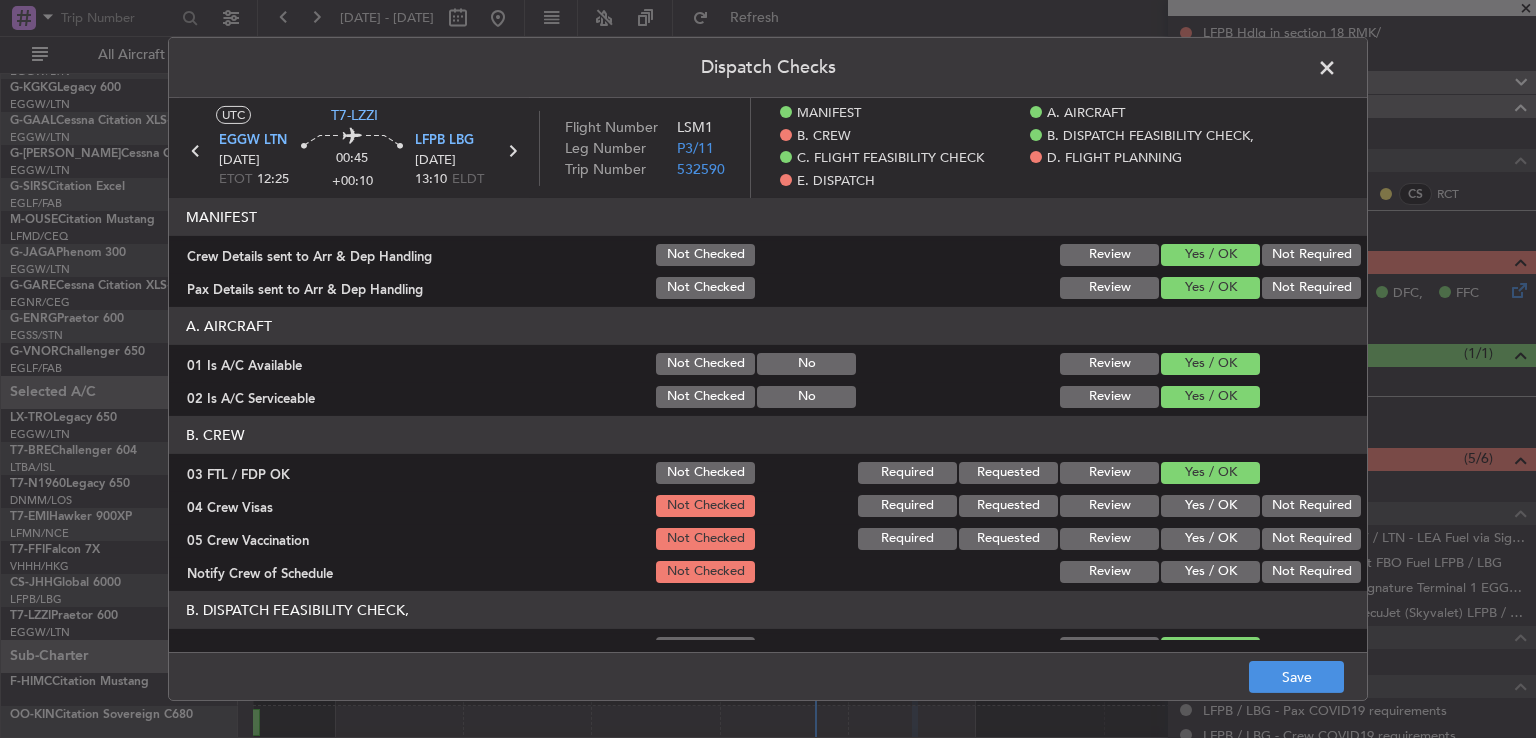 click on "Not Required" 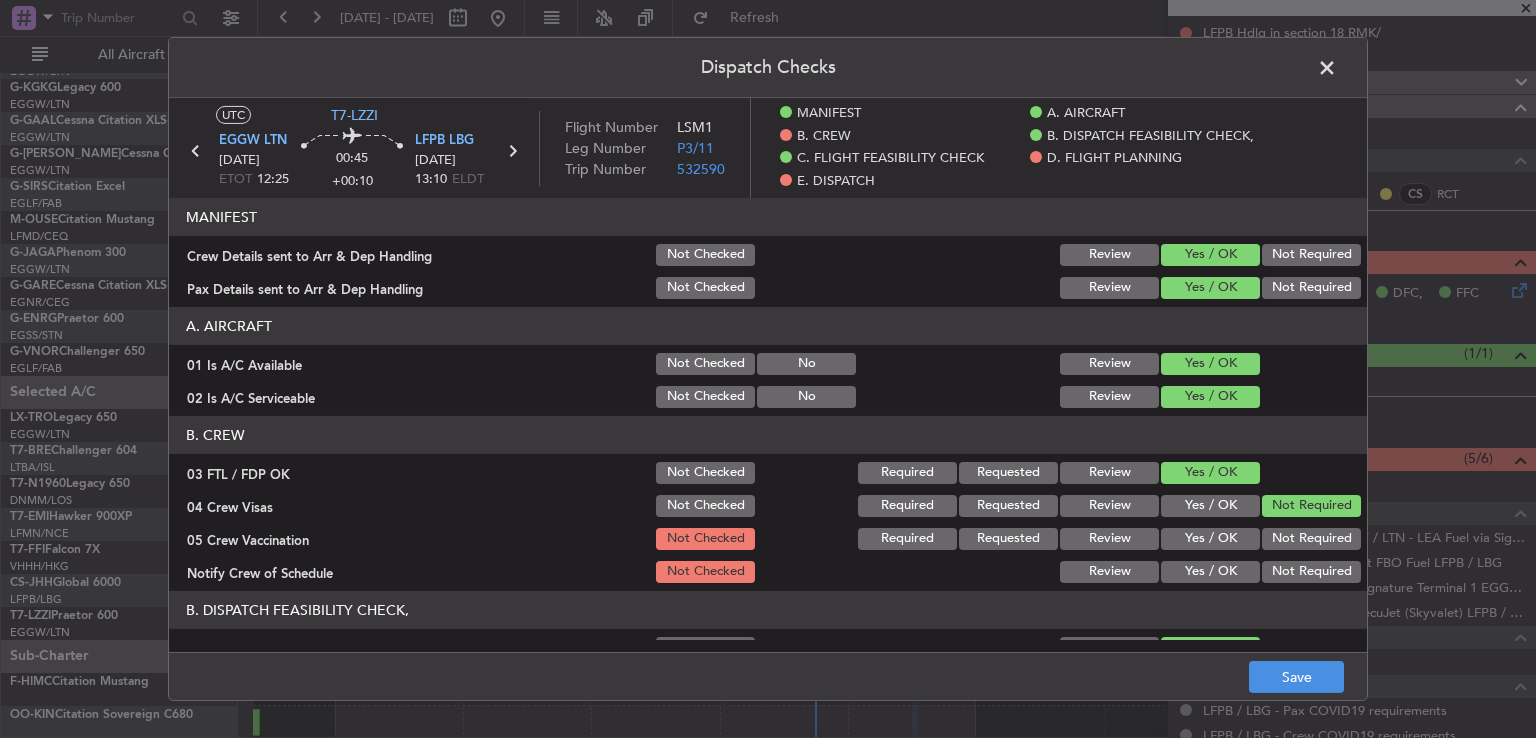 click on "Not Required" 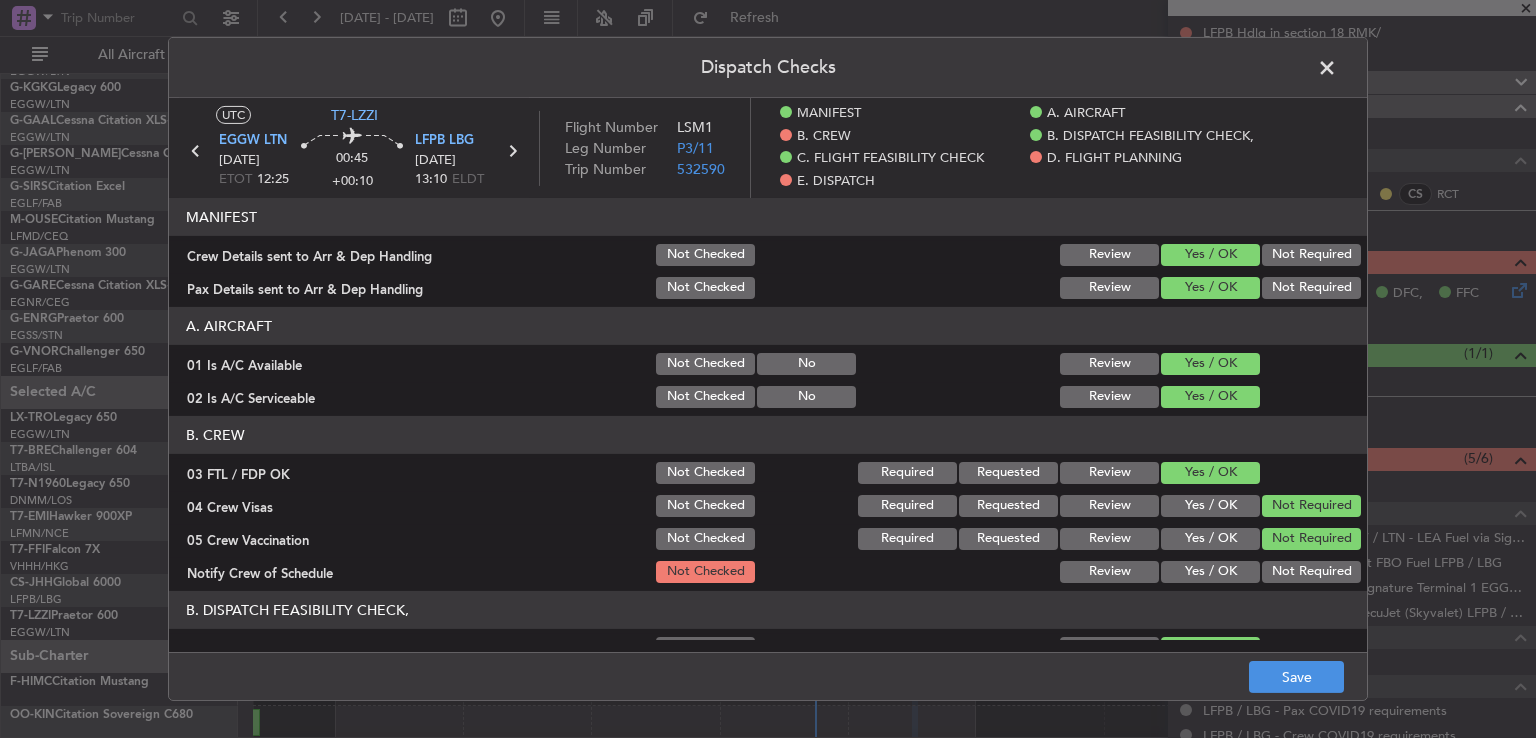 click on "Yes / OK" 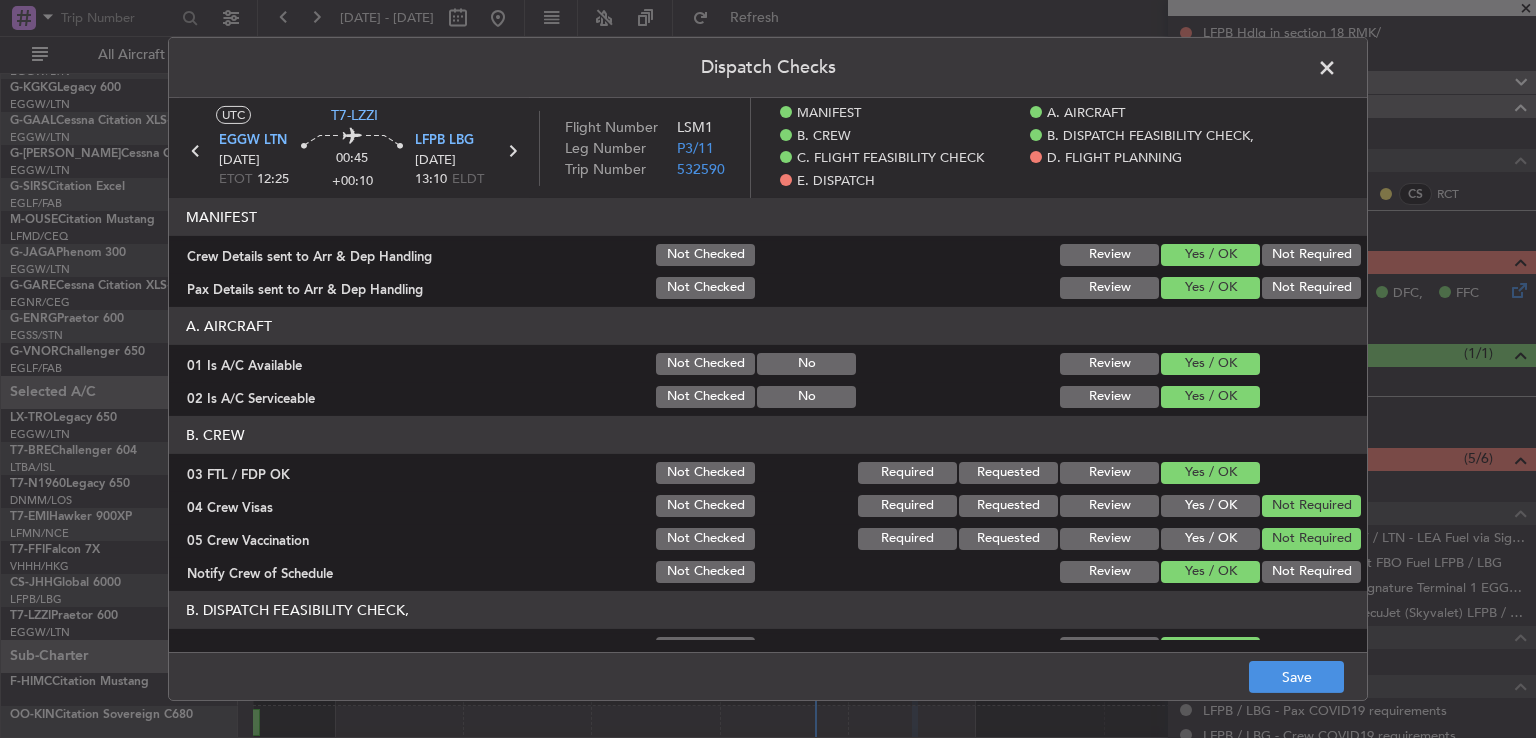 scroll, scrollTop: 400, scrollLeft: 0, axis: vertical 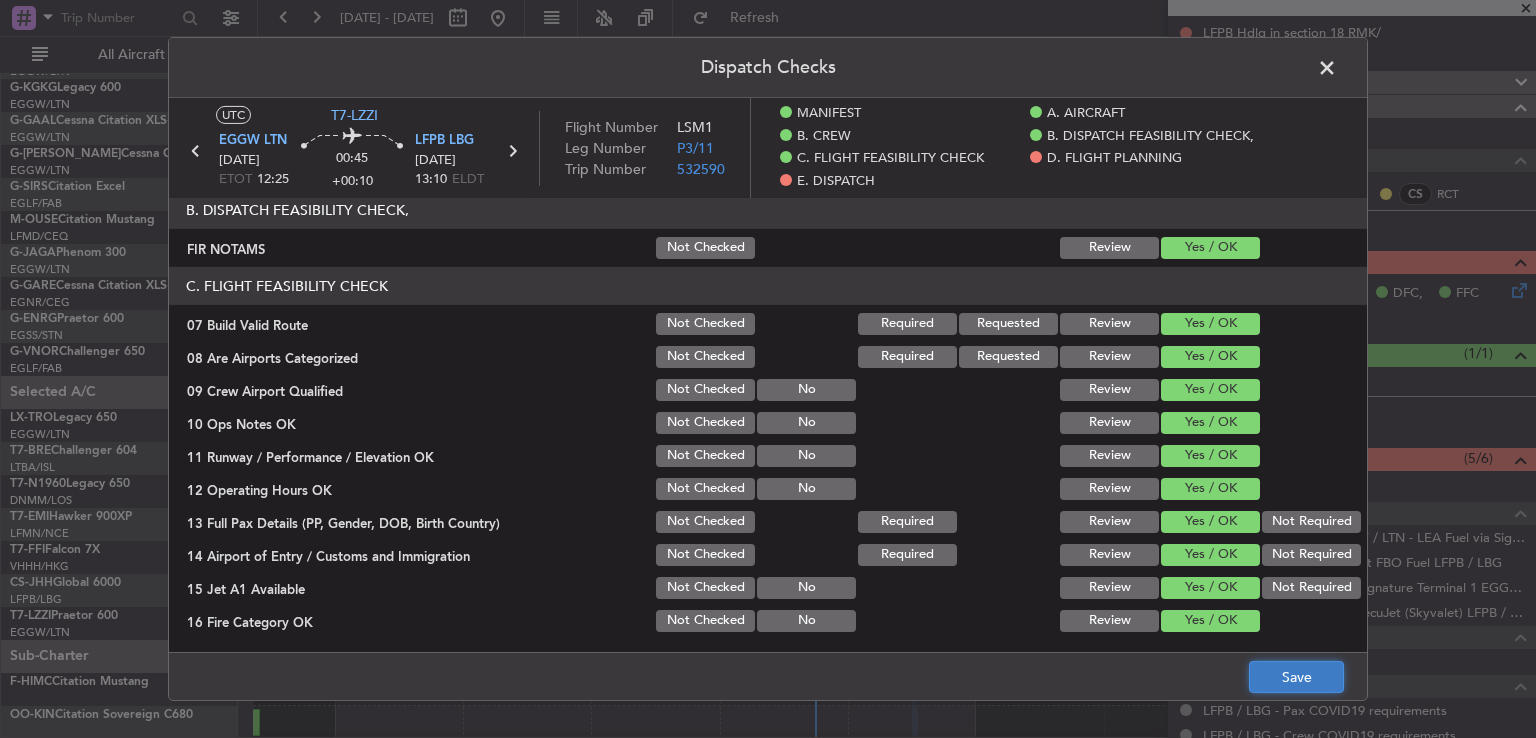 click on "Save" 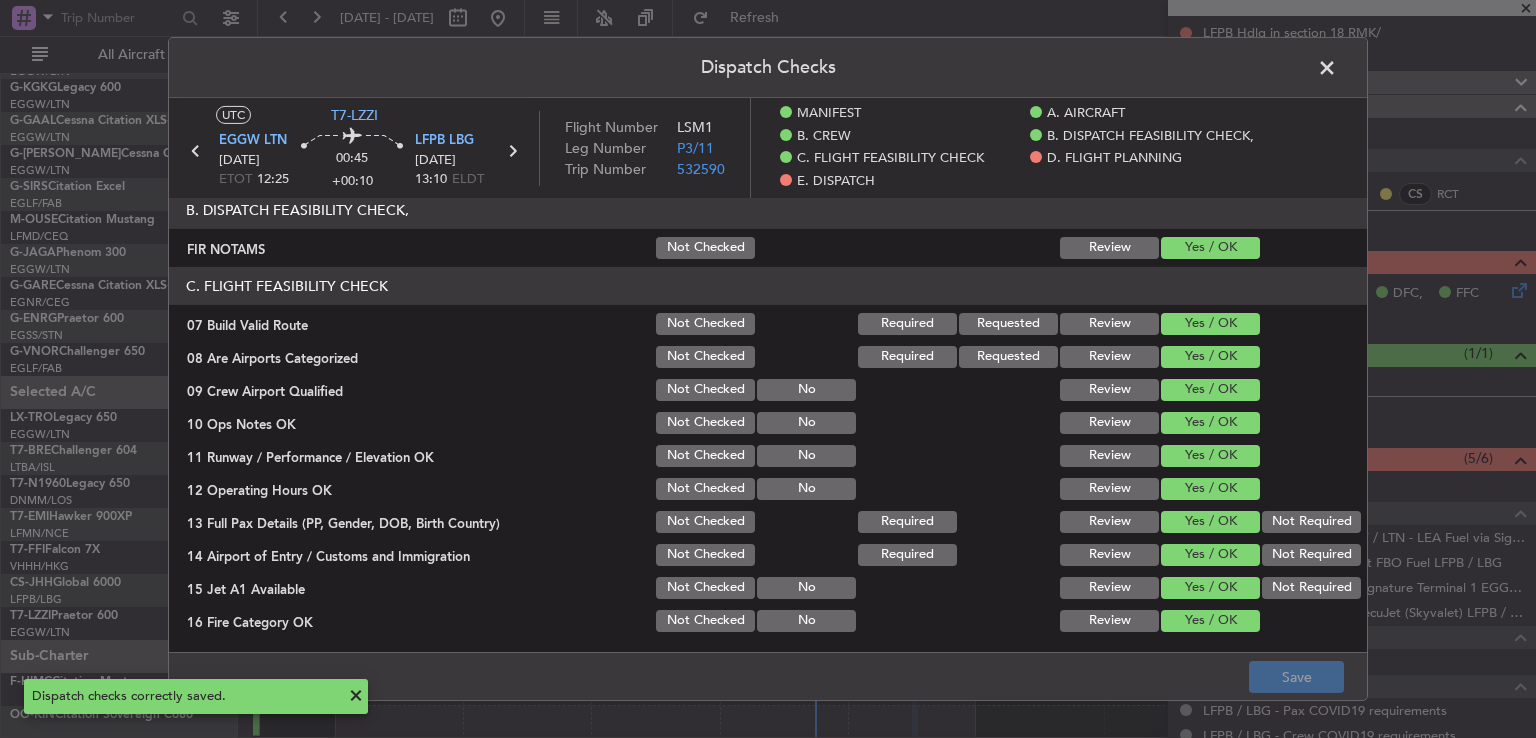 click 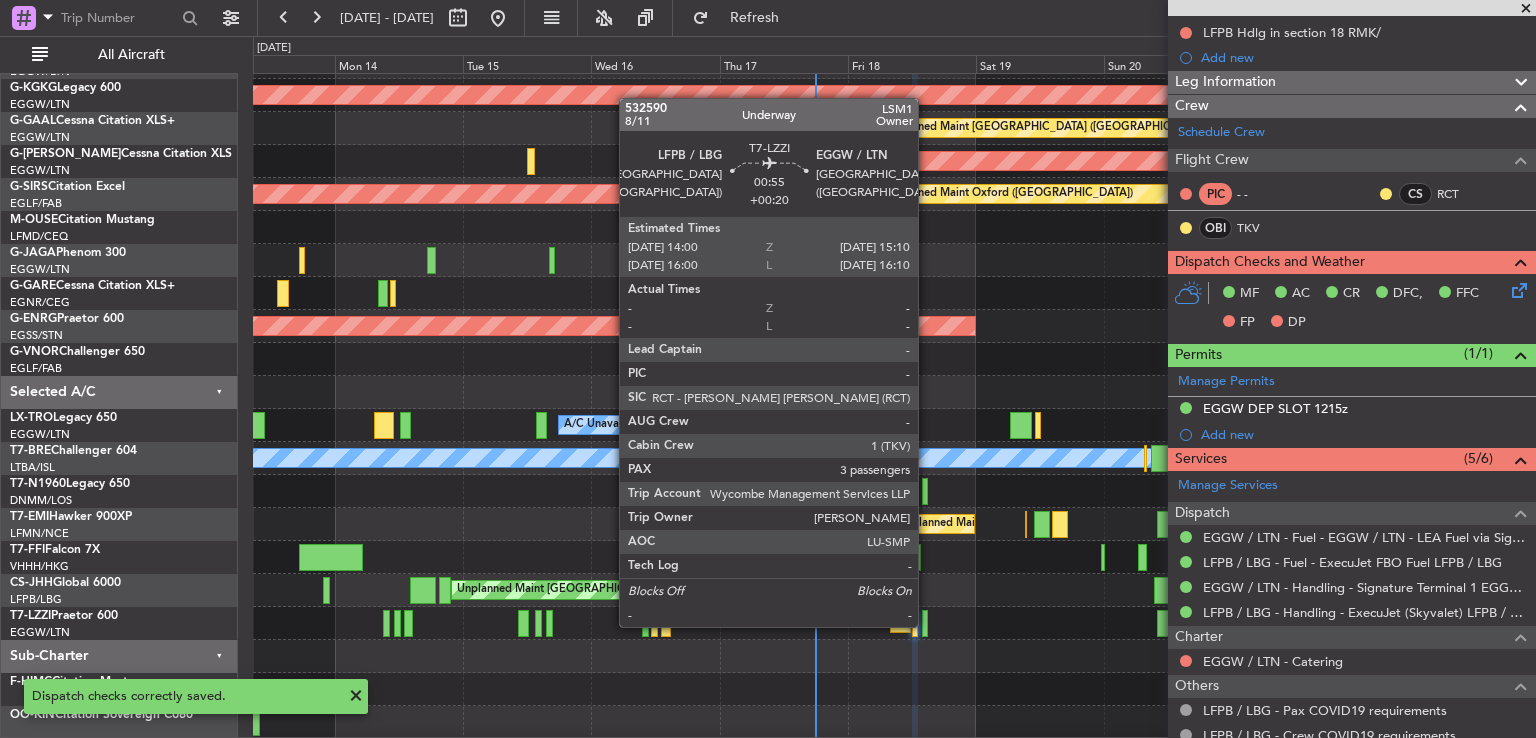 click 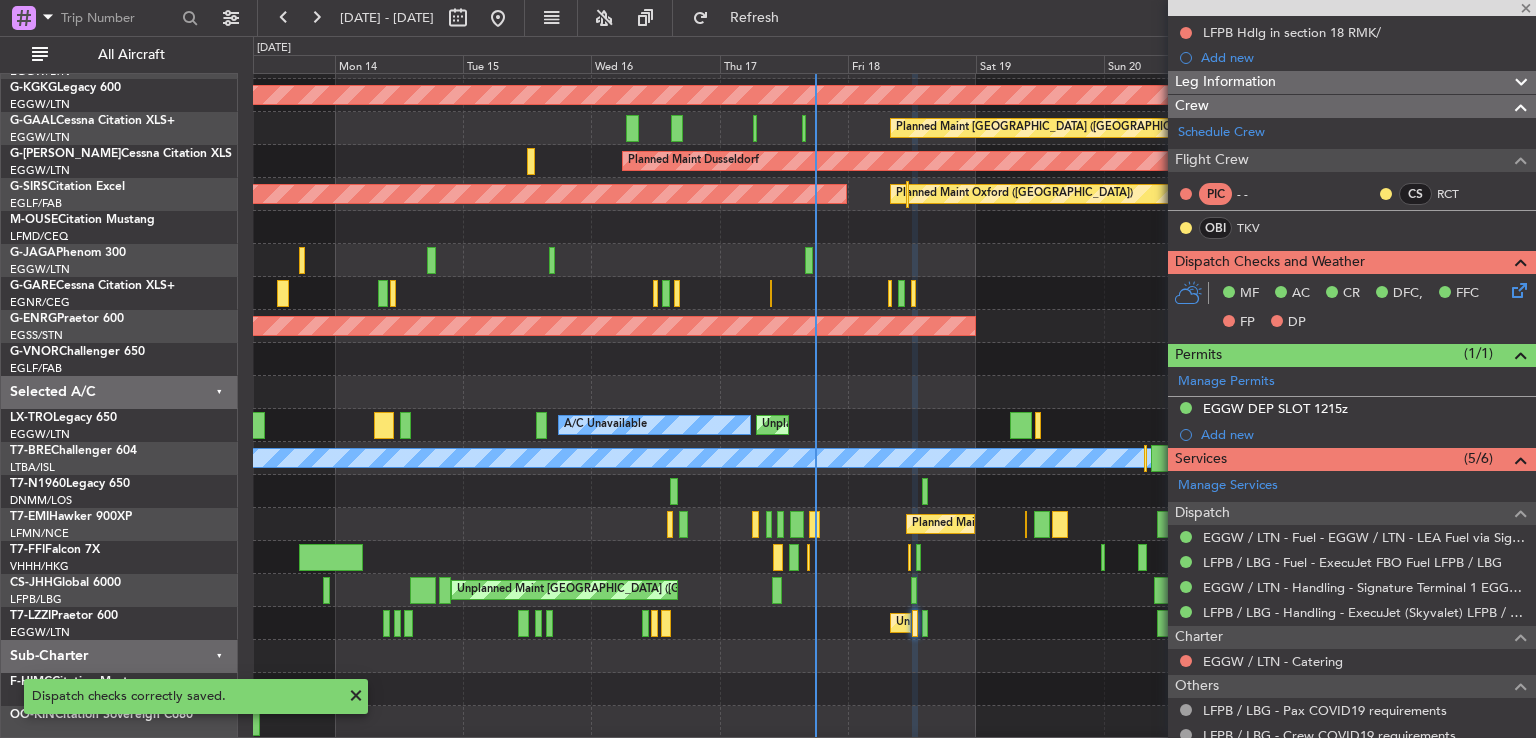 type on "+00:20" 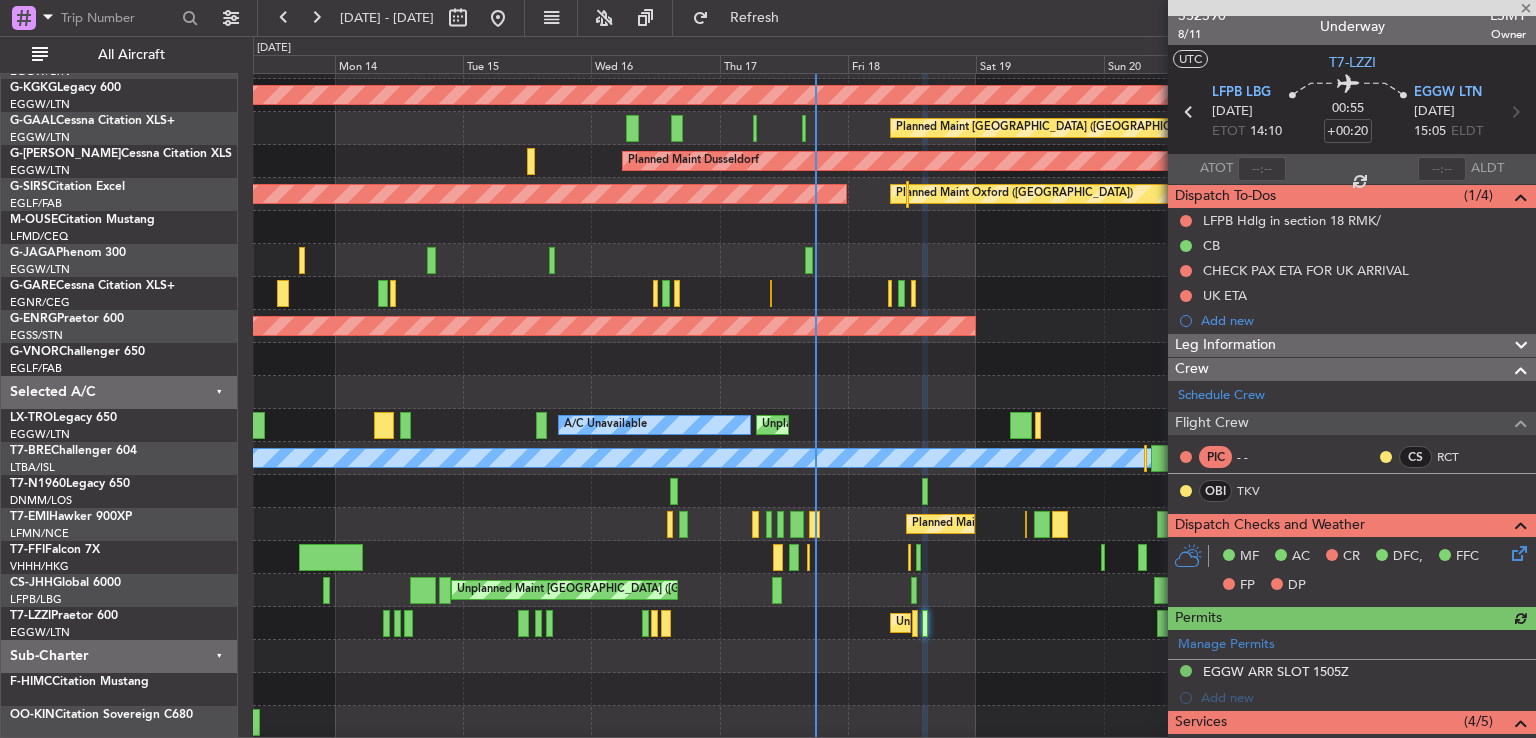 scroll, scrollTop: 159, scrollLeft: 0, axis: vertical 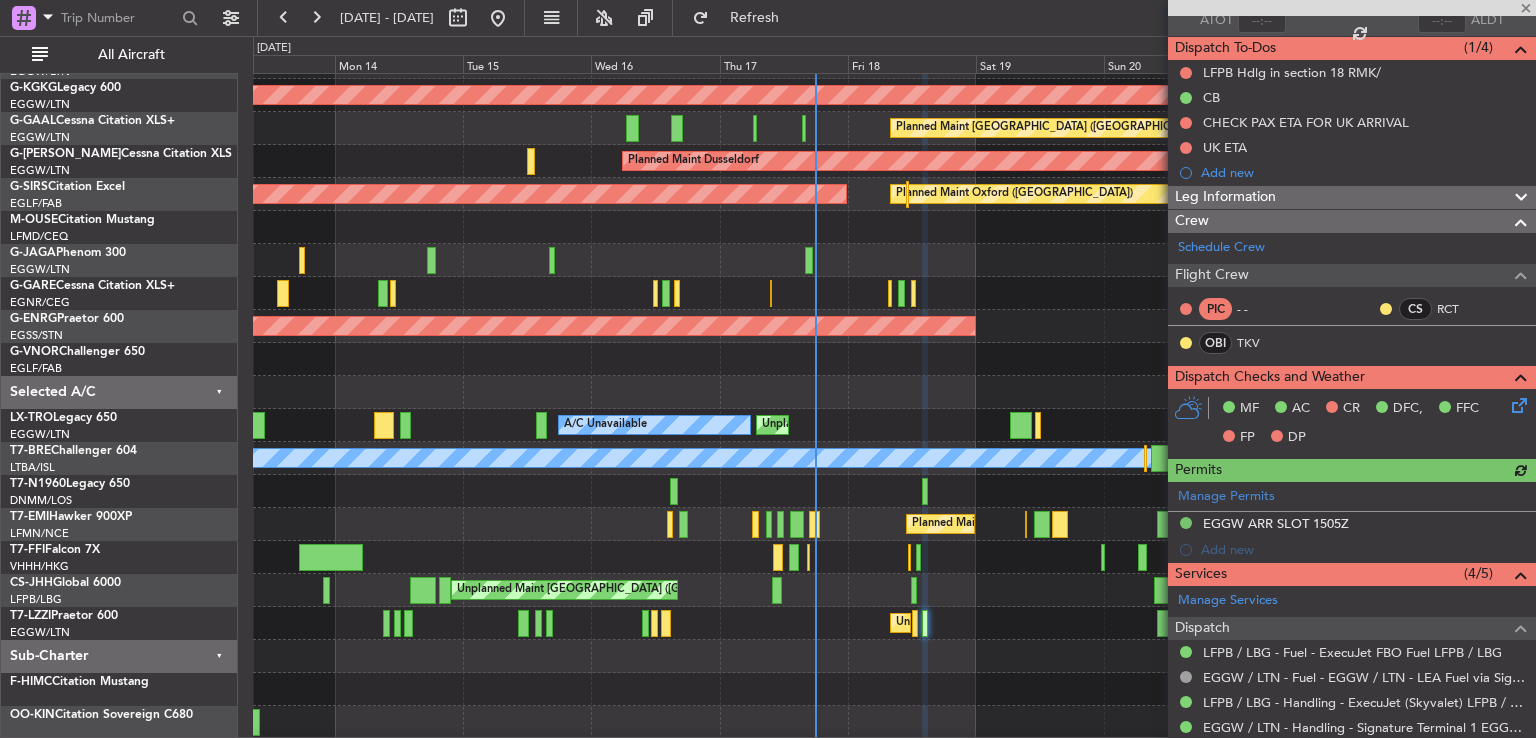 click 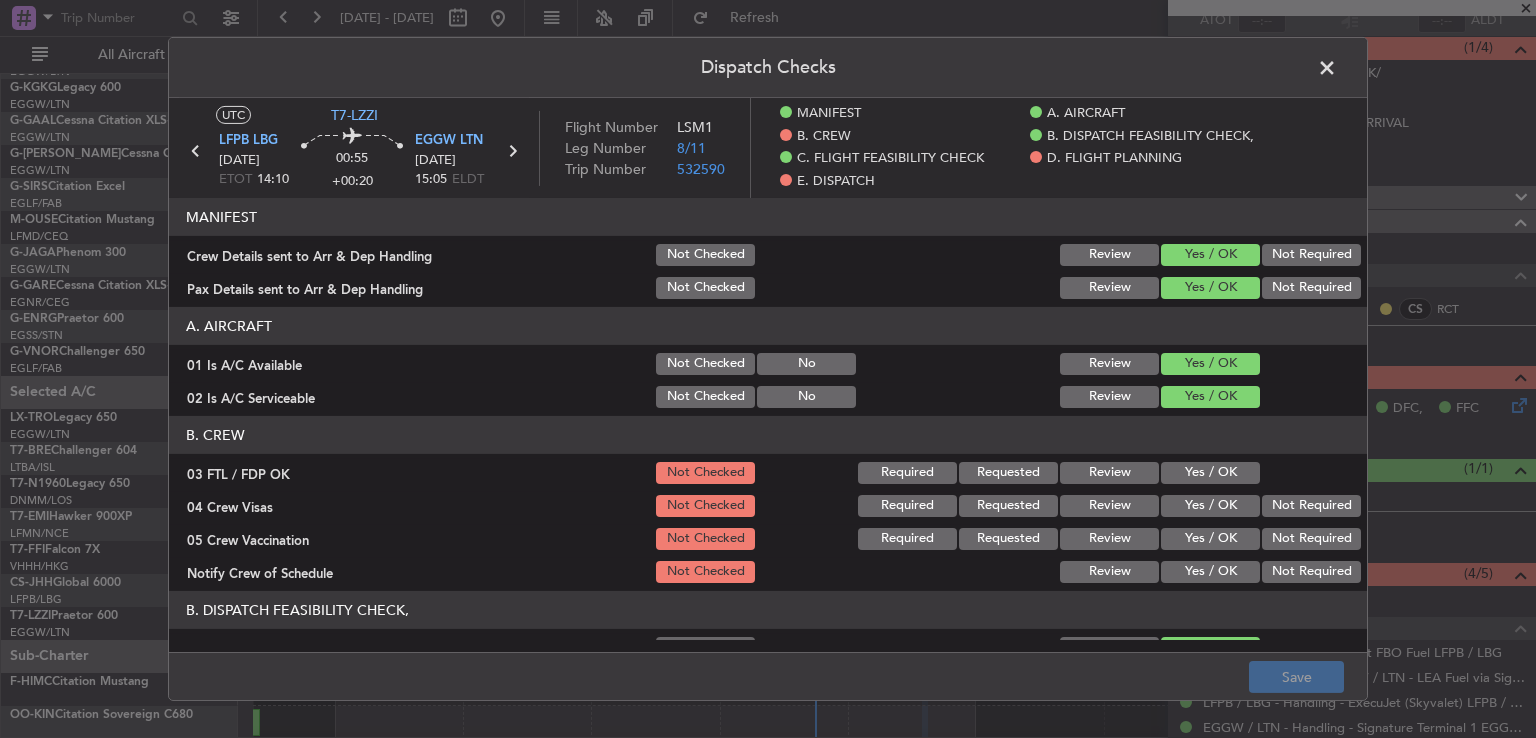 click on "Yes / OK" 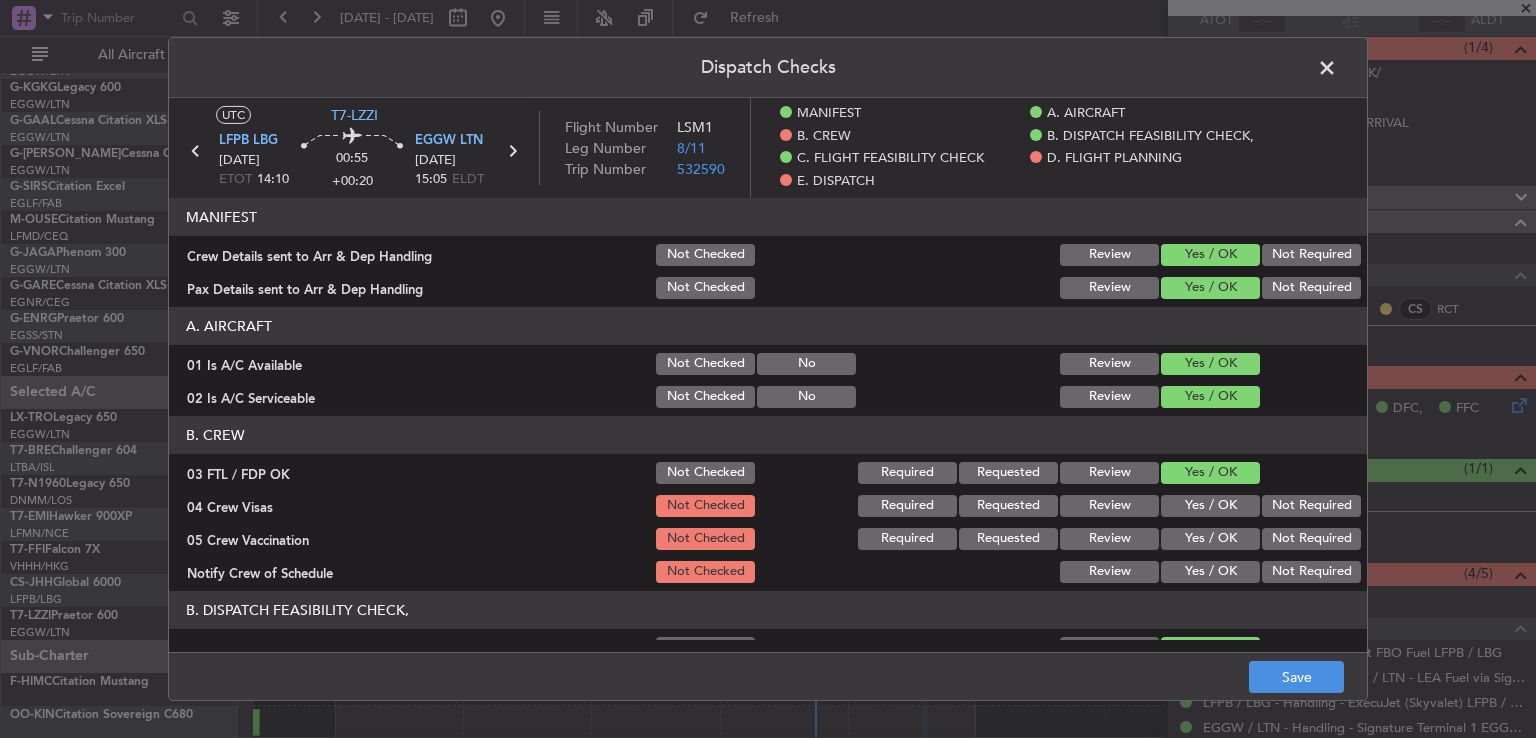click on "Not Required" 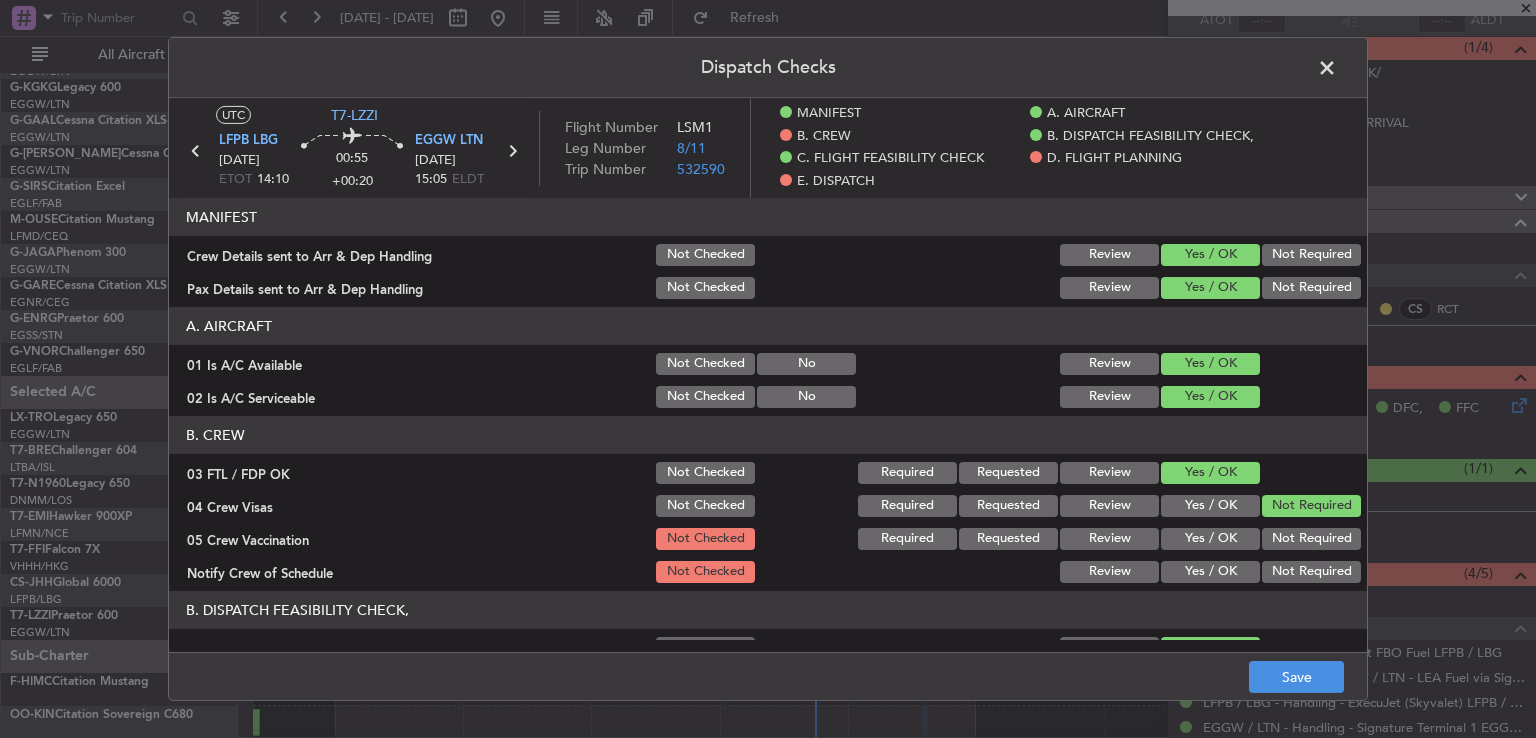 click on "Not Required" 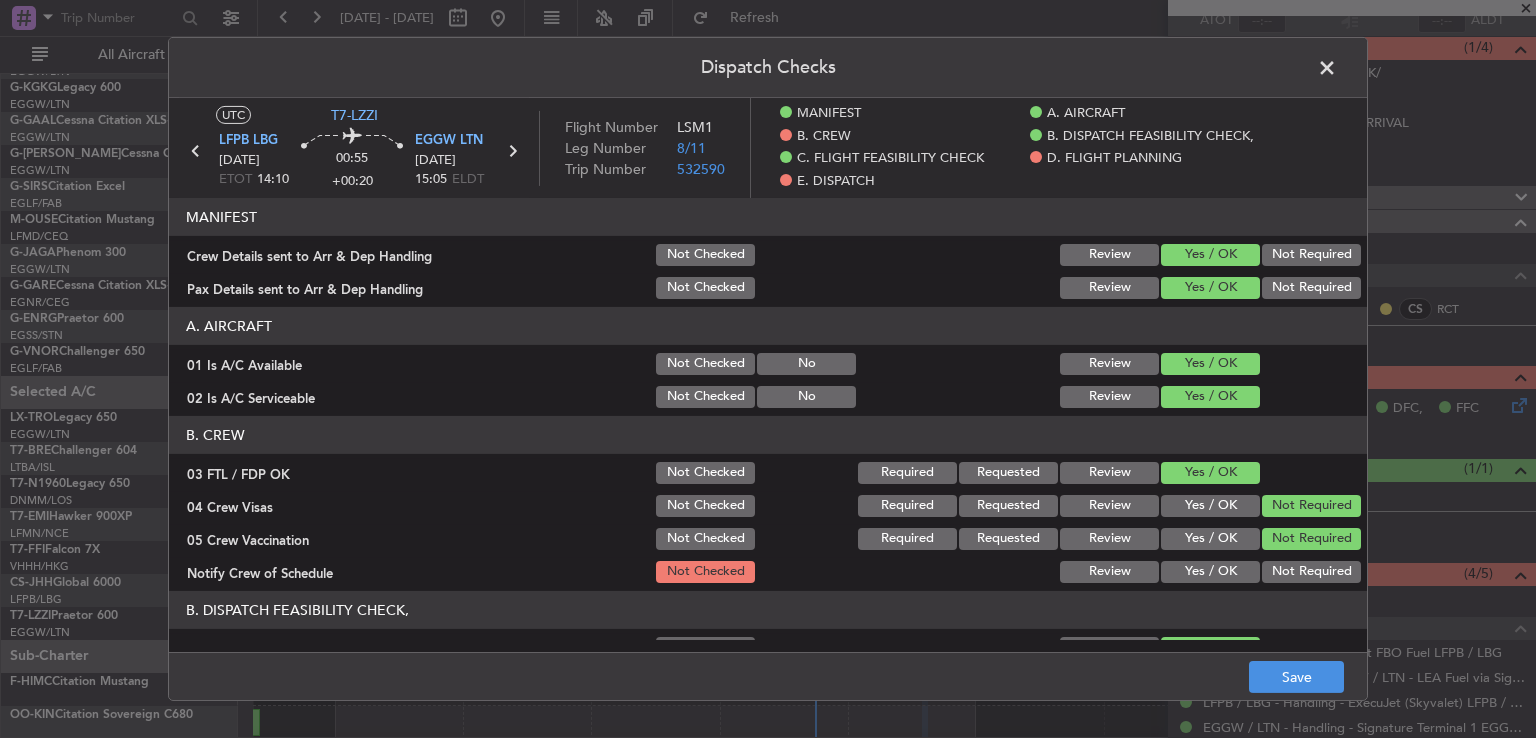click on "Yes / OK" 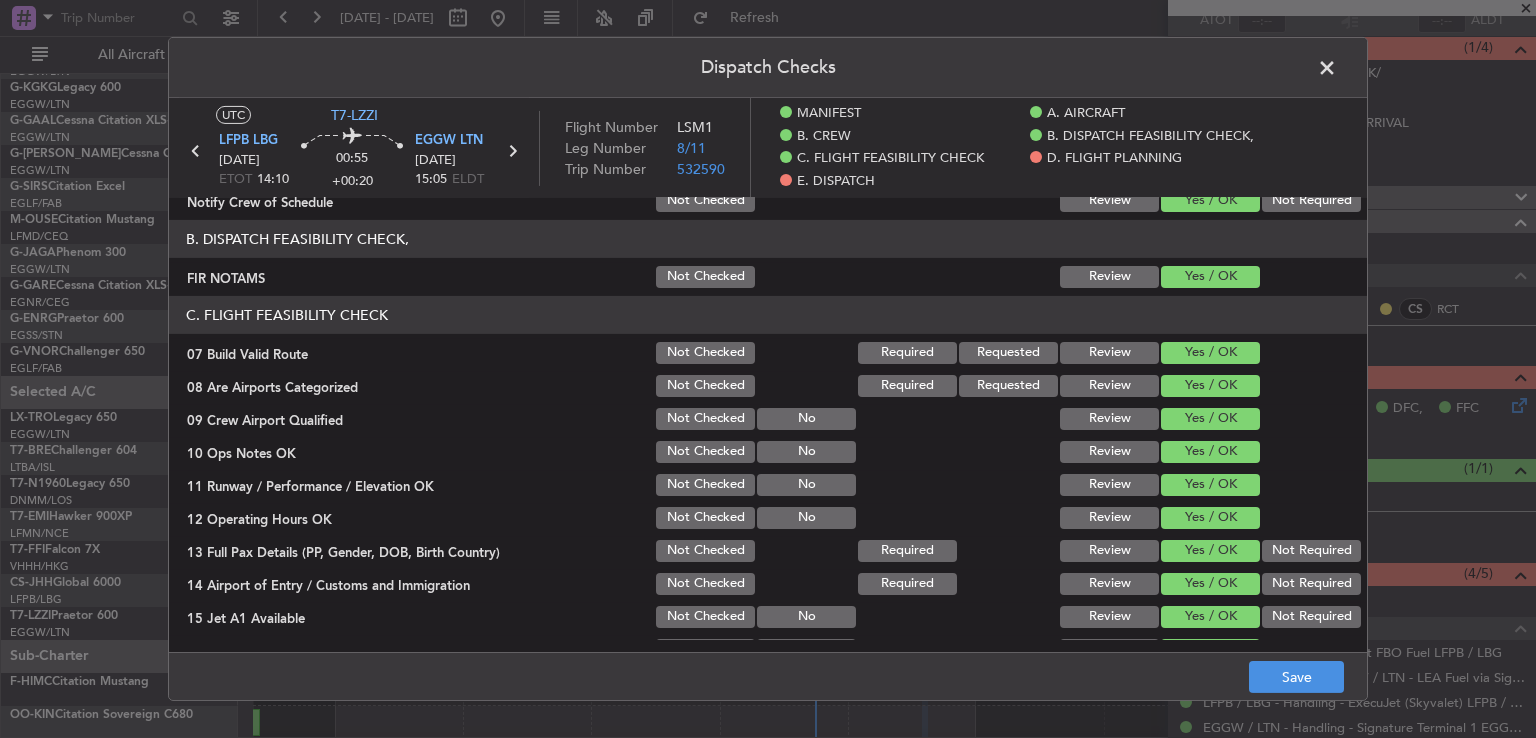 scroll, scrollTop: 375, scrollLeft: 0, axis: vertical 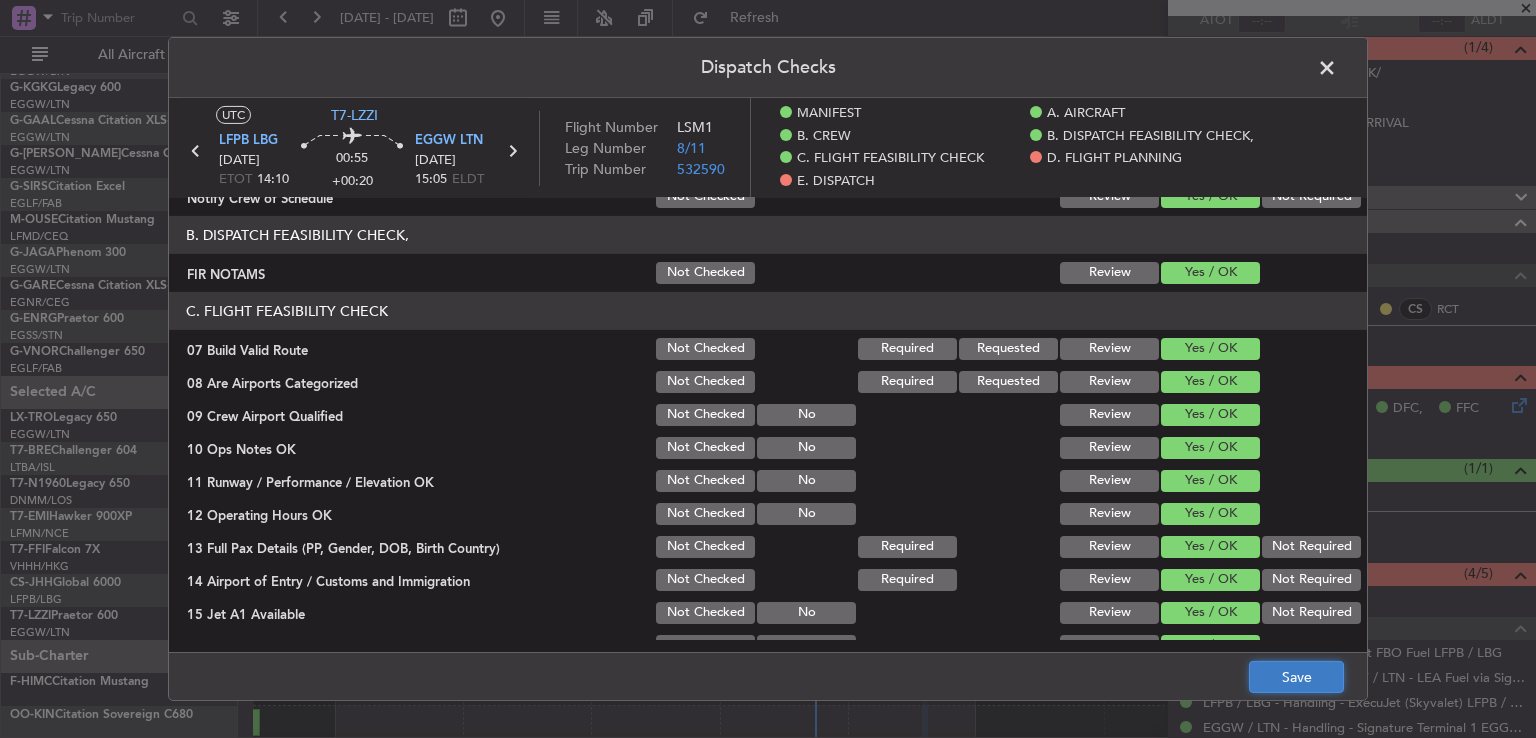click on "Save" 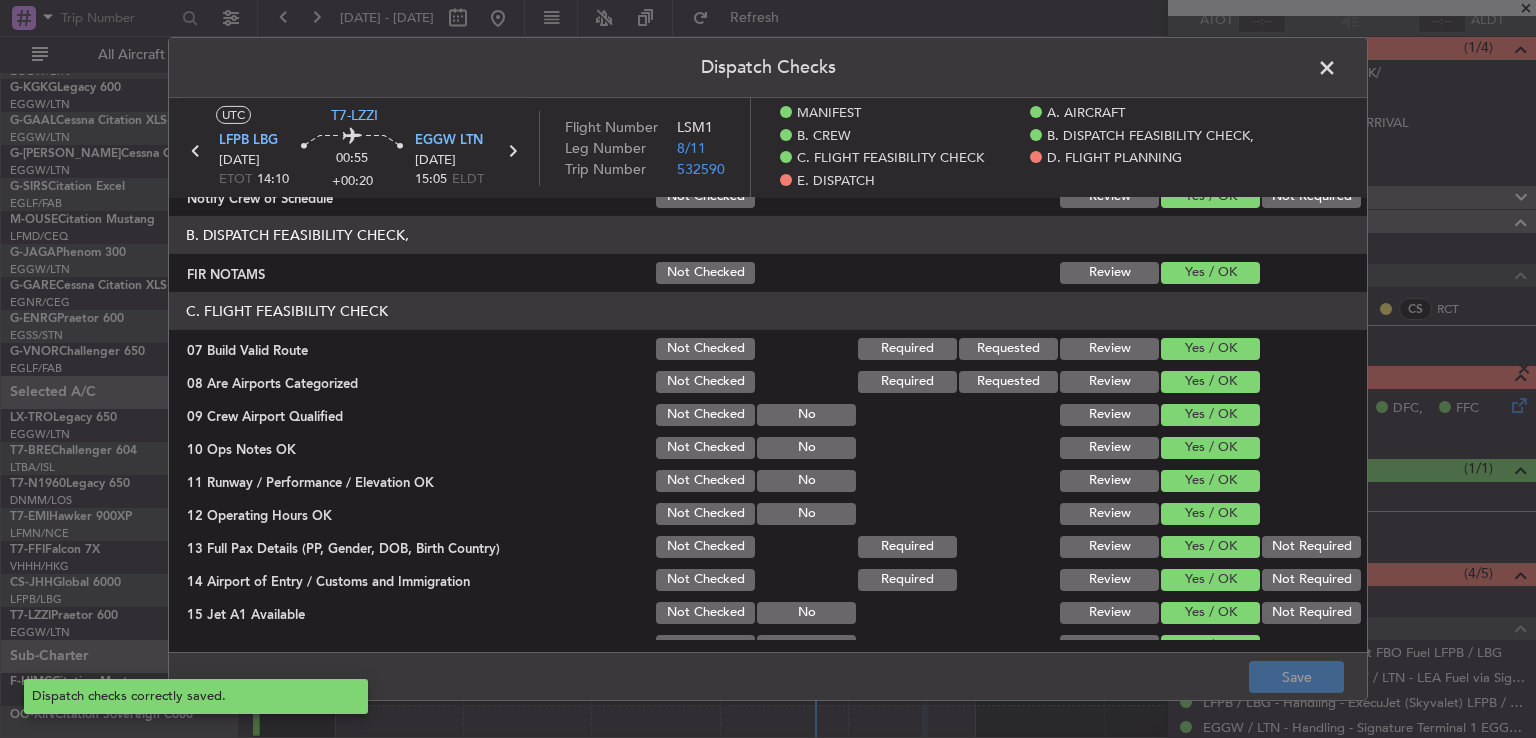 click 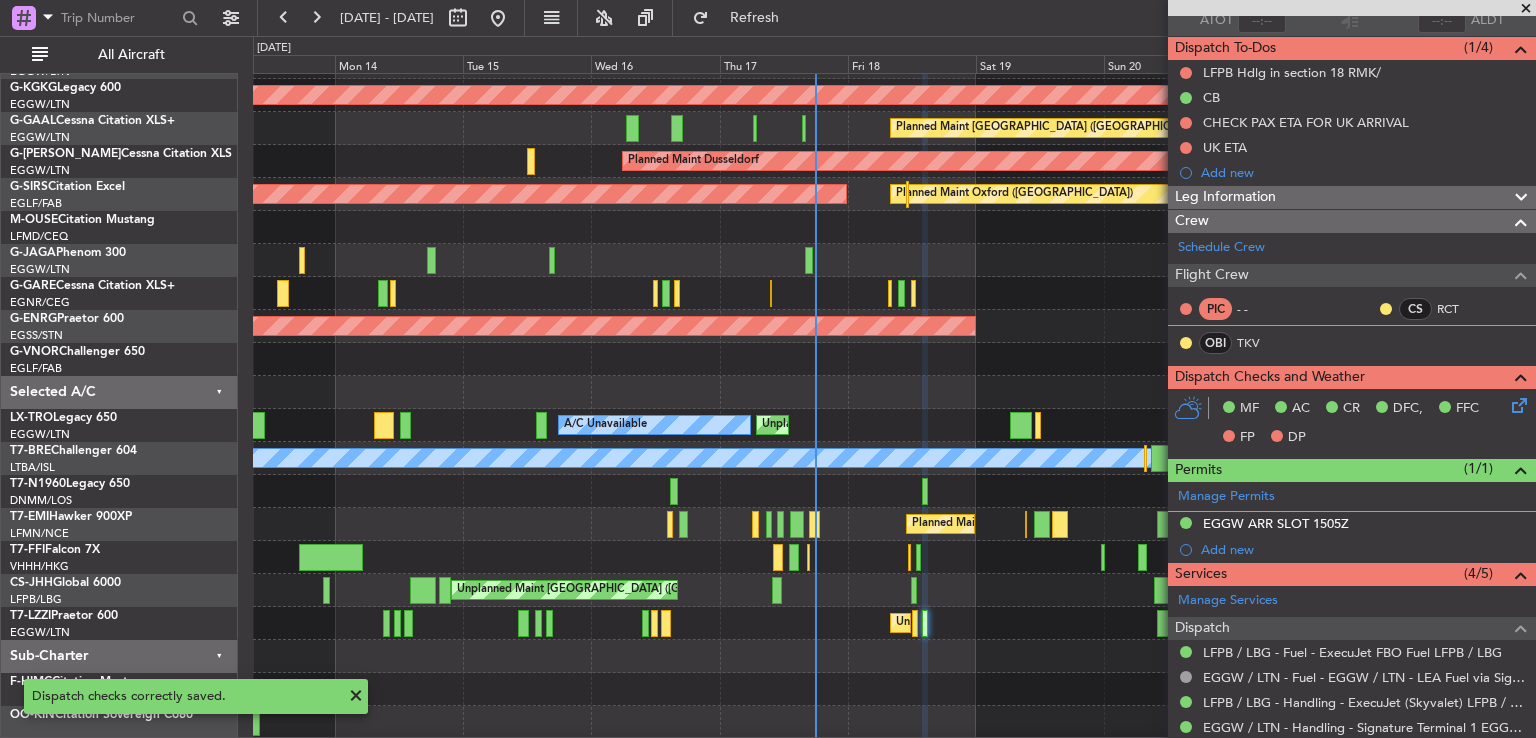 click at bounding box center [1526, 9] 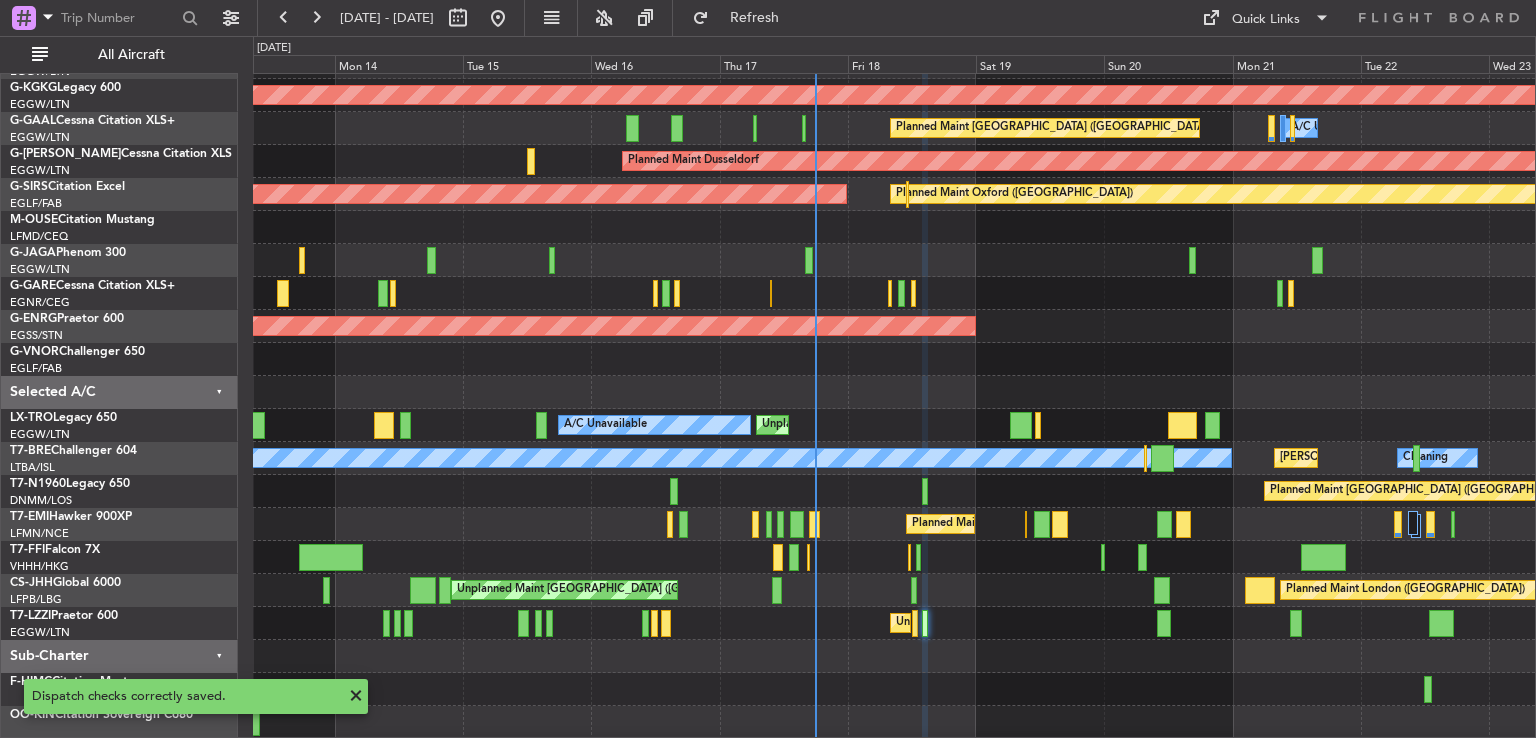 type on "0" 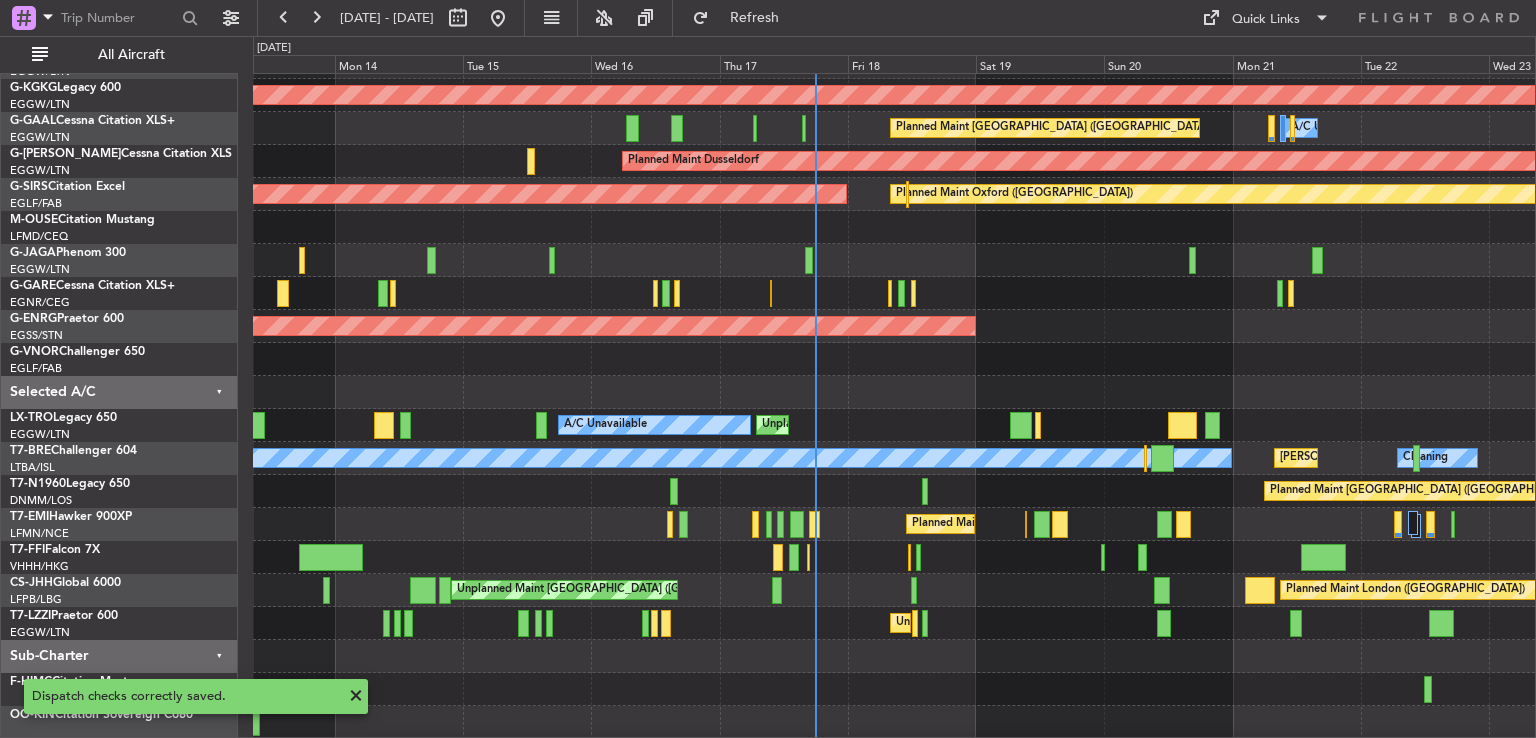 scroll, scrollTop: 0, scrollLeft: 0, axis: both 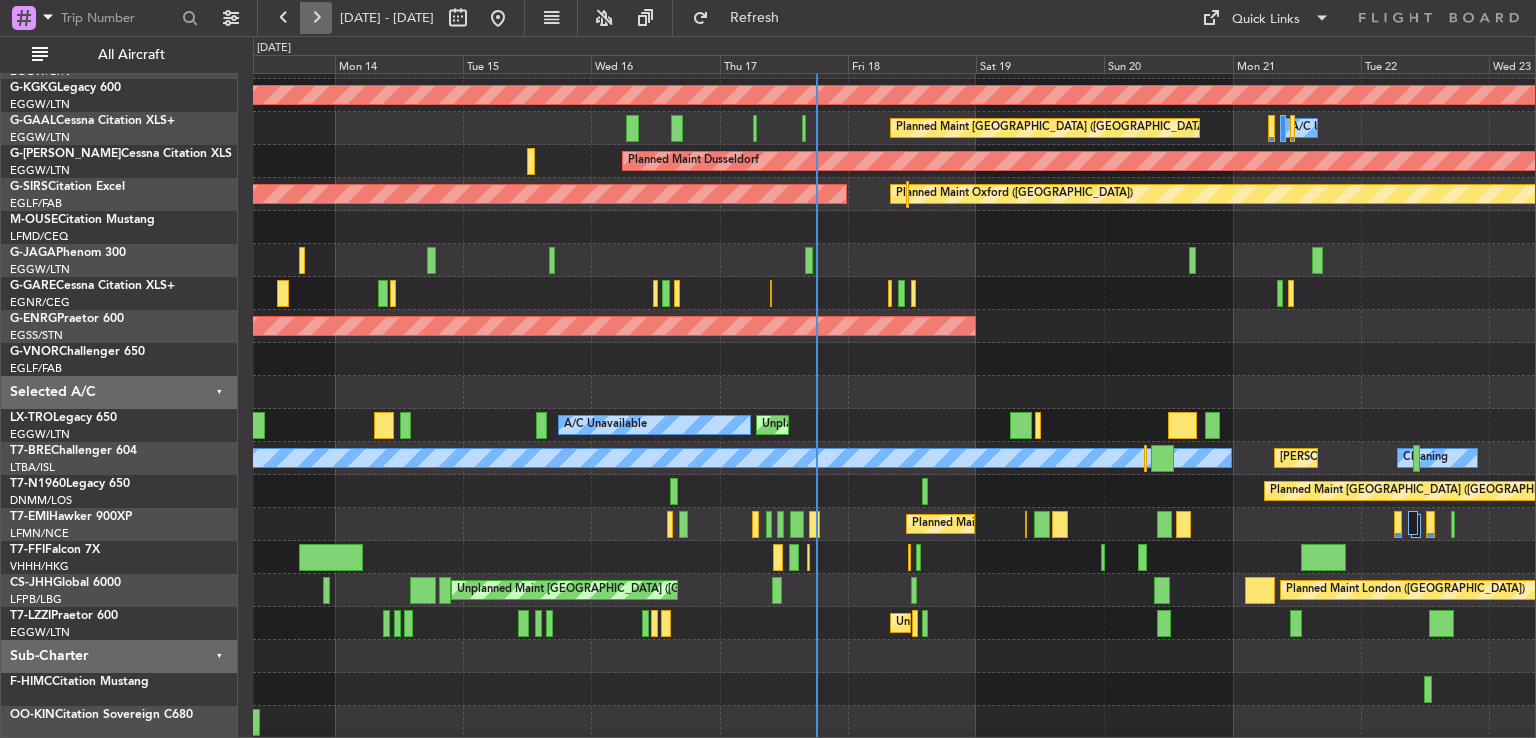 click at bounding box center (316, 18) 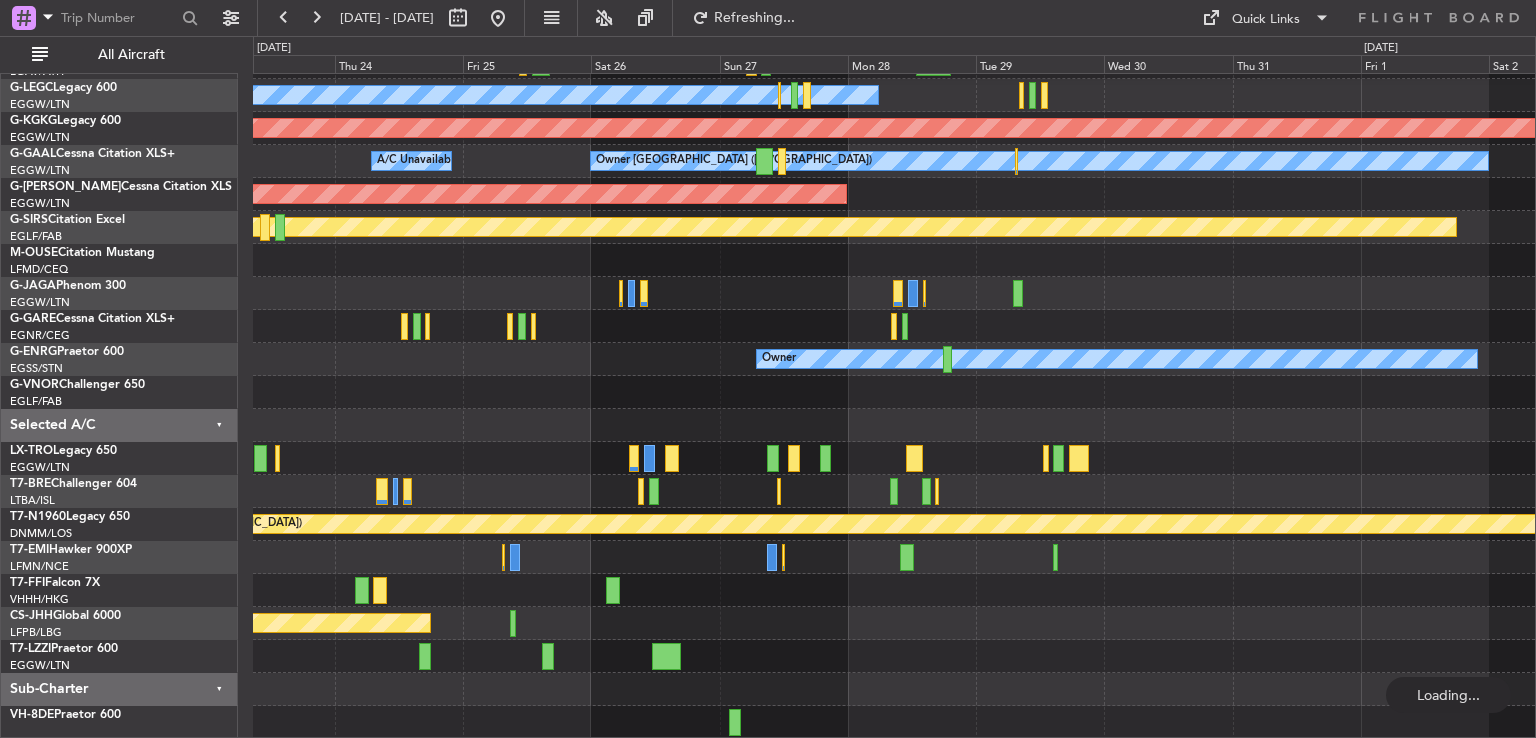 scroll, scrollTop: 115, scrollLeft: 0, axis: vertical 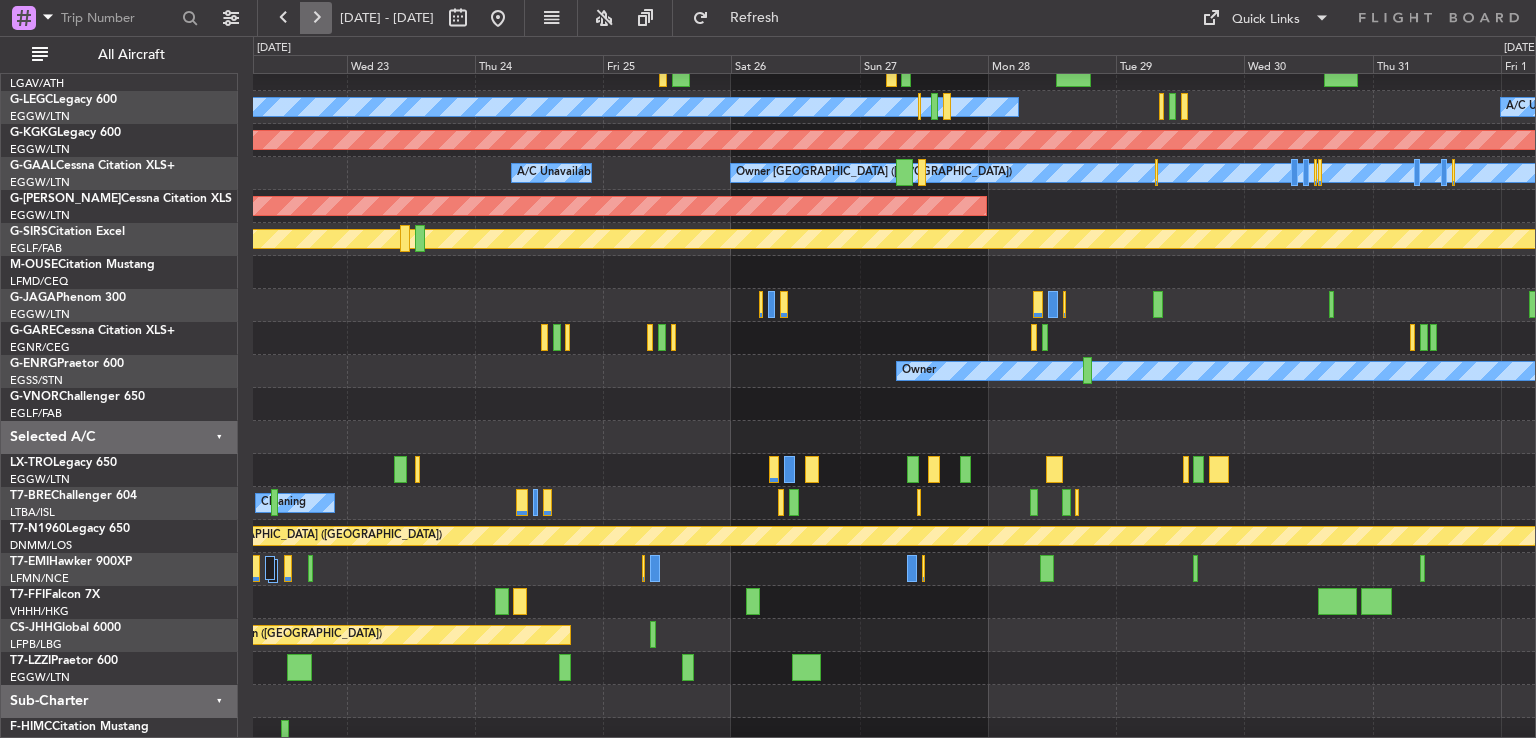 click at bounding box center (316, 18) 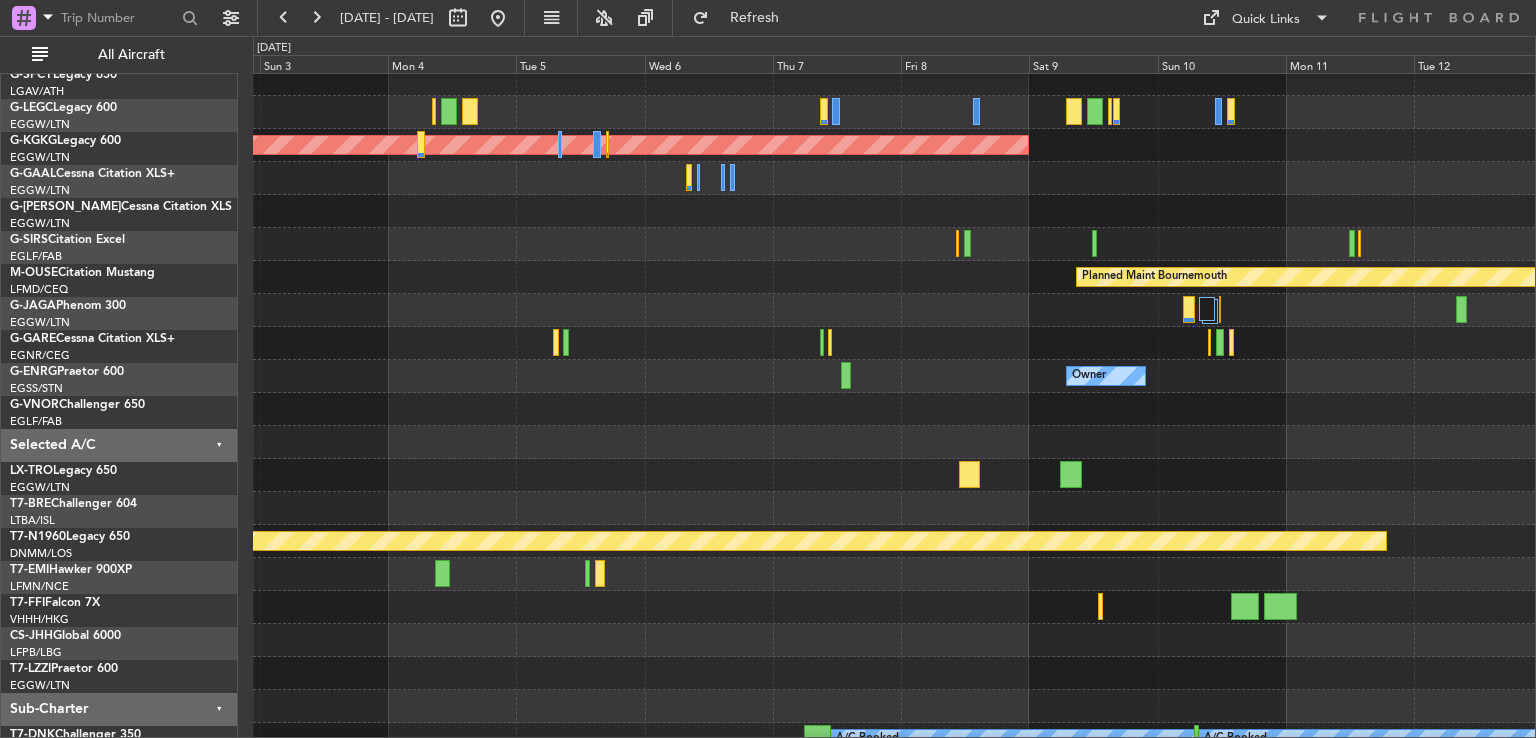scroll, scrollTop: 115, scrollLeft: 0, axis: vertical 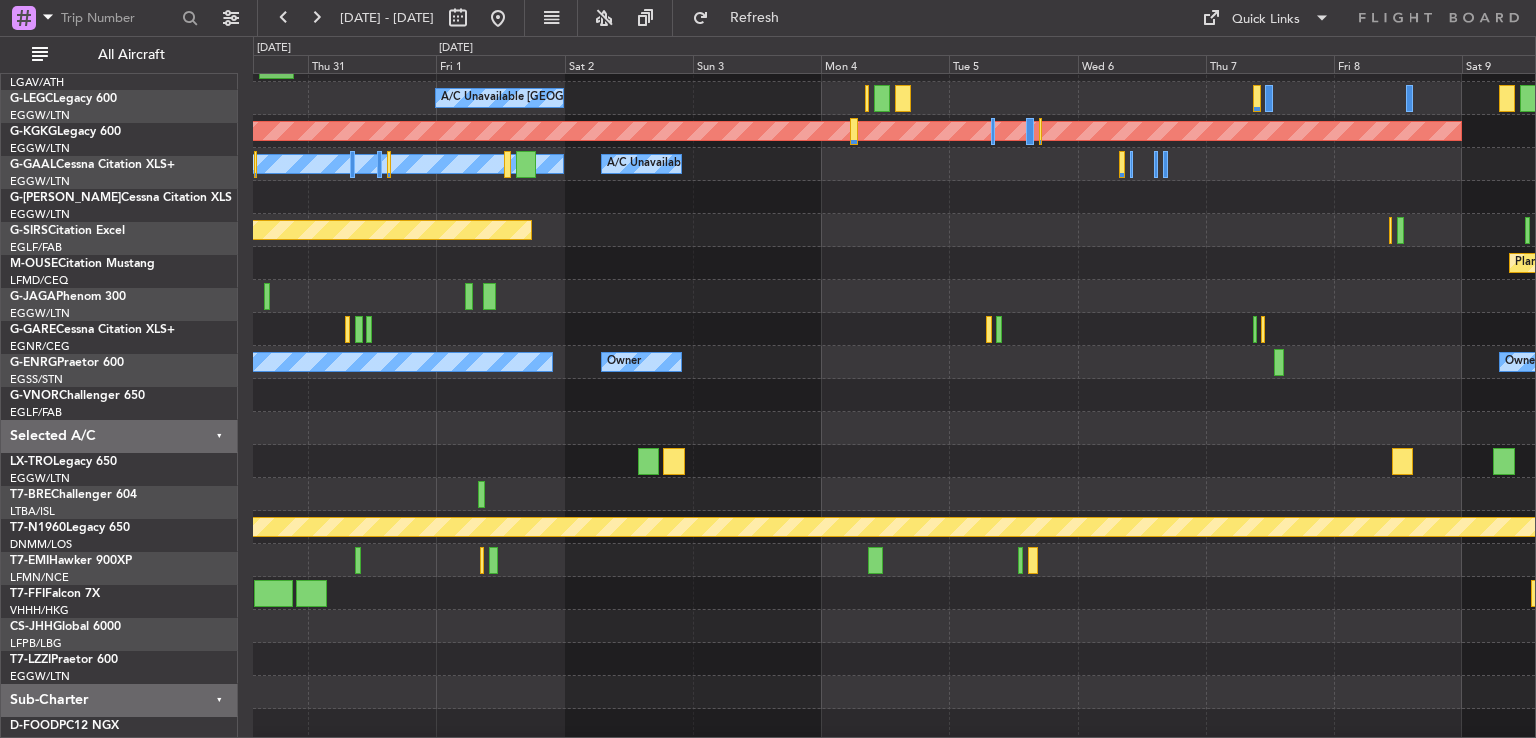 click 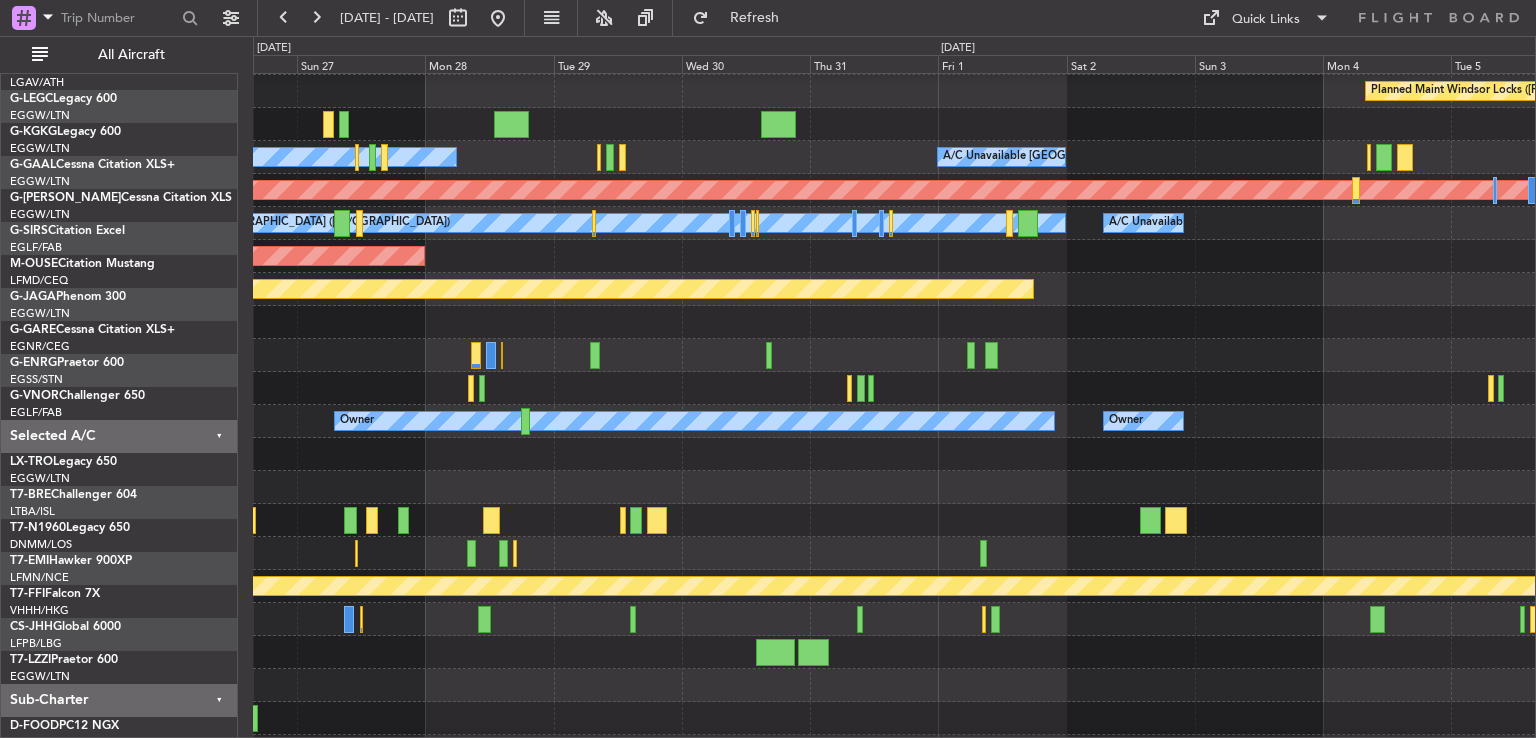 scroll, scrollTop: 54, scrollLeft: 0, axis: vertical 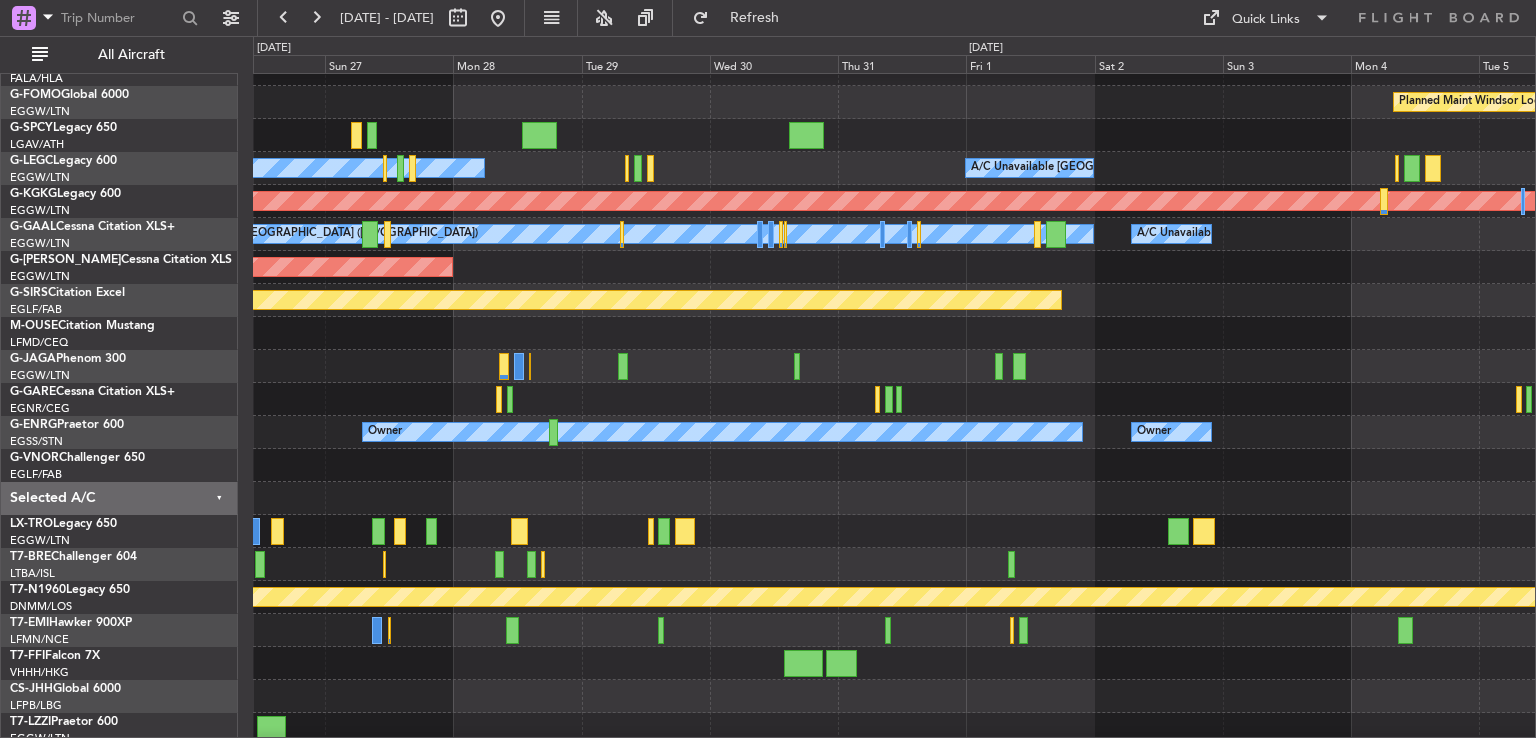 click 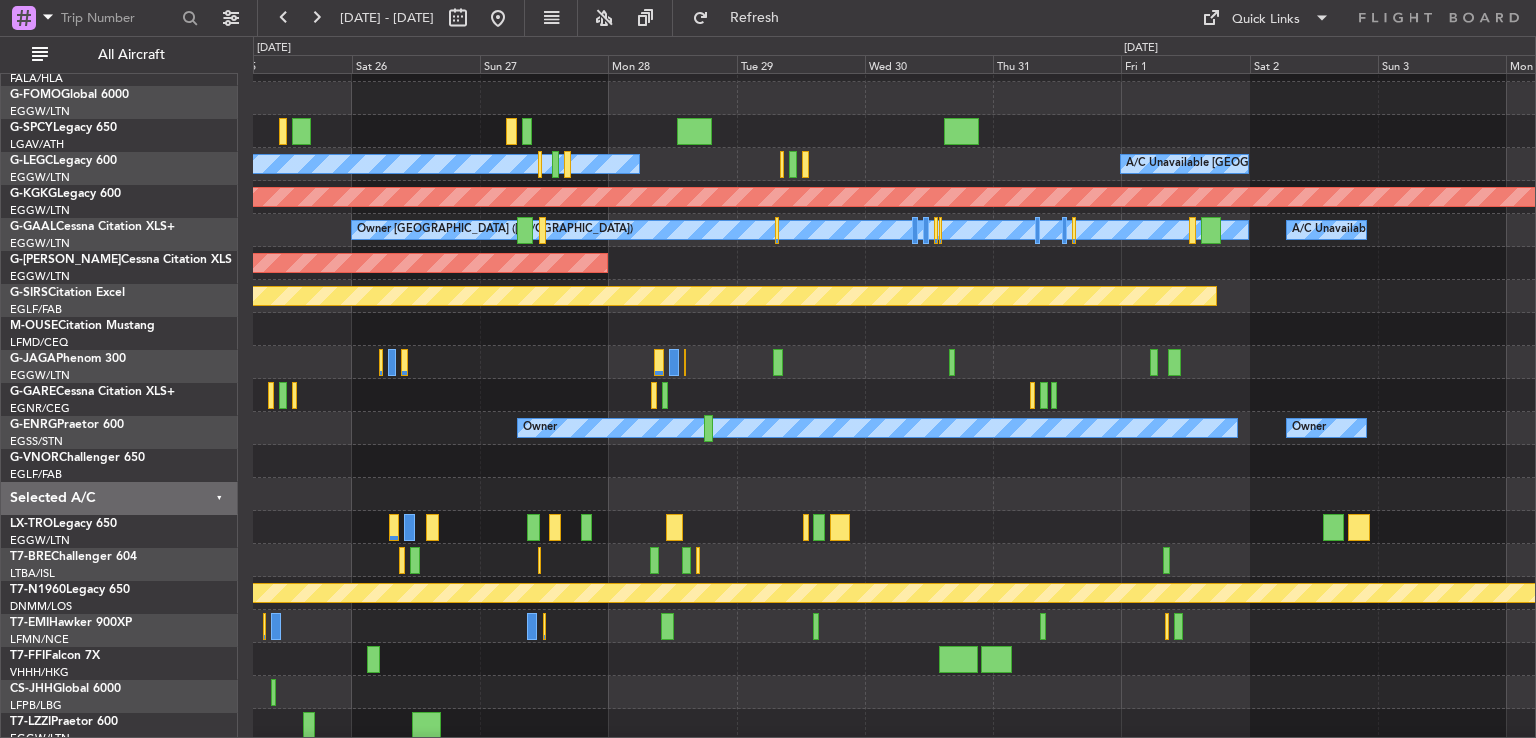 scroll, scrollTop: 58, scrollLeft: 0, axis: vertical 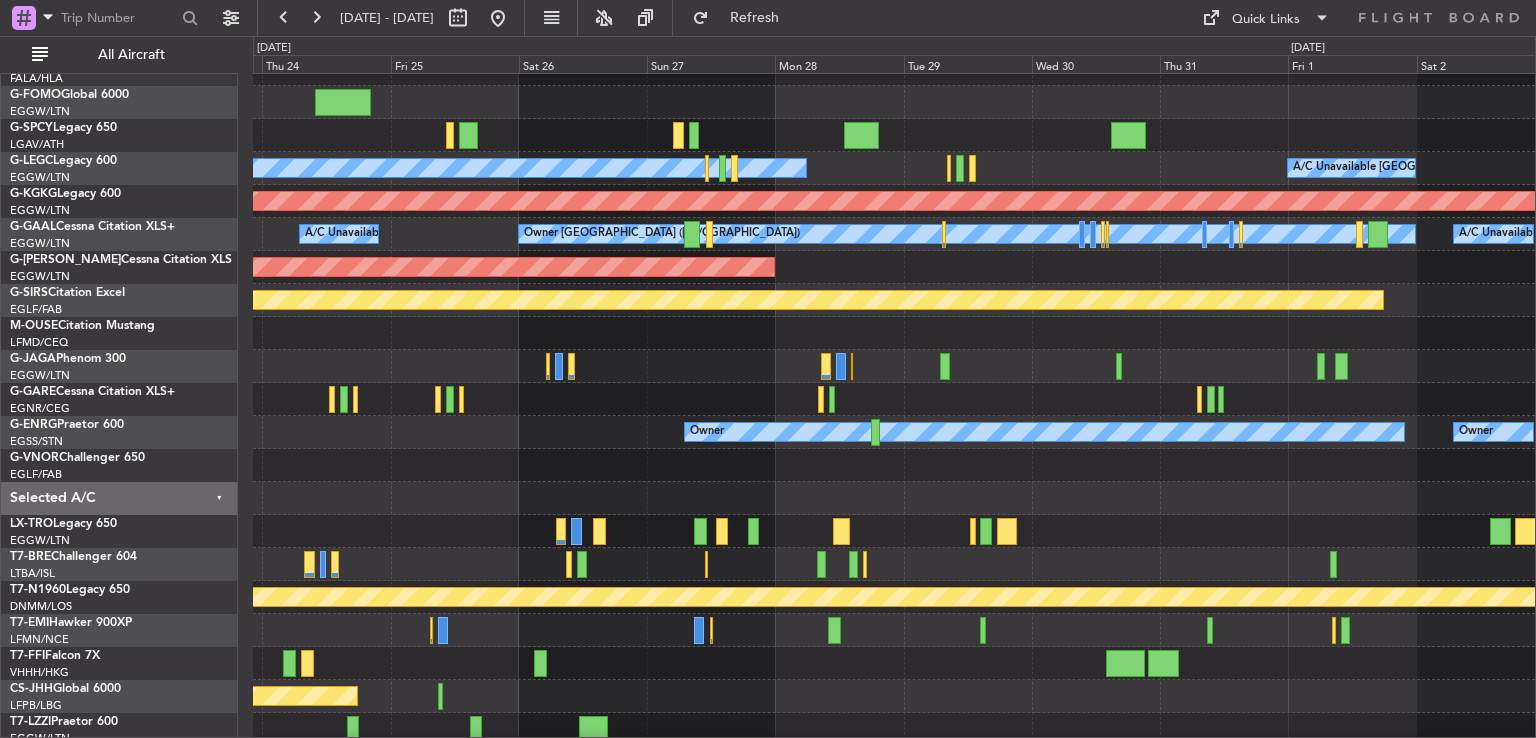 click 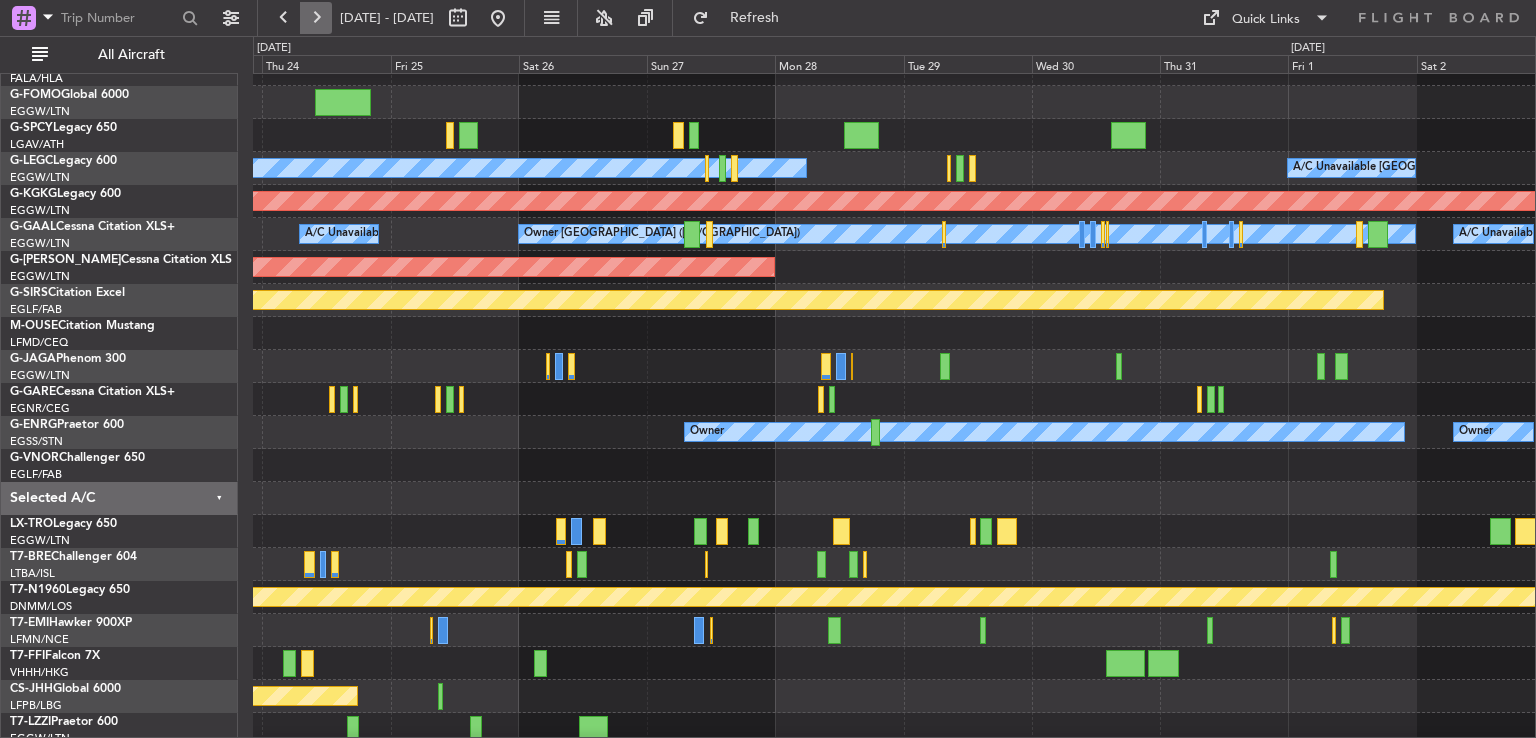 click at bounding box center [316, 18] 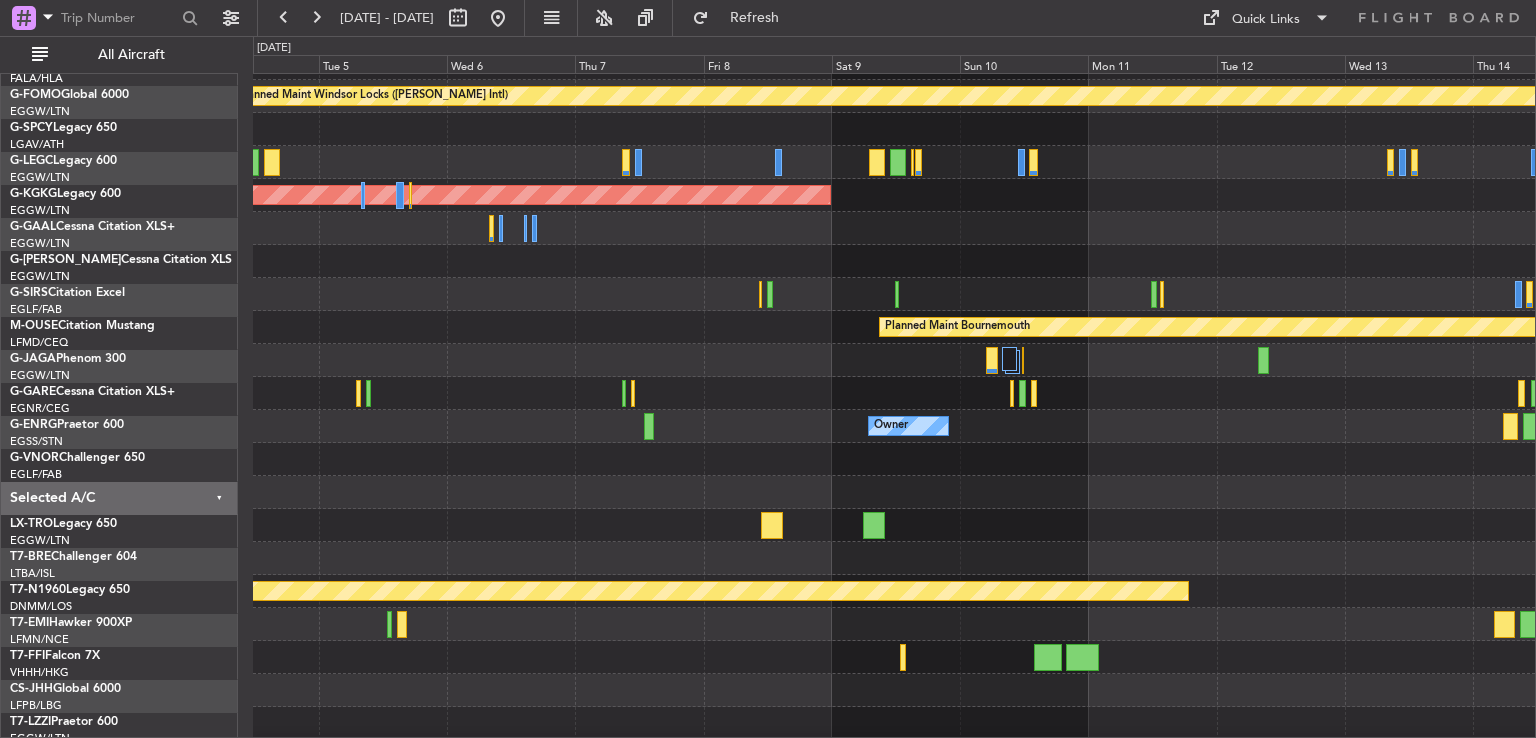 scroll, scrollTop: 60, scrollLeft: 0, axis: vertical 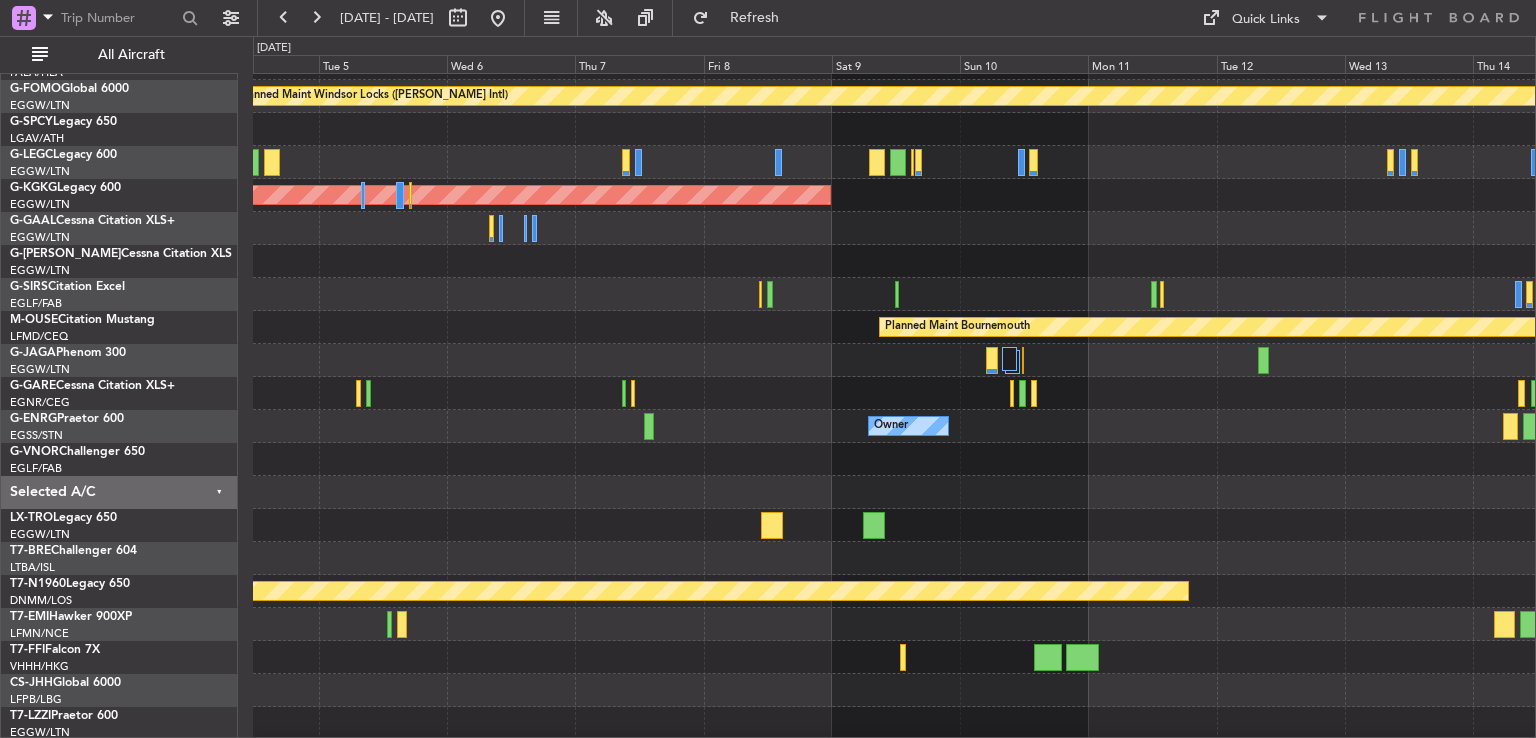 click 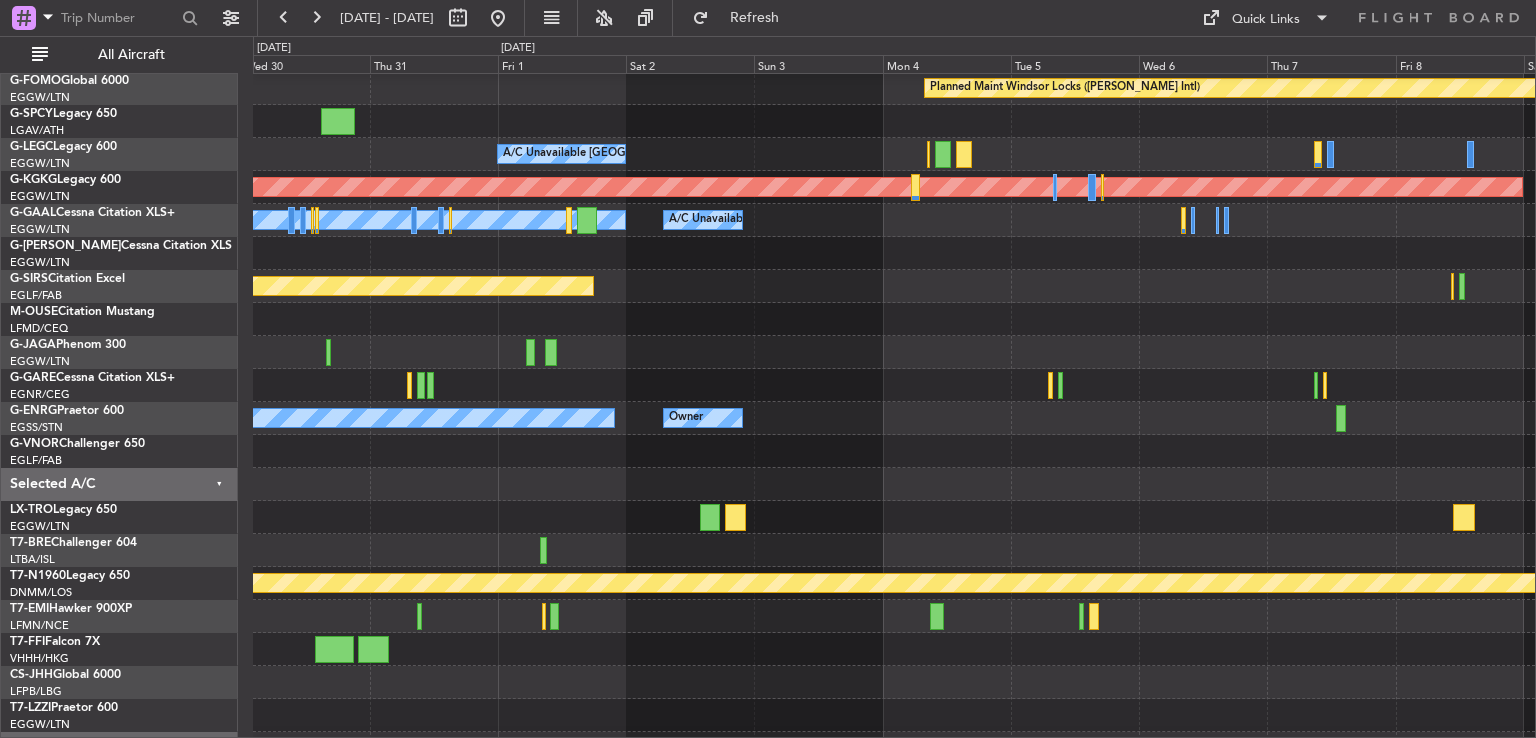 click 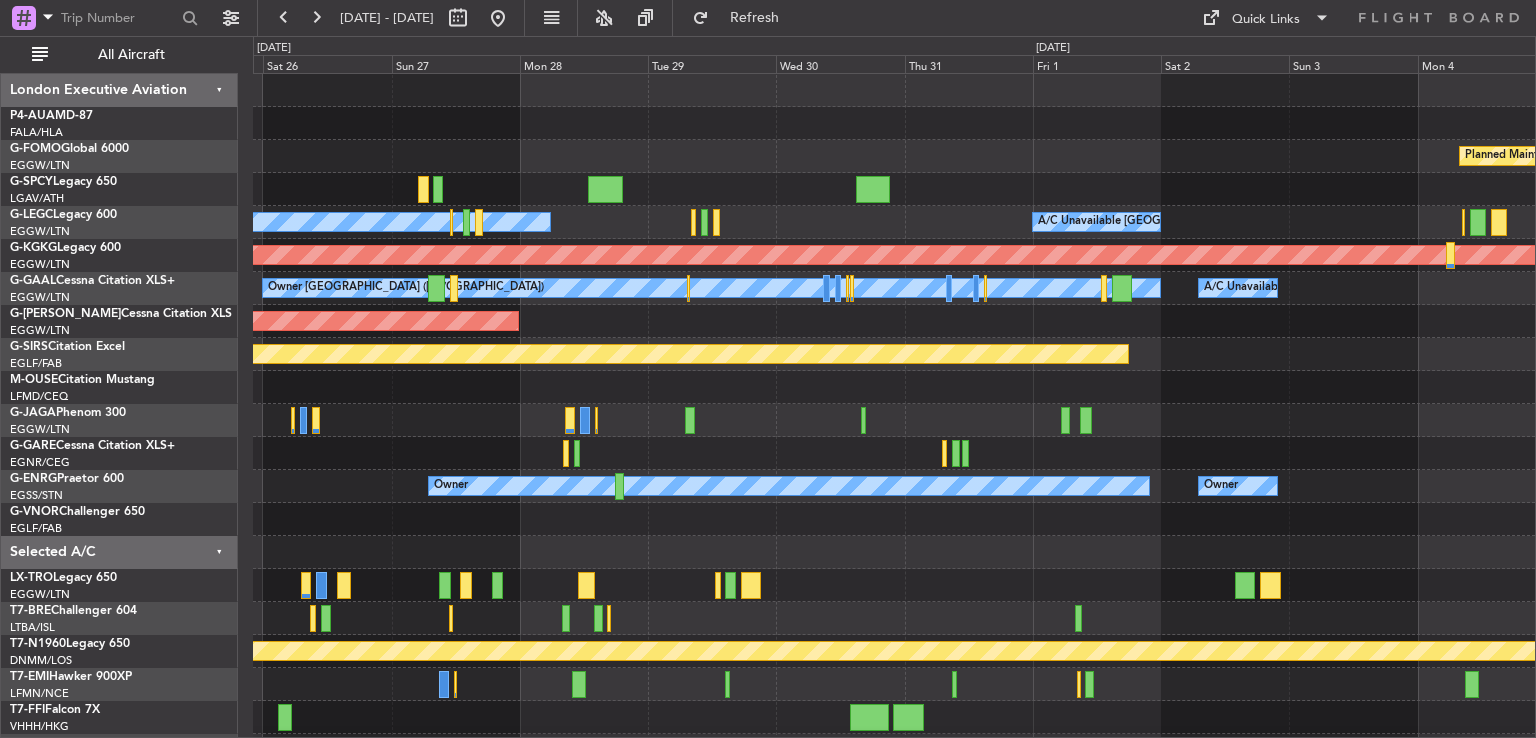 click on "Planned Maint Windsor Locks (Bradley Intl)
A/C Unavailable London (Luton)
A/C Unavailable London (Luton)
AOG Maint Istanbul (Ataturk)
A/C Unavailable
Owner London (Luton)
A/C Unavailable
A/C Unavailable
Planned Maint Dusseldorf
Planned Maint Oxford (Kidlington)
Owner
Owner
Planned Maint London (Stansted)
Planned Maint London (Biggin Hill)" 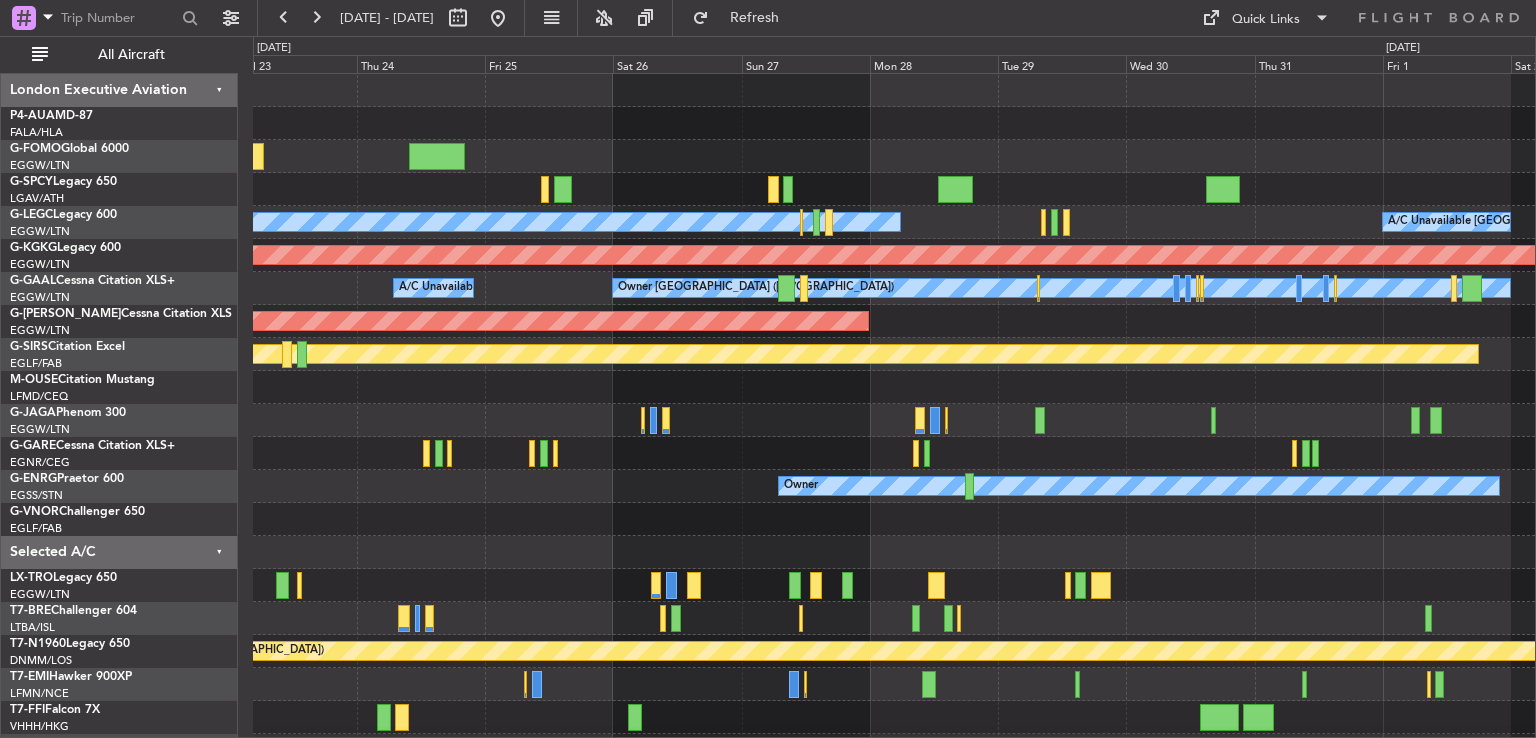 scroll, scrollTop: 0, scrollLeft: 0, axis: both 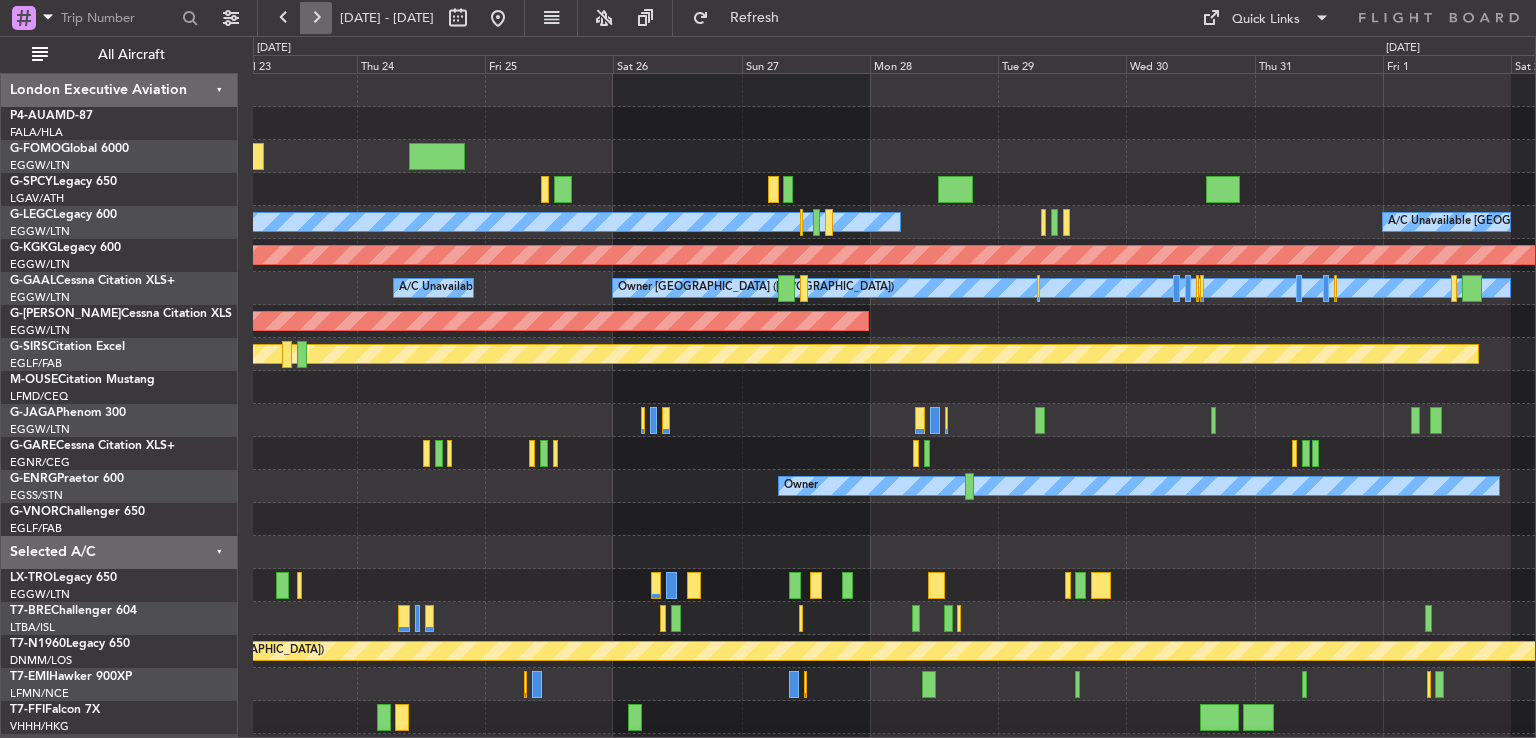 click at bounding box center (316, 18) 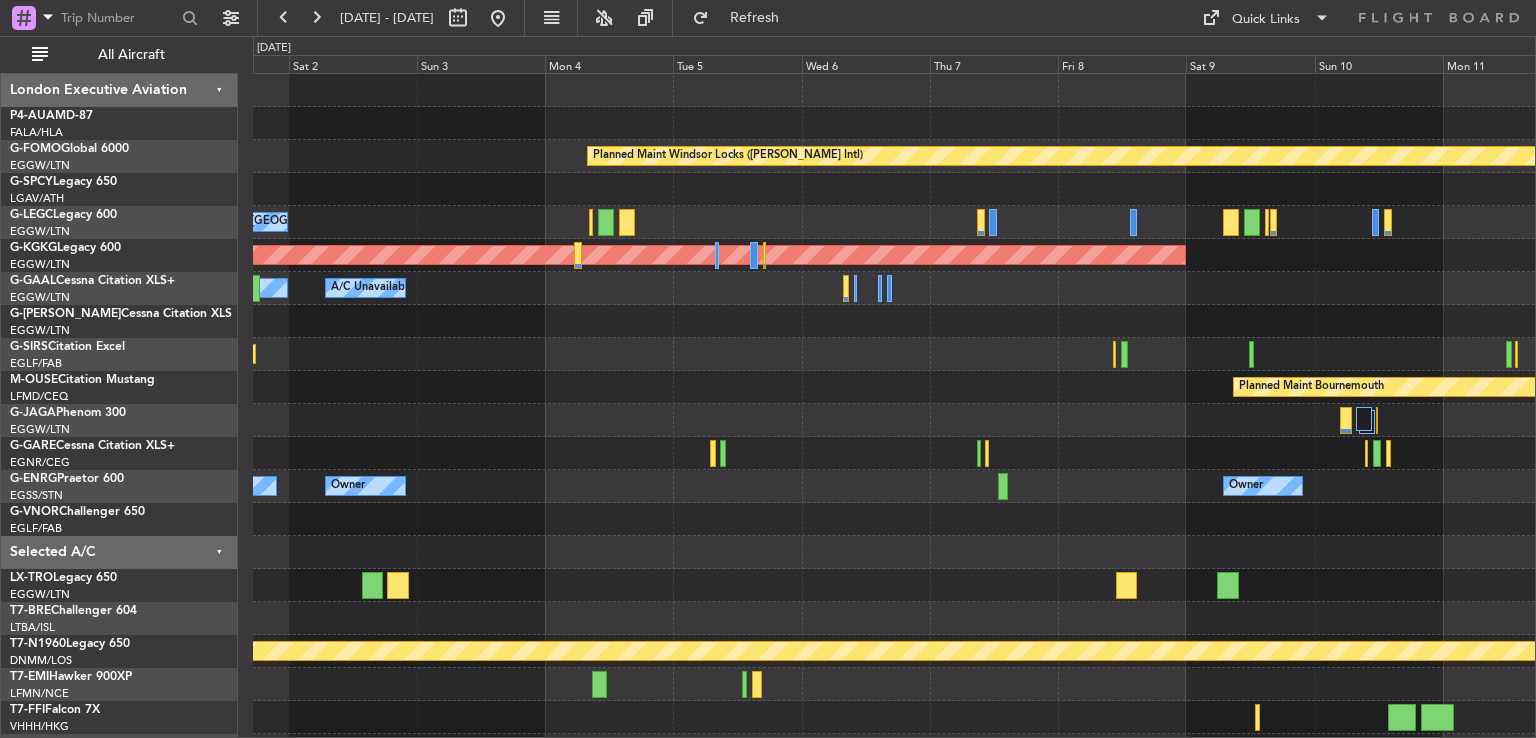 scroll, scrollTop: 0, scrollLeft: 0, axis: both 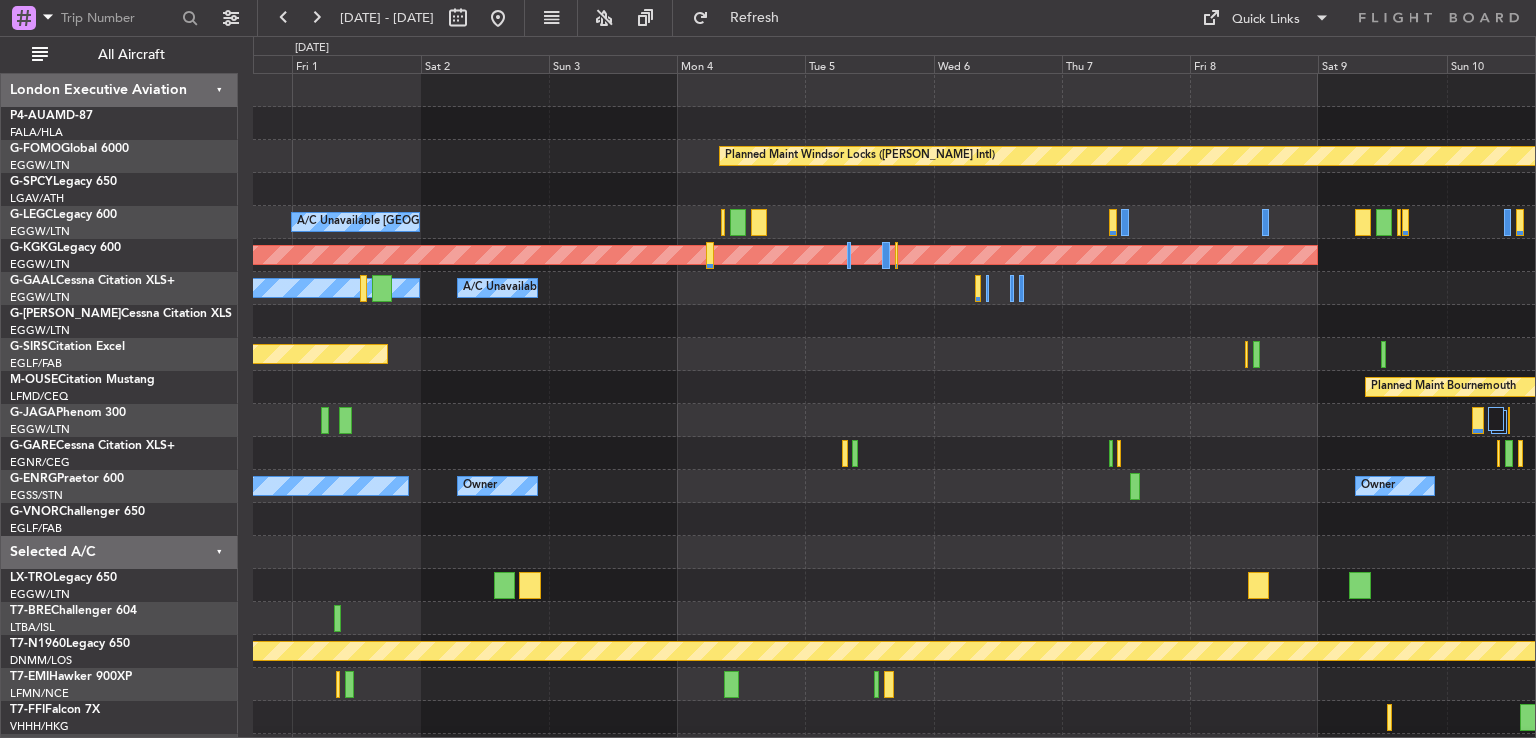click on "Planned Maint Oxford ([GEOGRAPHIC_DATA])" 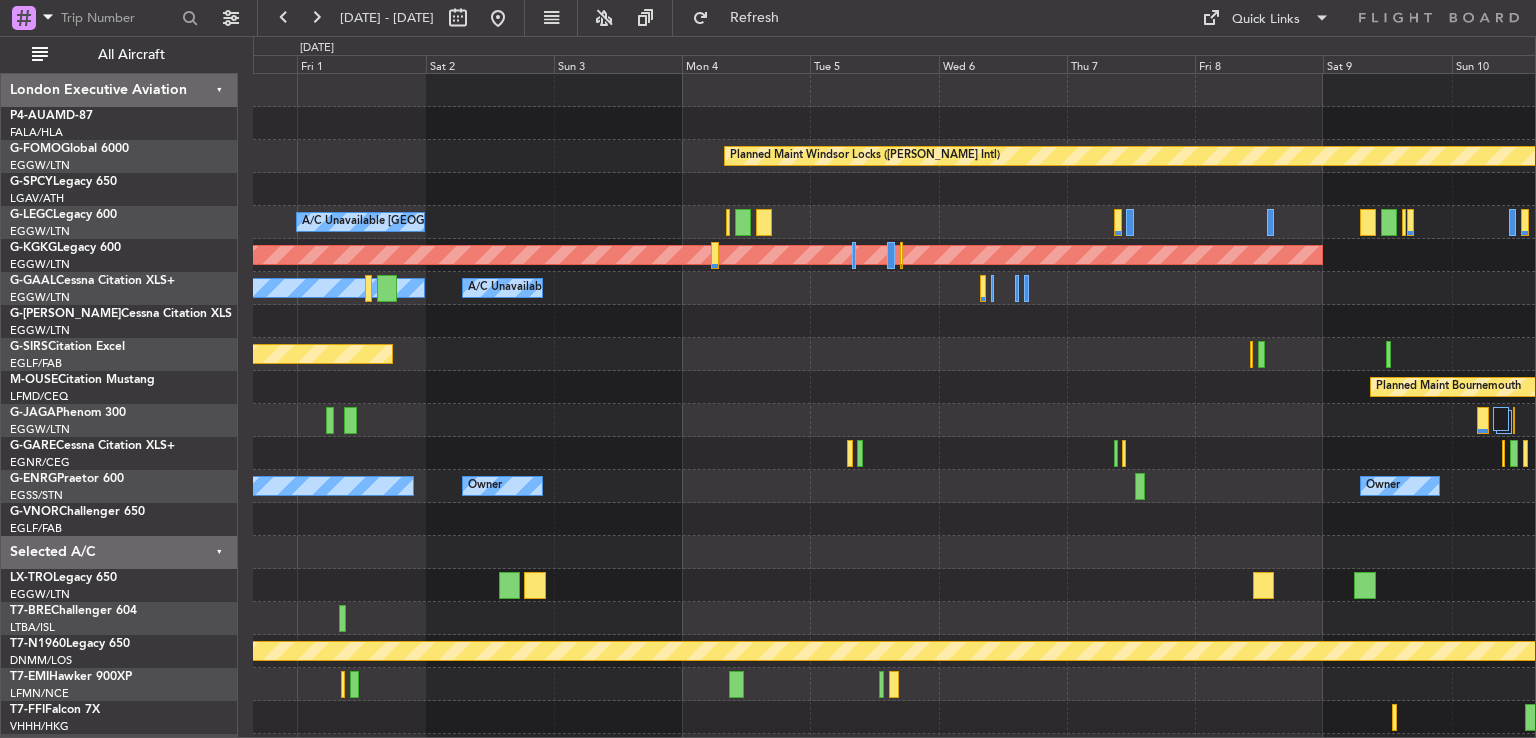 scroll, scrollTop: 0, scrollLeft: 0, axis: both 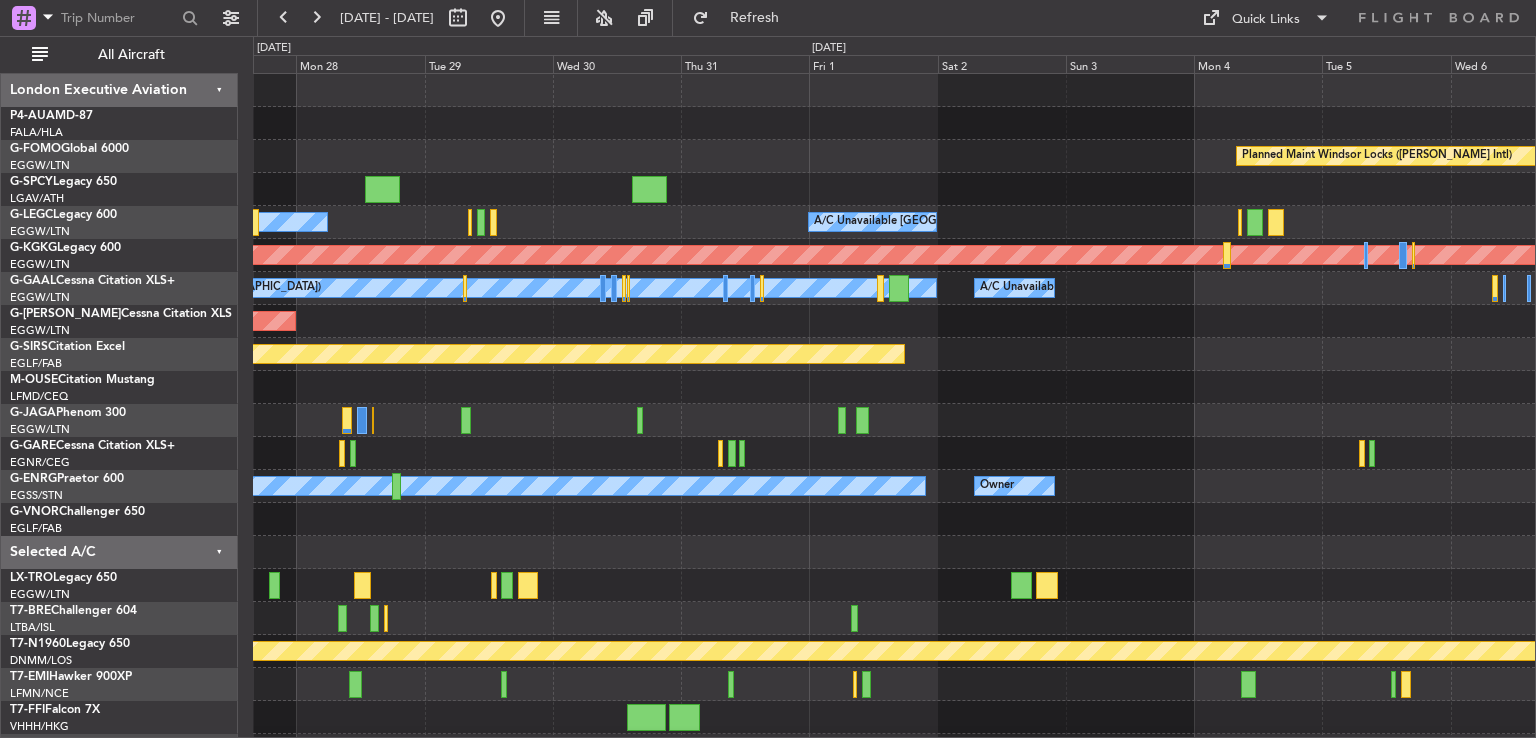 click 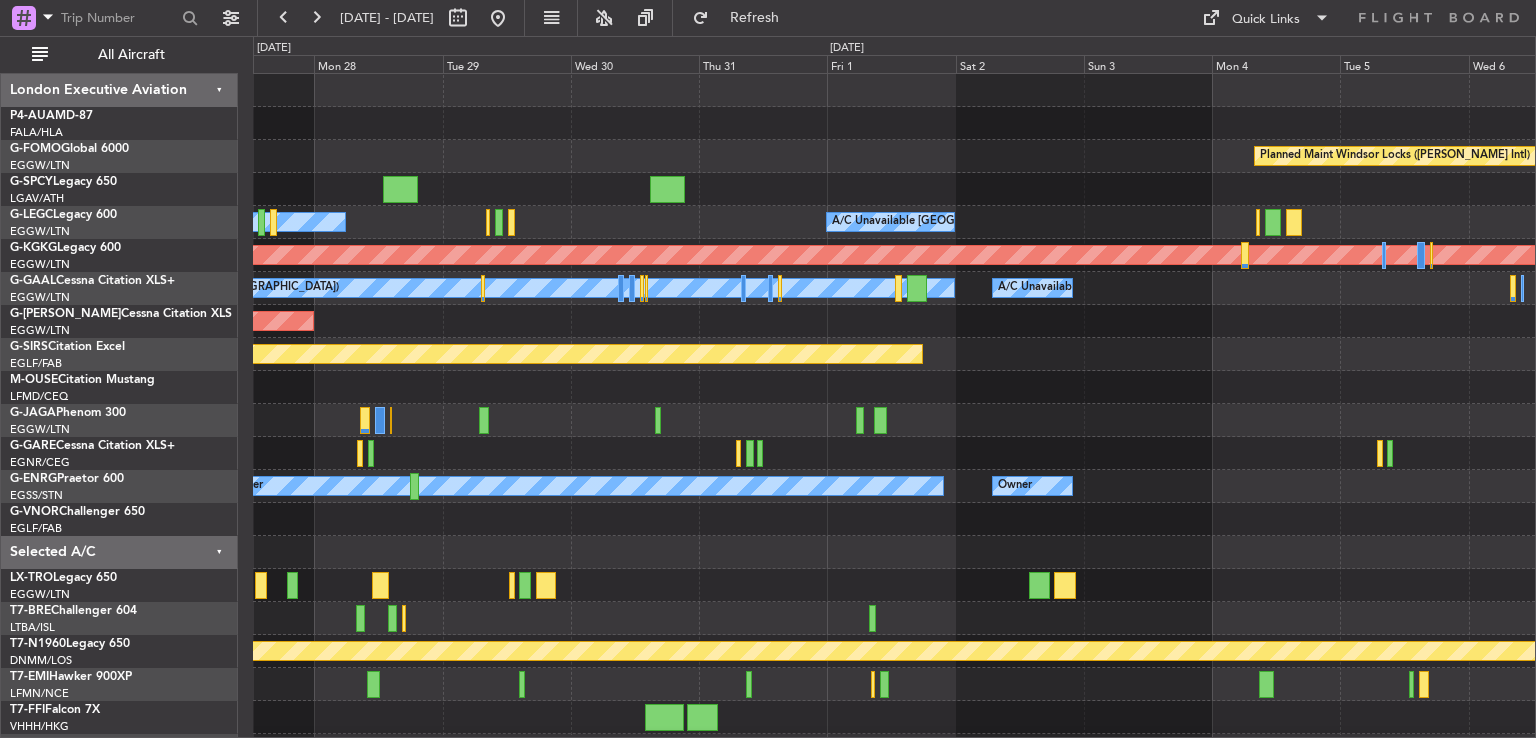 scroll, scrollTop: 4, scrollLeft: 0, axis: vertical 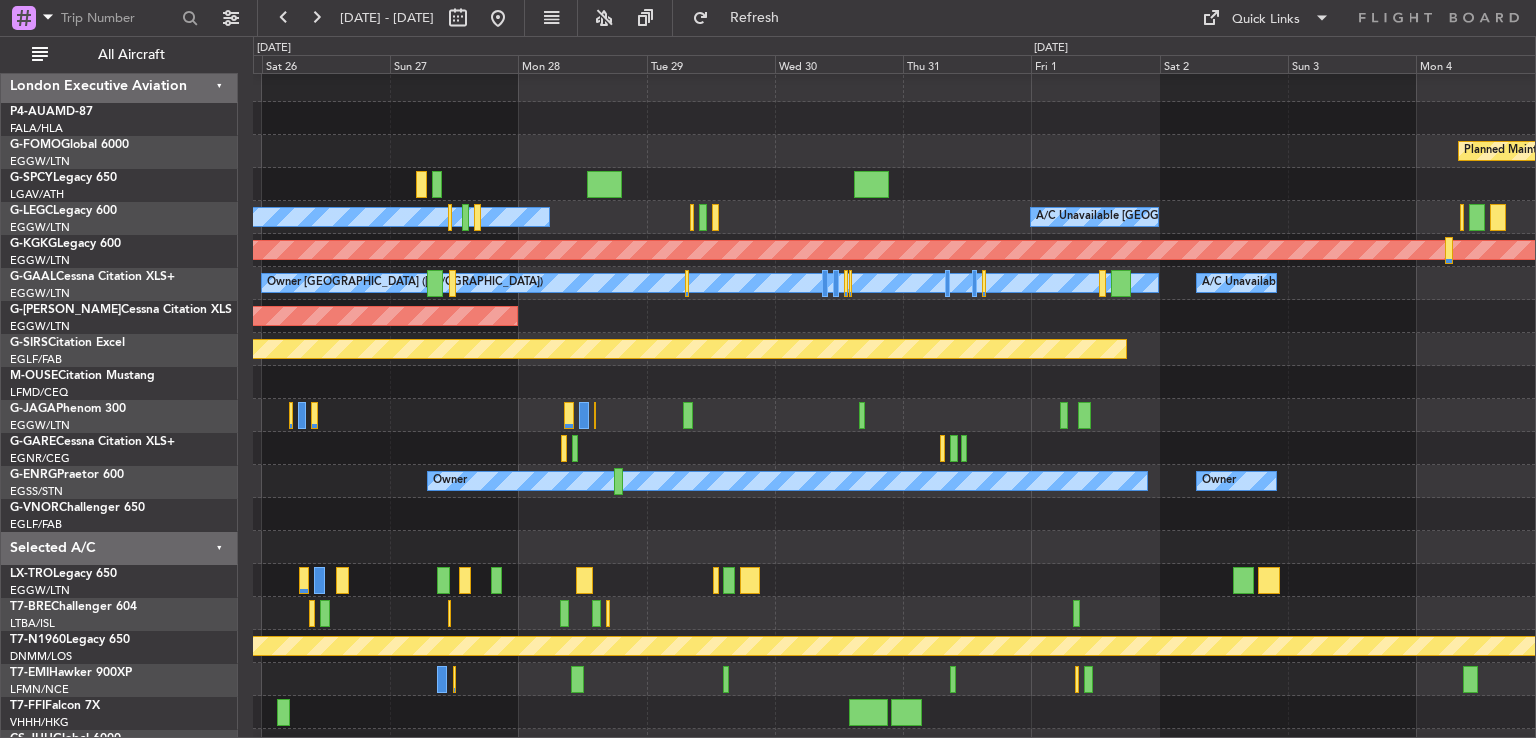 click 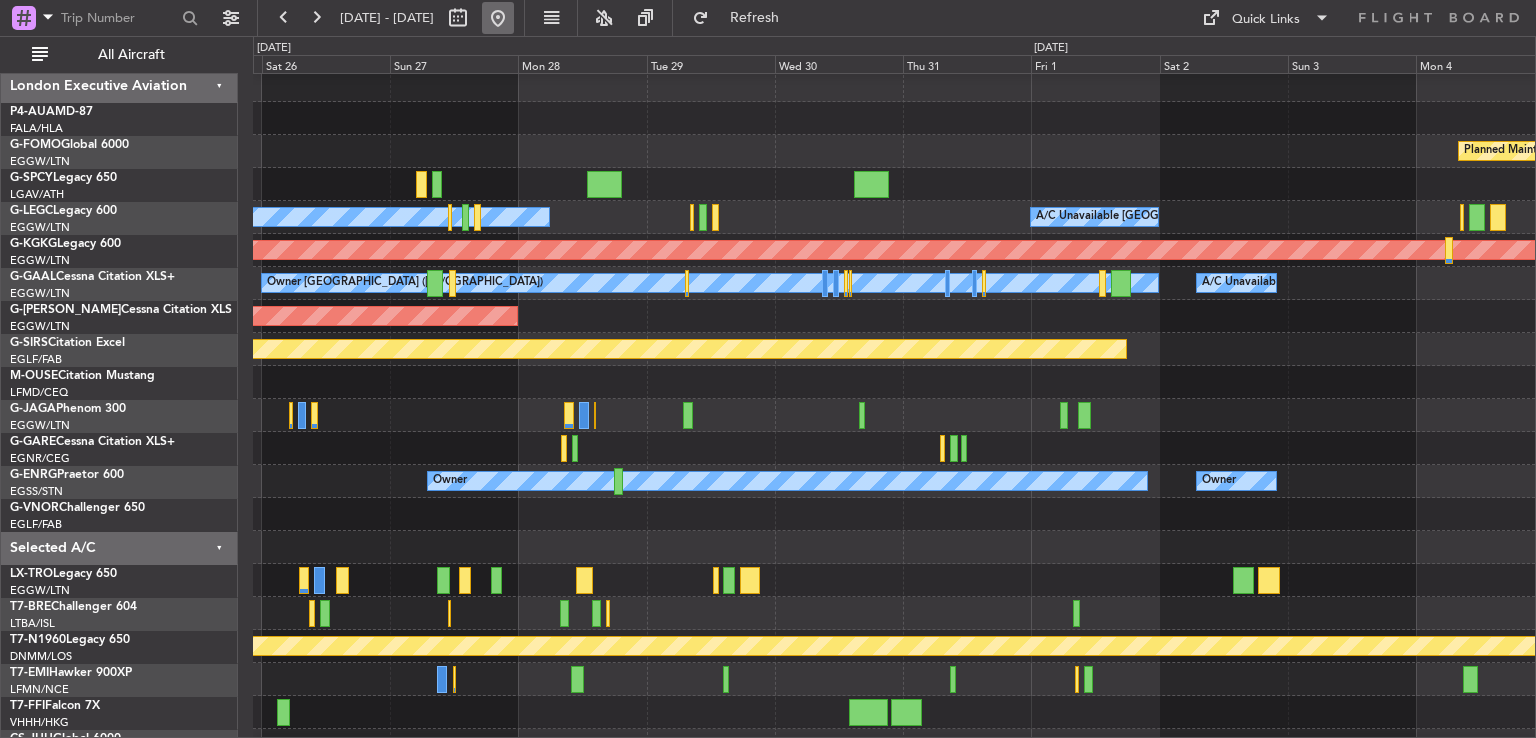 click at bounding box center (498, 18) 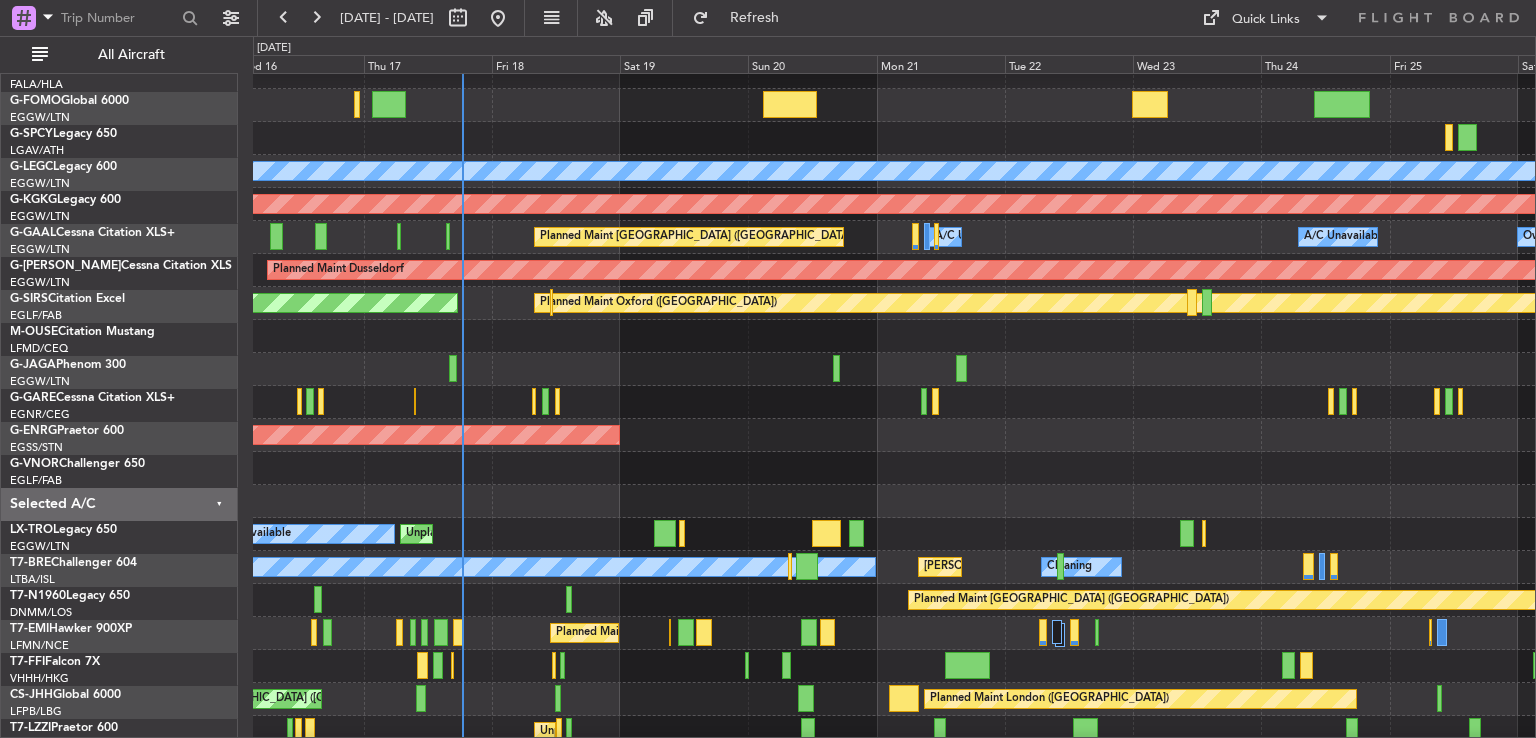 scroll, scrollTop: 51, scrollLeft: 0, axis: vertical 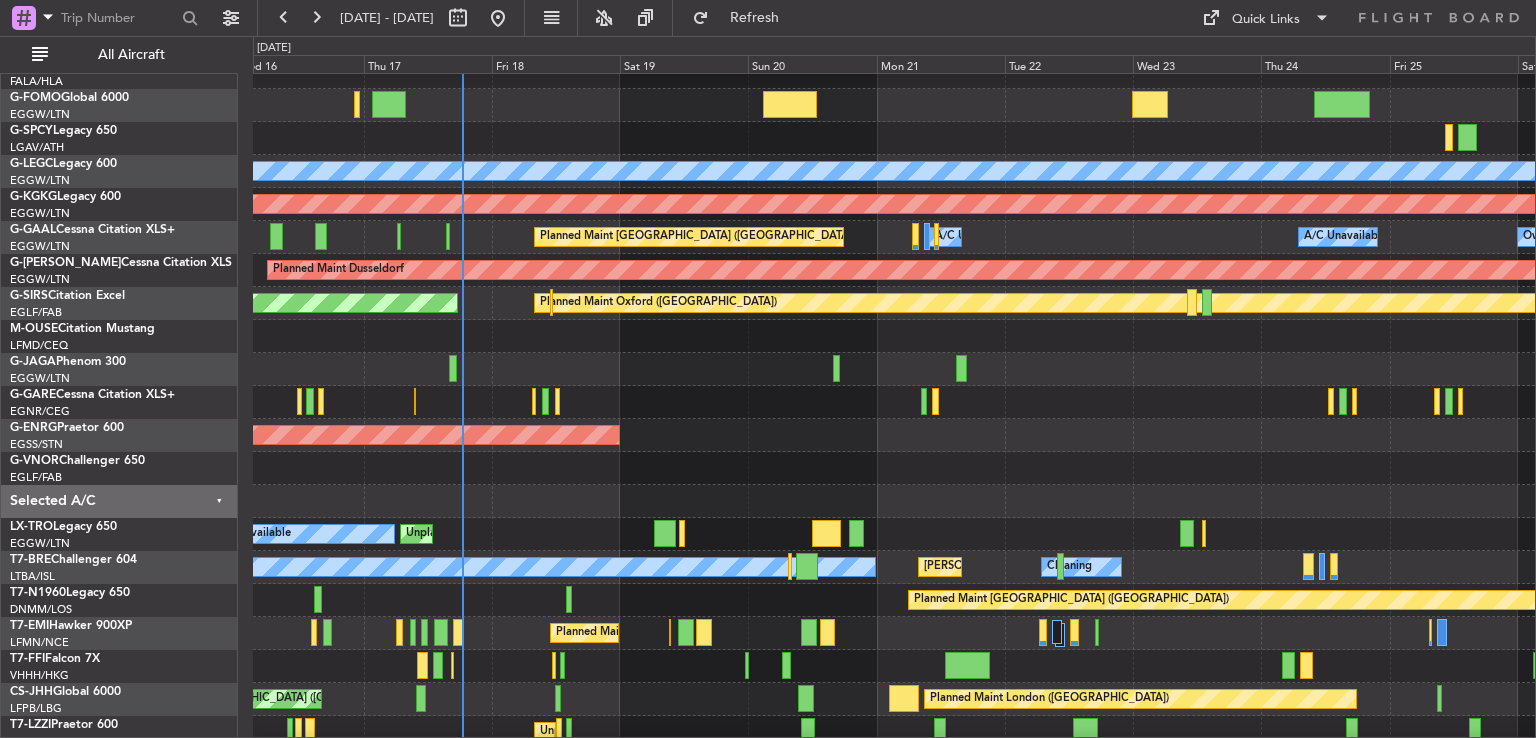 click 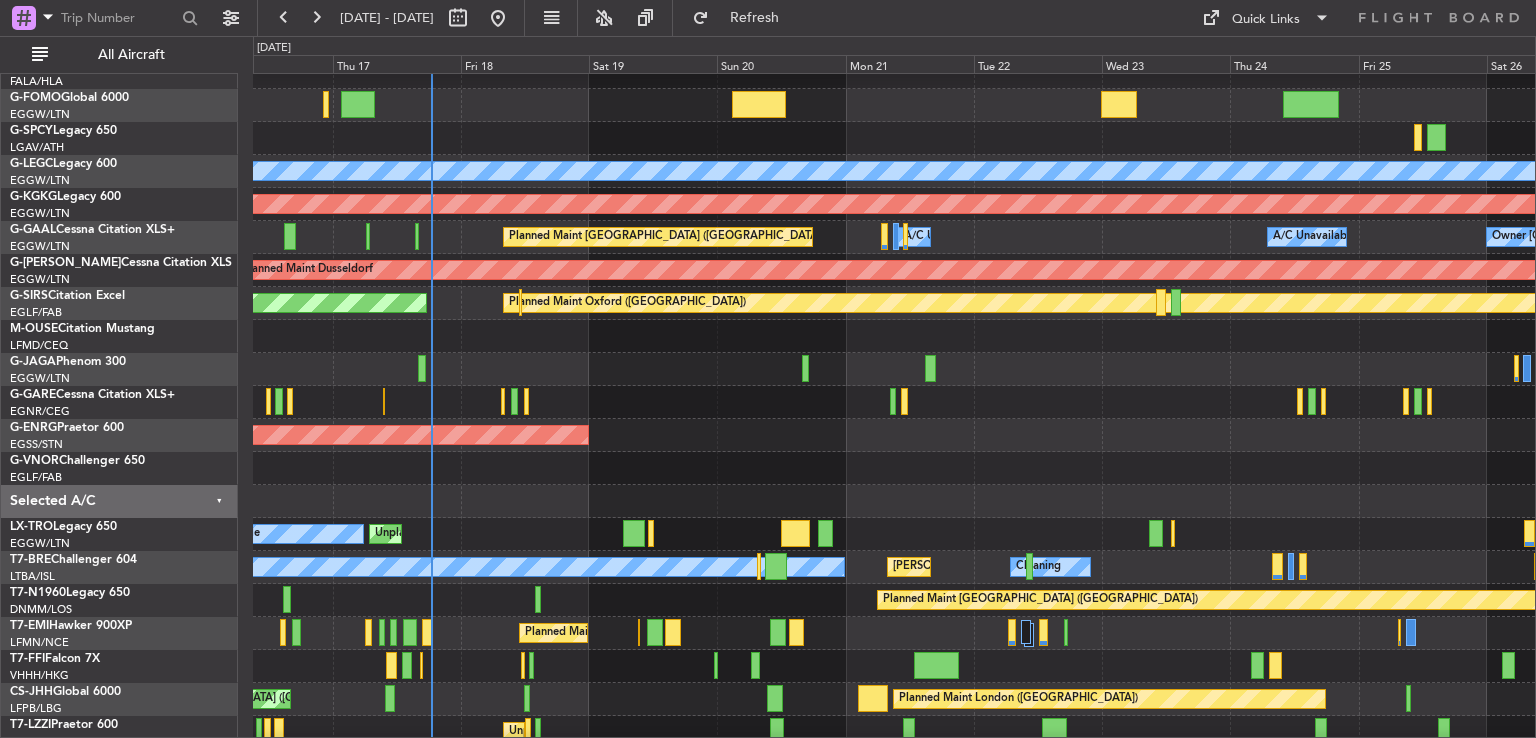 click on "AOG Maint Paris (Le Bourget)
Owner" 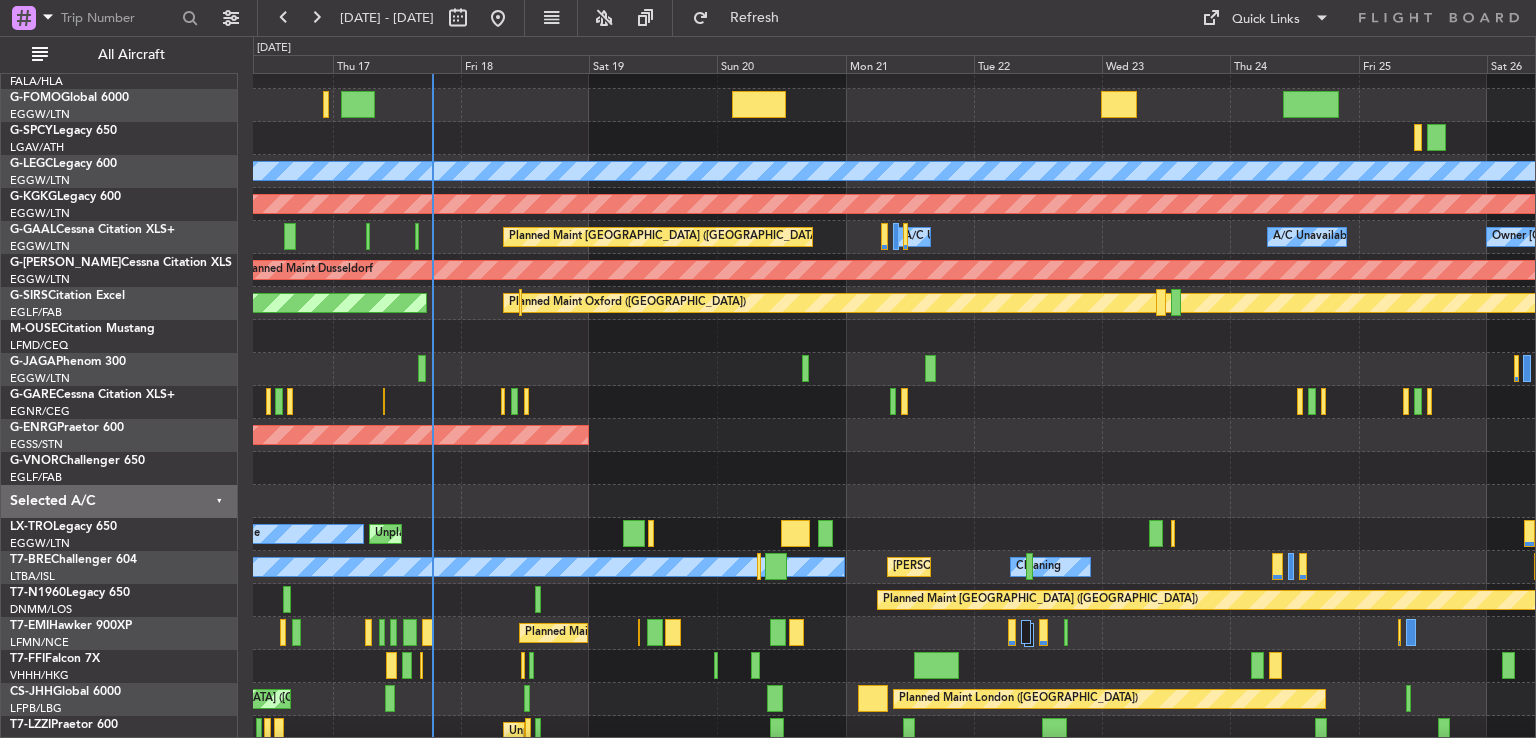 click on "Unplanned Maint Dusseldorf
A/C Unavailable" 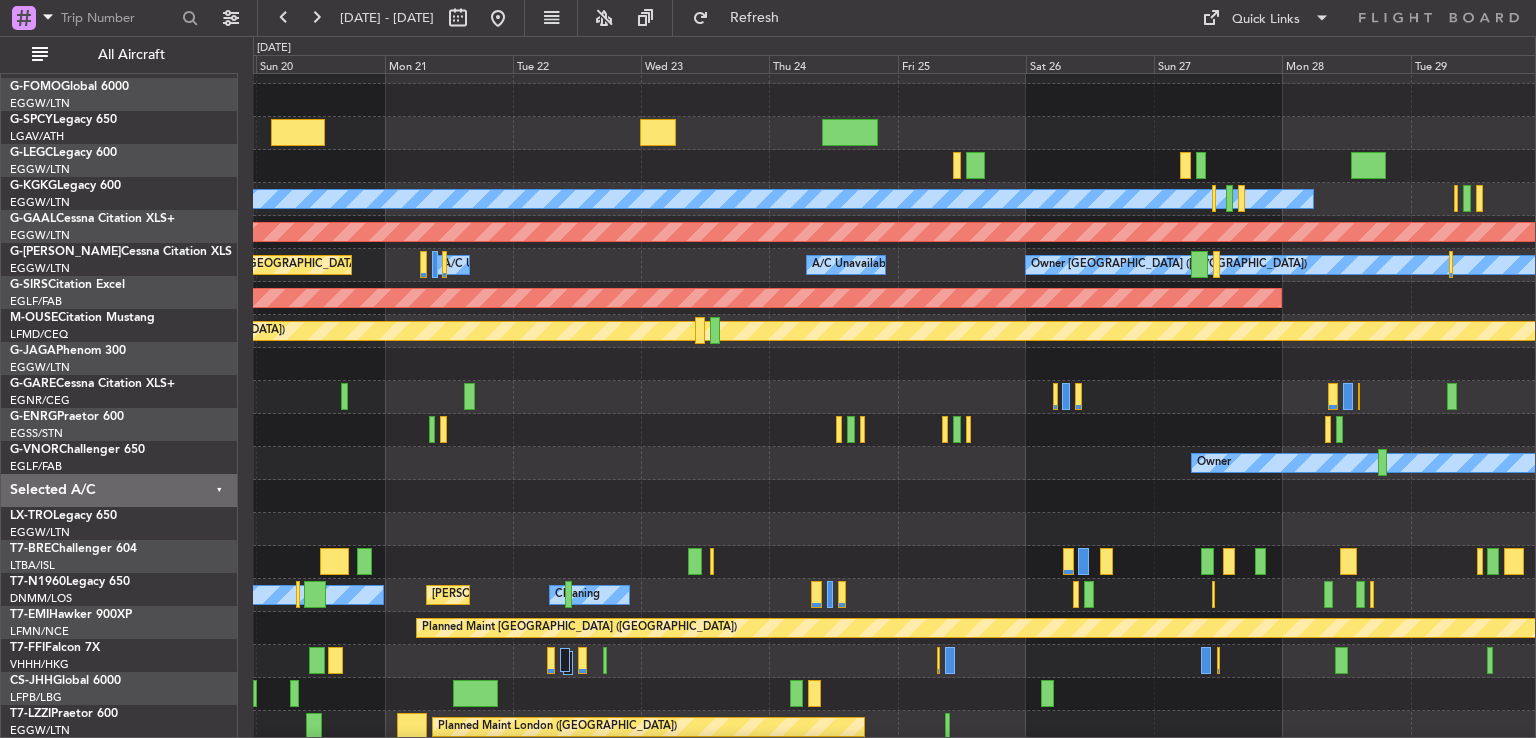 scroll, scrollTop: 22, scrollLeft: 0, axis: vertical 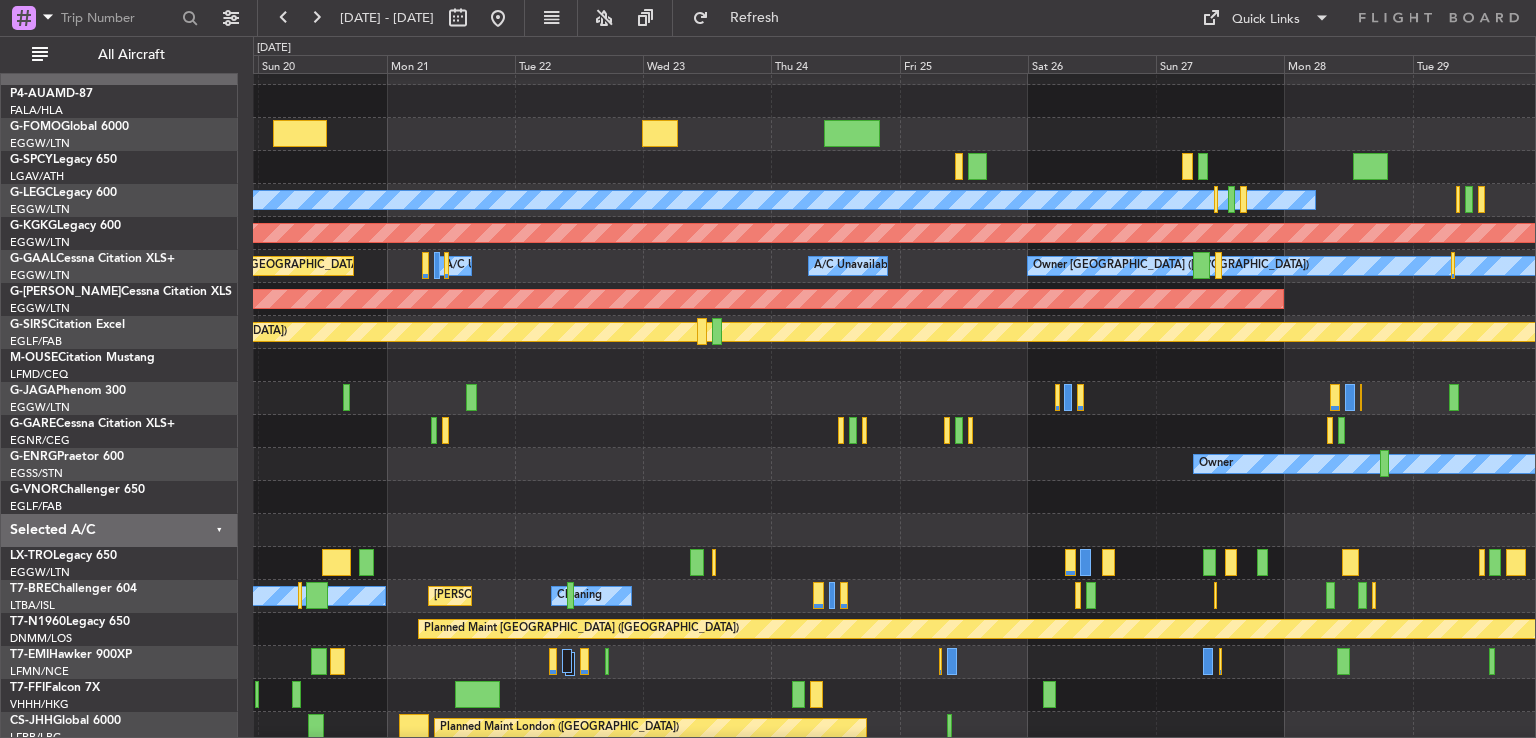 click 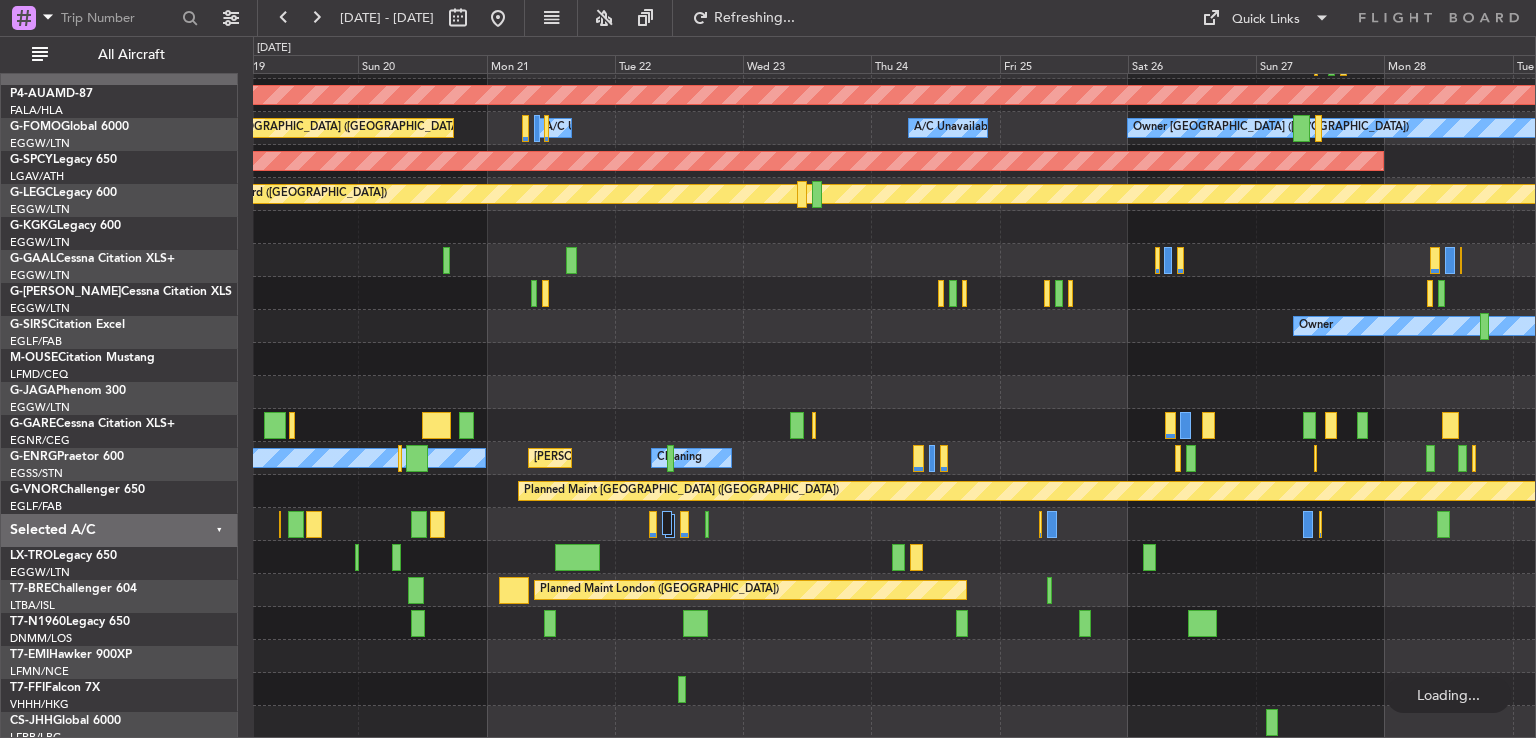 scroll, scrollTop: 160, scrollLeft: 0, axis: vertical 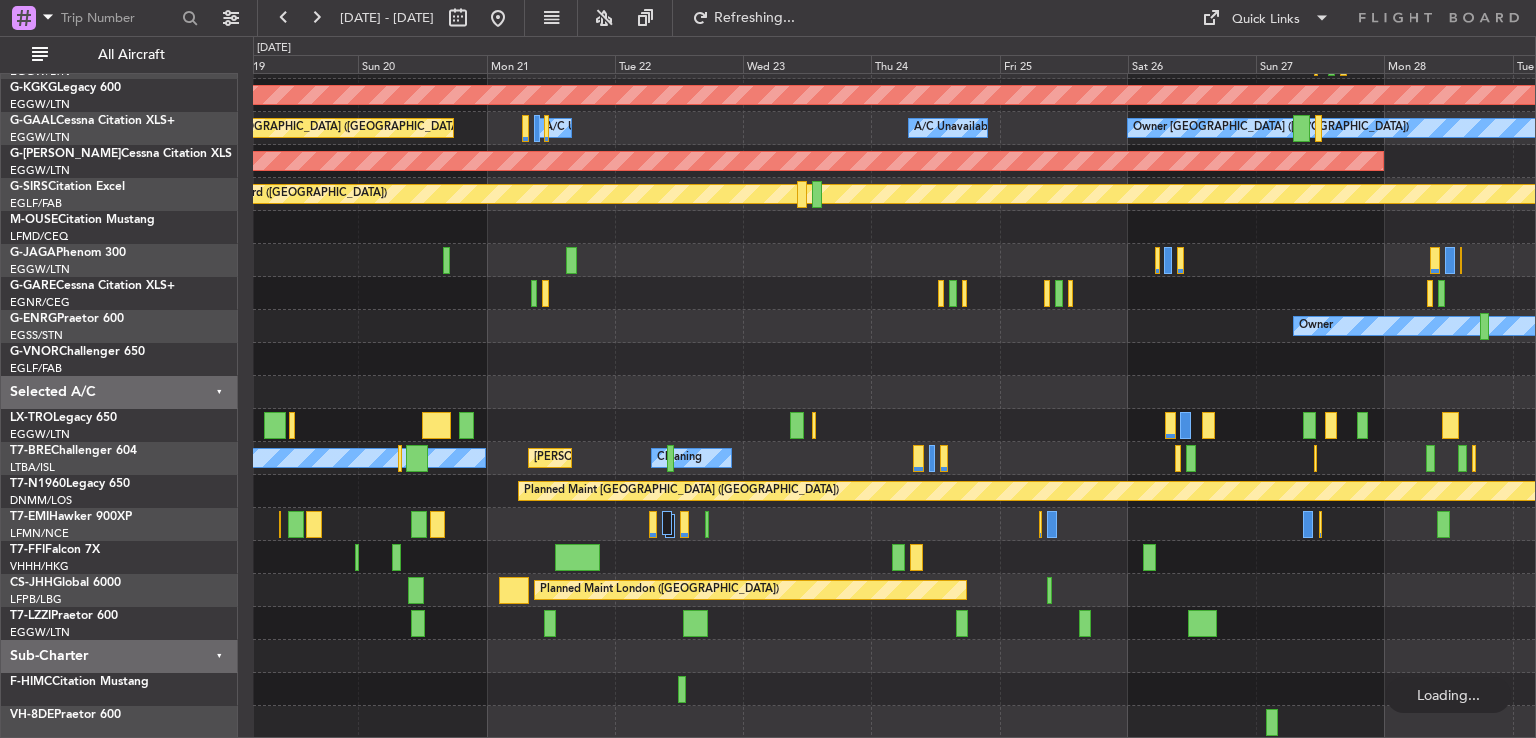 click on "A/C Unavailable London (Luton)
Unplanned Maint London (Luton)
AOG Maint Istanbul (Ataturk)
Owner London (Luton)
Planned Maint London (Luton)
A/C Unavailable
A/C Unavailable
A/C Unavailable
Planned Maint Dusseldorf
Planned Maint Oxford (Kidlington)
AOG Maint London (Farnborough)
Owner
AOG Maint Paris (Le Bourget)
Unplanned Maint Dusseldorf
A/C Unavailable
MEL Paris (Le Bourget)
A/C Unavailable
Cleaning
Planned Maint London (Stansted)
Planned Maint Chester
Planned Maint London (Biggin Hill)
Unplanned Maint London (Luton)" 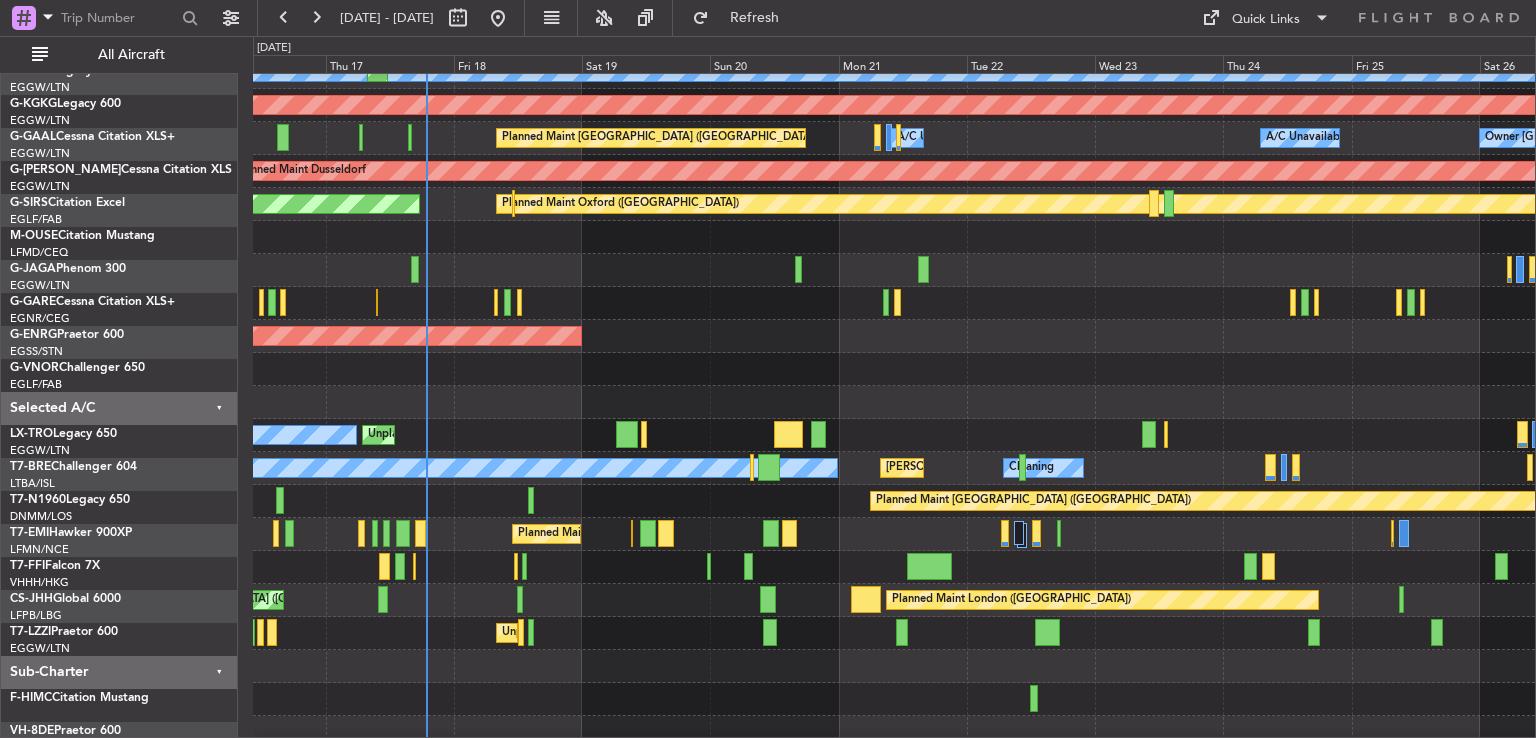 scroll, scrollTop: 159, scrollLeft: 0, axis: vertical 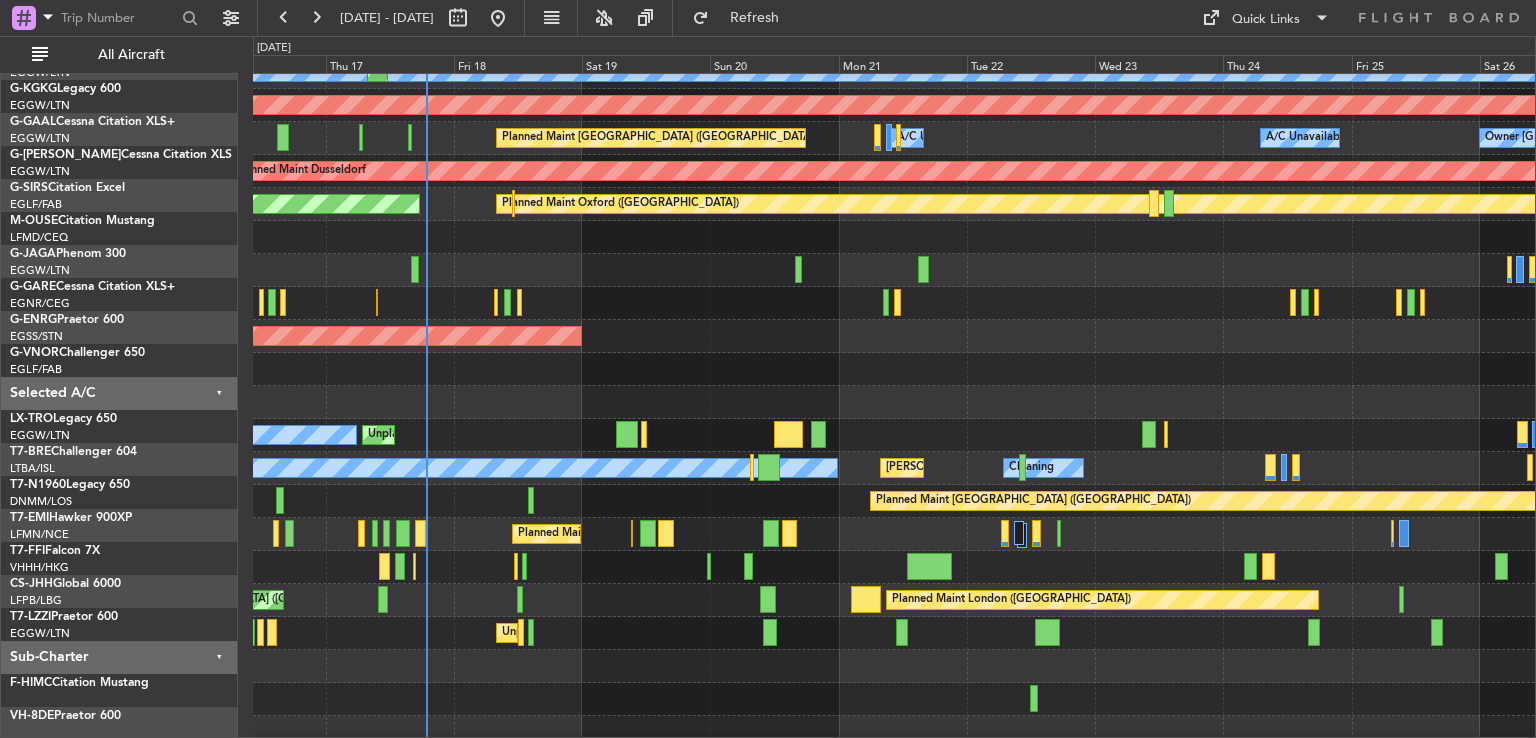 click 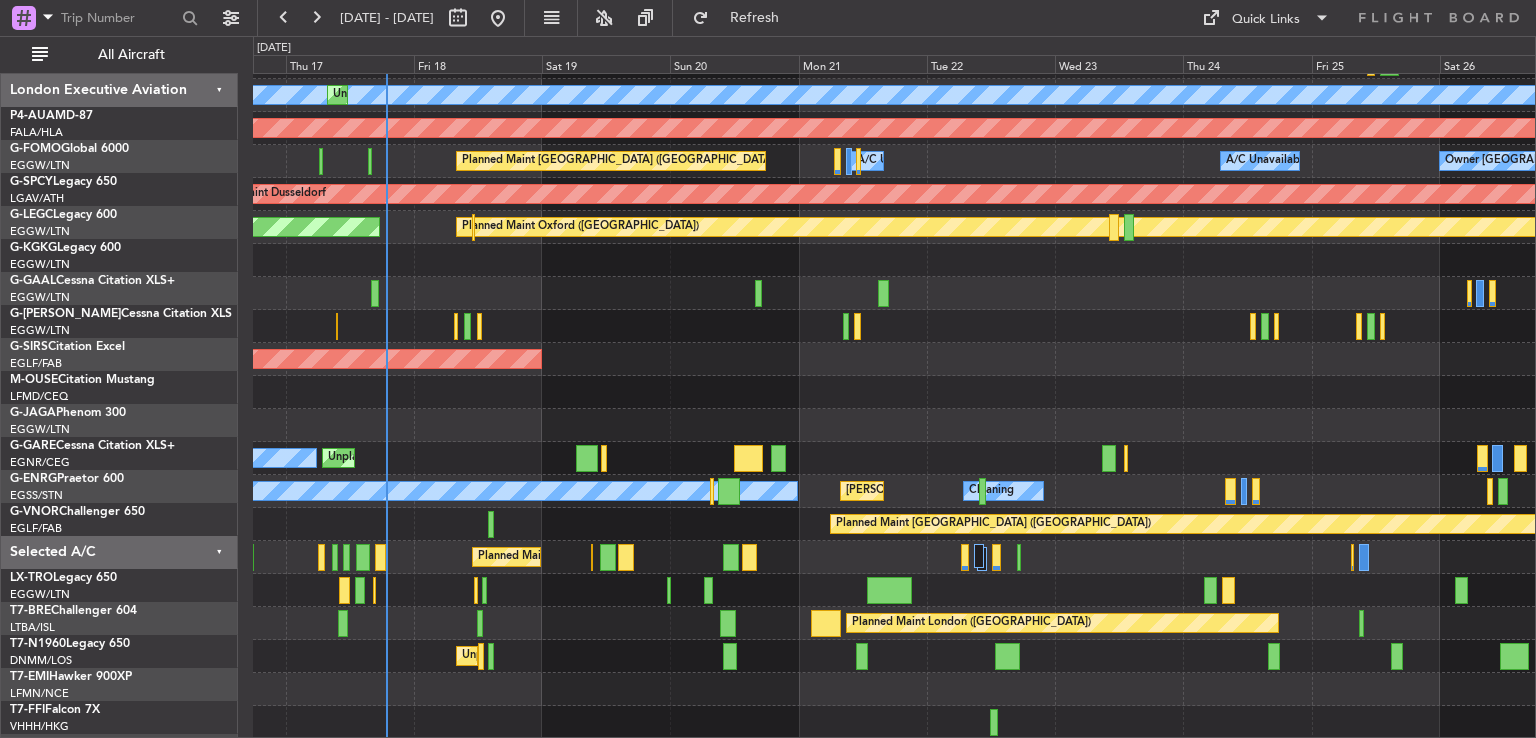scroll, scrollTop: 0, scrollLeft: 0, axis: both 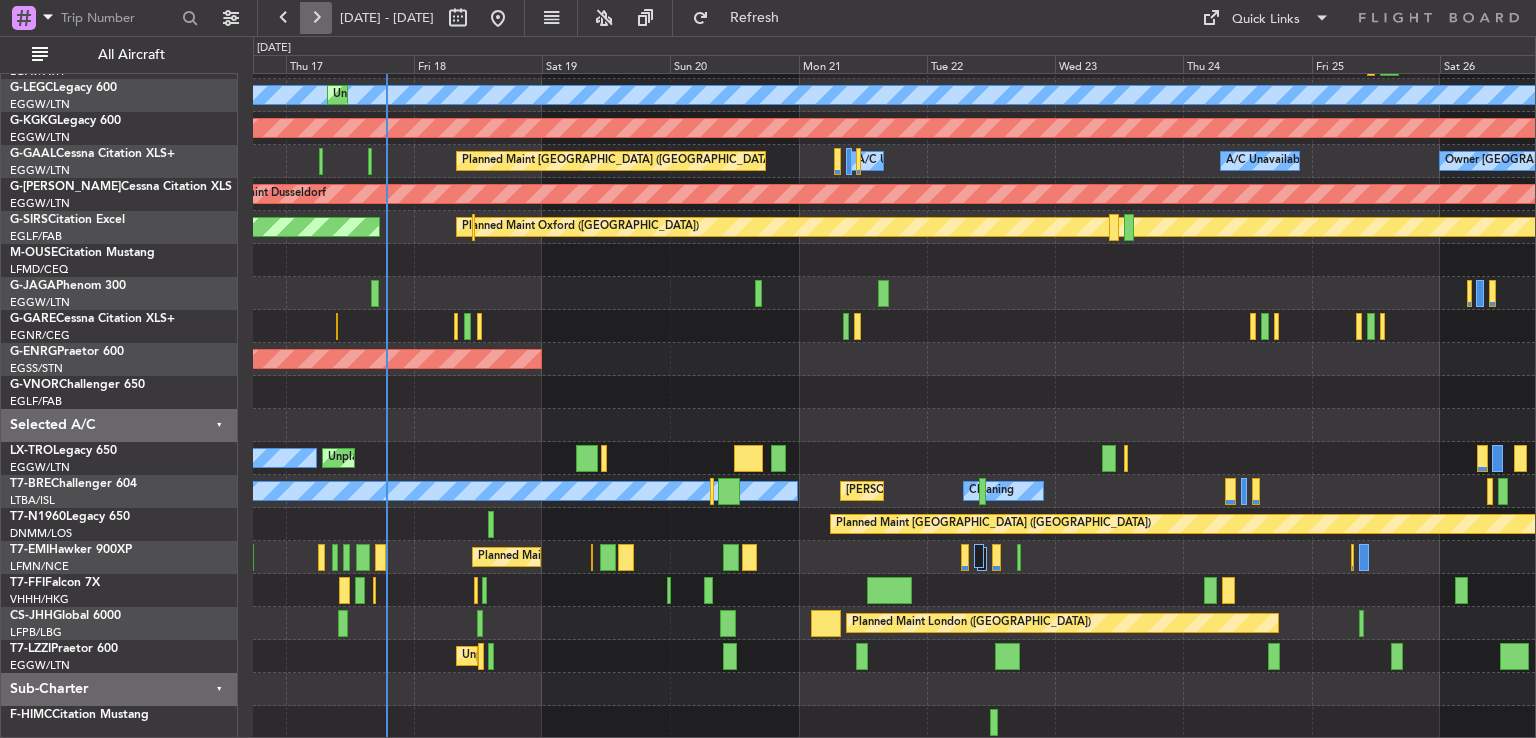 click at bounding box center (316, 18) 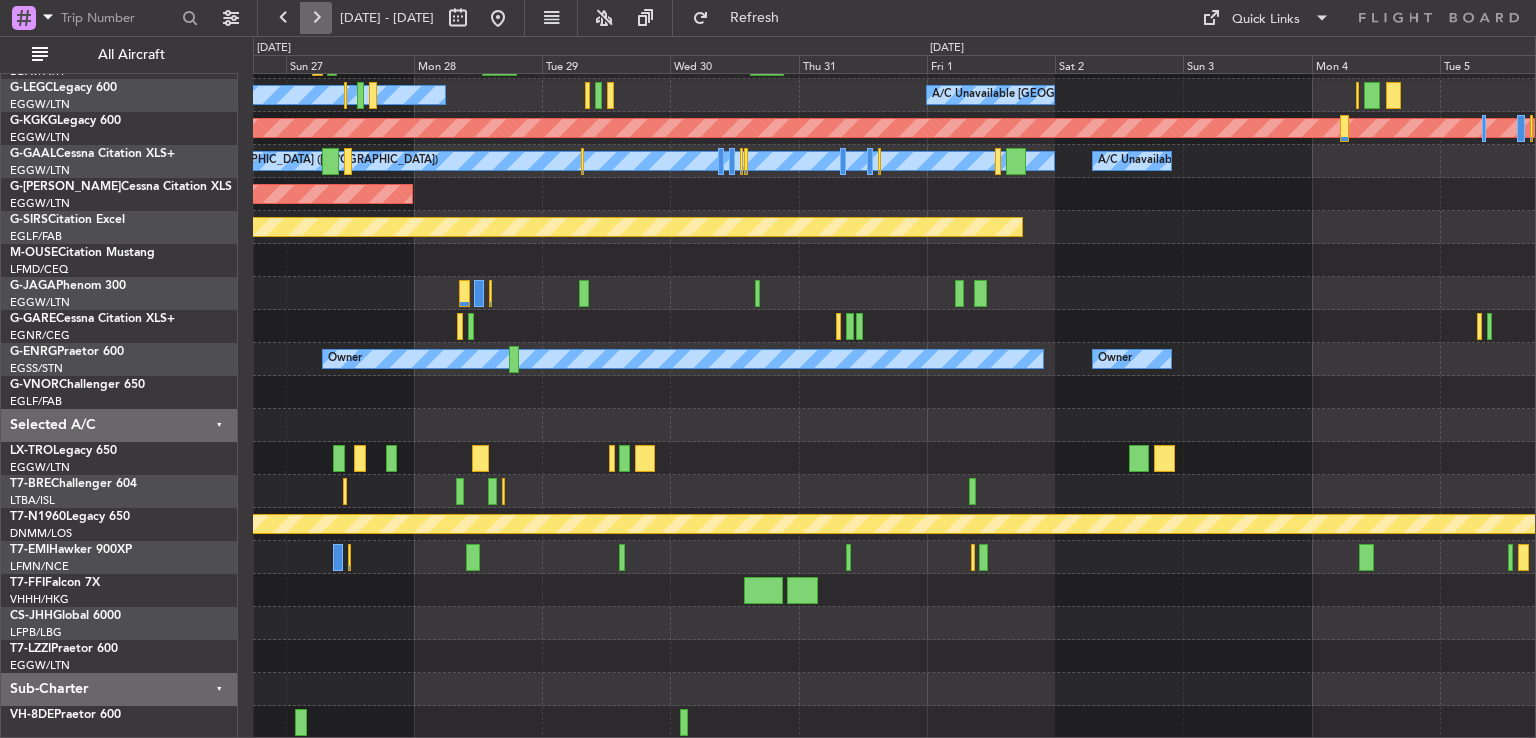 click at bounding box center (316, 18) 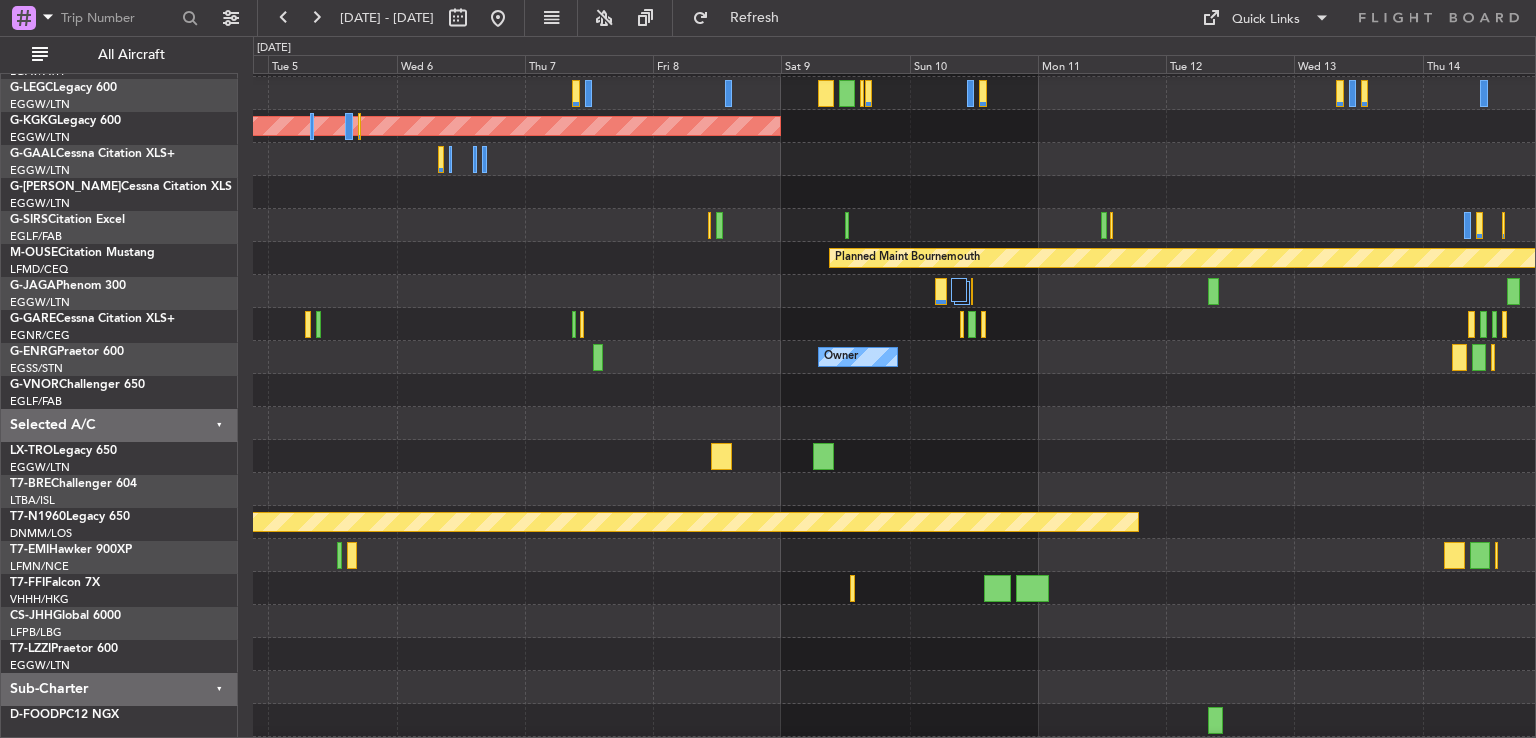 scroll, scrollTop: 128, scrollLeft: 0, axis: vertical 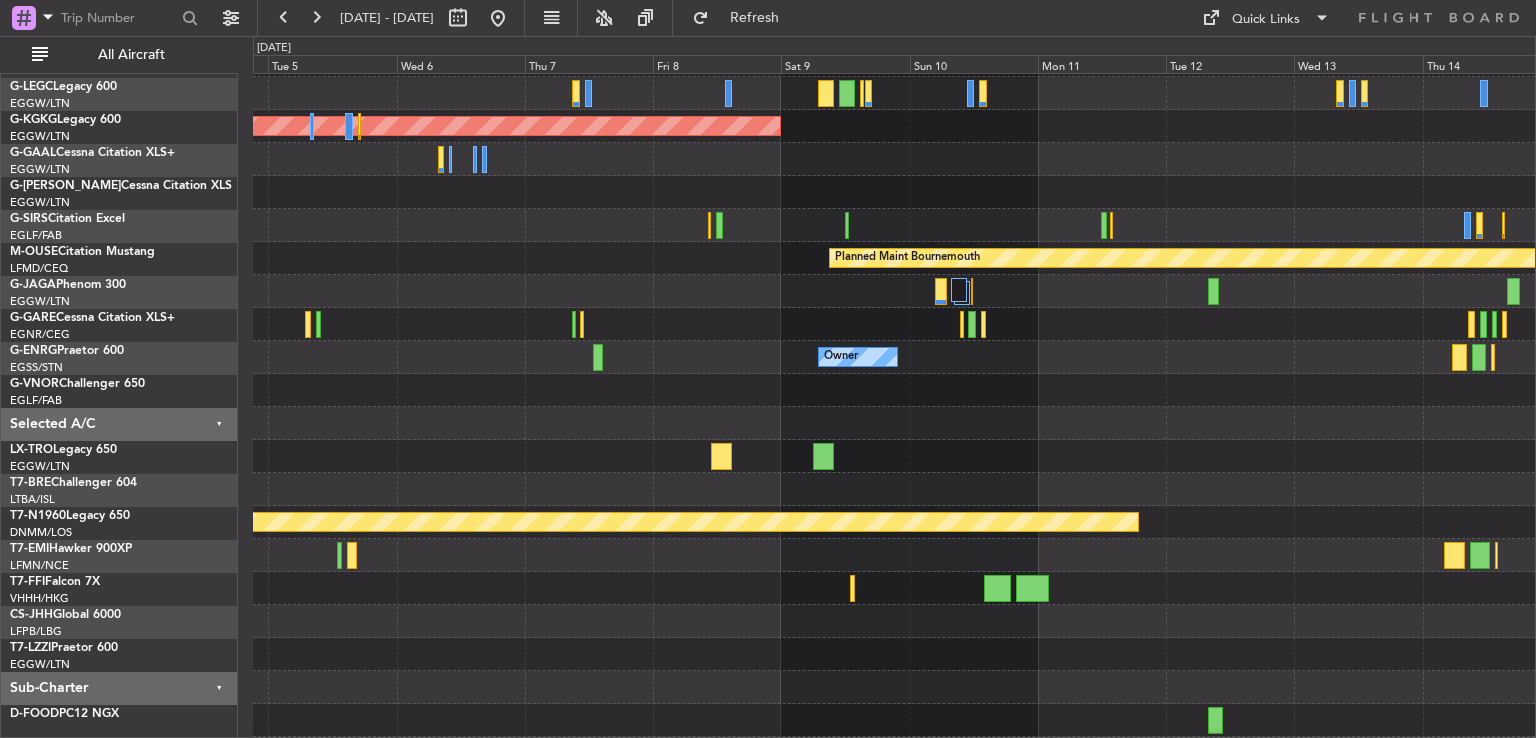 click 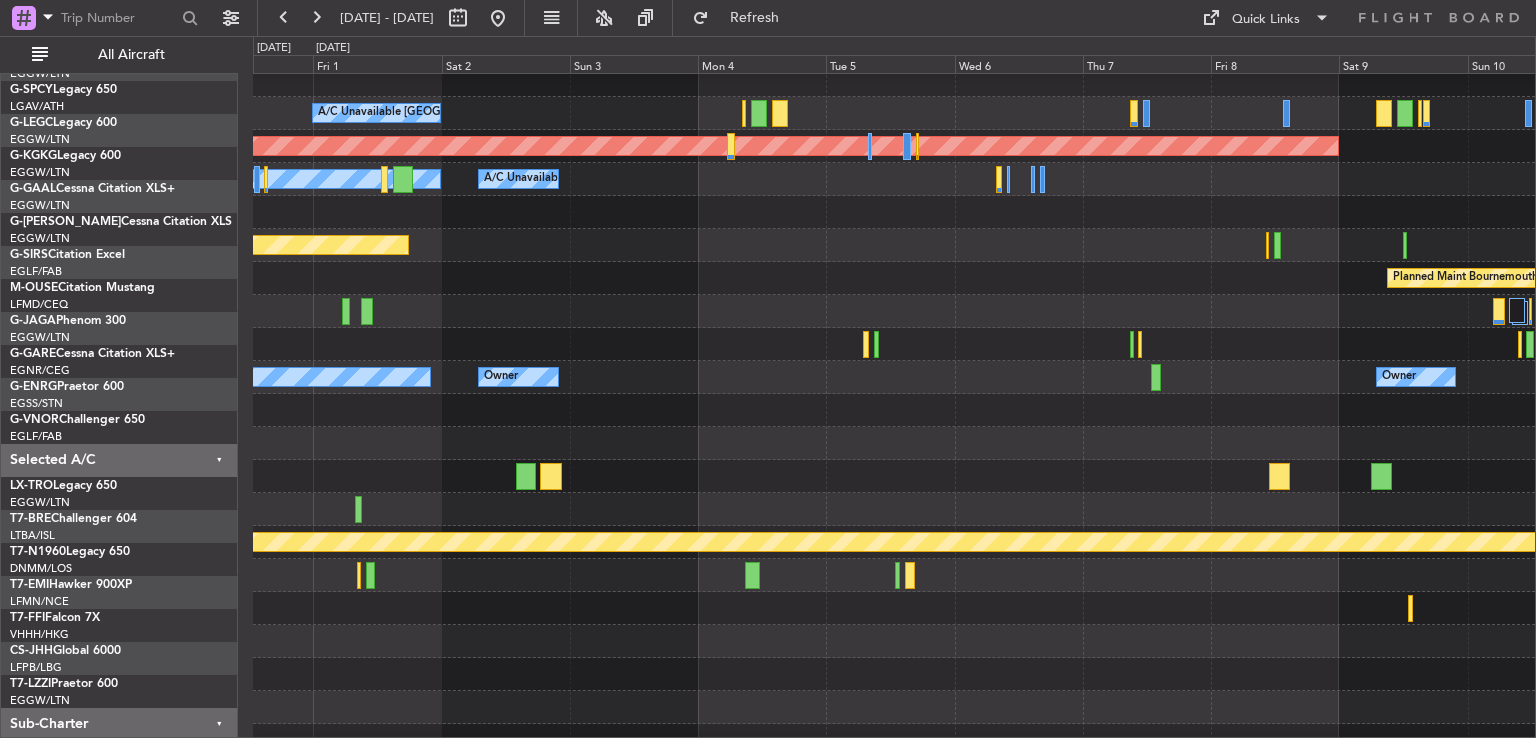 scroll, scrollTop: 108, scrollLeft: 0, axis: vertical 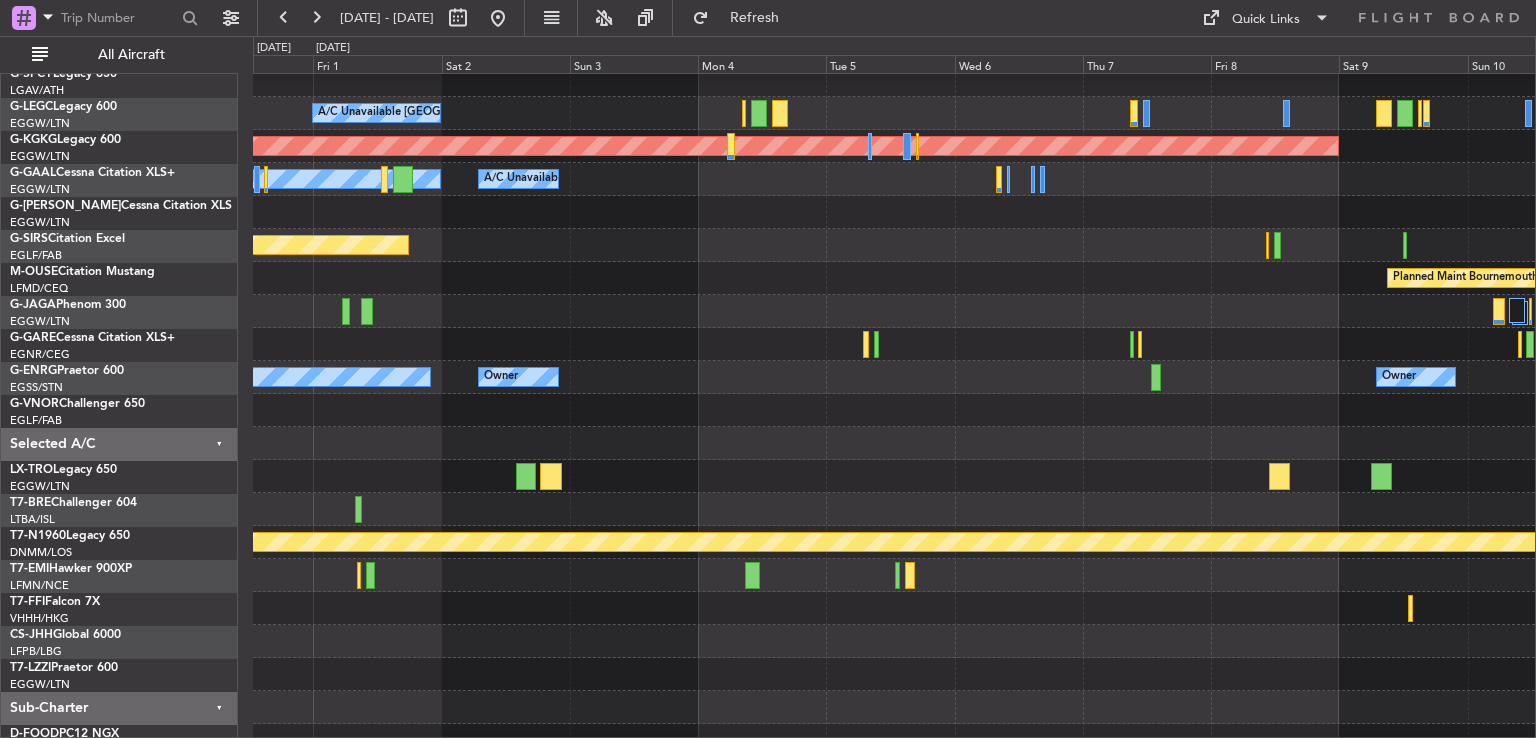 click 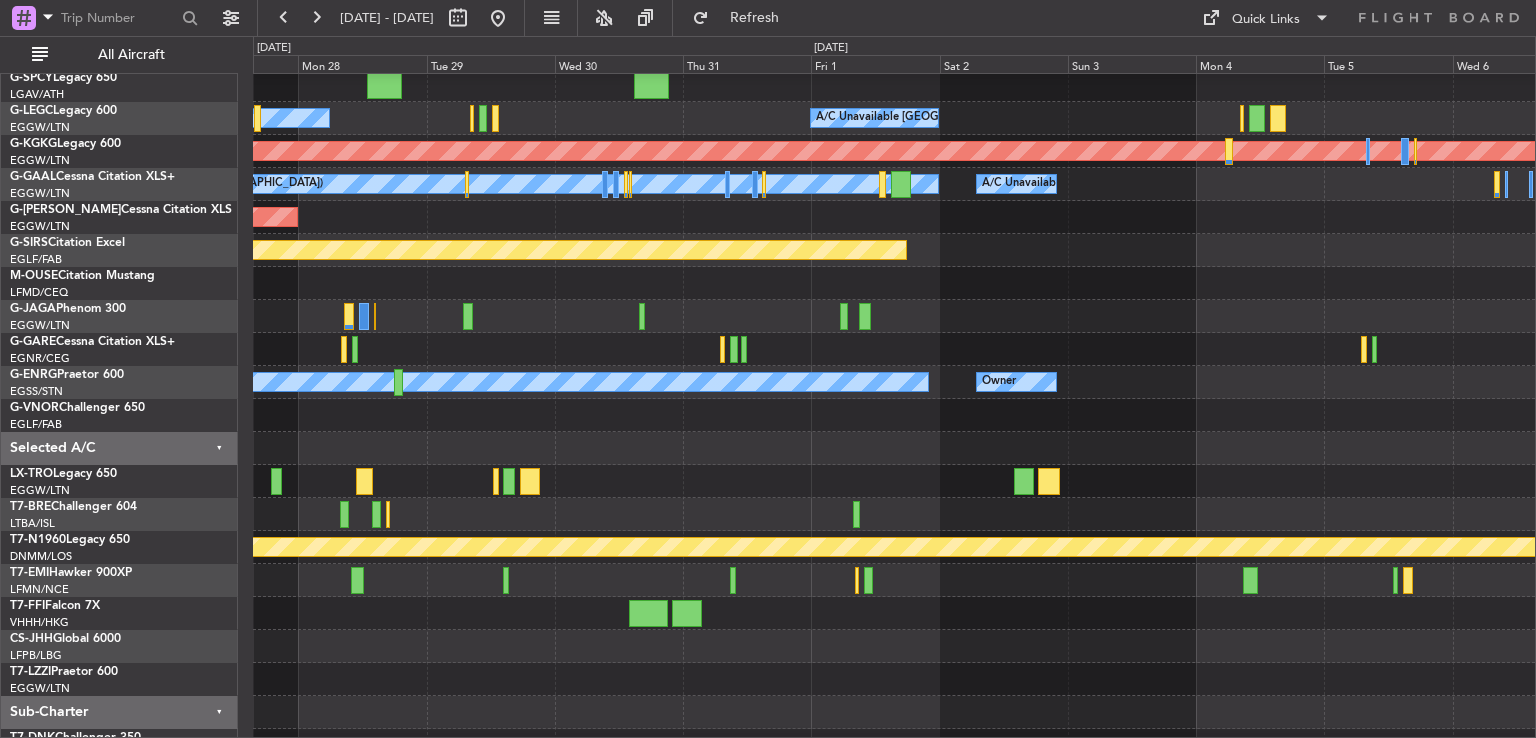 scroll, scrollTop: 108, scrollLeft: 0, axis: vertical 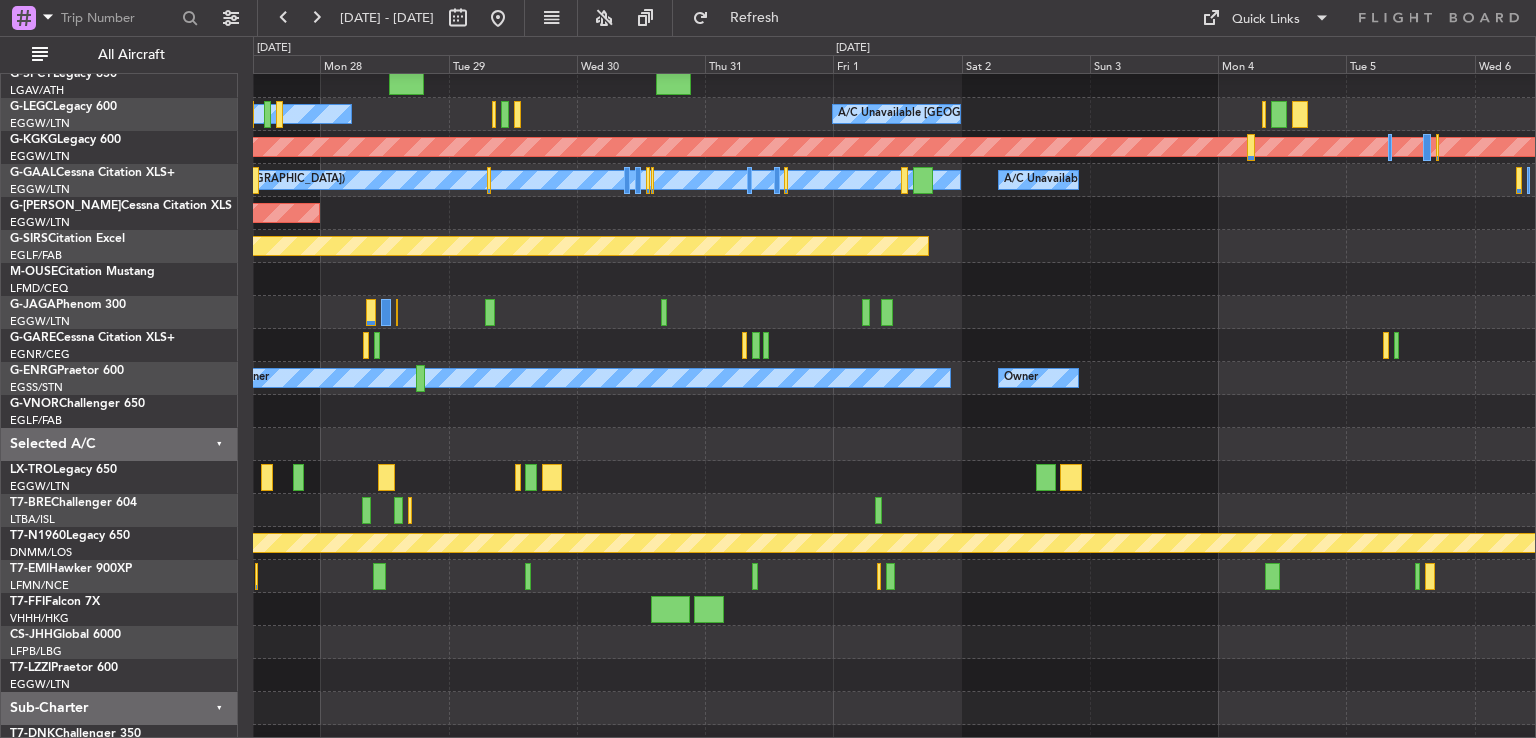 click 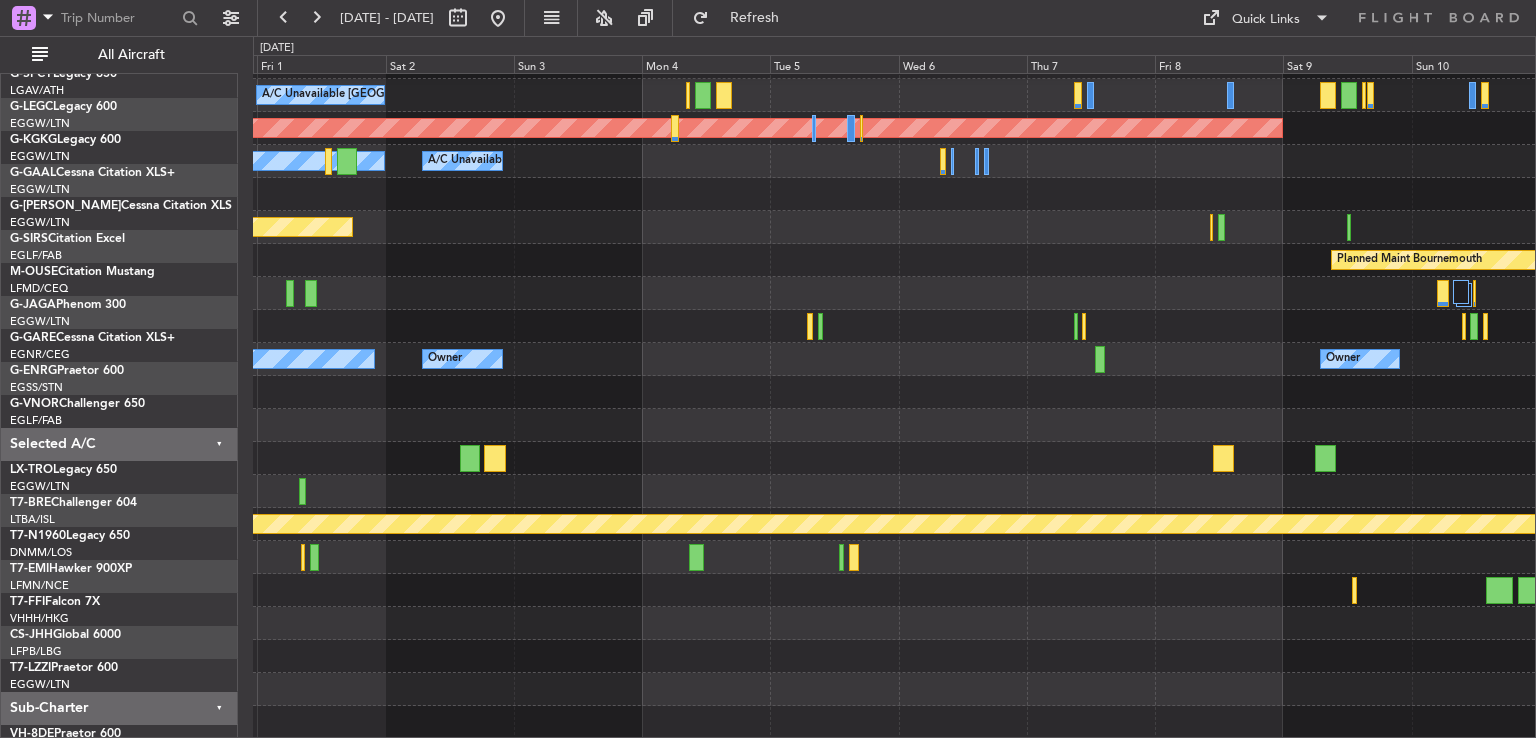 scroll, scrollTop: 127, scrollLeft: 0, axis: vertical 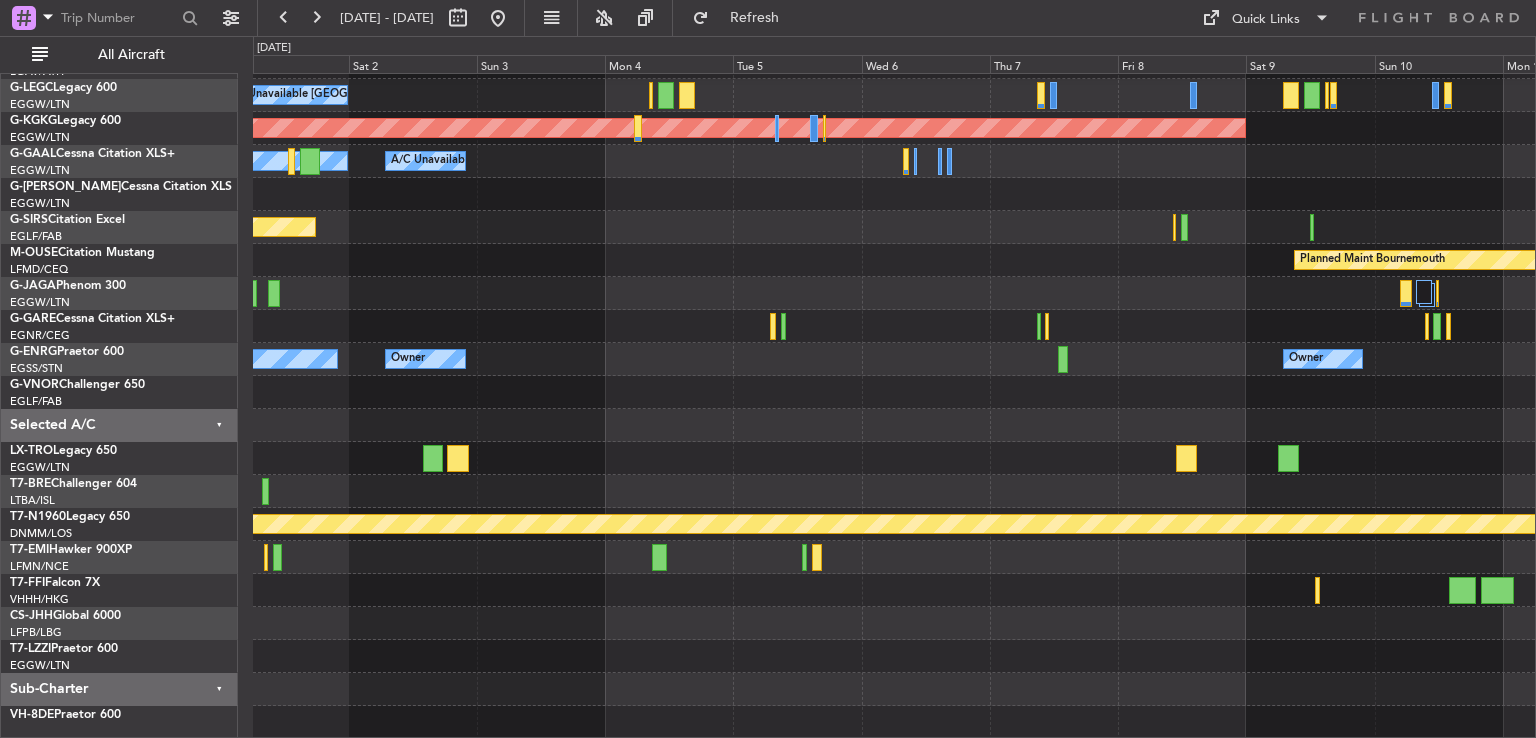 click 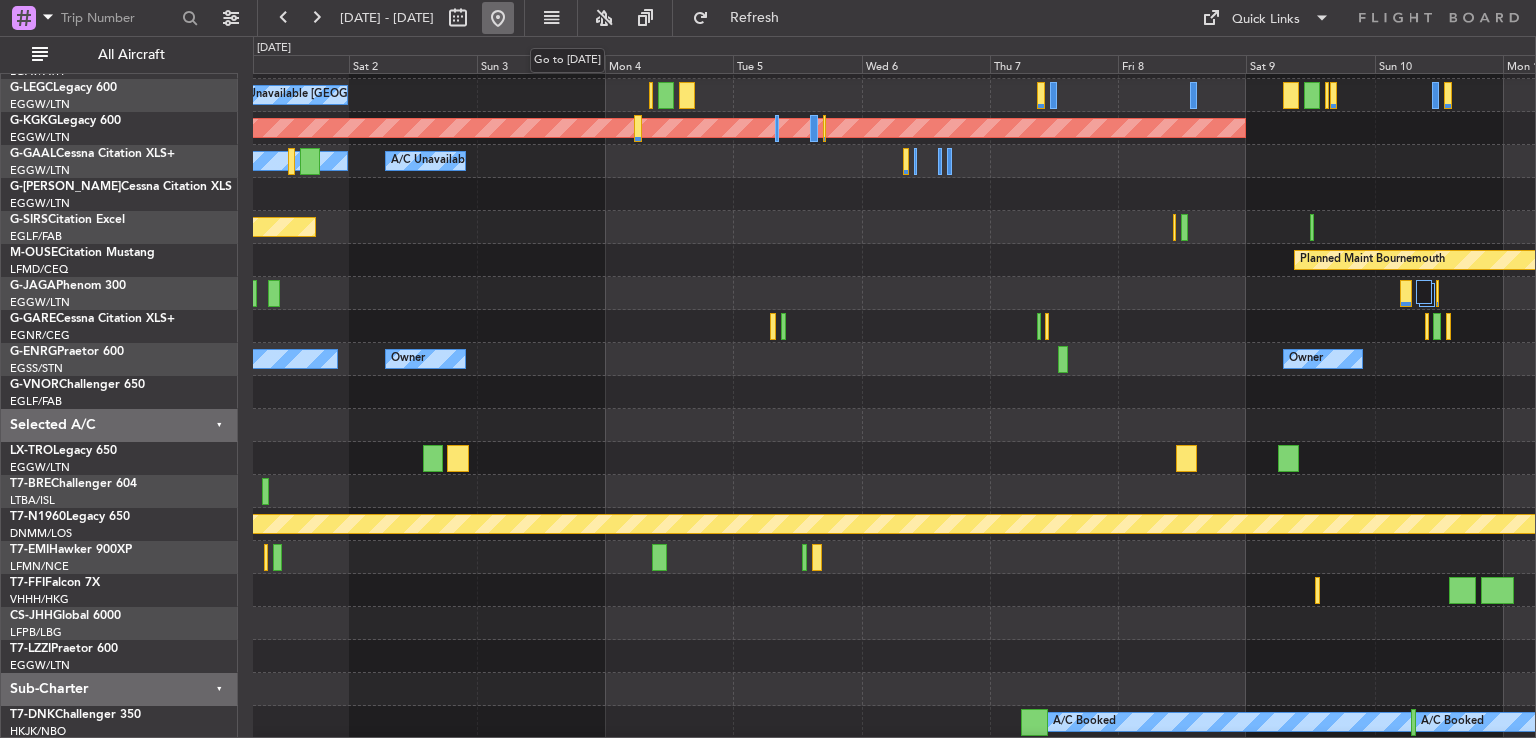 click at bounding box center [498, 18] 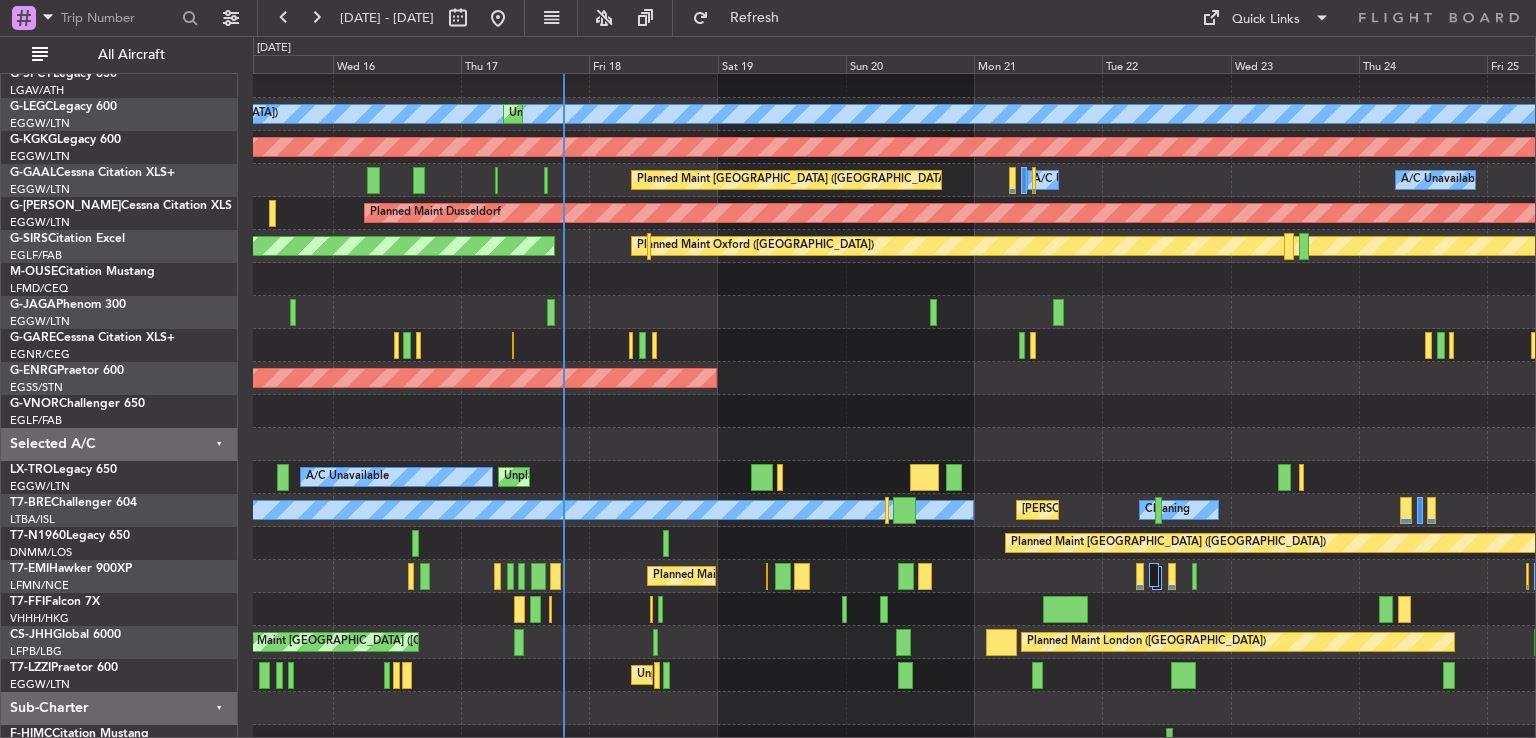 click 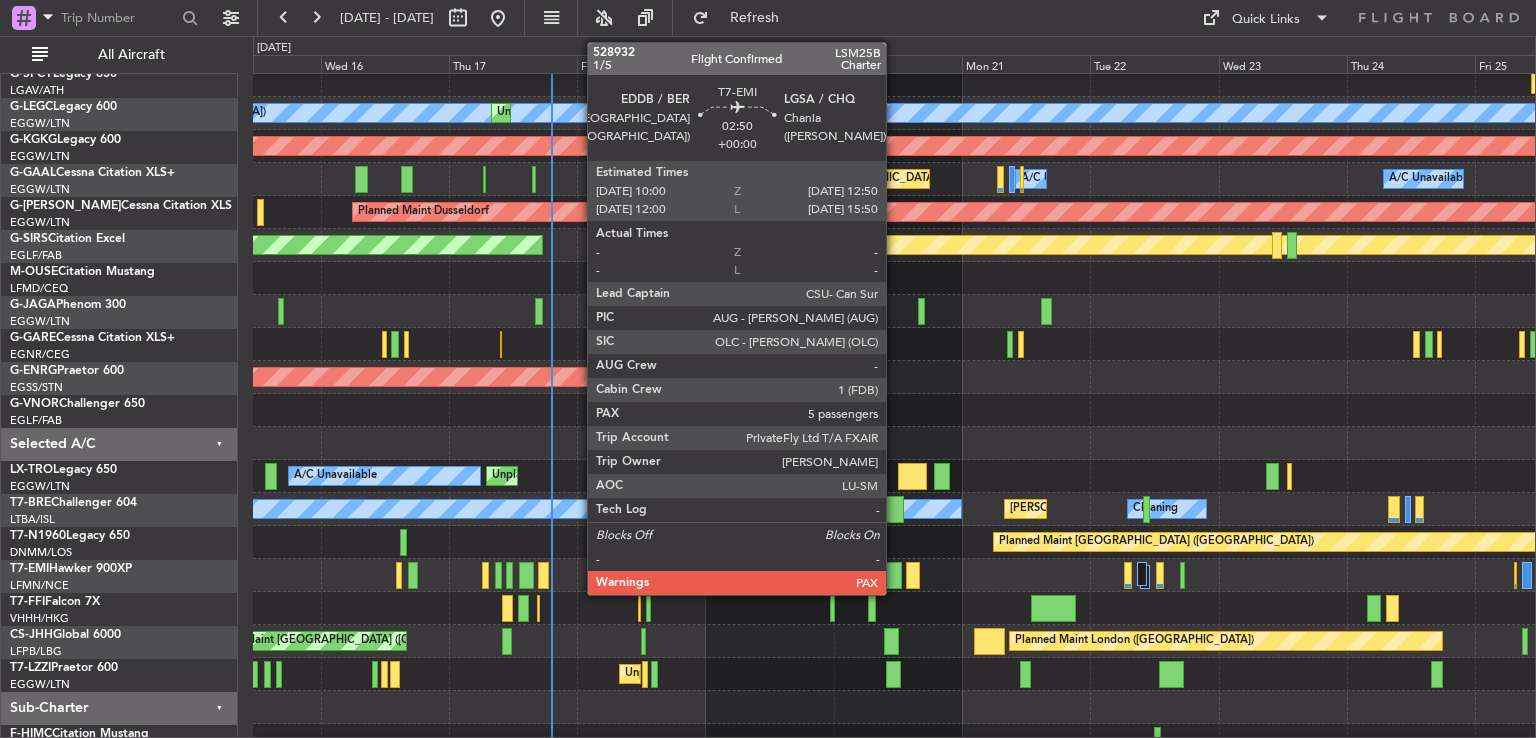 click 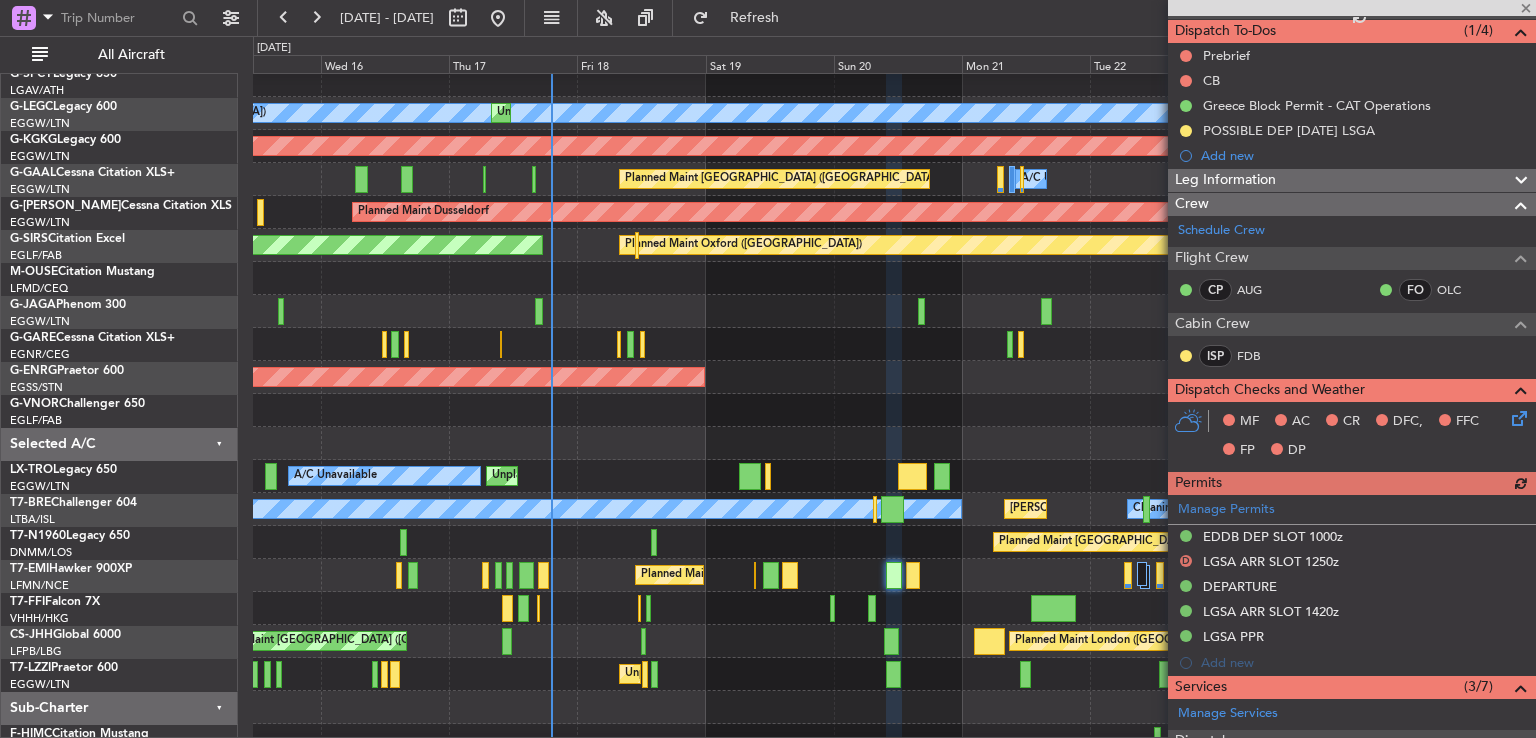 scroll, scrollTop: 232, scrollLeft: 0, axis: vertical 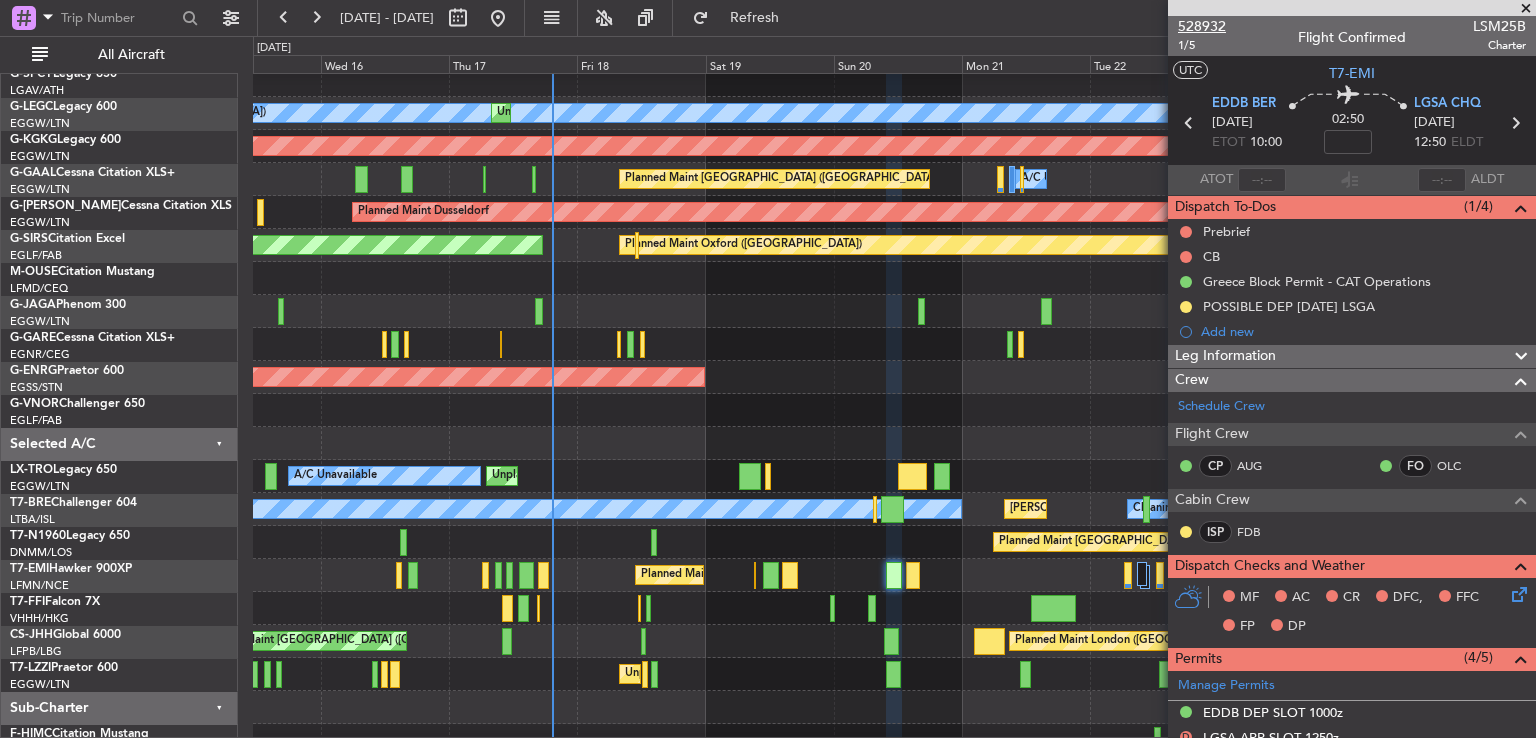 click on "528932" at bounding box center [1202, 26] 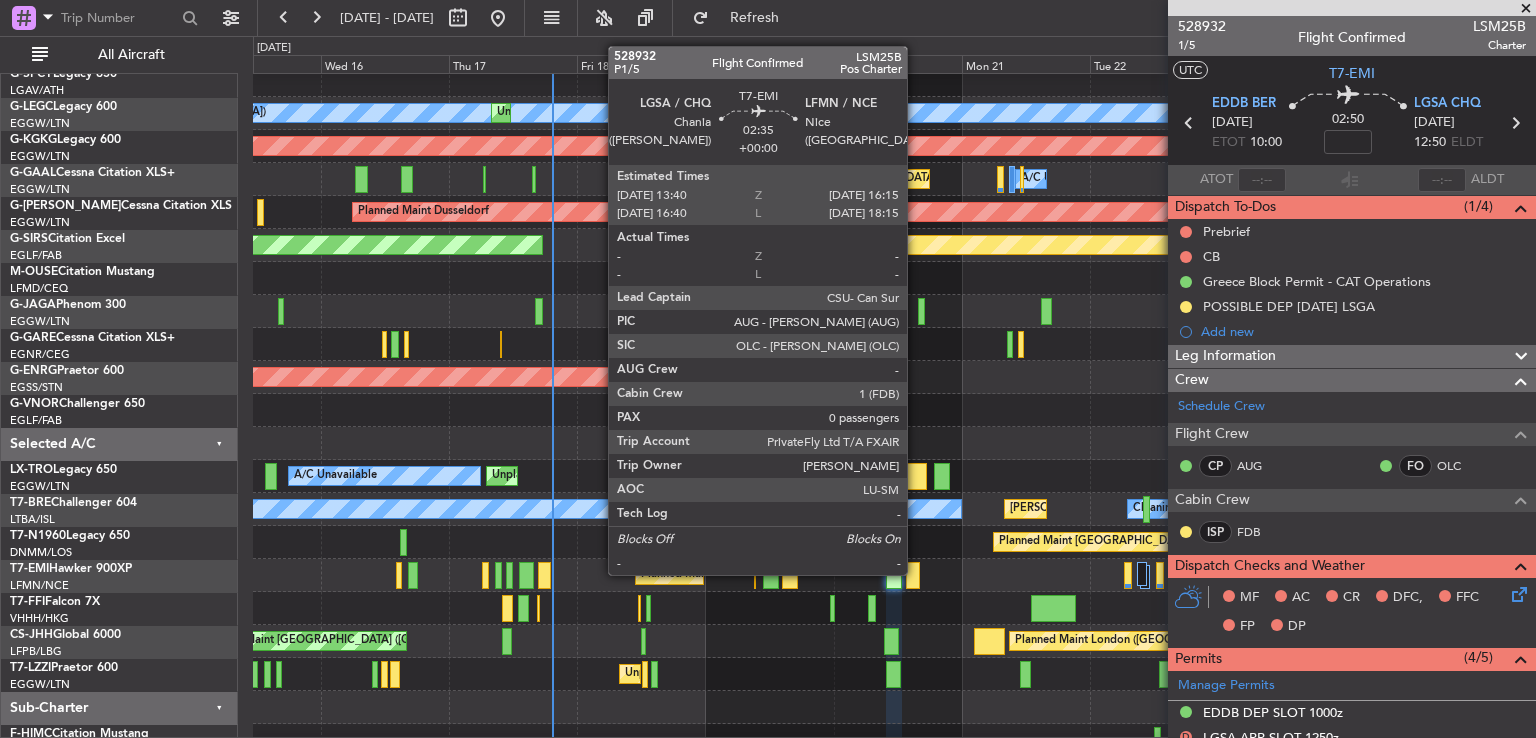 click 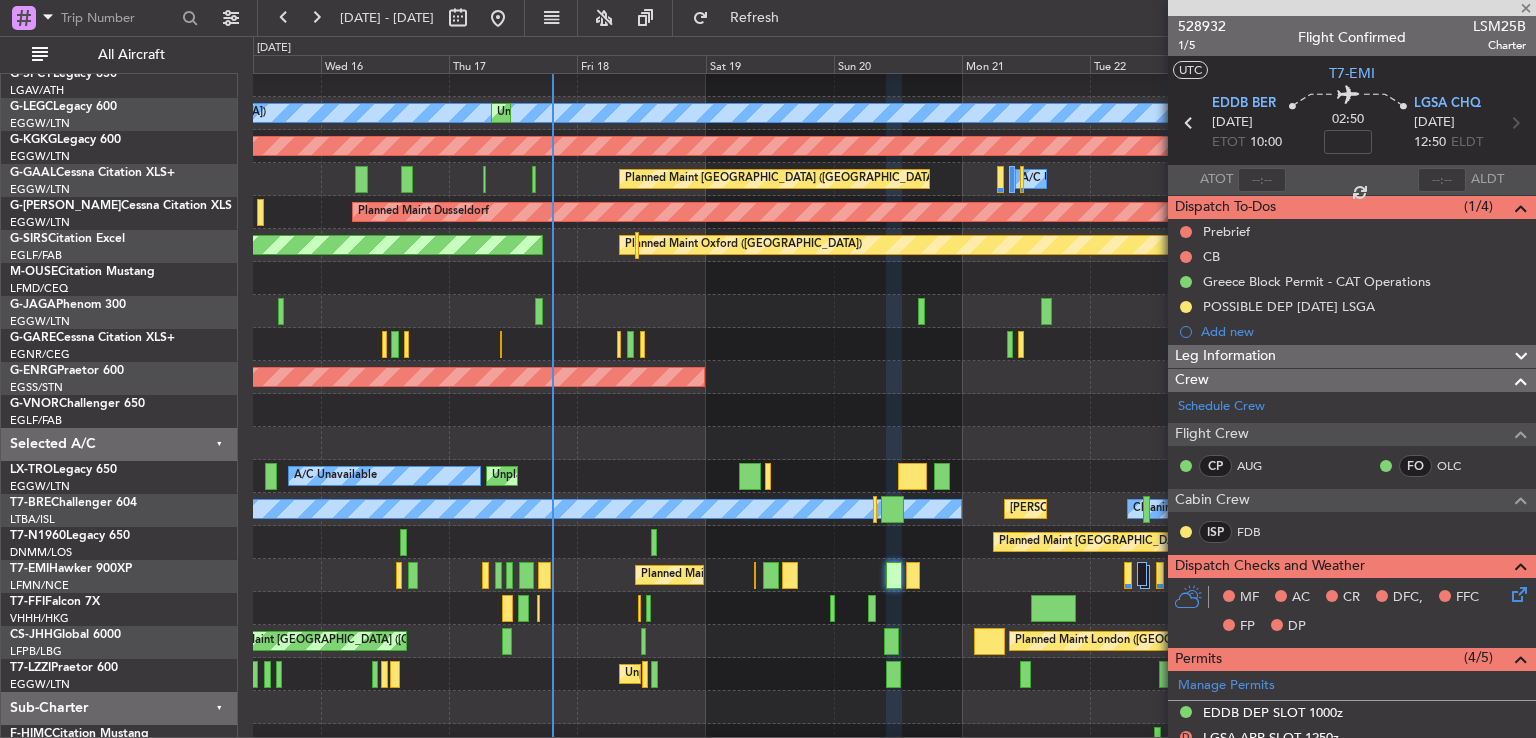 type on "0" 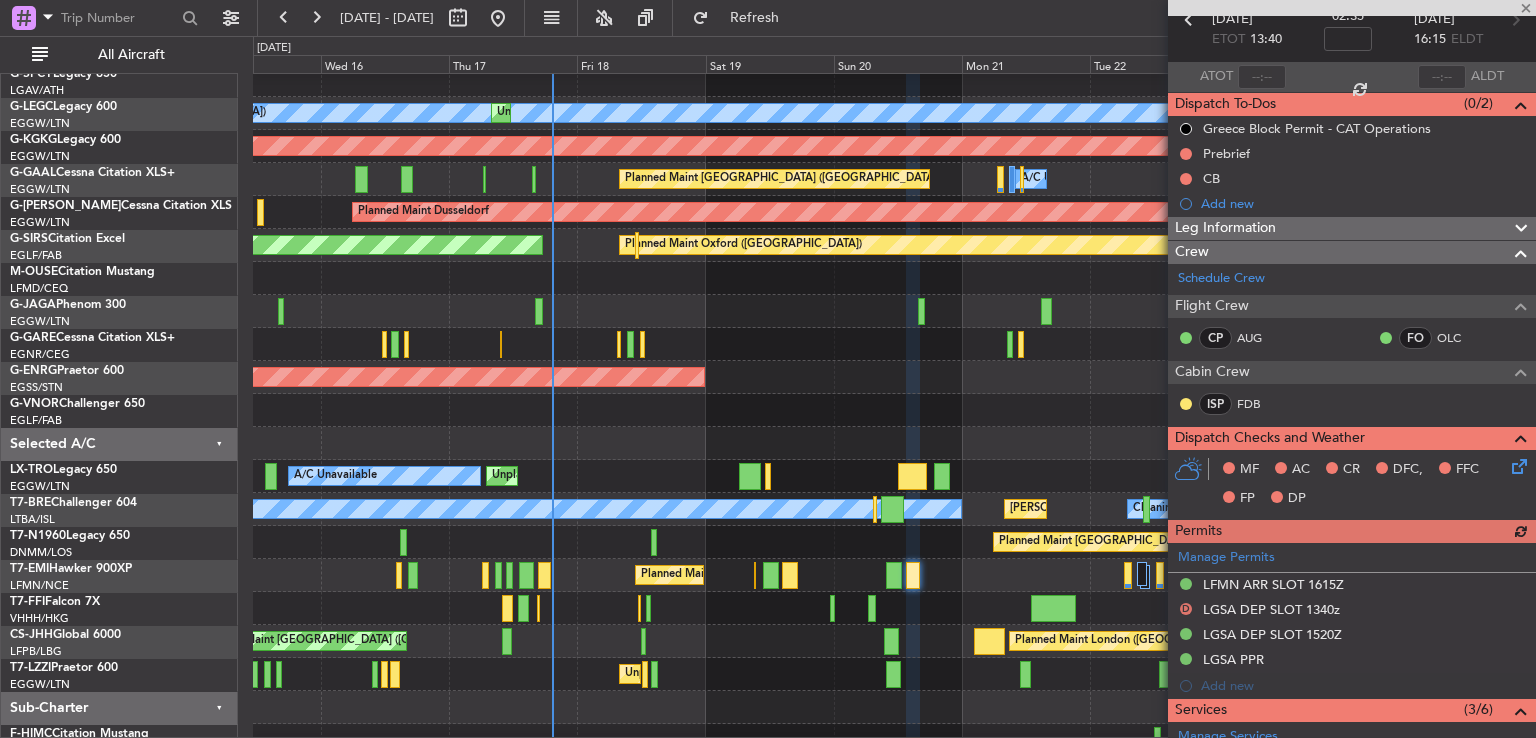scroll, scrollTop: 110, scrollLeft: 0, axis: vertical 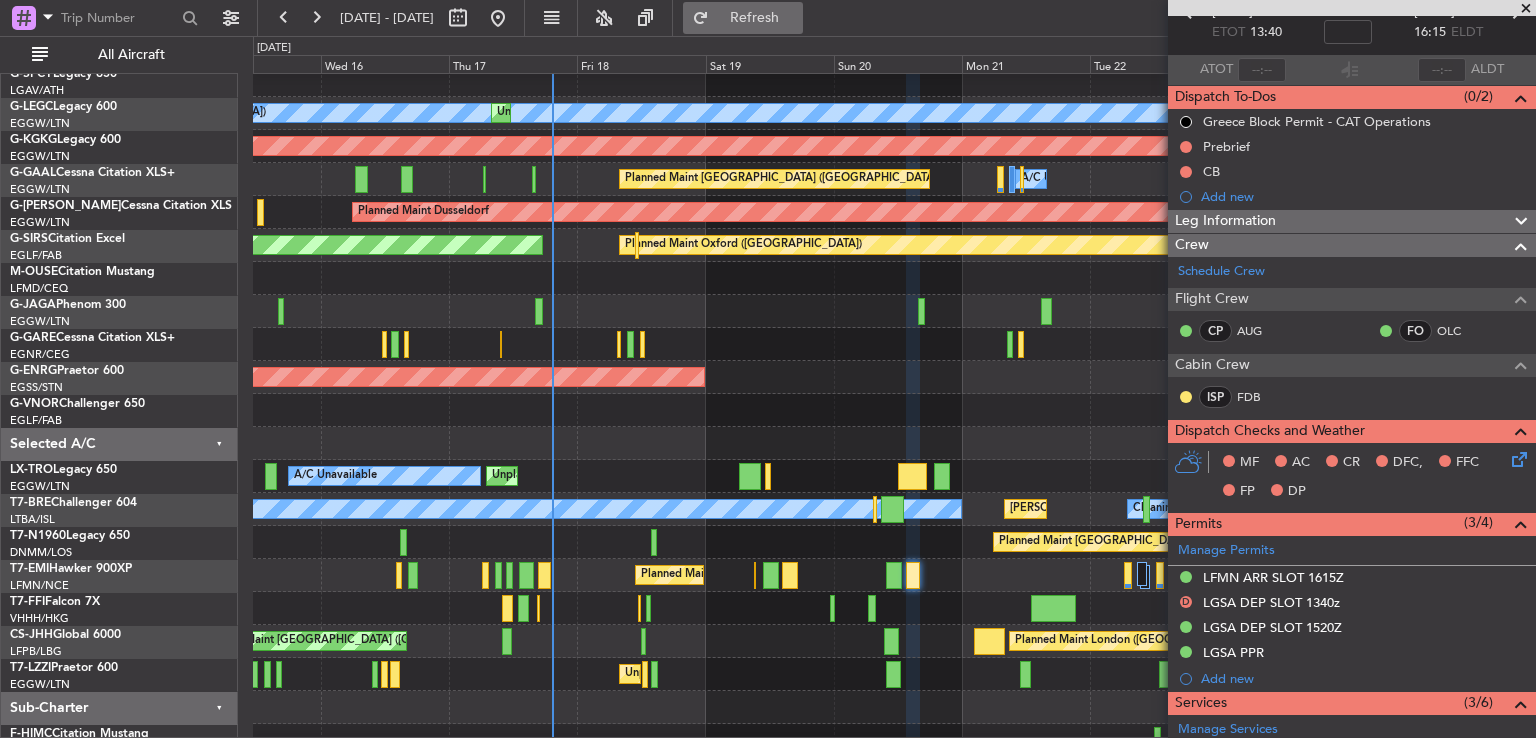 click on "Refresh" 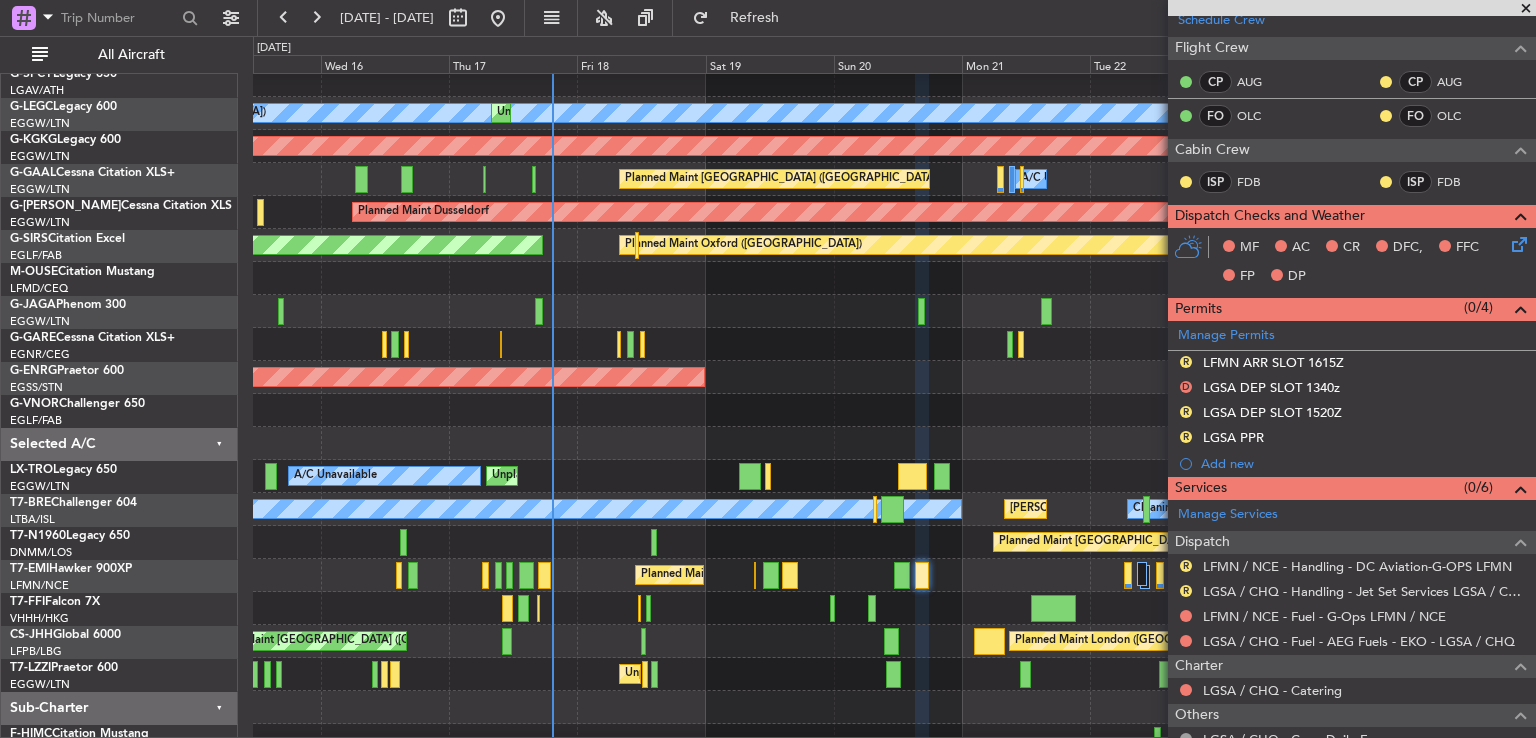scroll, scrollTop: 0, scrollLeft: 0, axis: both 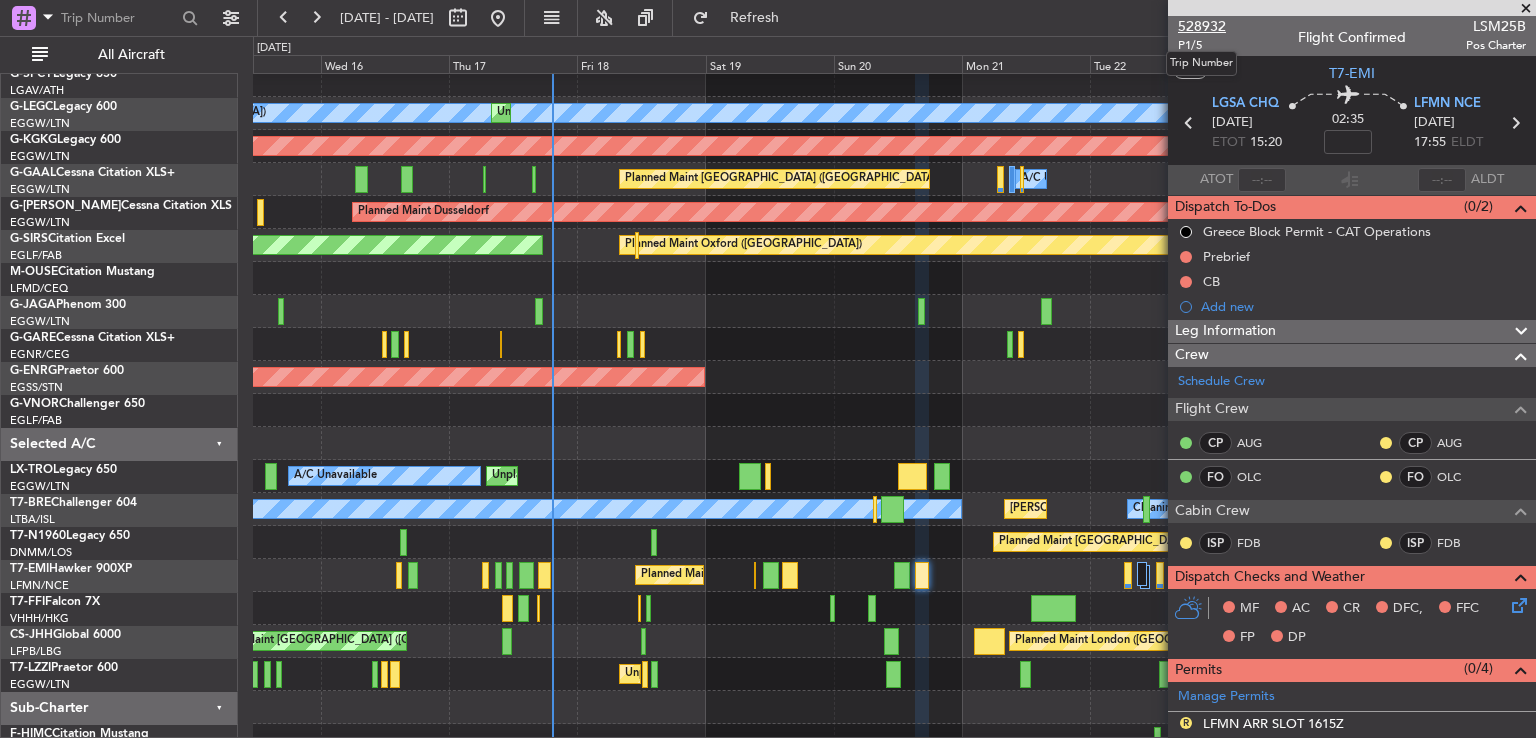 click on "528932" at bounding box center (1202, 26) 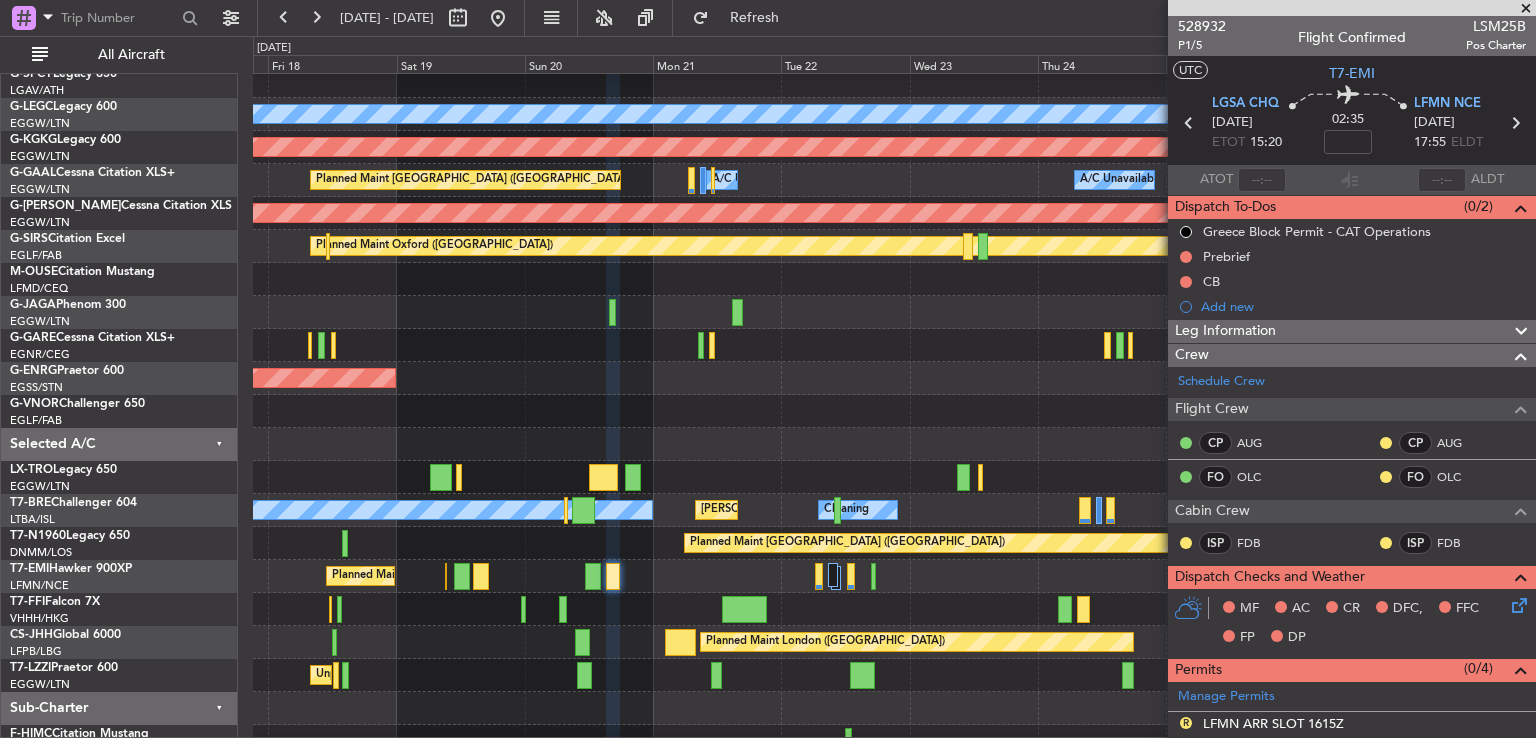 scroll, scrollTop: 119, scrollLeft: 0, axis: vertical 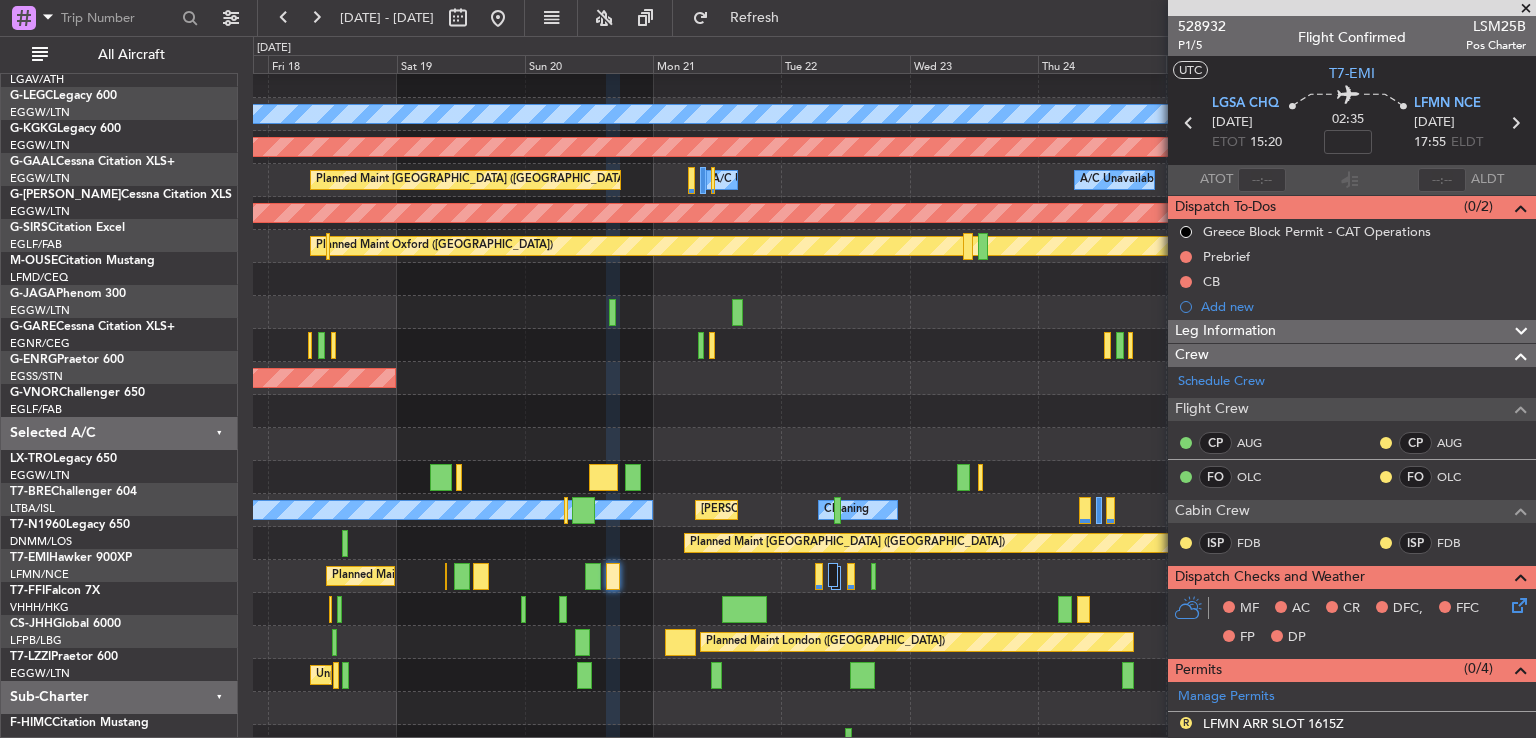 click 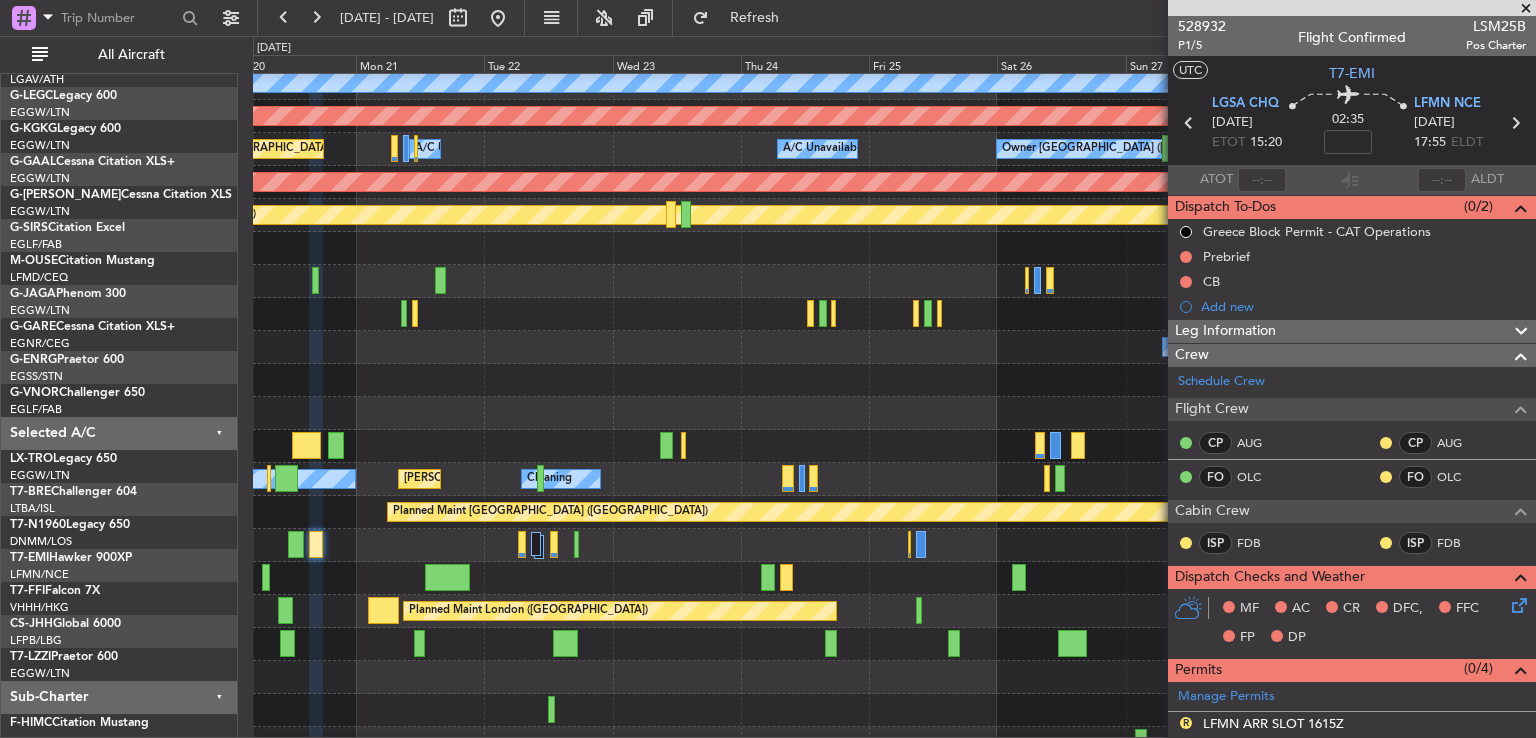 scroll, scrollTop: 139, scrollLeft: 0, axis: vertical 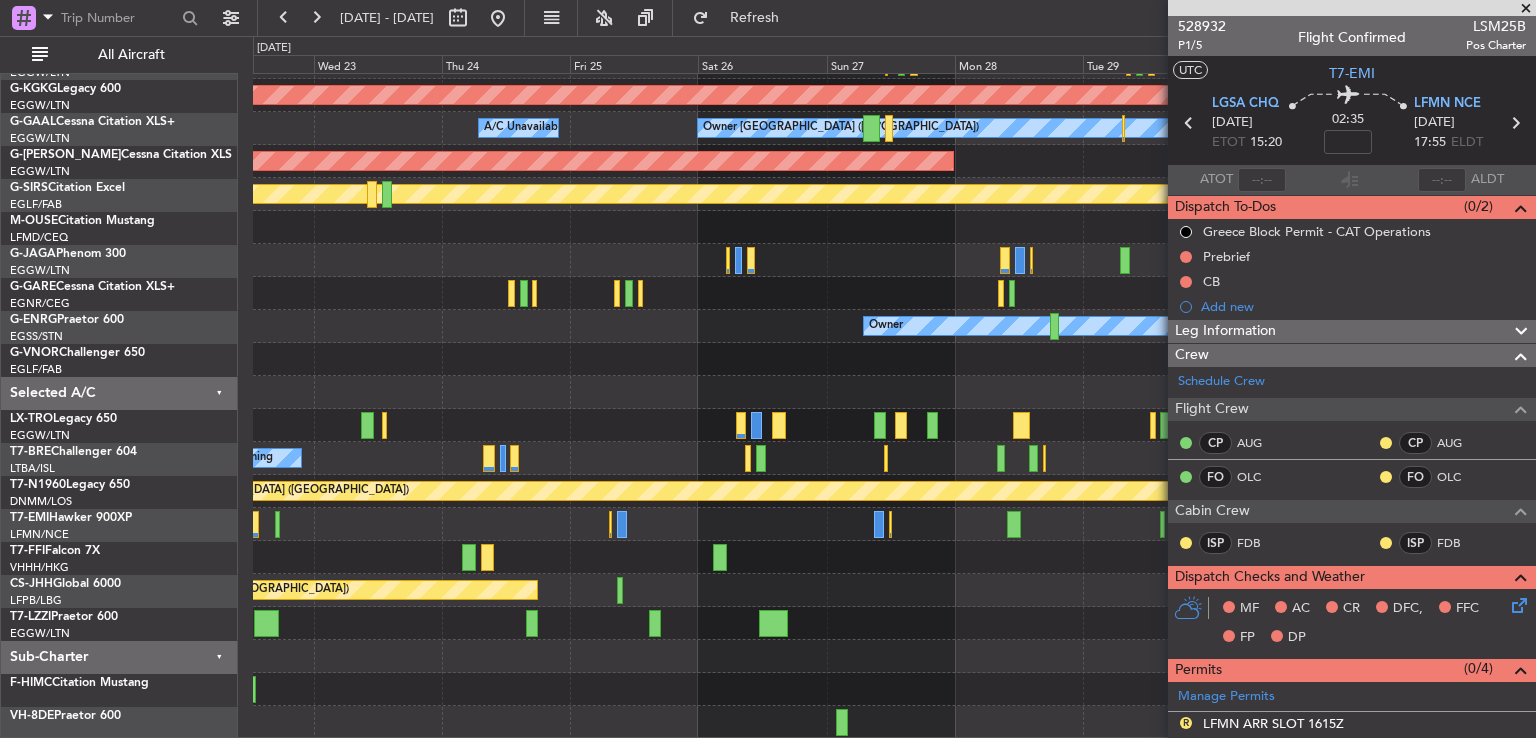click 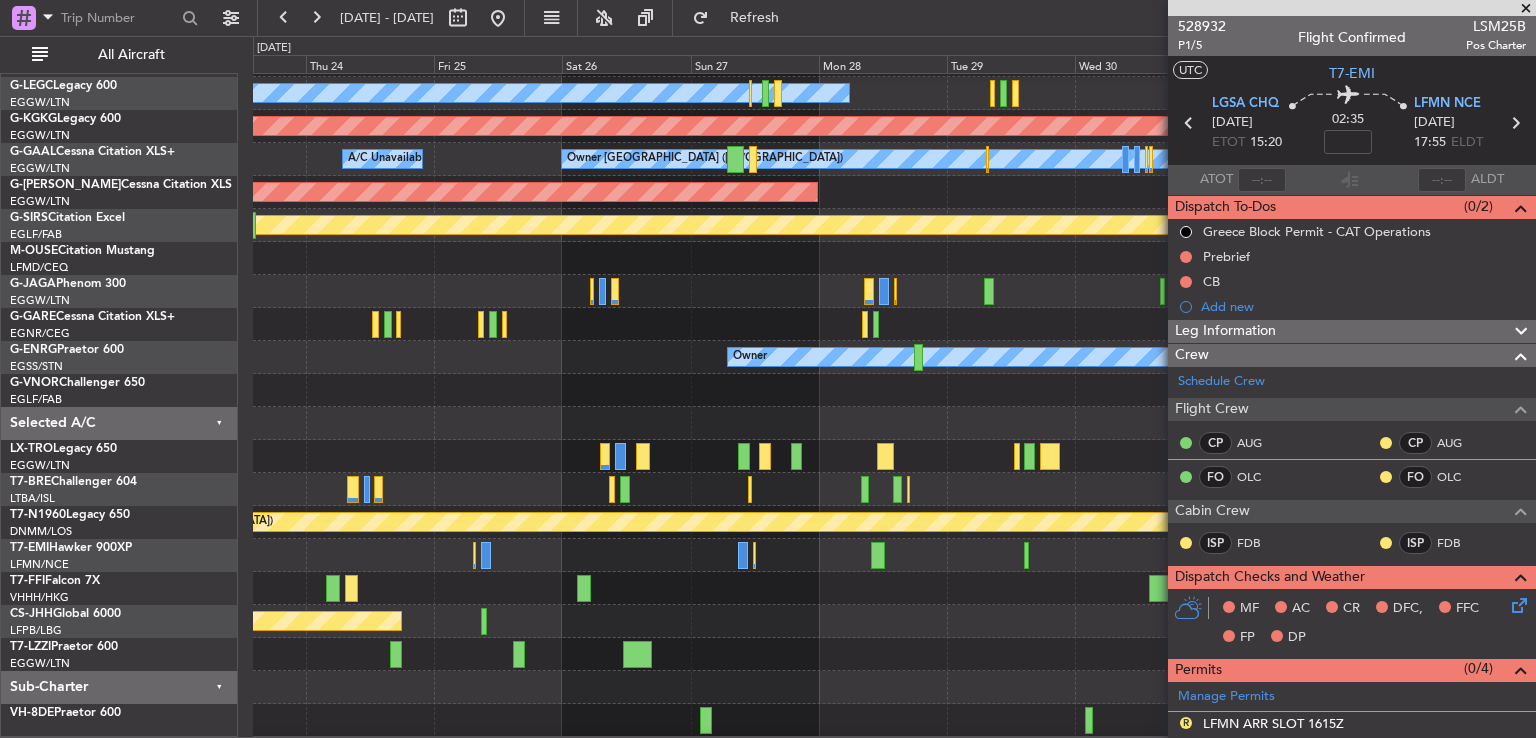 scroll, scrollTop: 127, scrollLeft: 0, axis: vertical 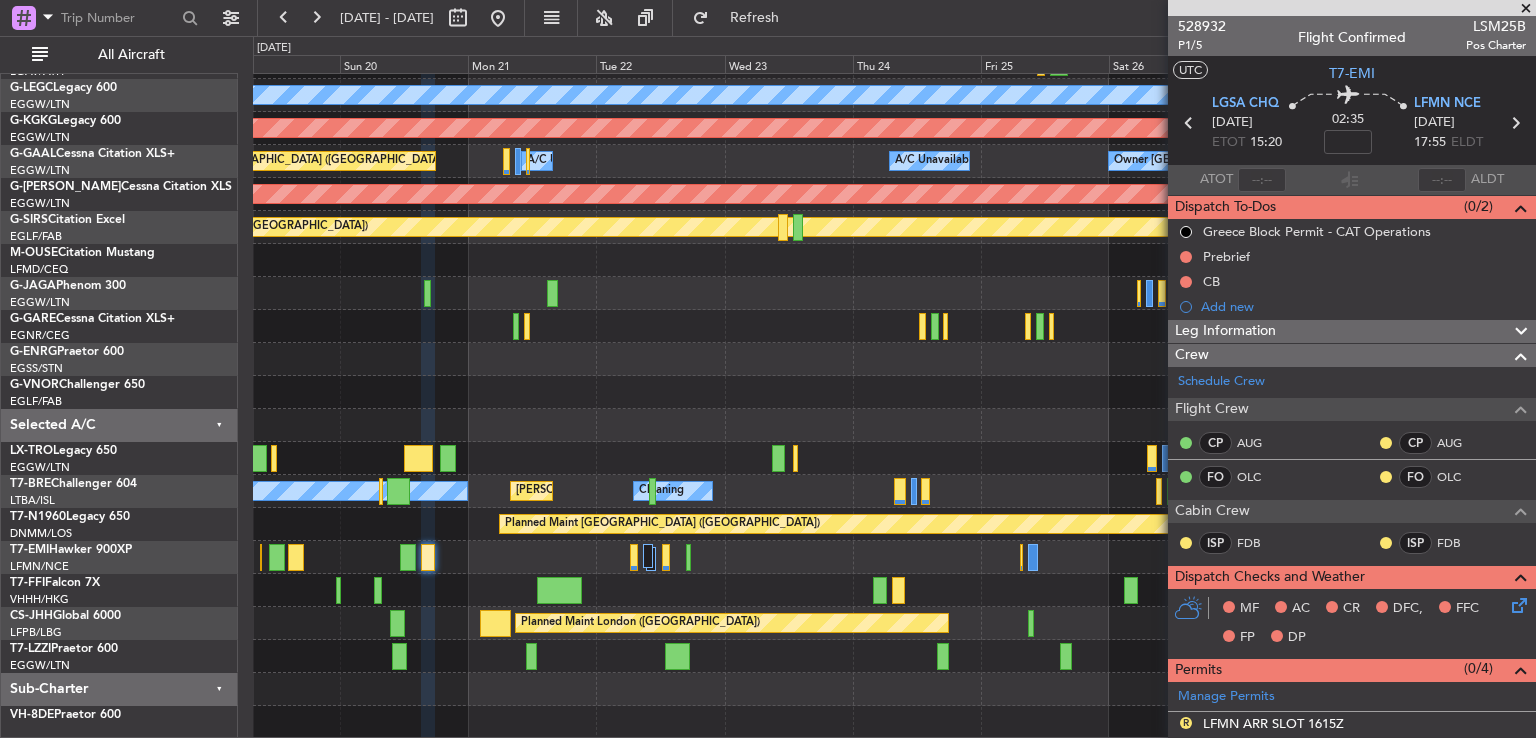 click on "A/C Unavailable London (Luton)
Unplanned Maint London (Luton)
AOG Maint Istanbul (Ataturk)
A/C Unavailable
Owner London (Luton)
A/C Unavailable
A/C Unavailable
Planned Maint London (Luton)
Planned Maint Dusseldorf
Planned Maint Oxford (Kidlington)
AOG Maint London (Farnborough)
Owner
AOG Maint Paris (Le Bourget)
Unplanned Maint Dusseldorf
A/C Unavailable
Cleaning
MEL Paris (Le Bourget)
A/C Unavailable
Planned Maint London (Stansted)
Planned Maint Chester
Planned Maint London (Biggin Hill)
Unplanned Maint London (Luton)" 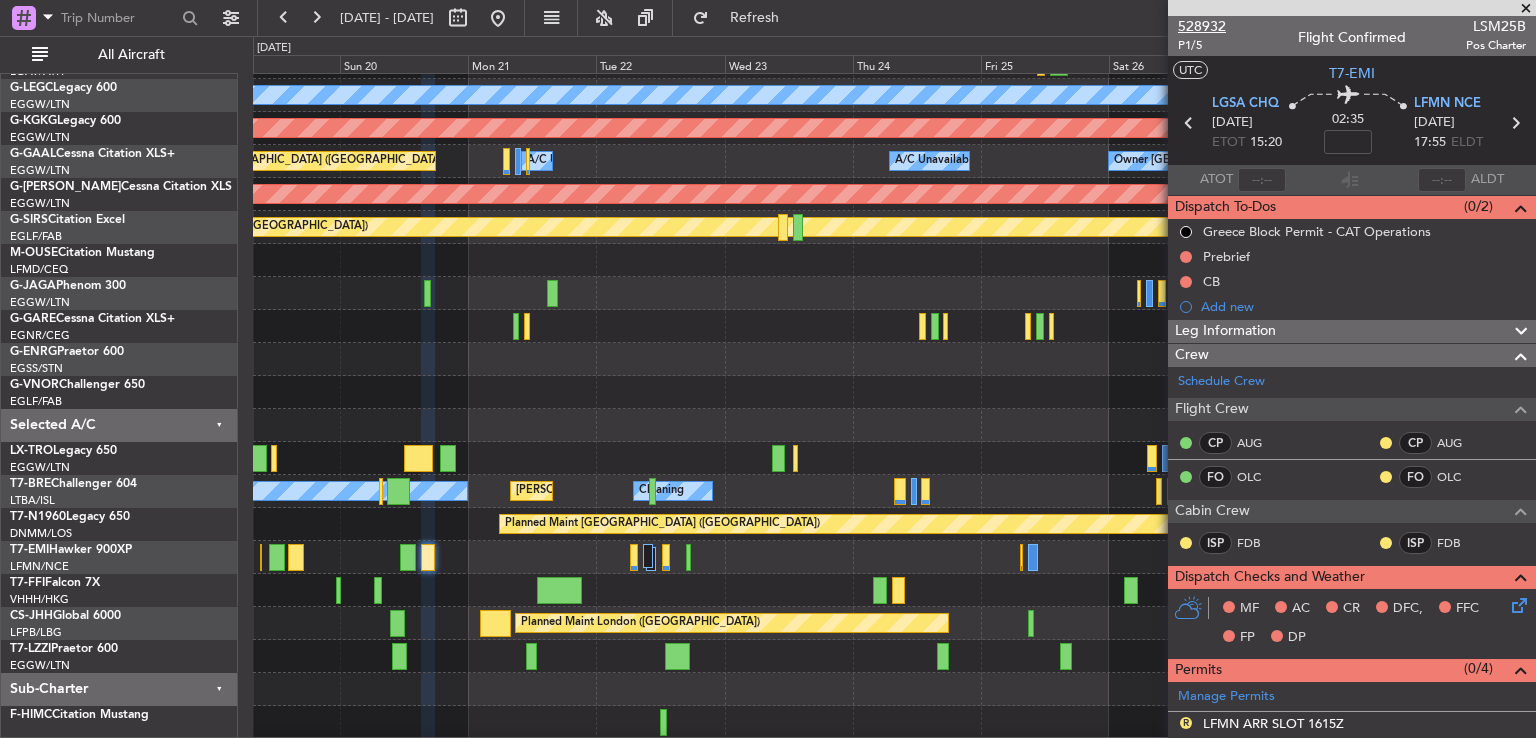 click on "528932" at bounding box center [1202, 26] 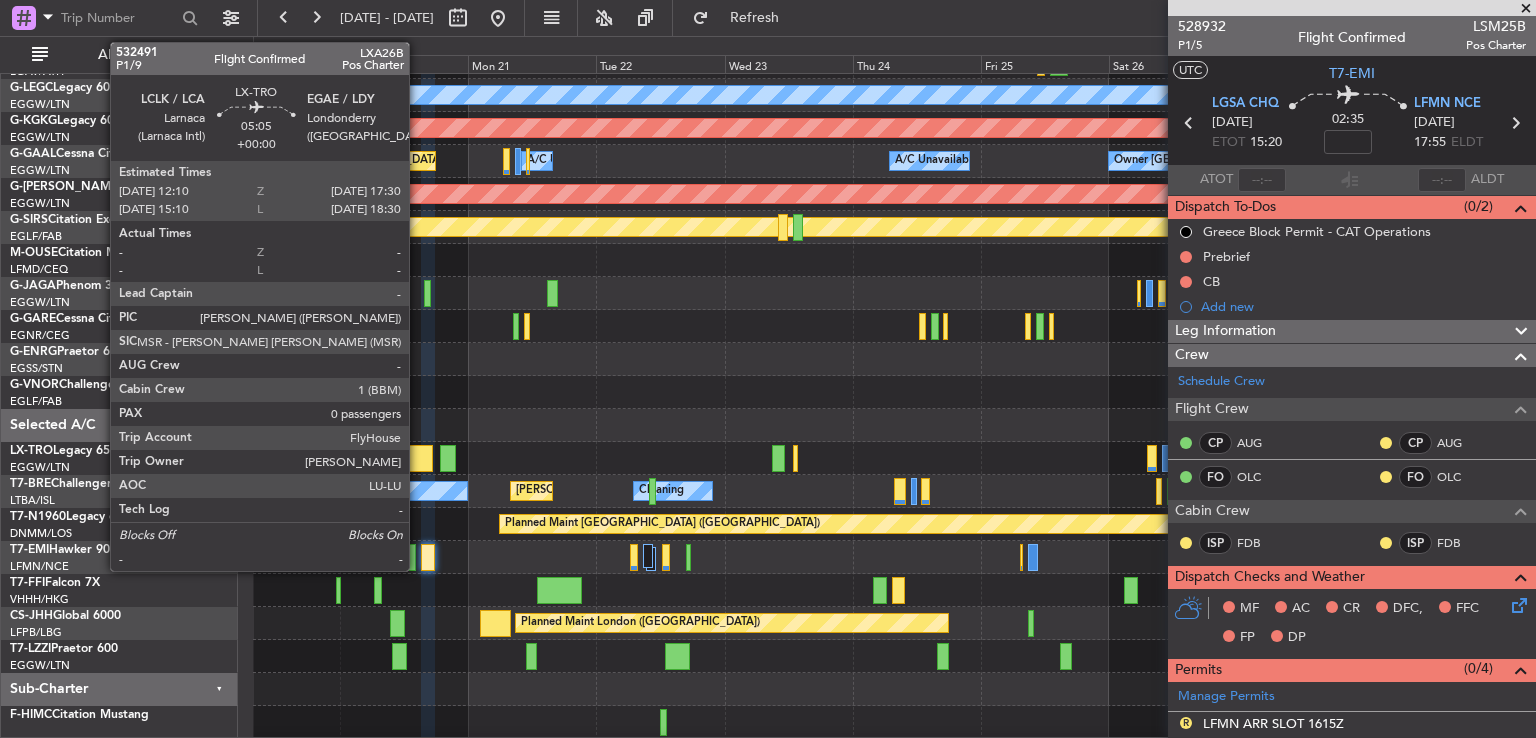 click 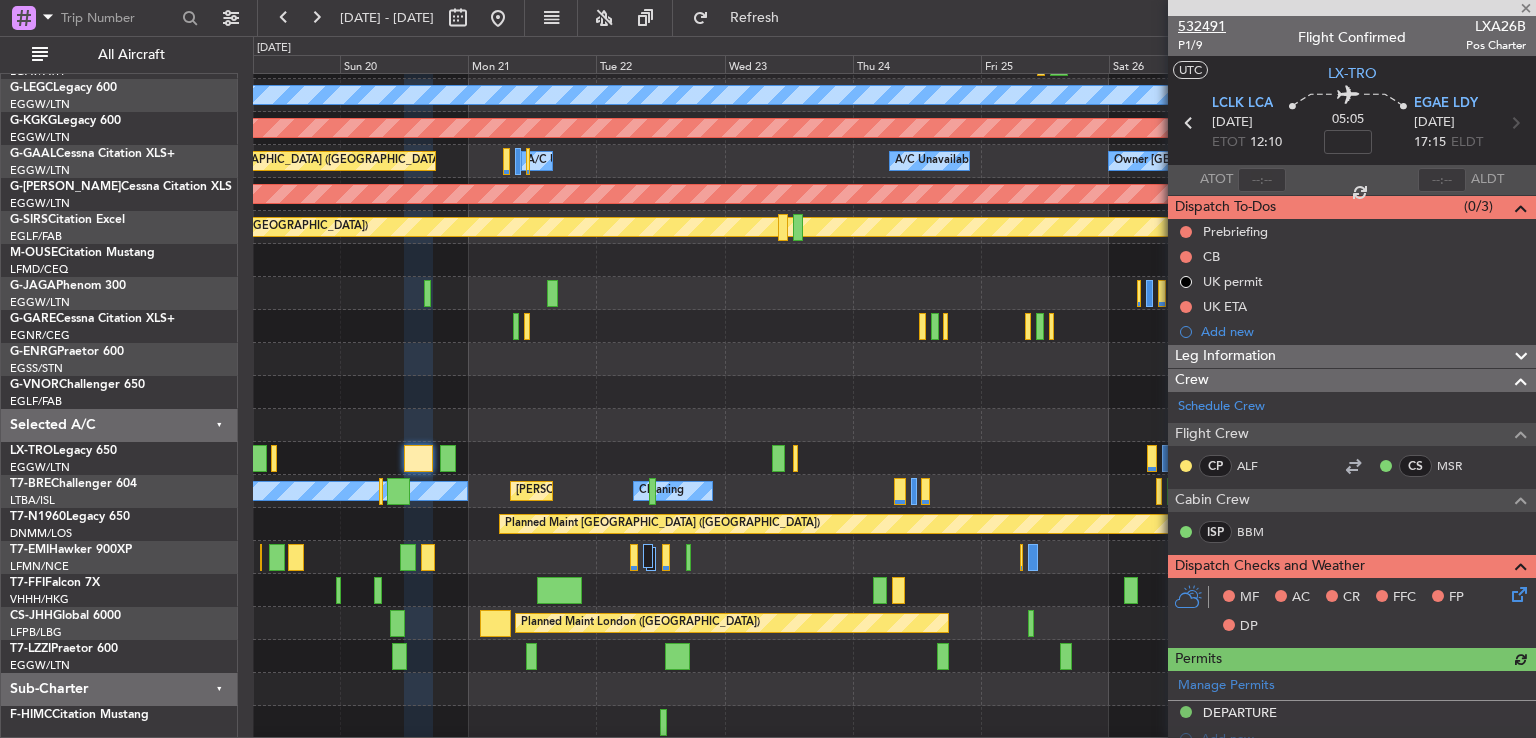 click on "532491" at bounding box center (1202, 26) 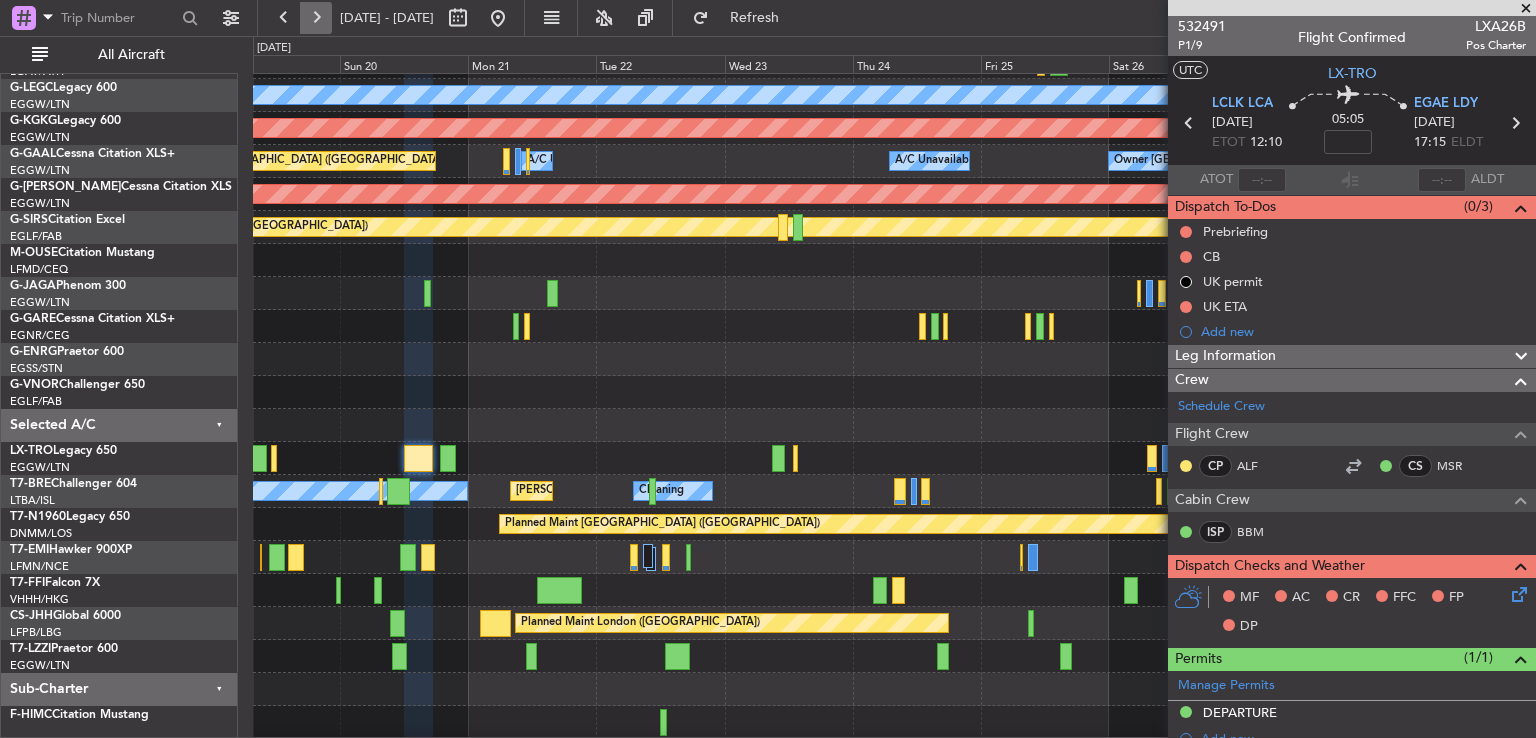 click at bounding box center (316, 18) 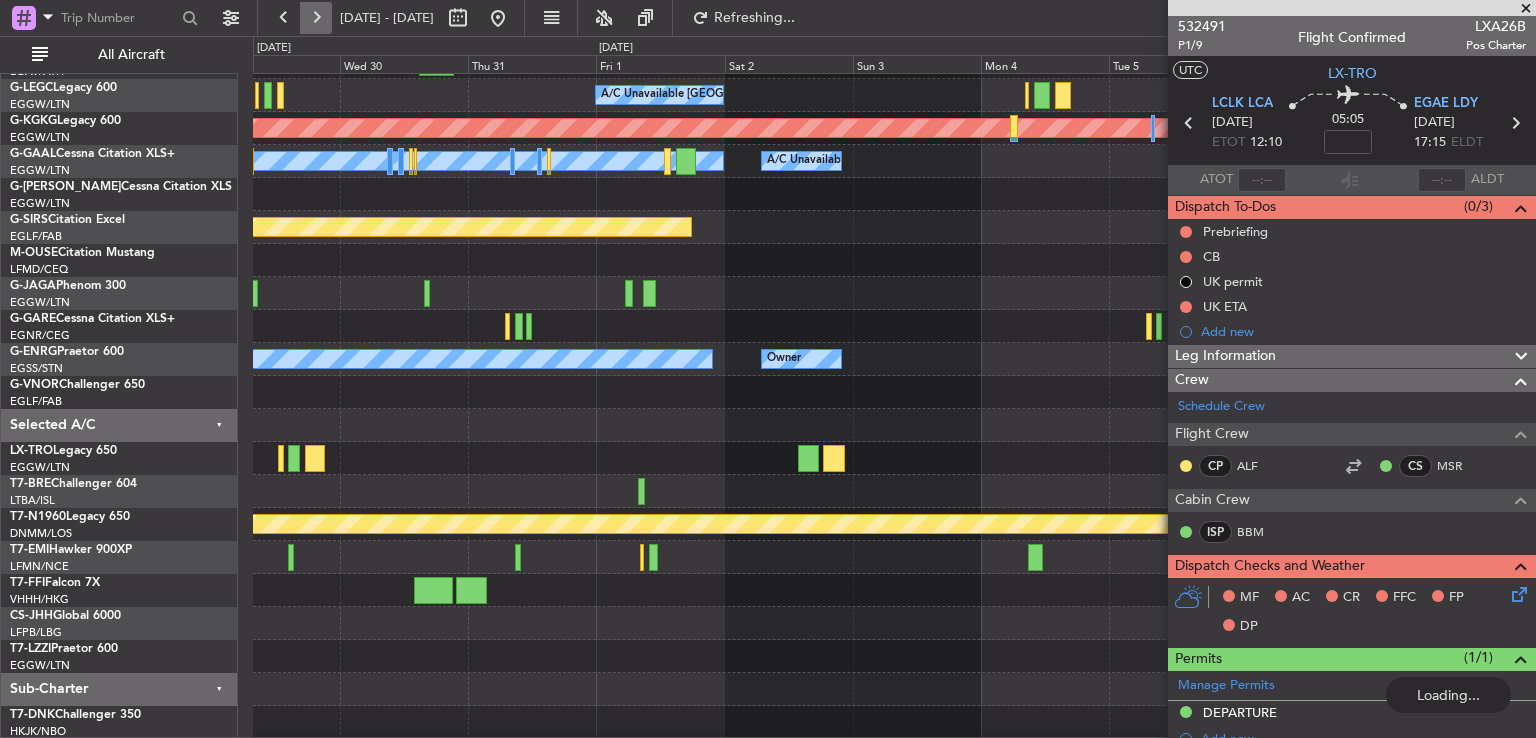 click at bounding box center [316, 18] 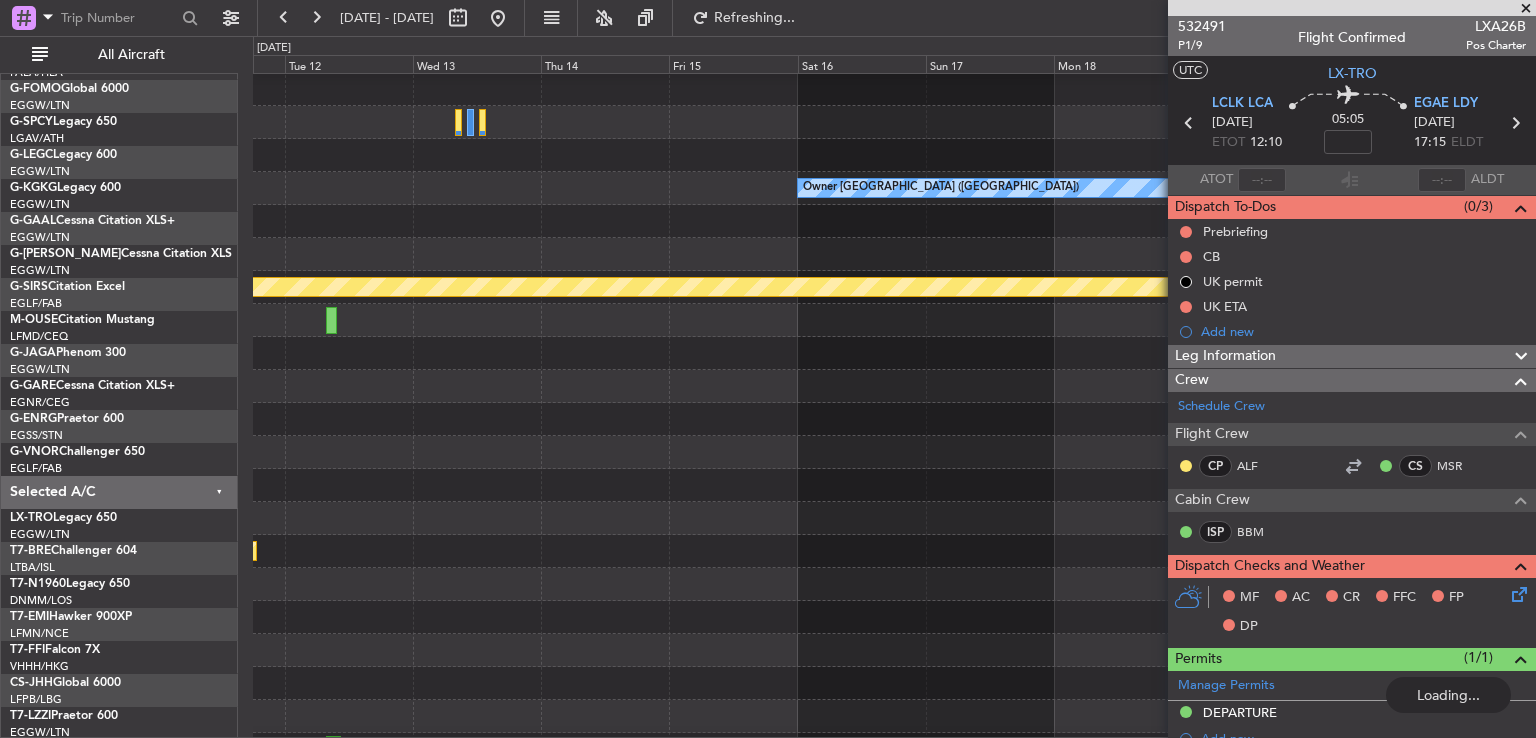 scroll, scrollTop: 100, scrollLeft: 0, axis: vertical 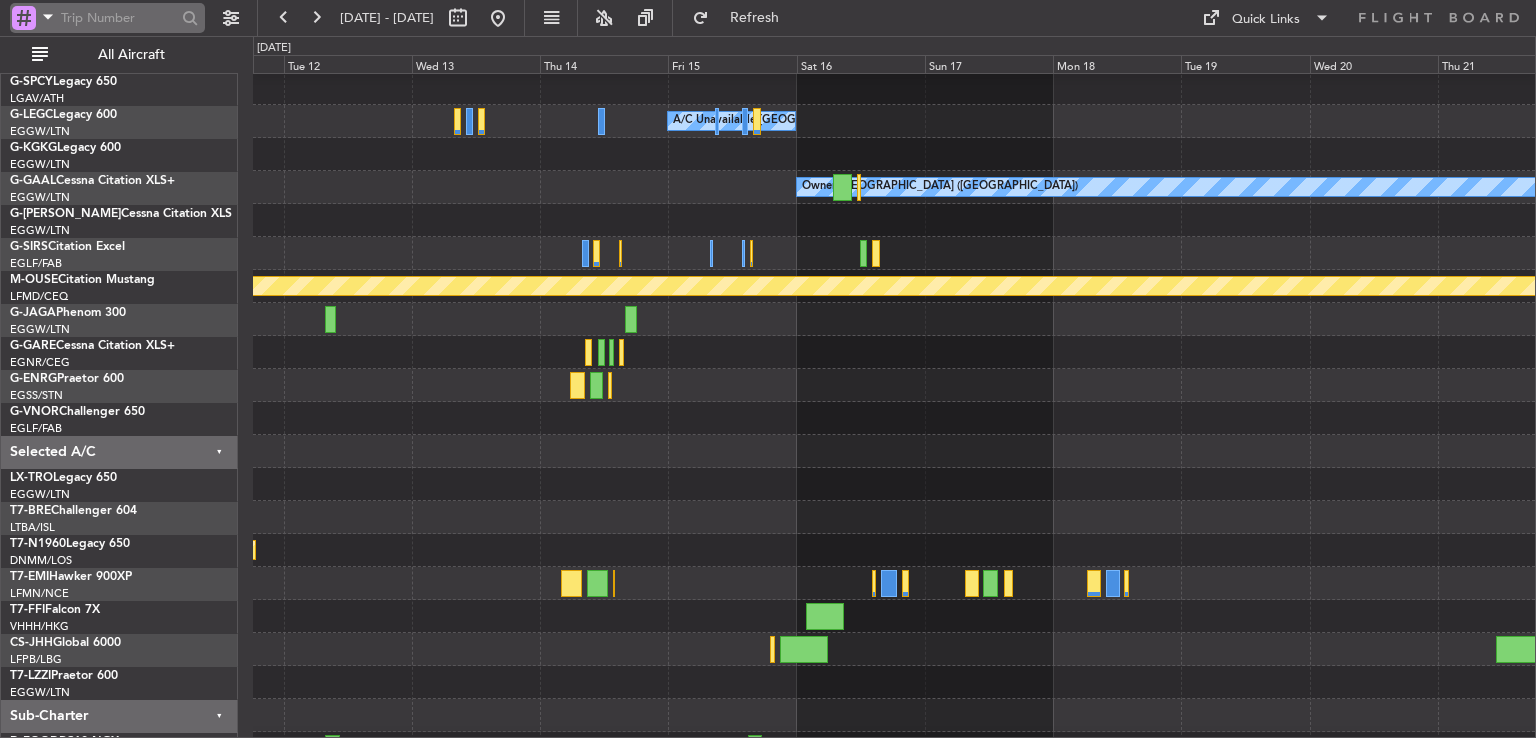 click at bounding box center (118, 18) 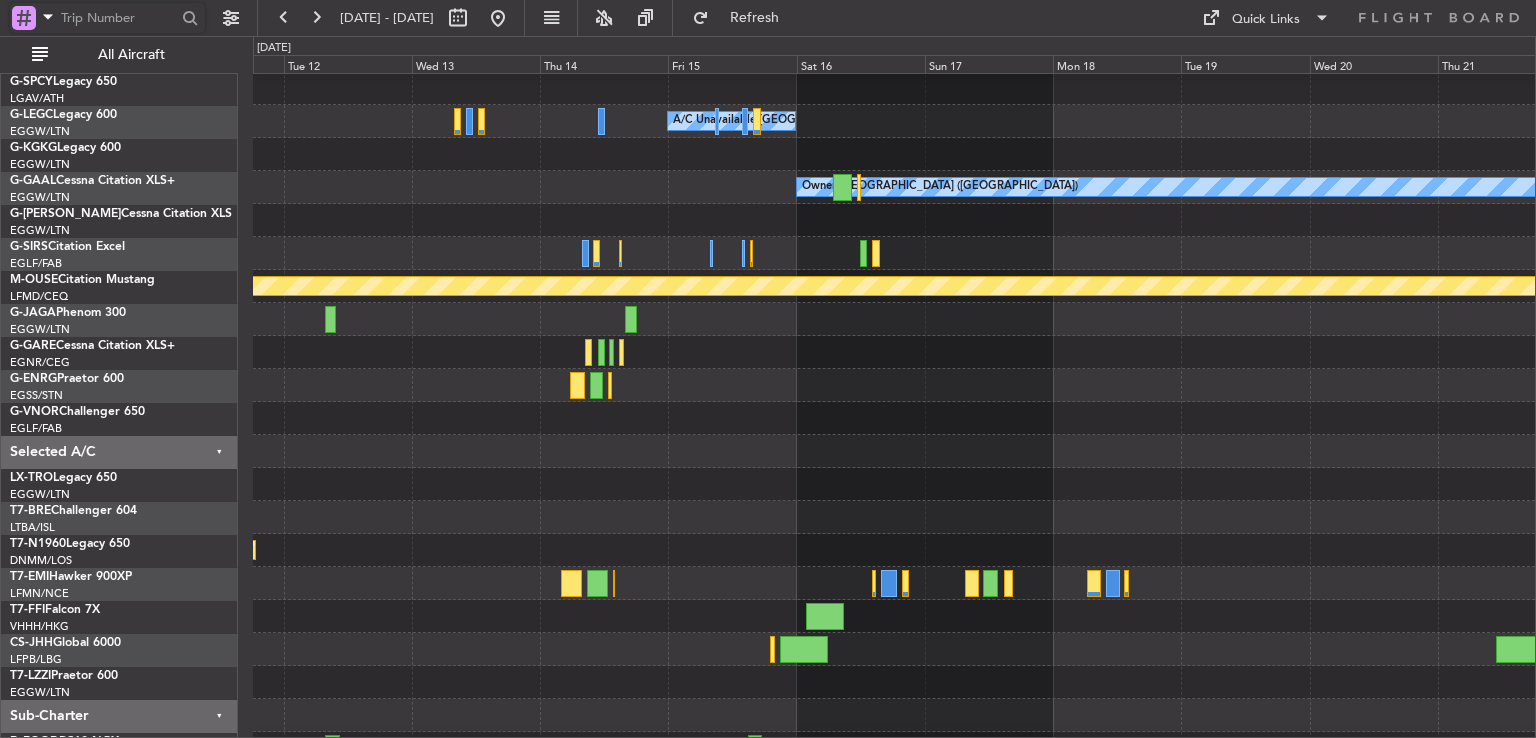 paste on "532663" 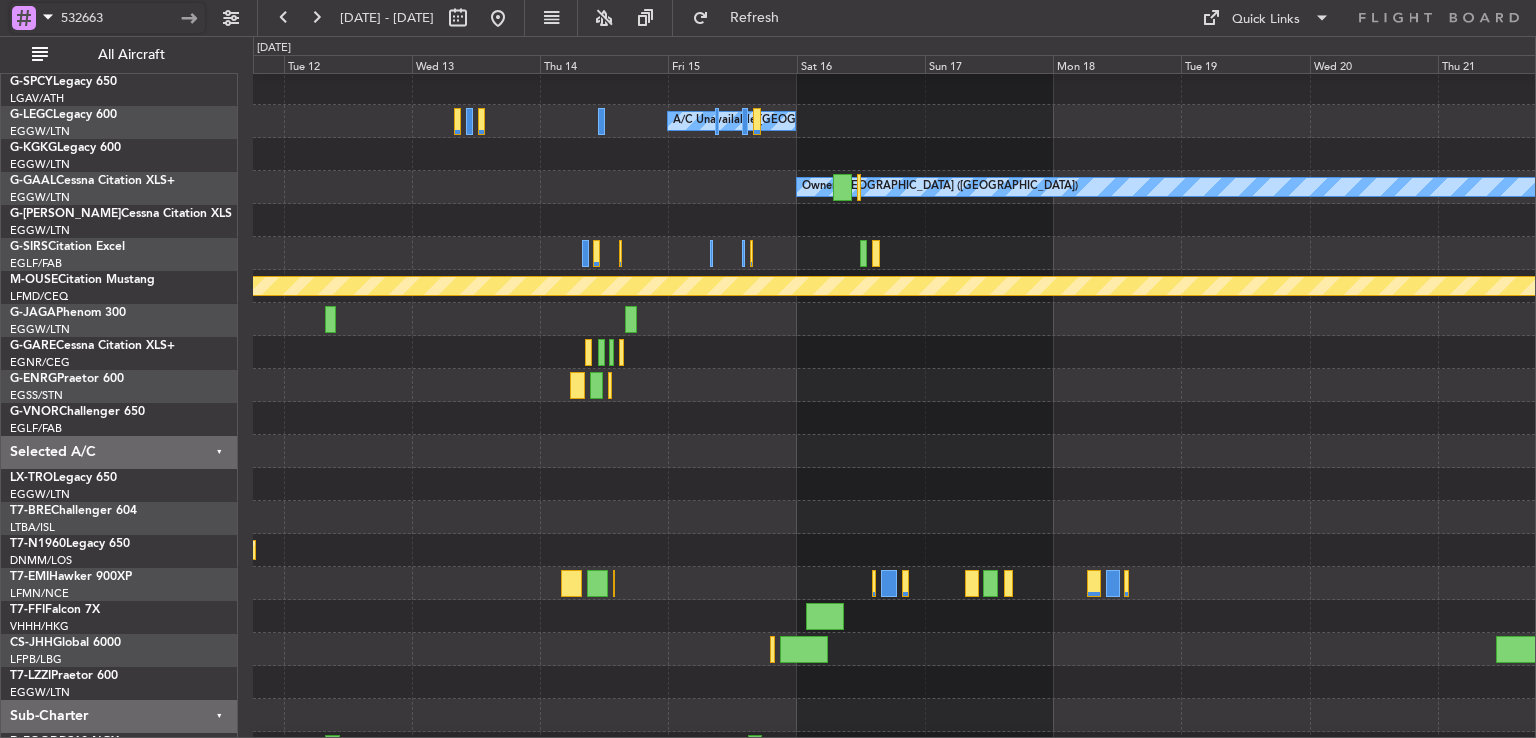 type on "532663" 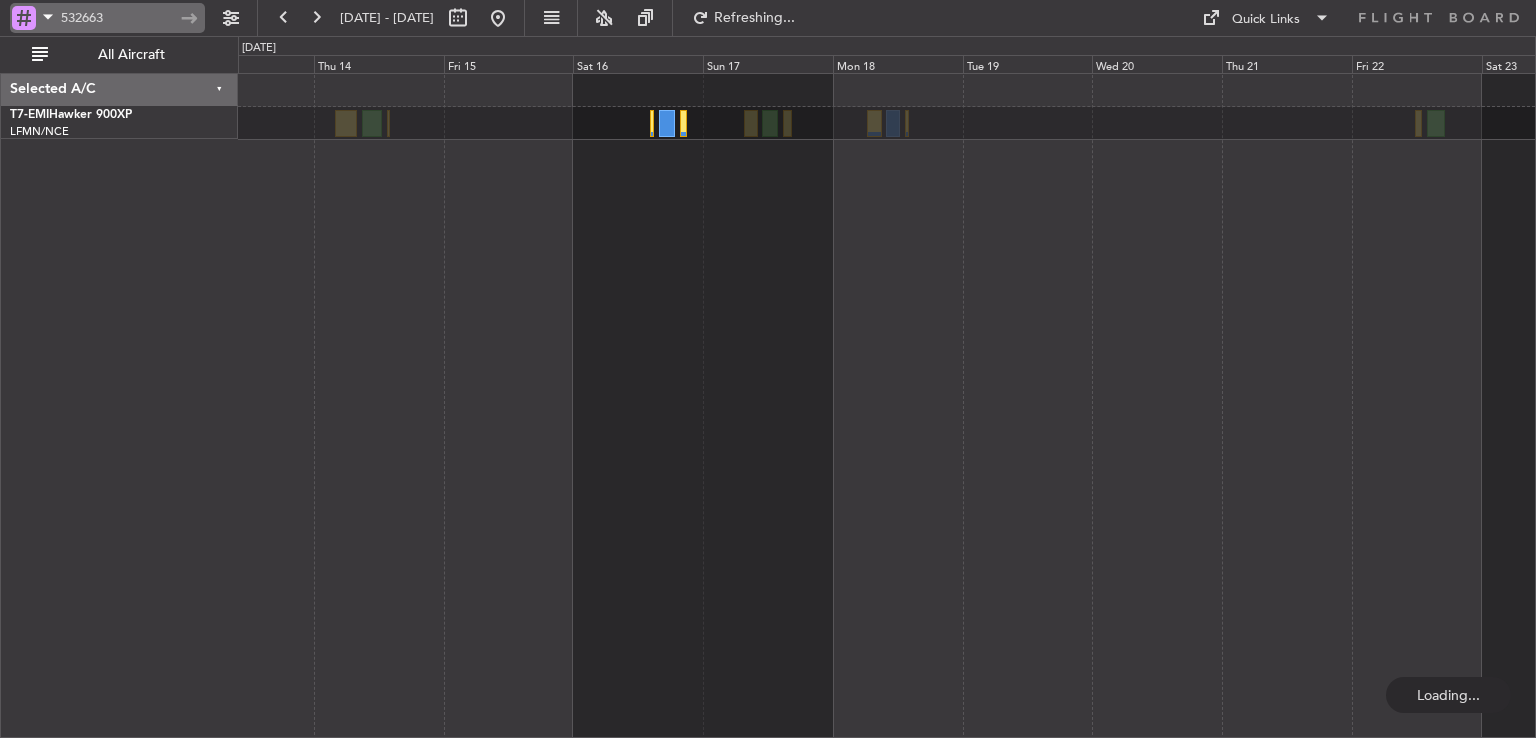 scroll, scrollTop: 0, scrollLeft: 0, axis: both 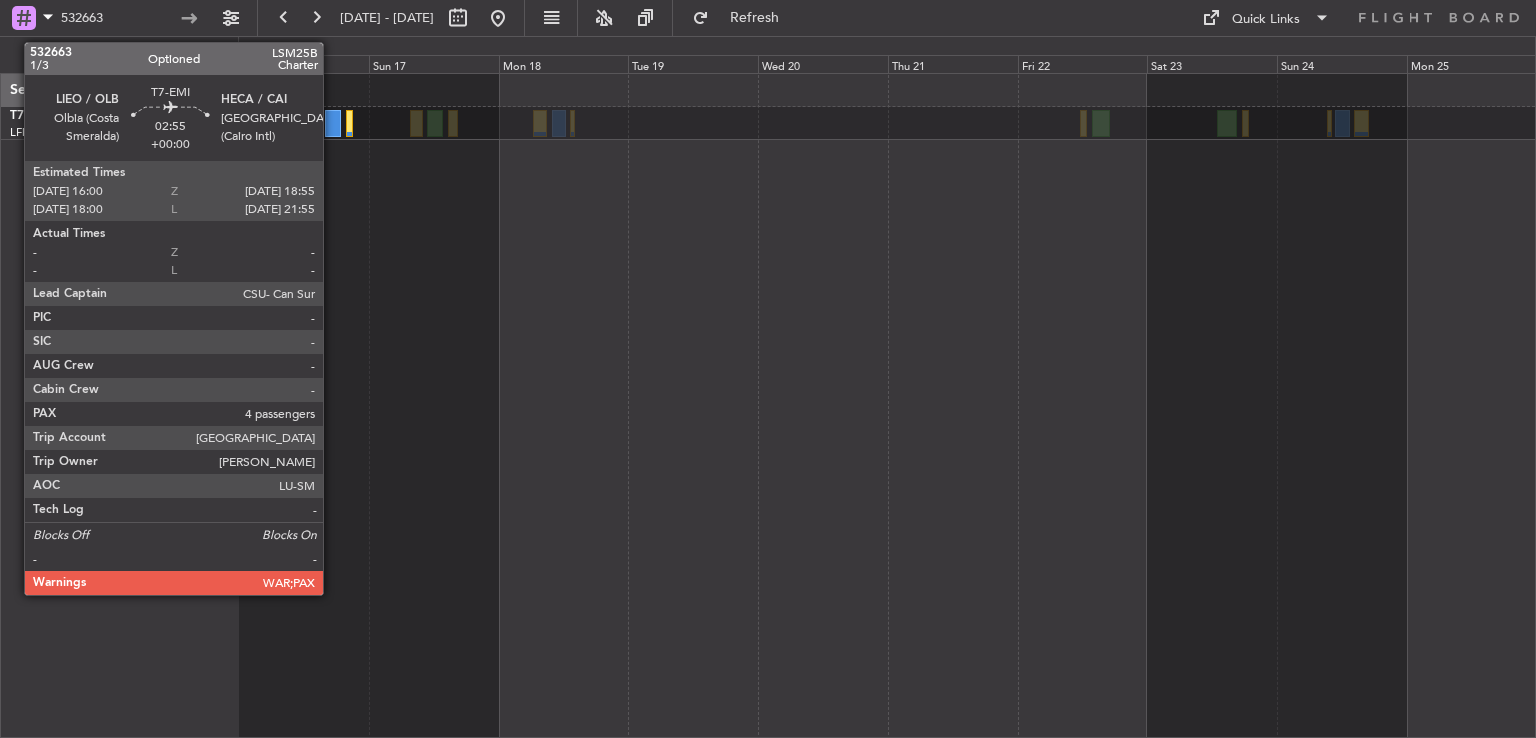 click 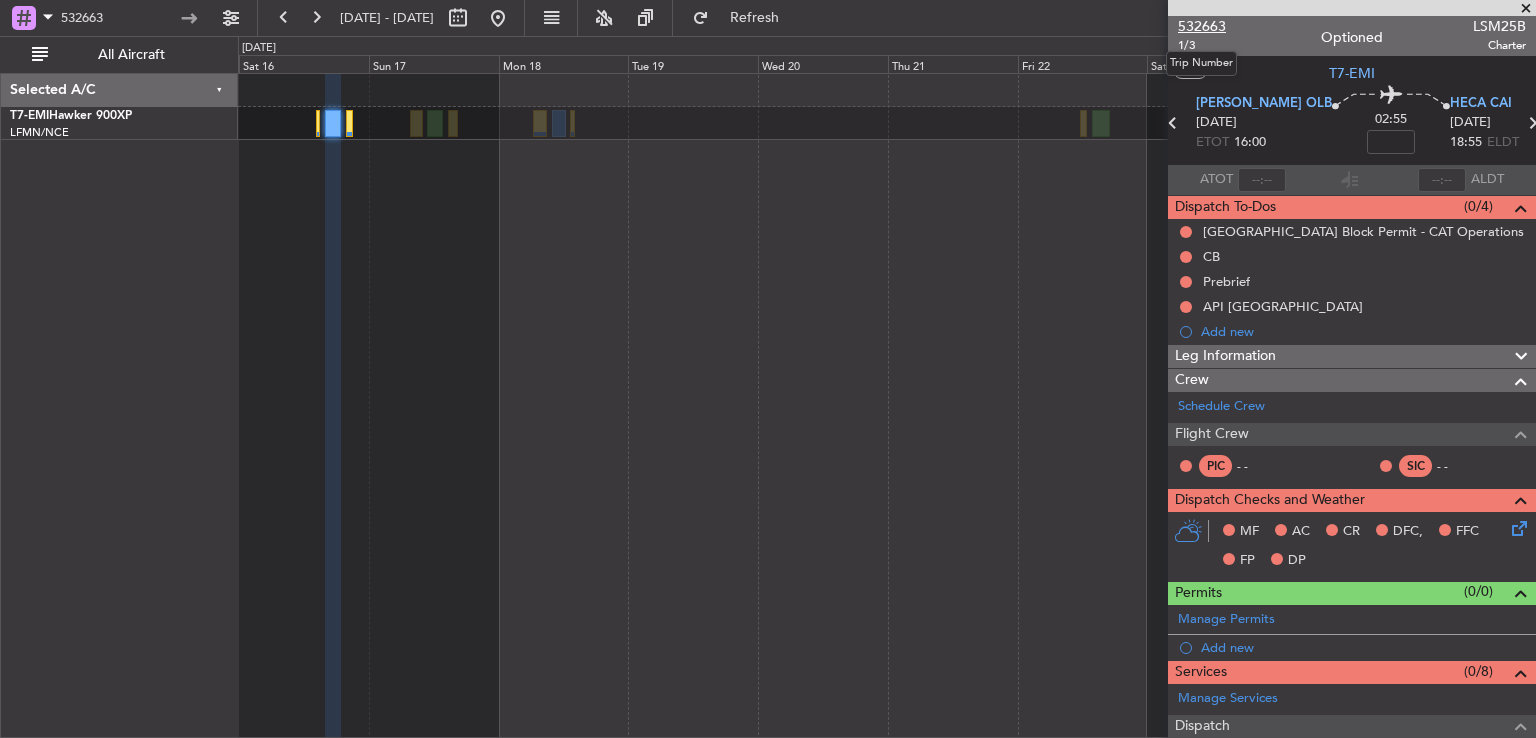 click on "532663" at bounding box center (1202, 26) 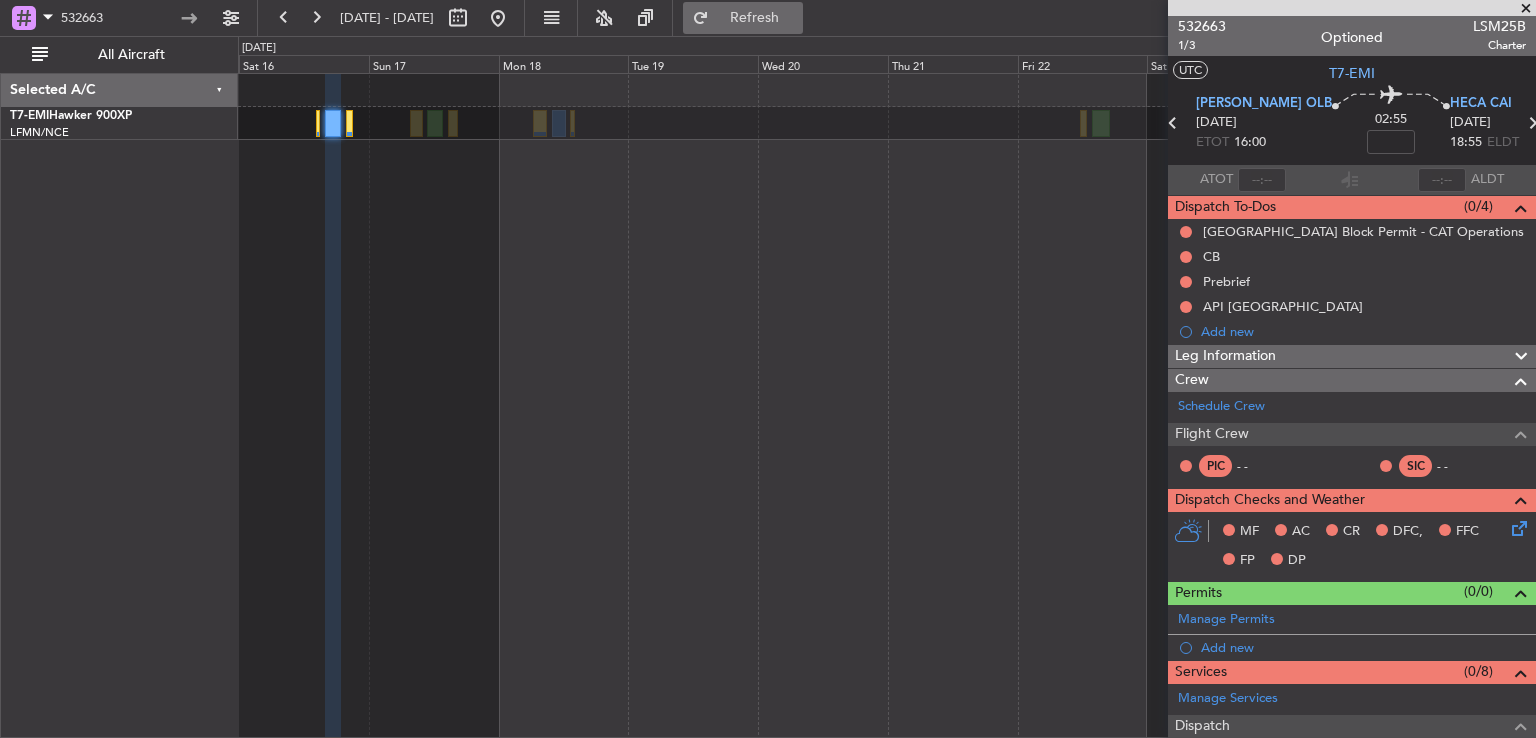 click on "Refresh" 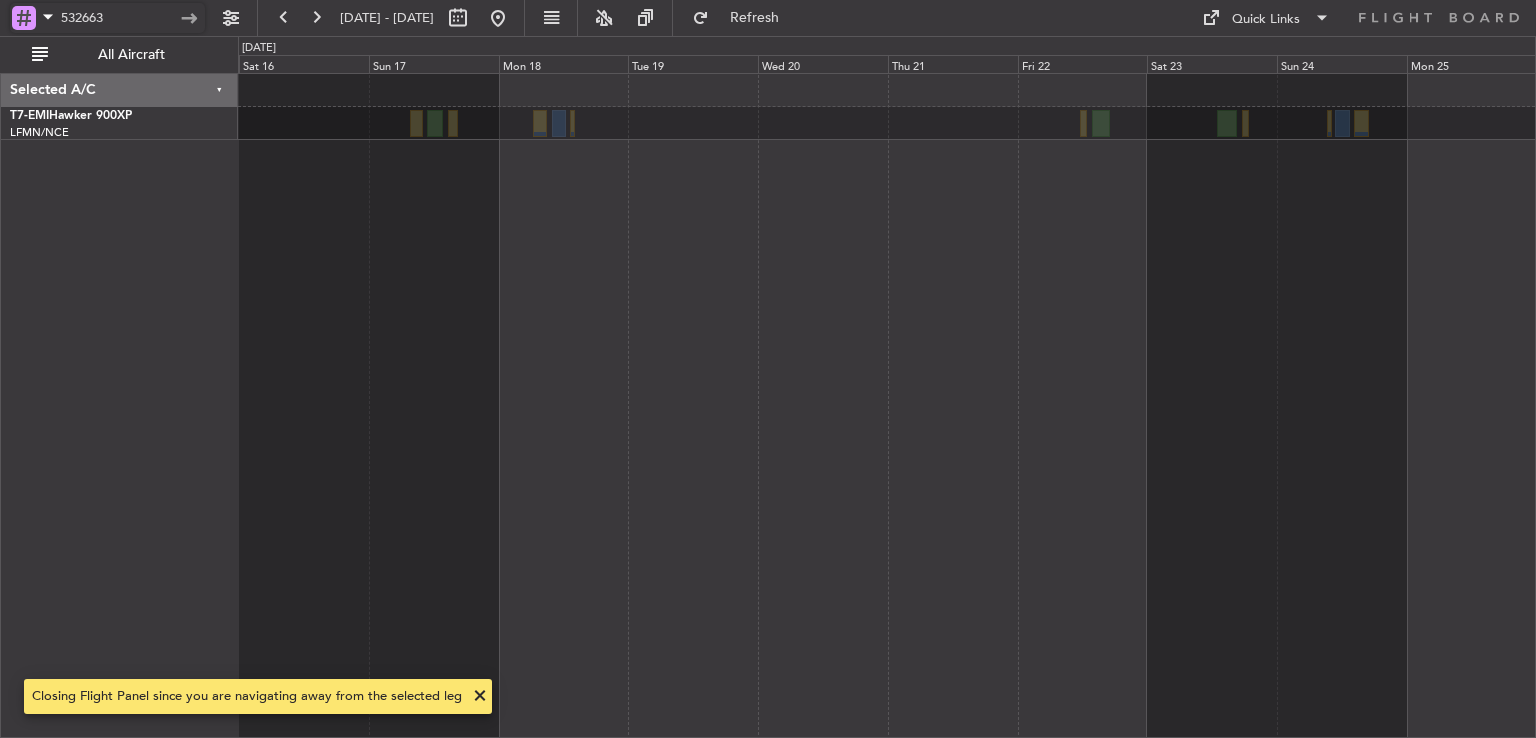 drag, startPoint x: 144, startPoint y: 29, endPoint x: 0, endPoint y: -13, distance: 150 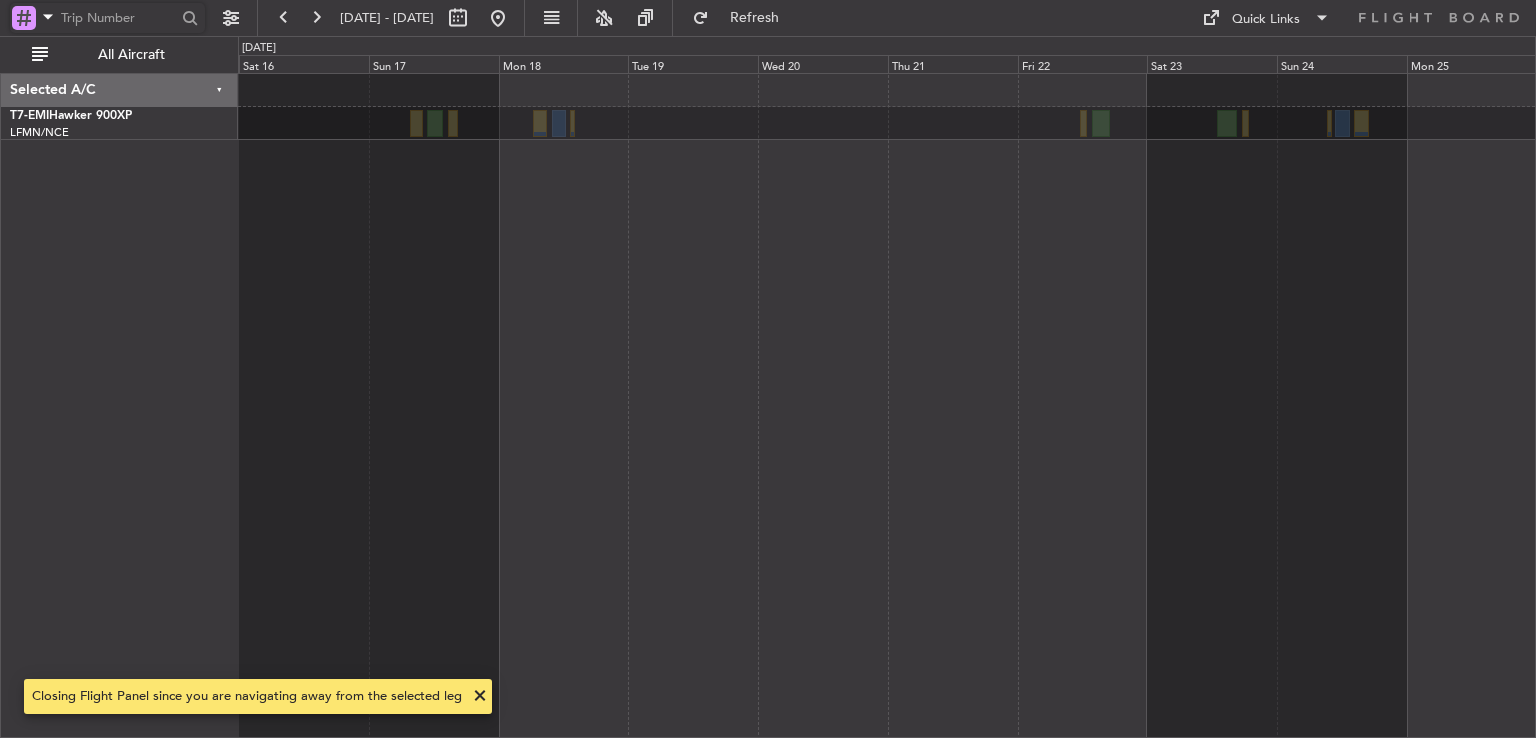 type 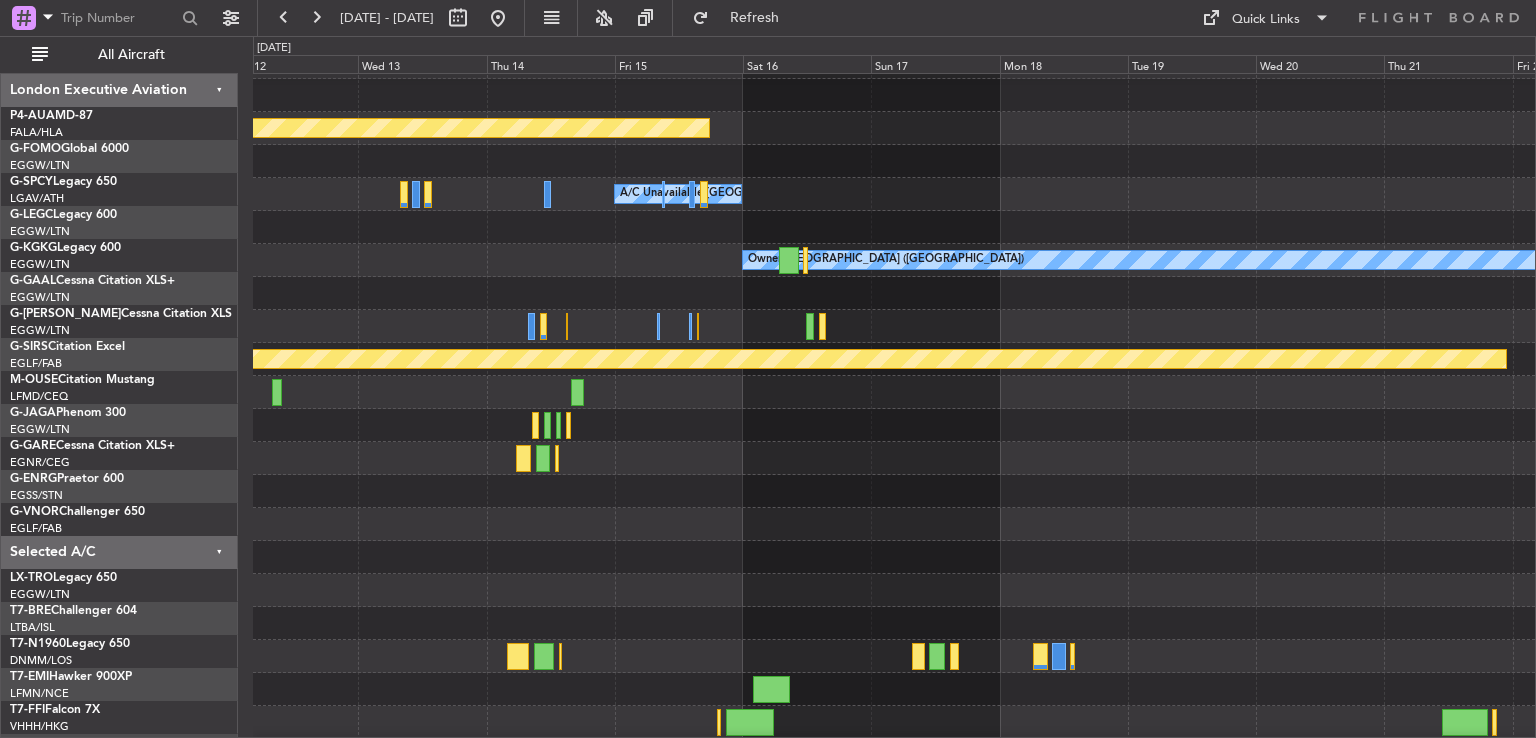 scroll, scrollTop: 26, scrollLeft: 0, axis: vertical 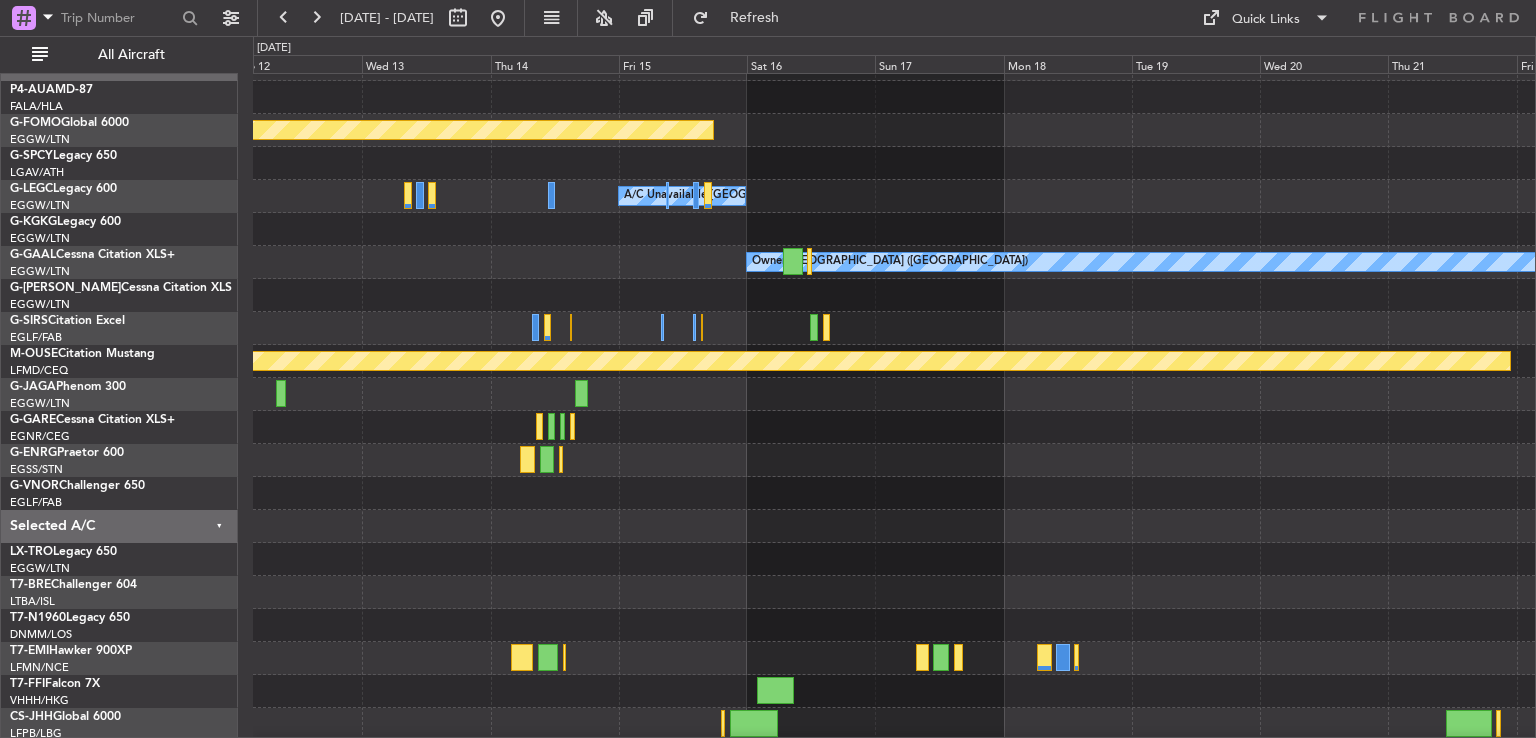 click on "Owner" 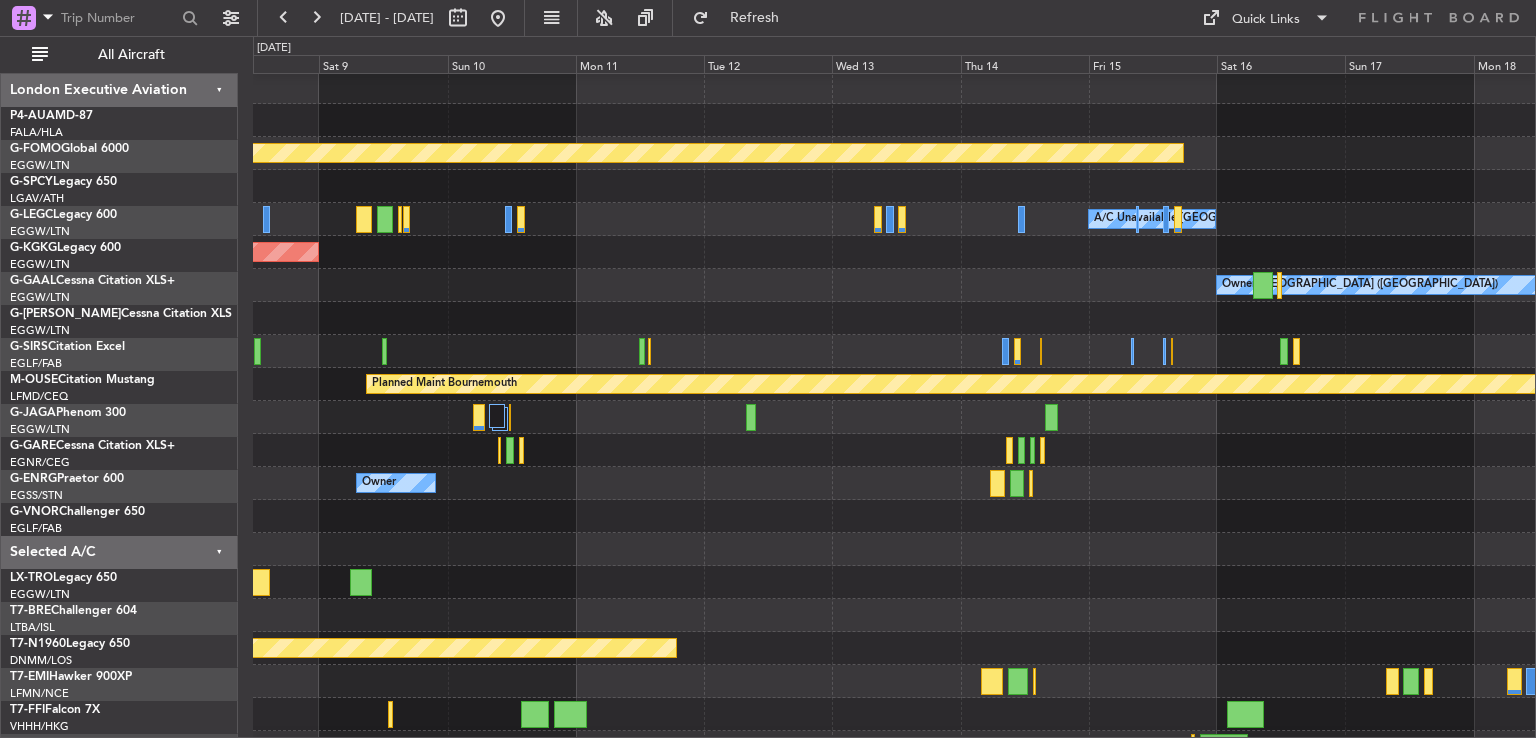 scroll, scrollTop: 0, scrollLeft: 0, axis: both 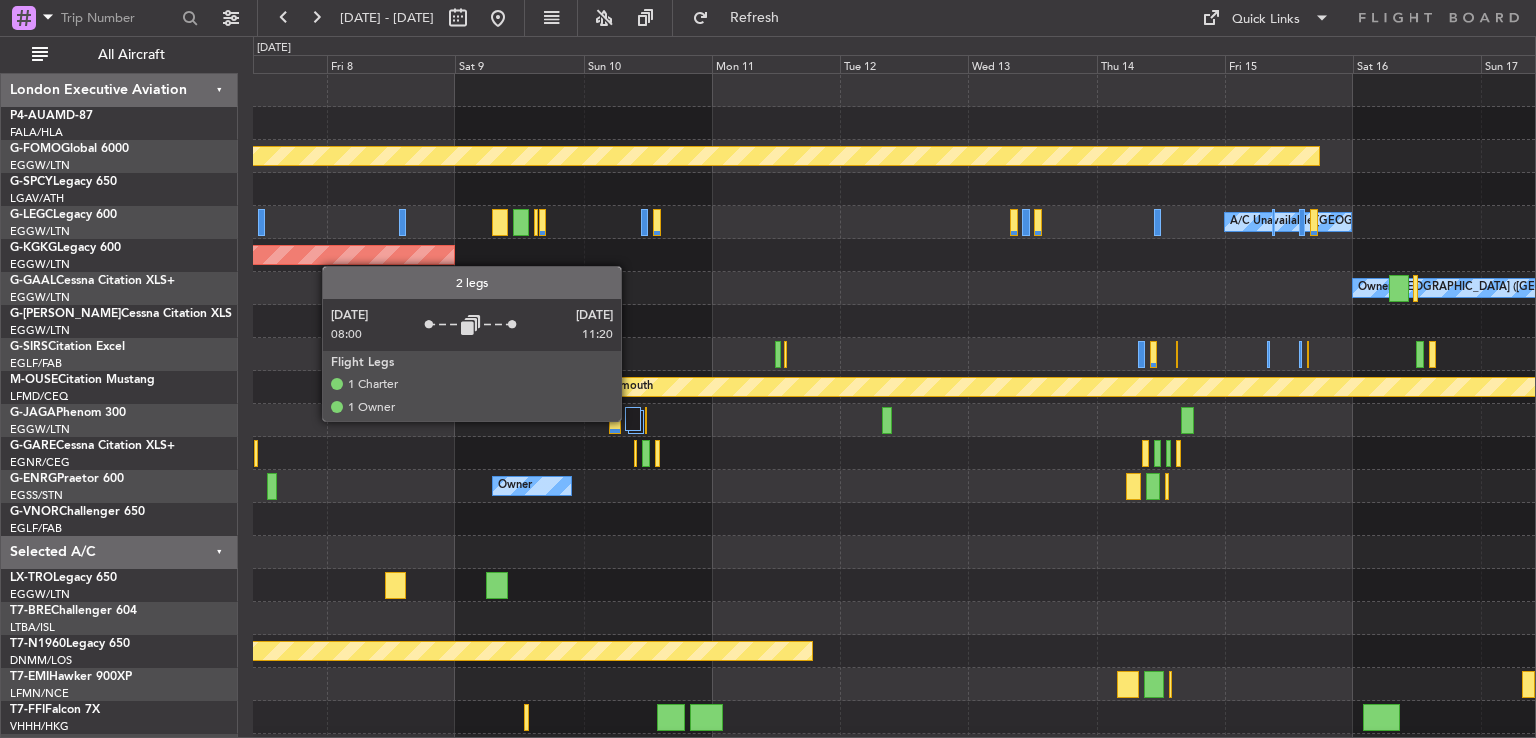 click 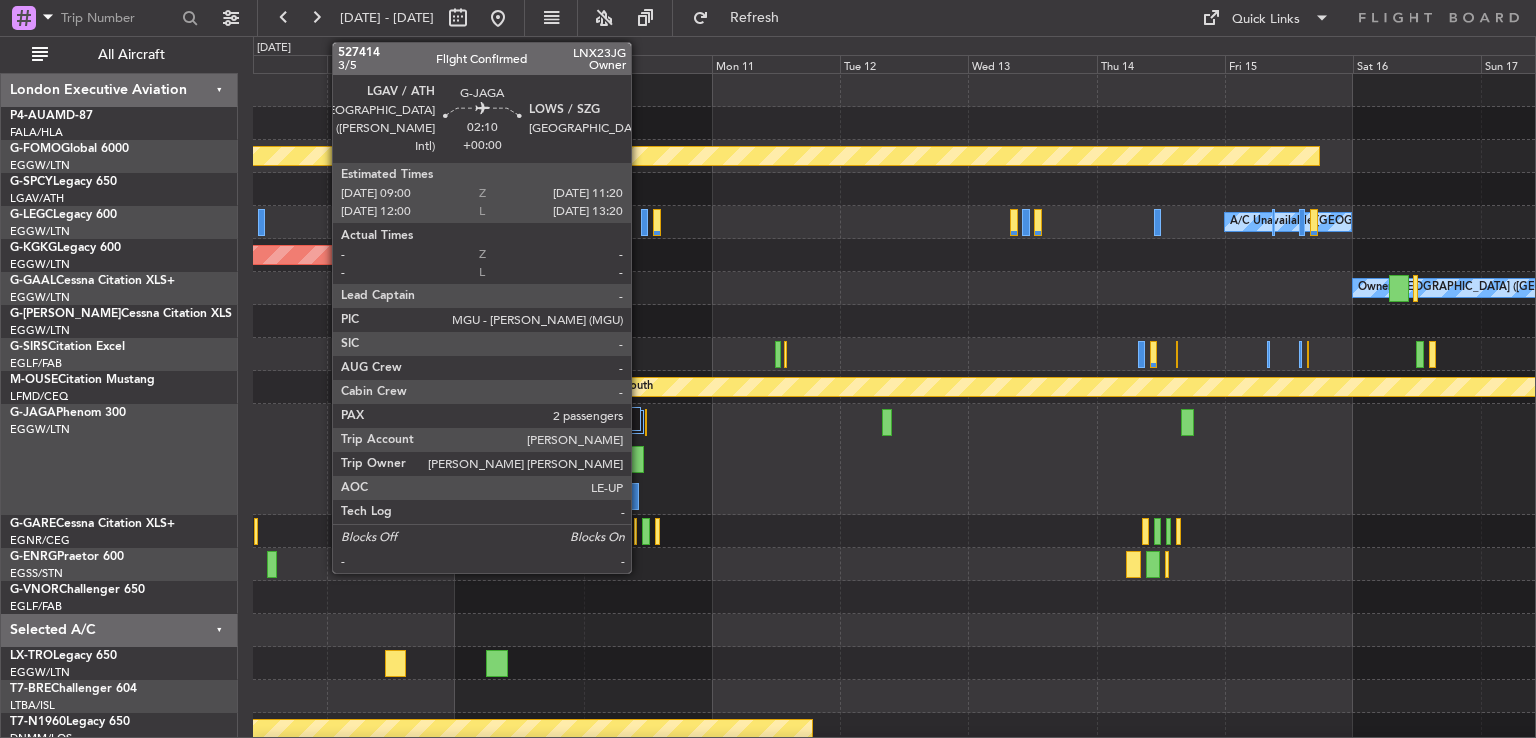click 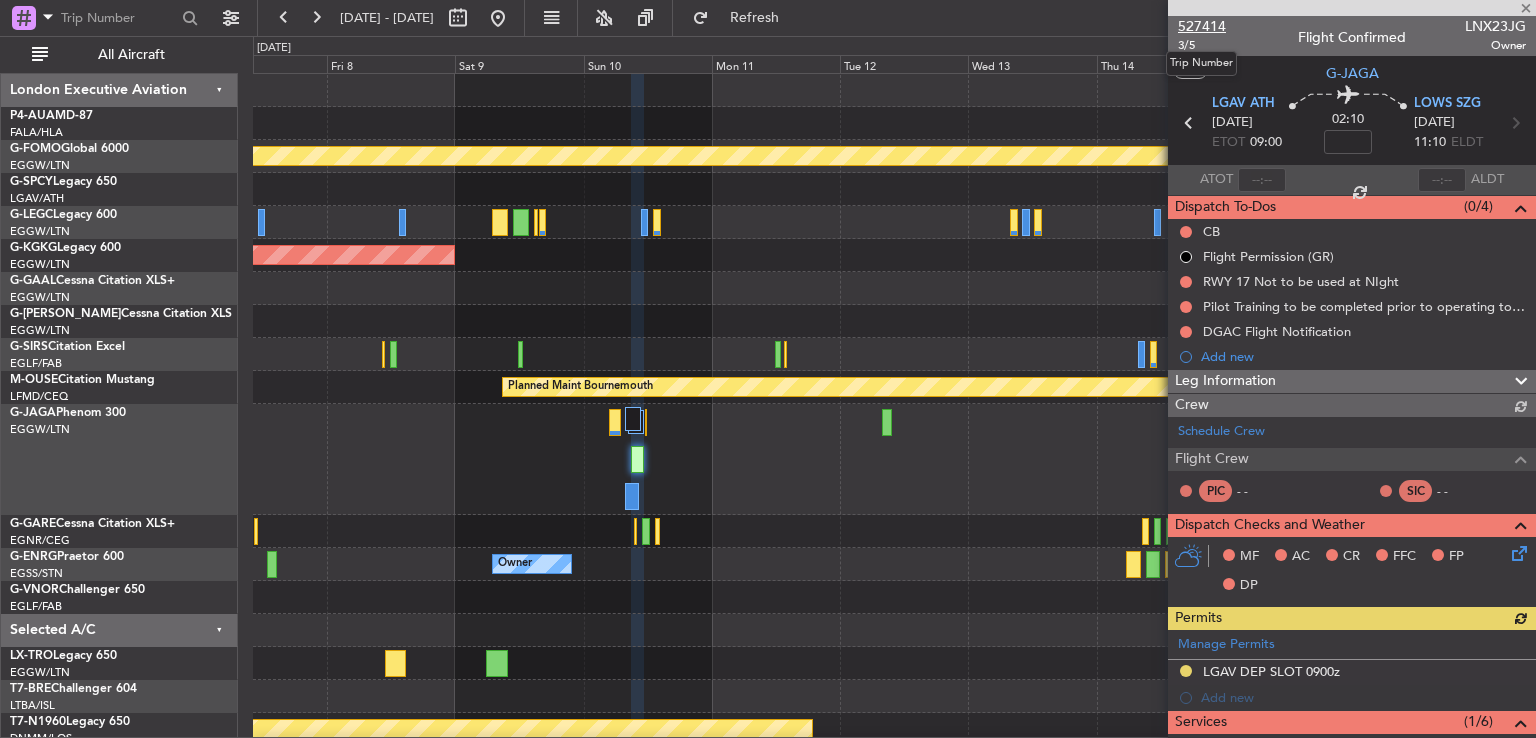 click on "527414" at bounding box center [1202, 26] 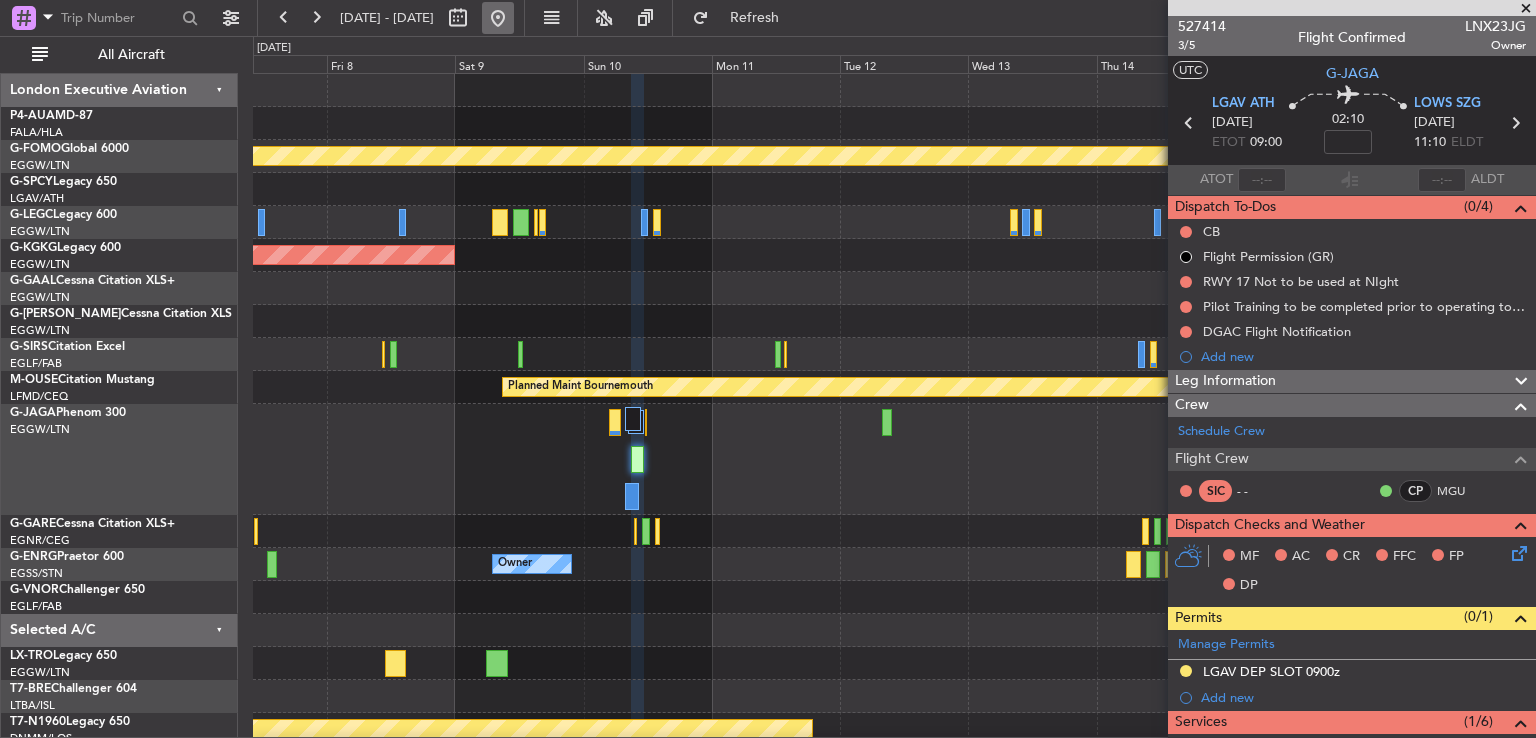 click at bounding box center (498, 18) 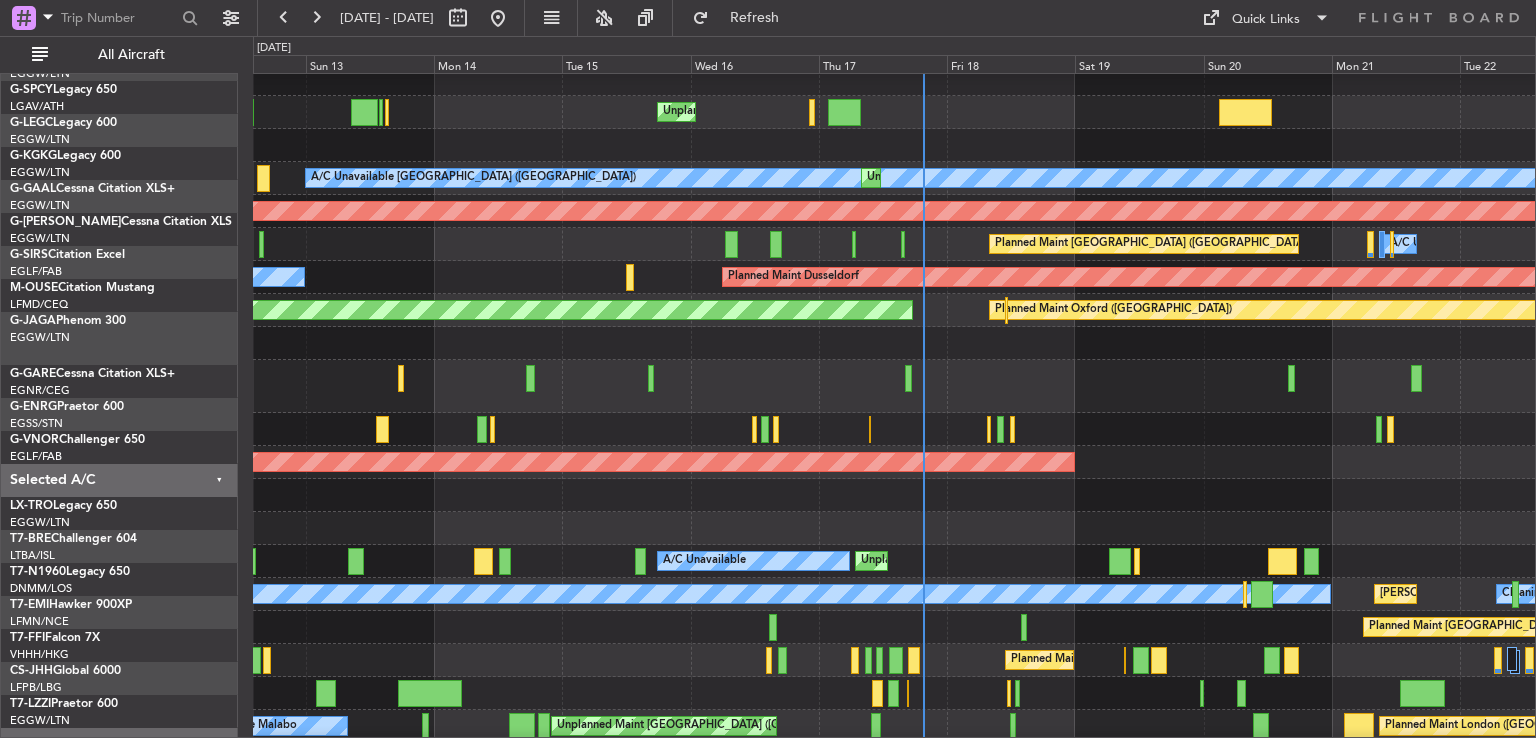 scroll, scrollTop: 26, scrollLeft: 0, axis: vertical 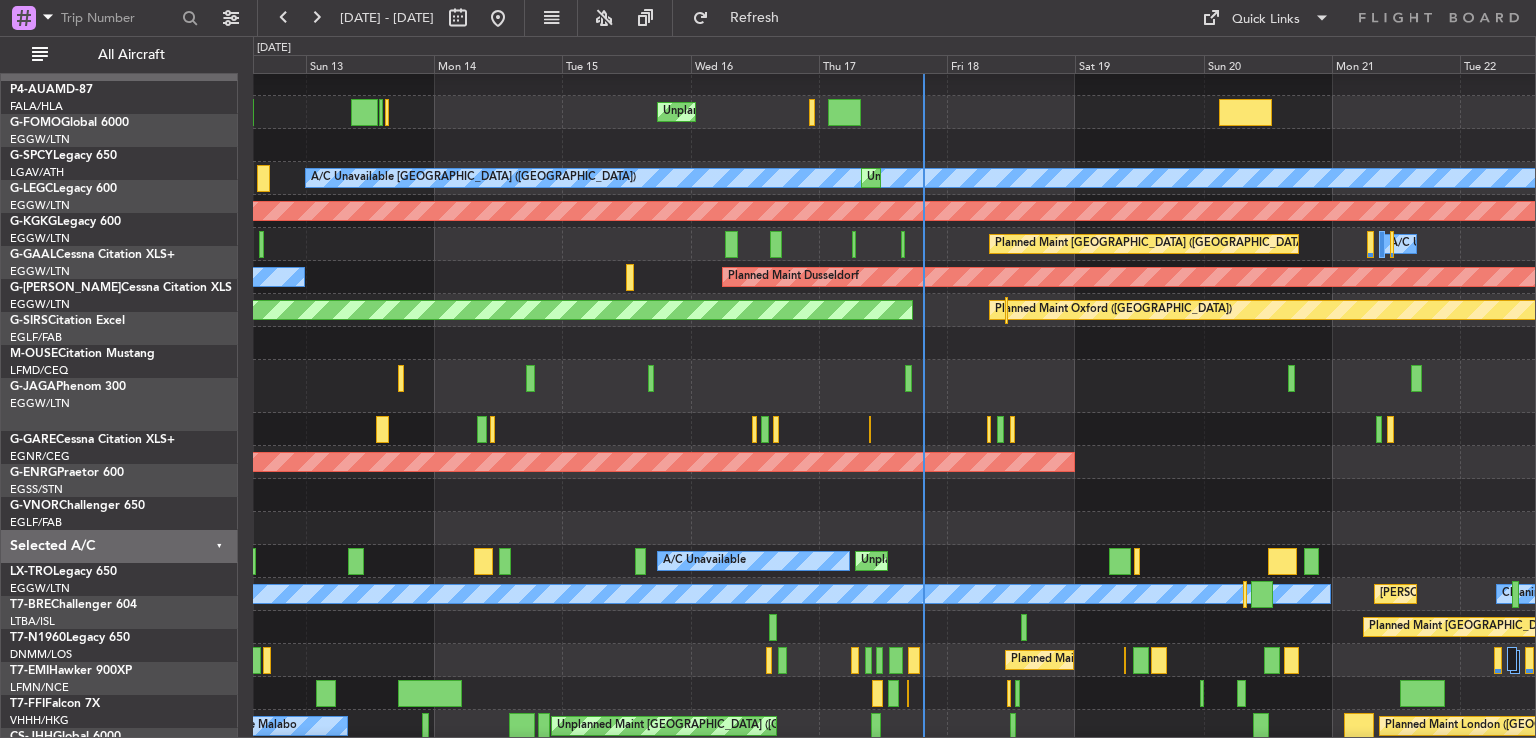 click on "Unplanned Maint Dusseldorf
A/C Unavailable
Unplanned Maint London (Luton)" 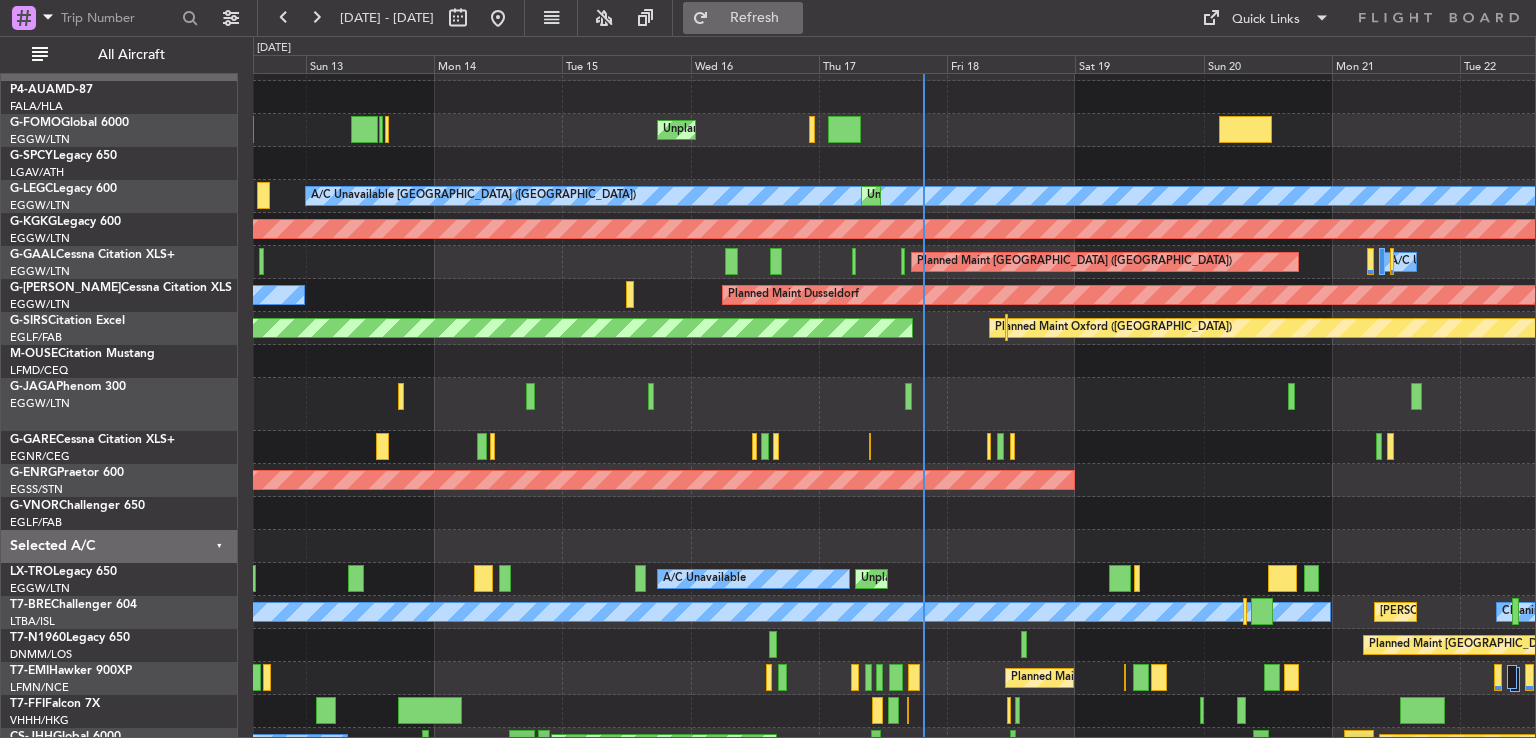 click on "Refresh" 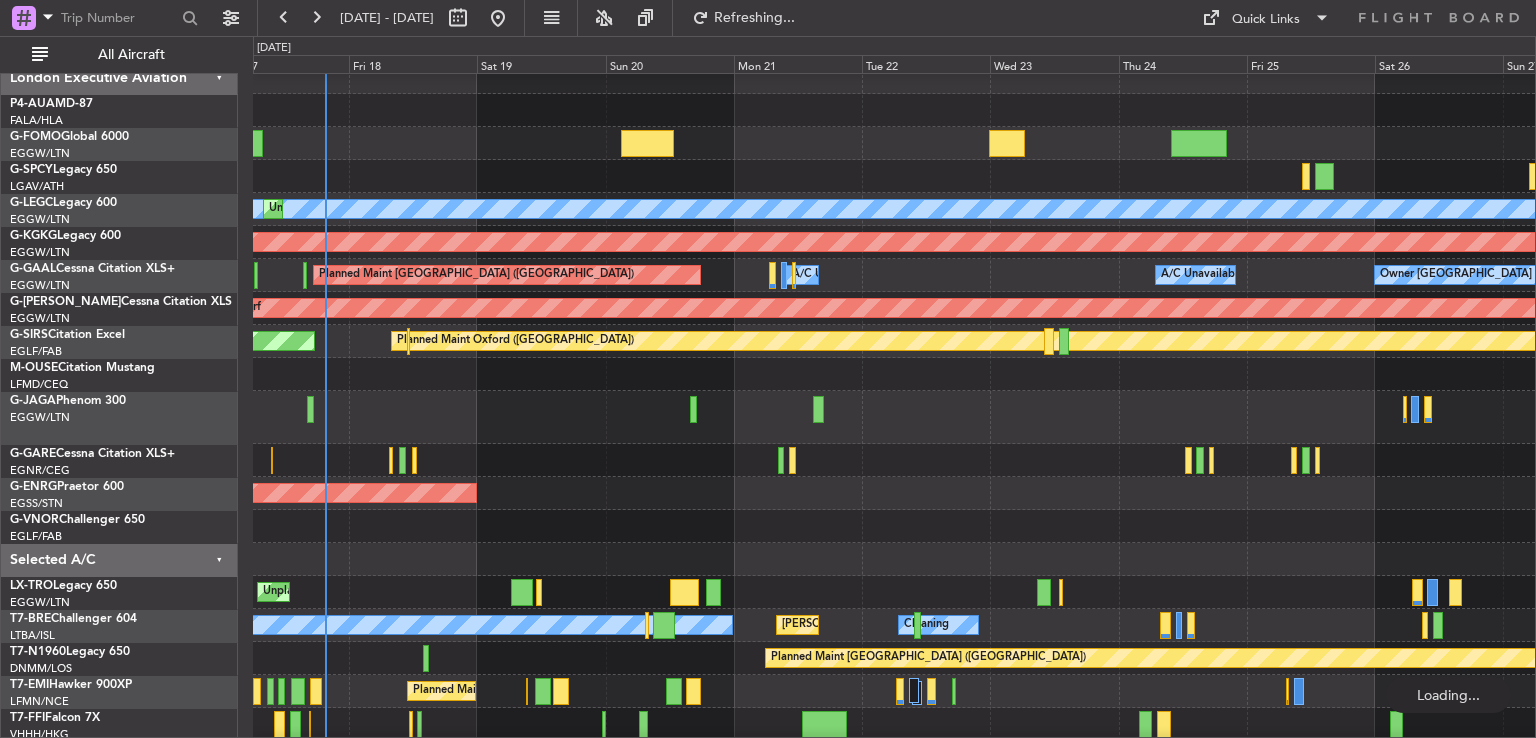 click 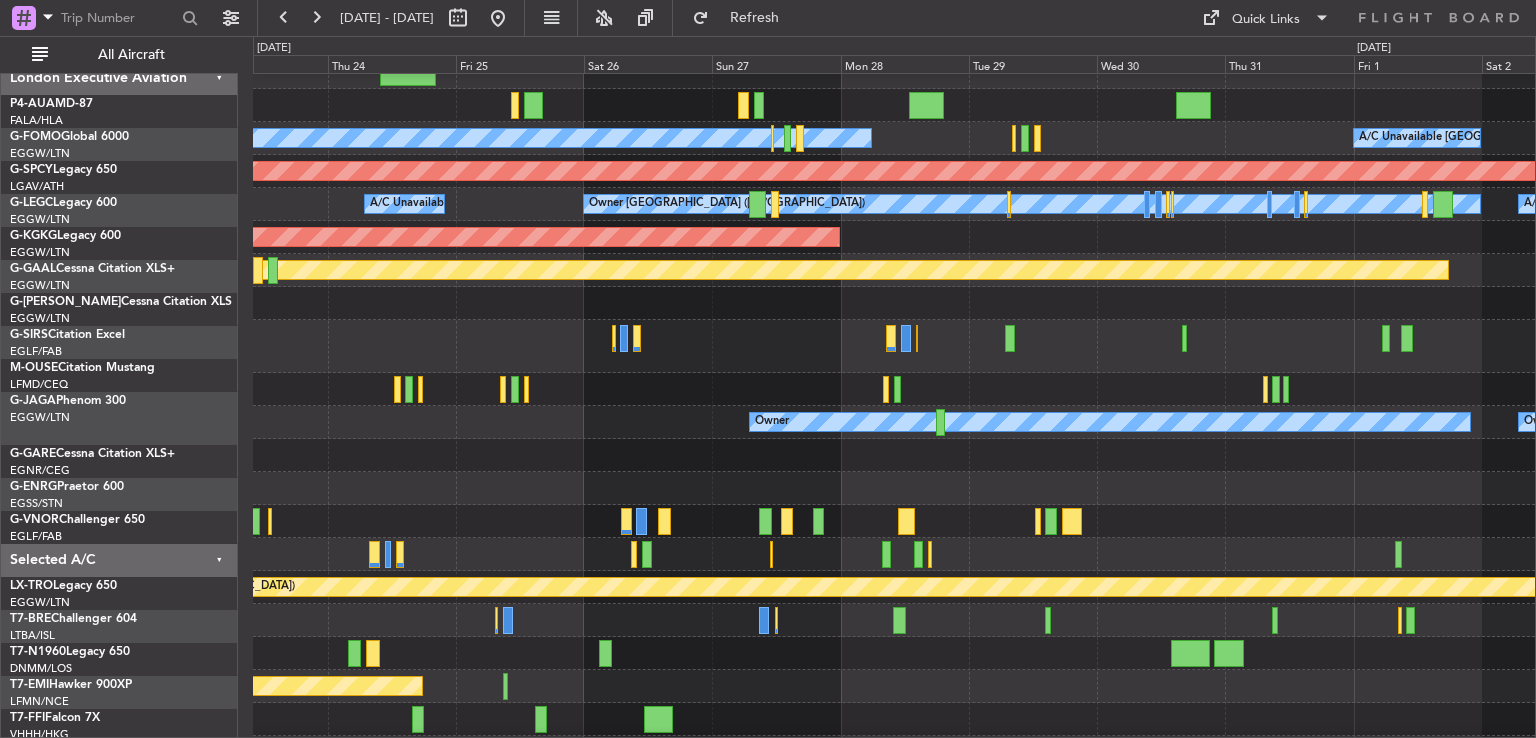 click 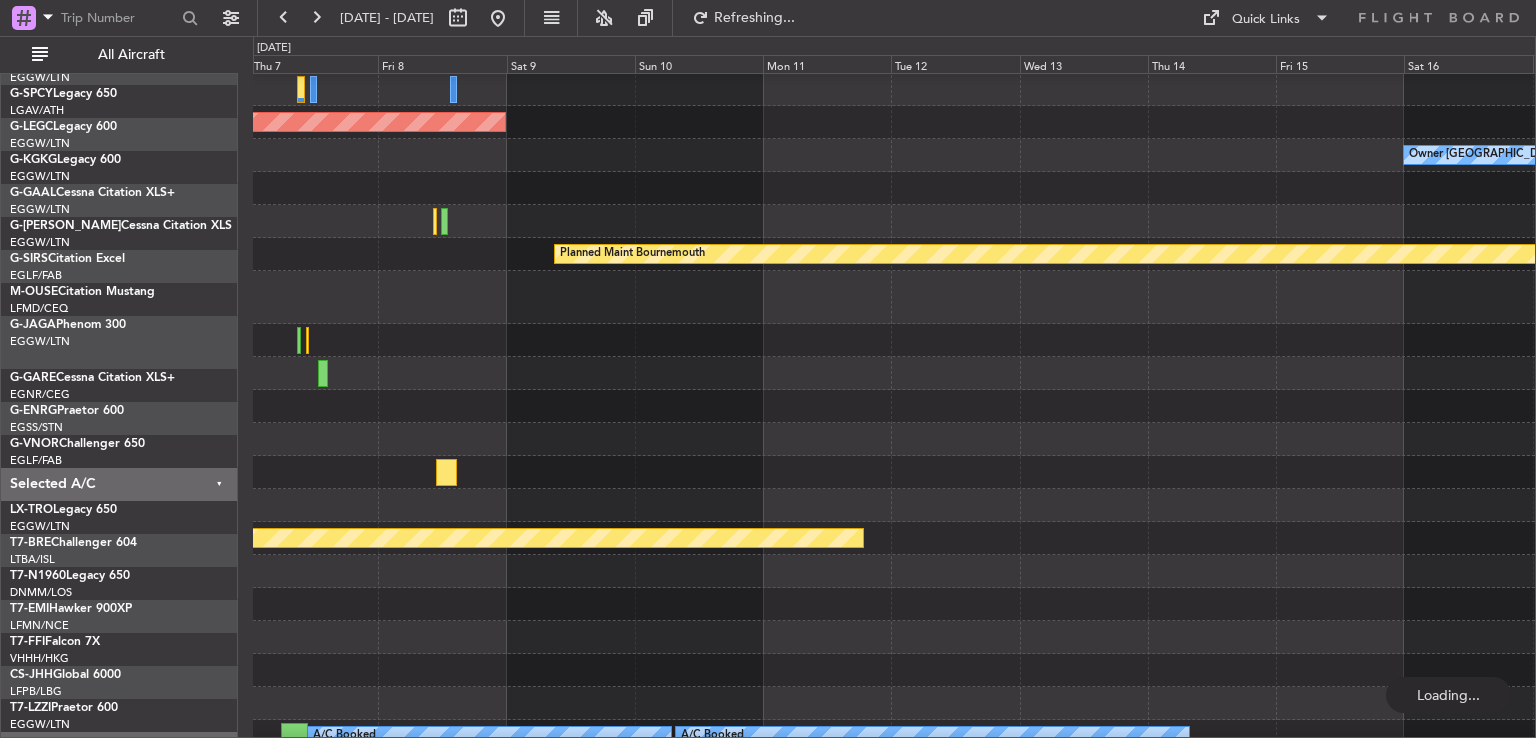 scroll, scrollTop: 132, scrollLeft: 0, axis: vertical 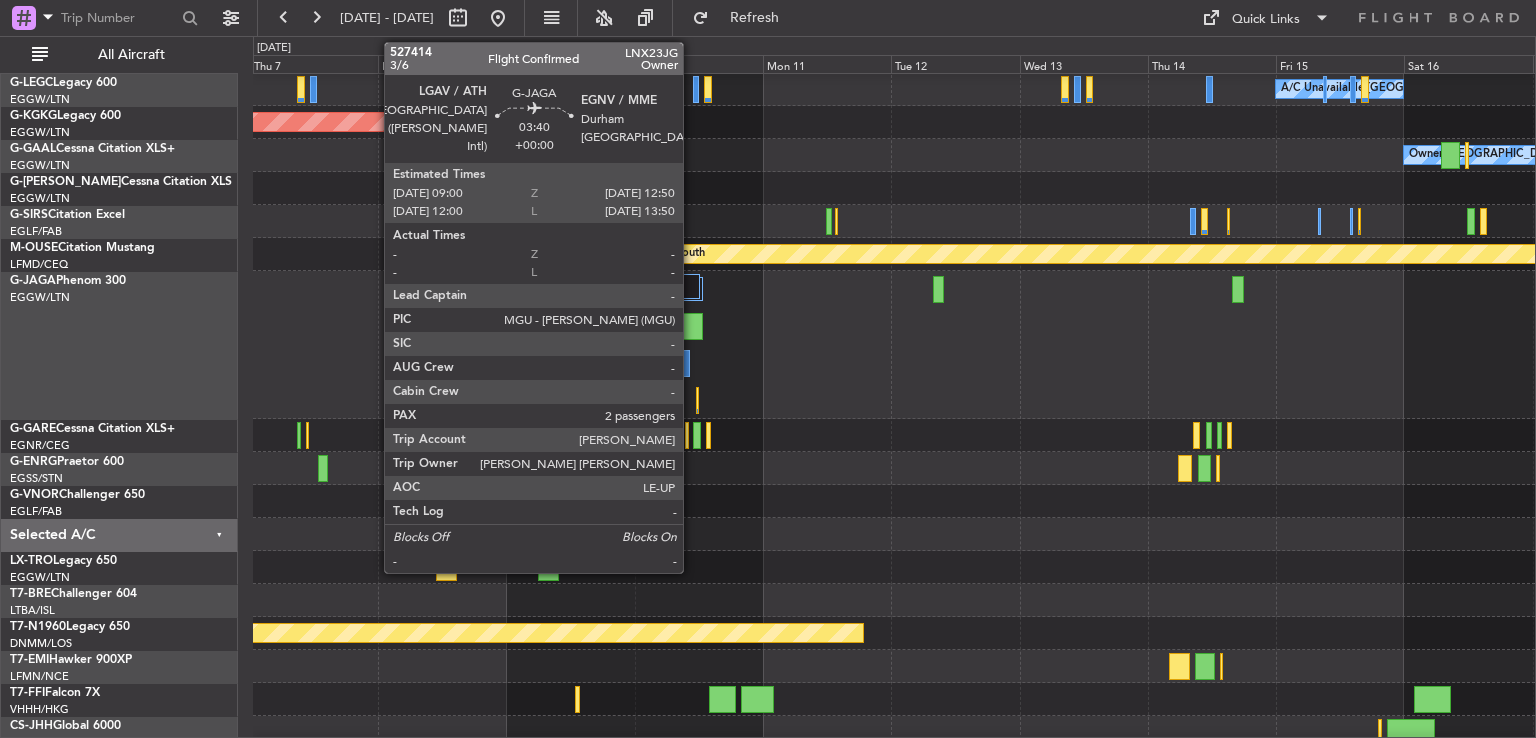 click 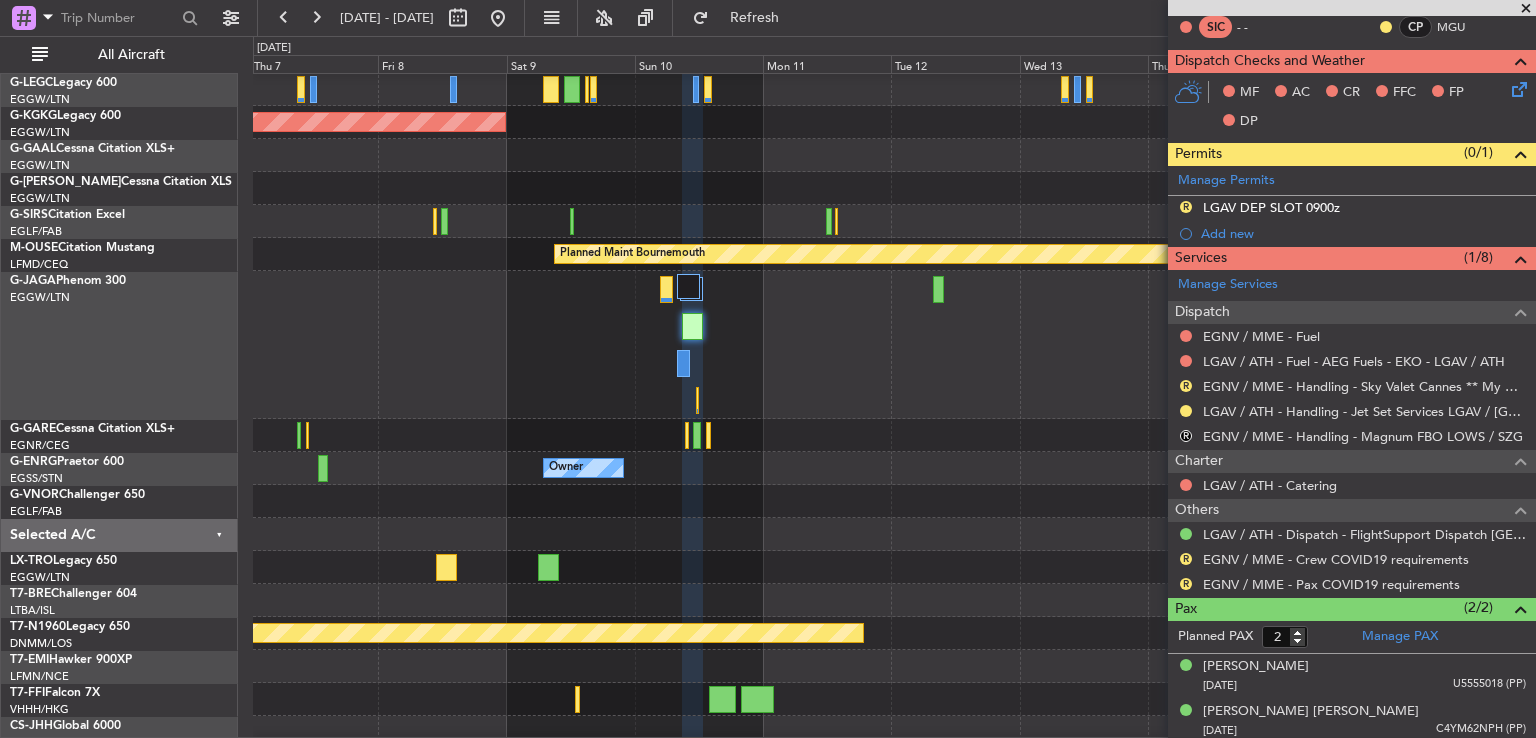 scroll, scrollTop: 466, scrollLeft: 0, axis: vertical 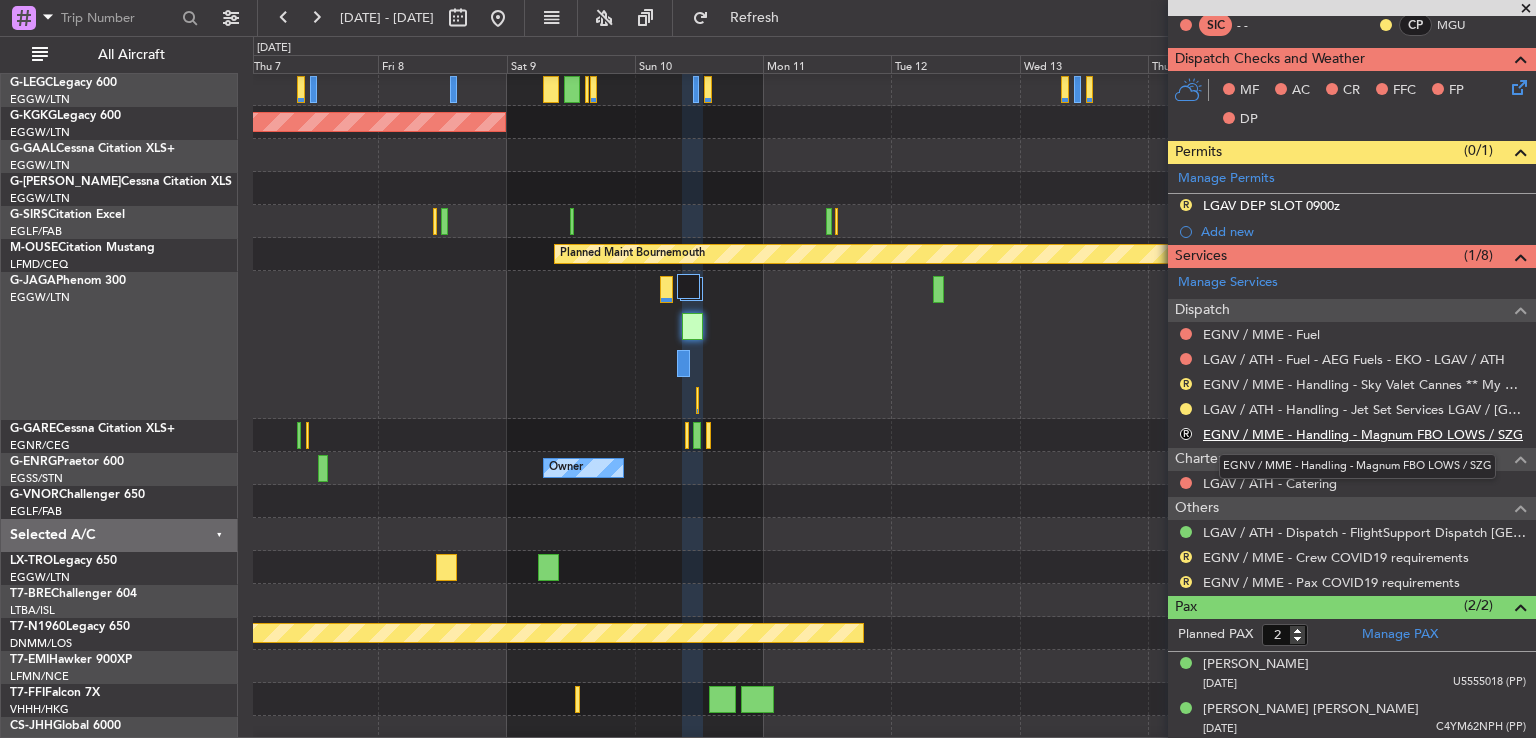 click on "EGNV / MME - Handling - Magnum FBO LOWS / SZG" at bounding box center (1363, 434) 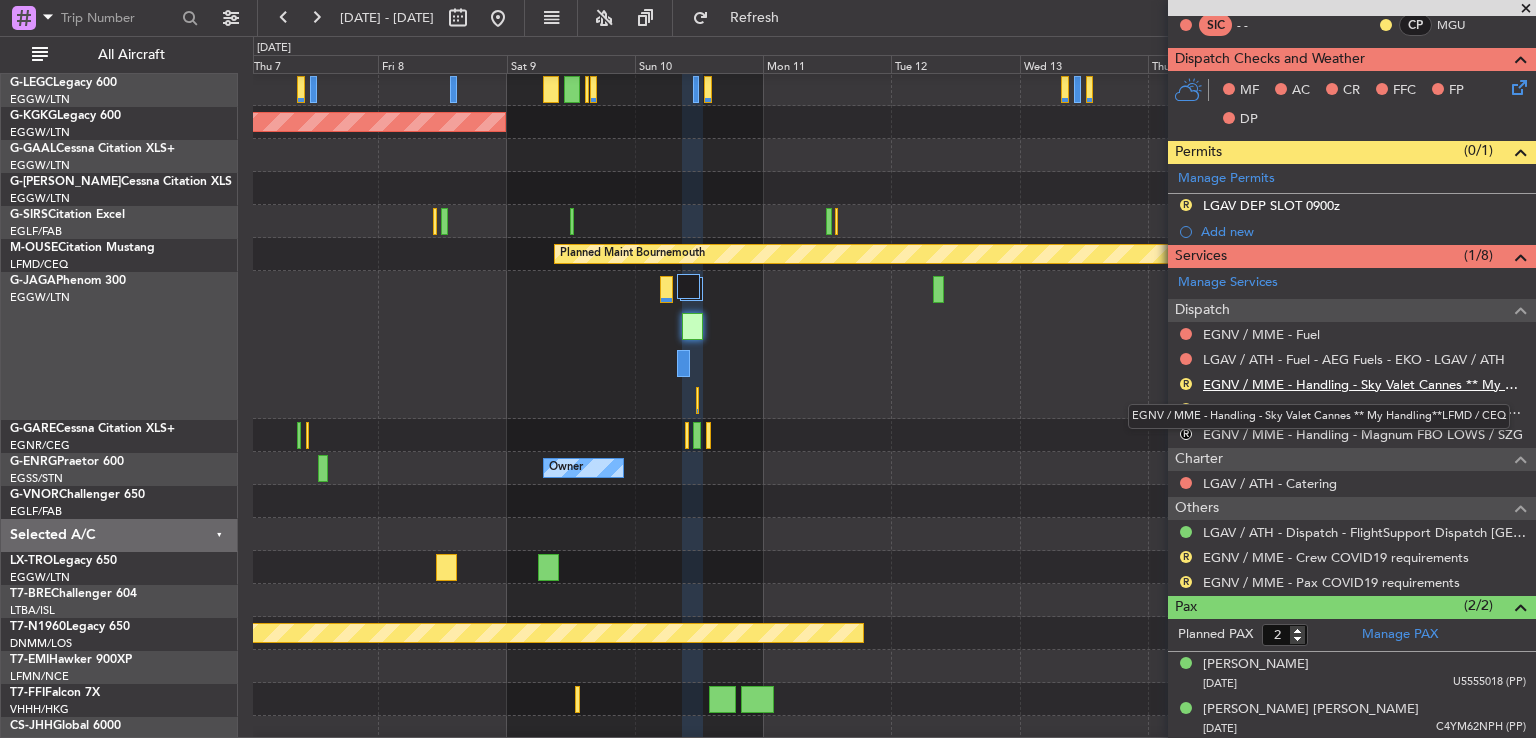 click on "EGNV / MME - Handling - Sky Valet Cannes ** My Handling**LFMD / CEQ" at bounding box center [1364, 384] 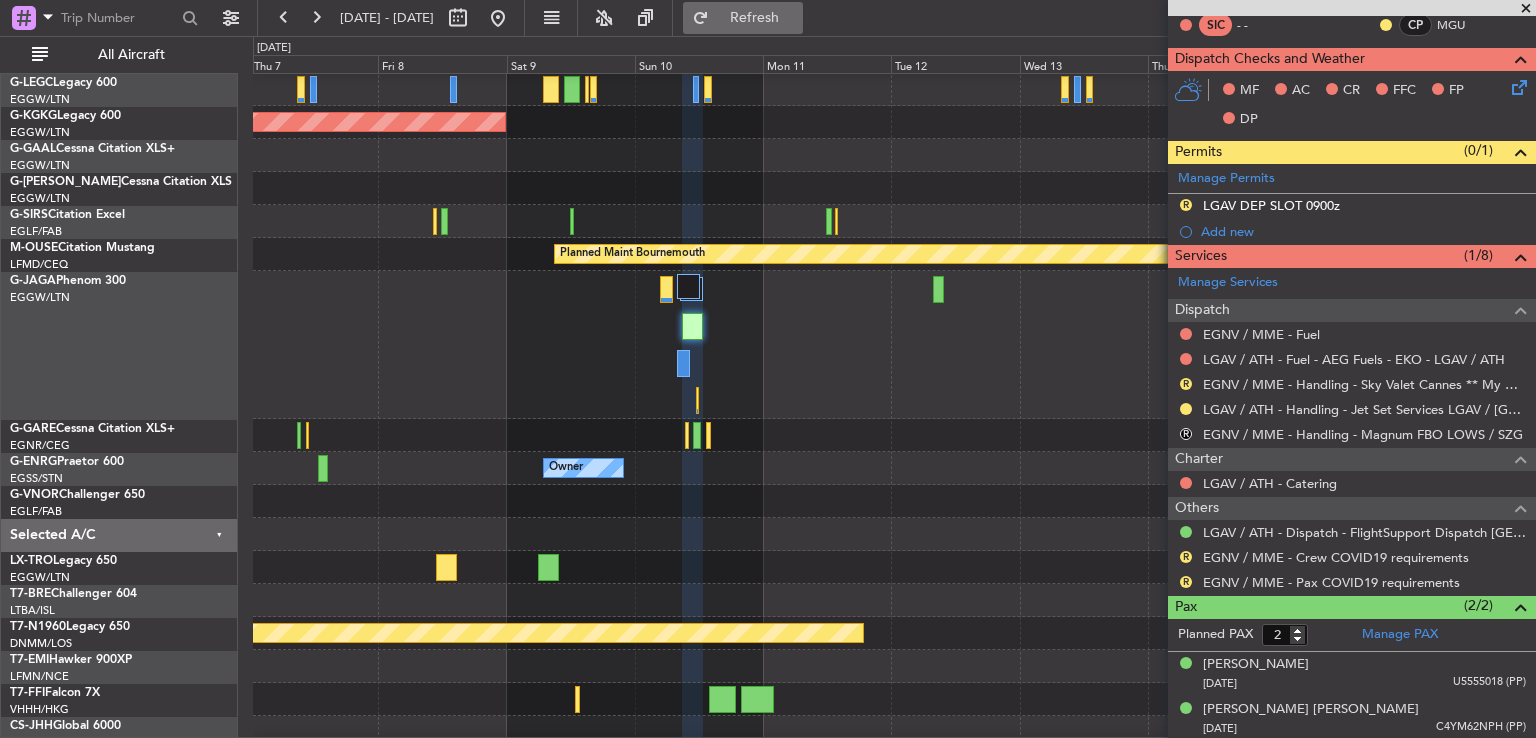 click on "Refresh" 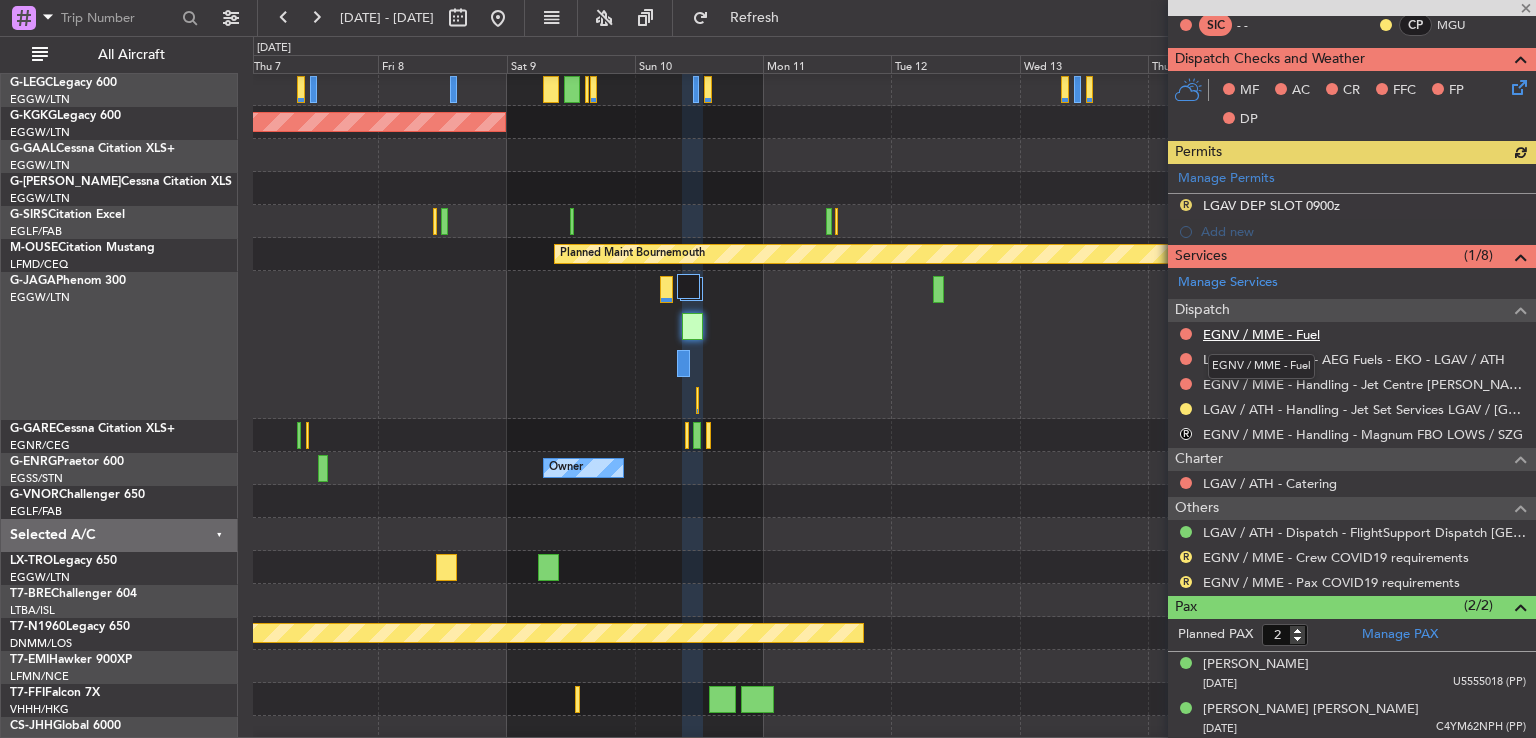 click on "EGNV / MME - Fuel" at bounding box center [1261, 334] 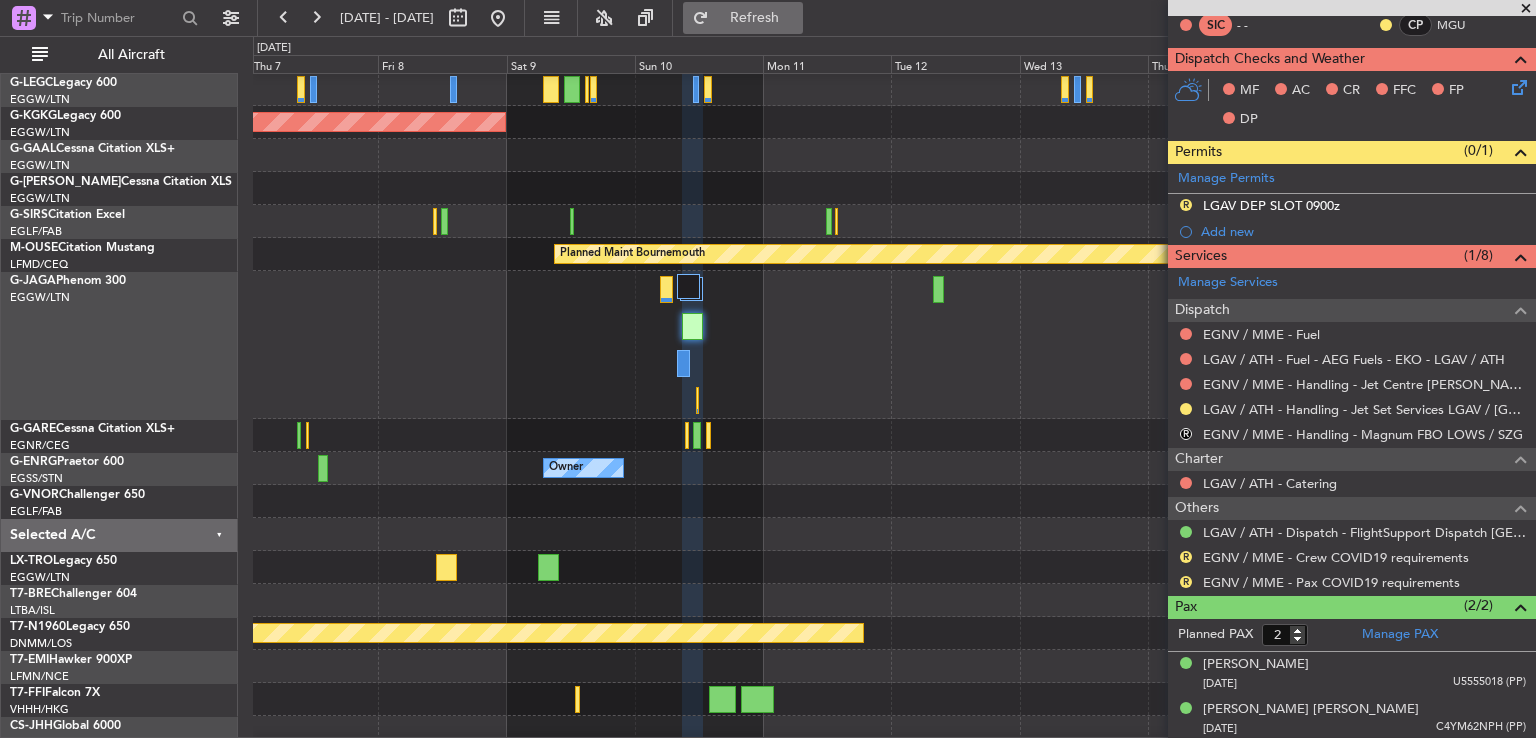 click on "Refresh" 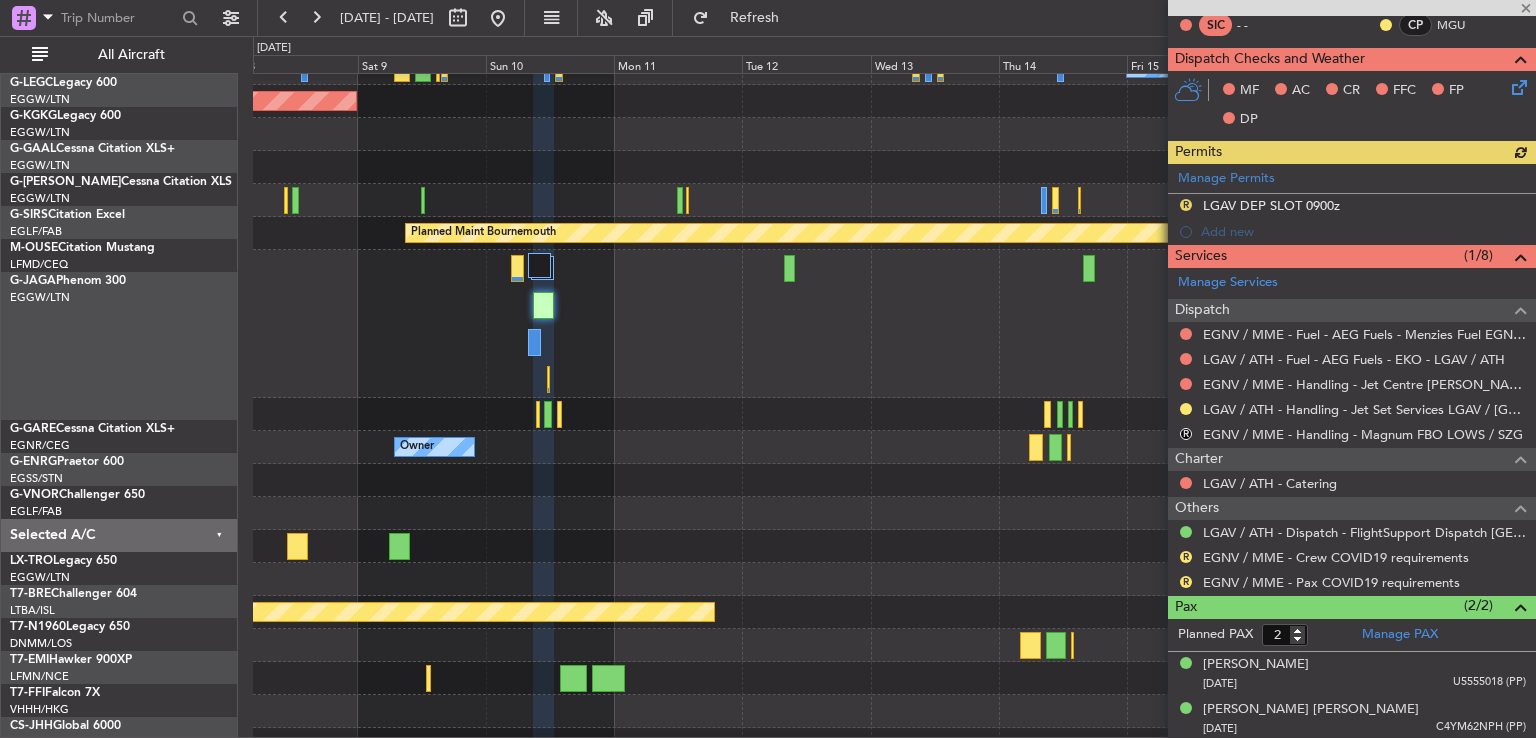 scroll, scrollTop: 153, scrollLeft: 0, axis: vertical 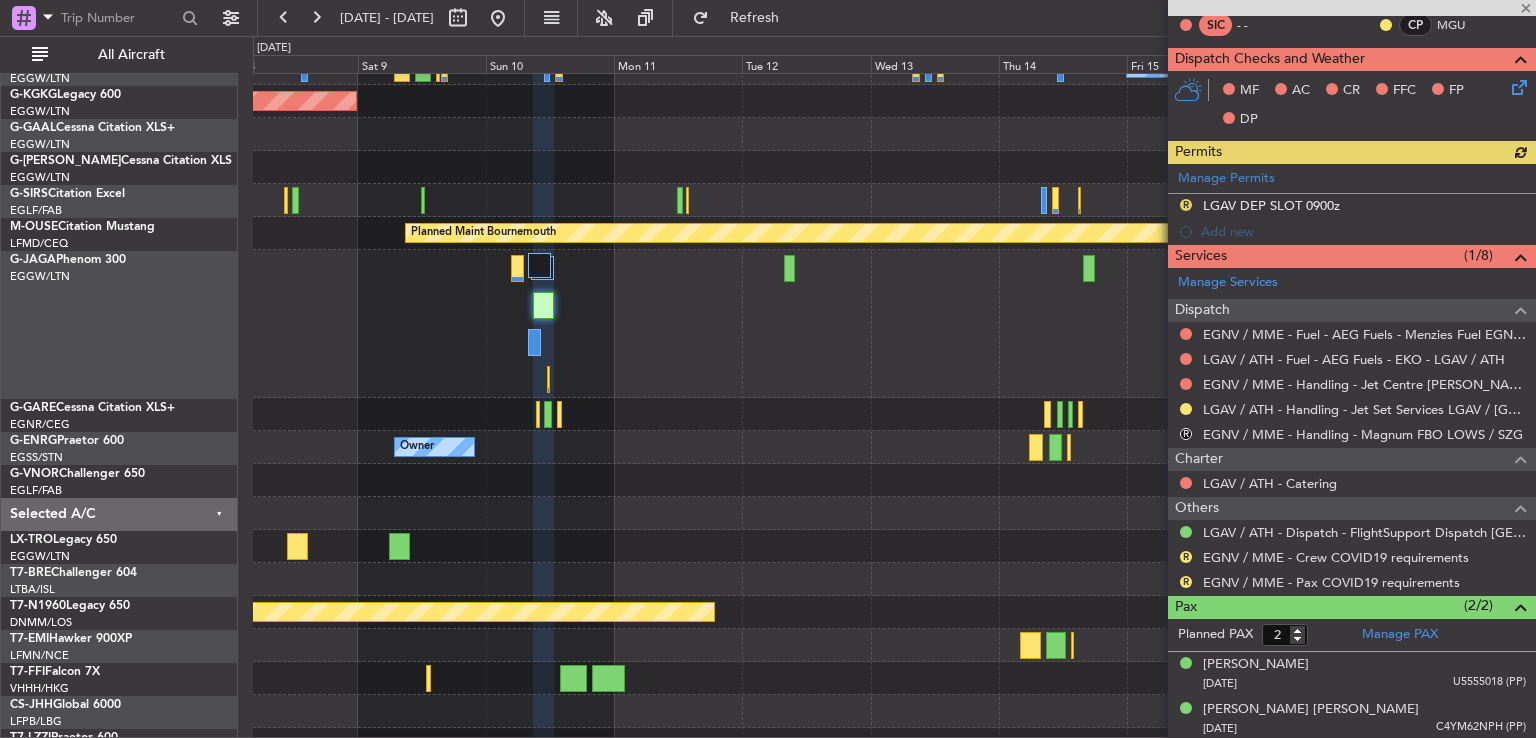 click 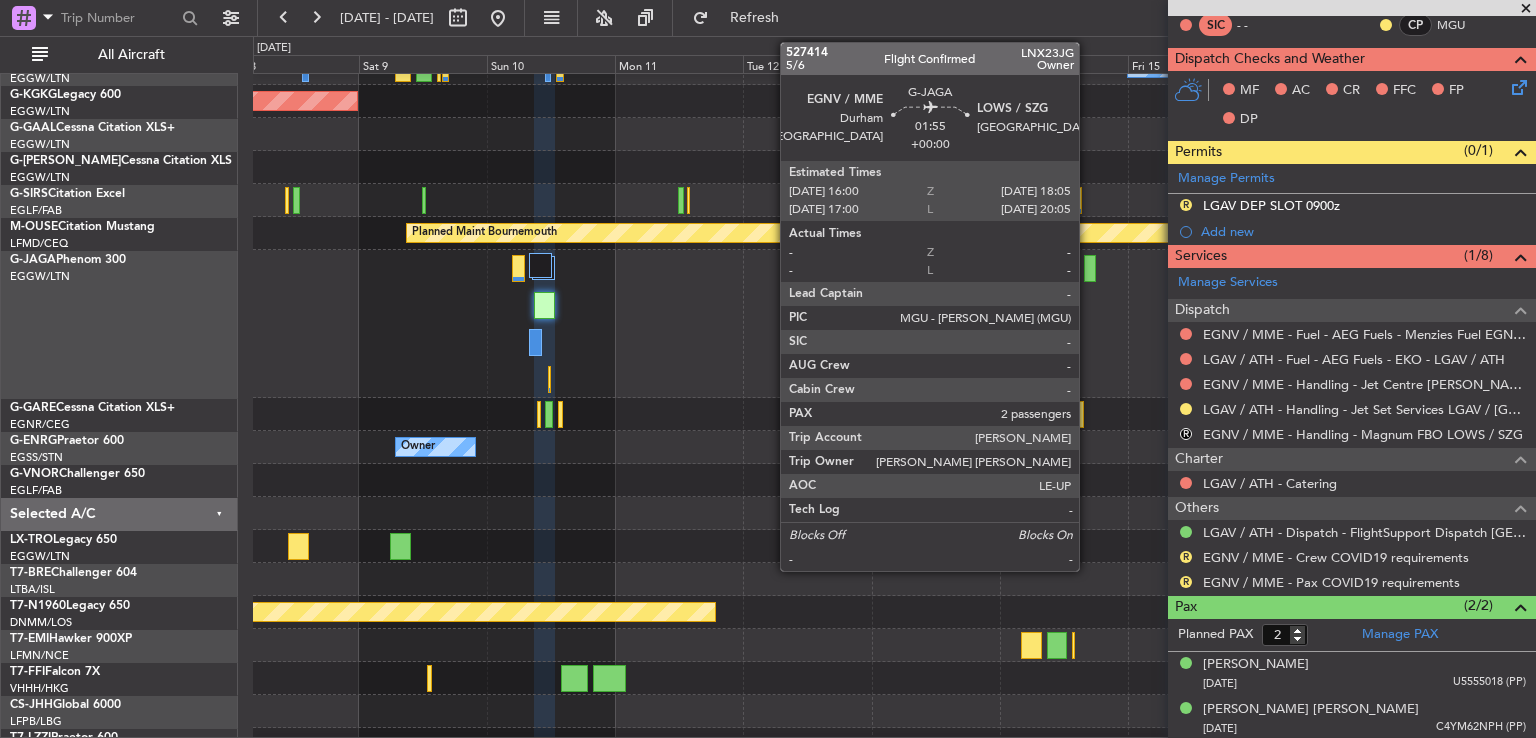 click 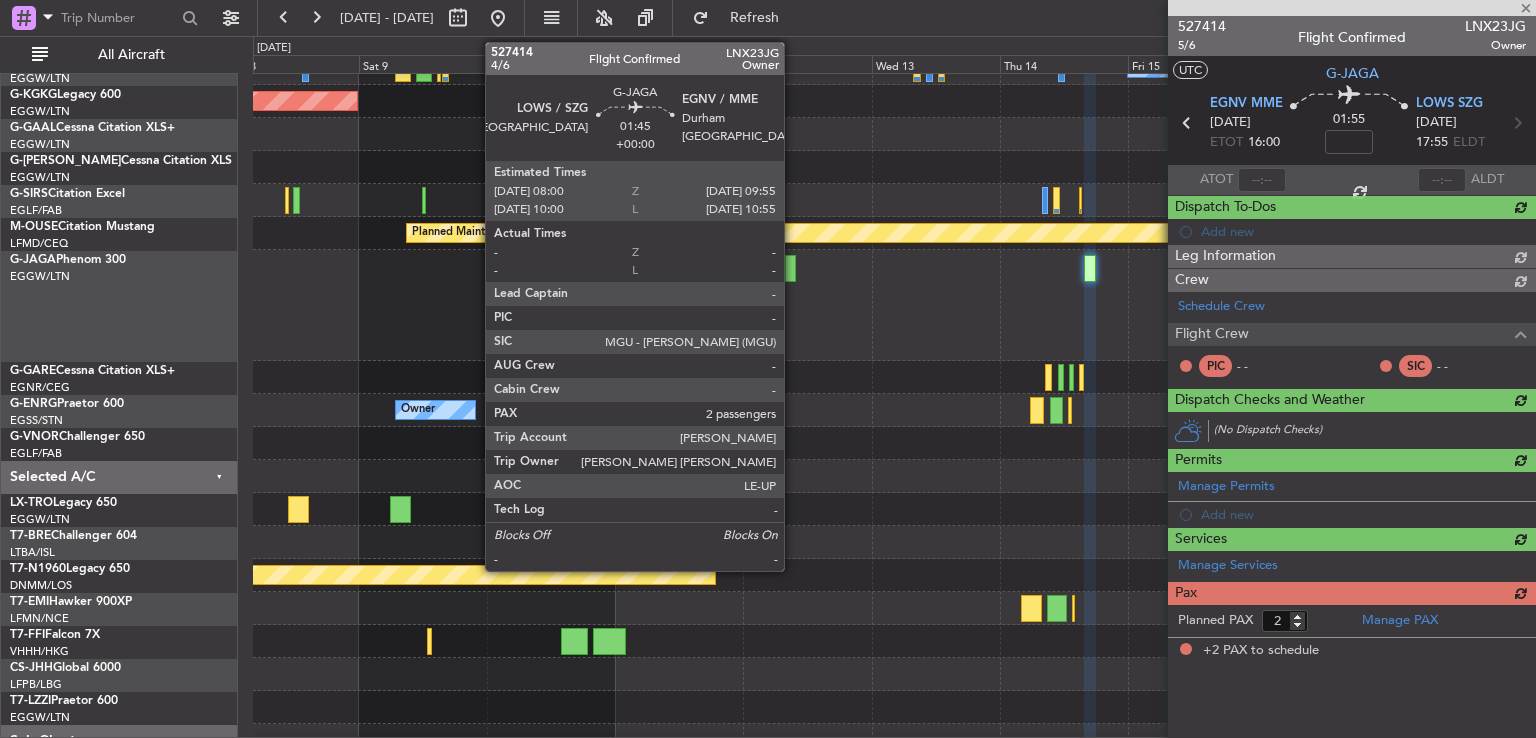 scroll, scrollTop: 0, scrollLeft: 0, axis: both 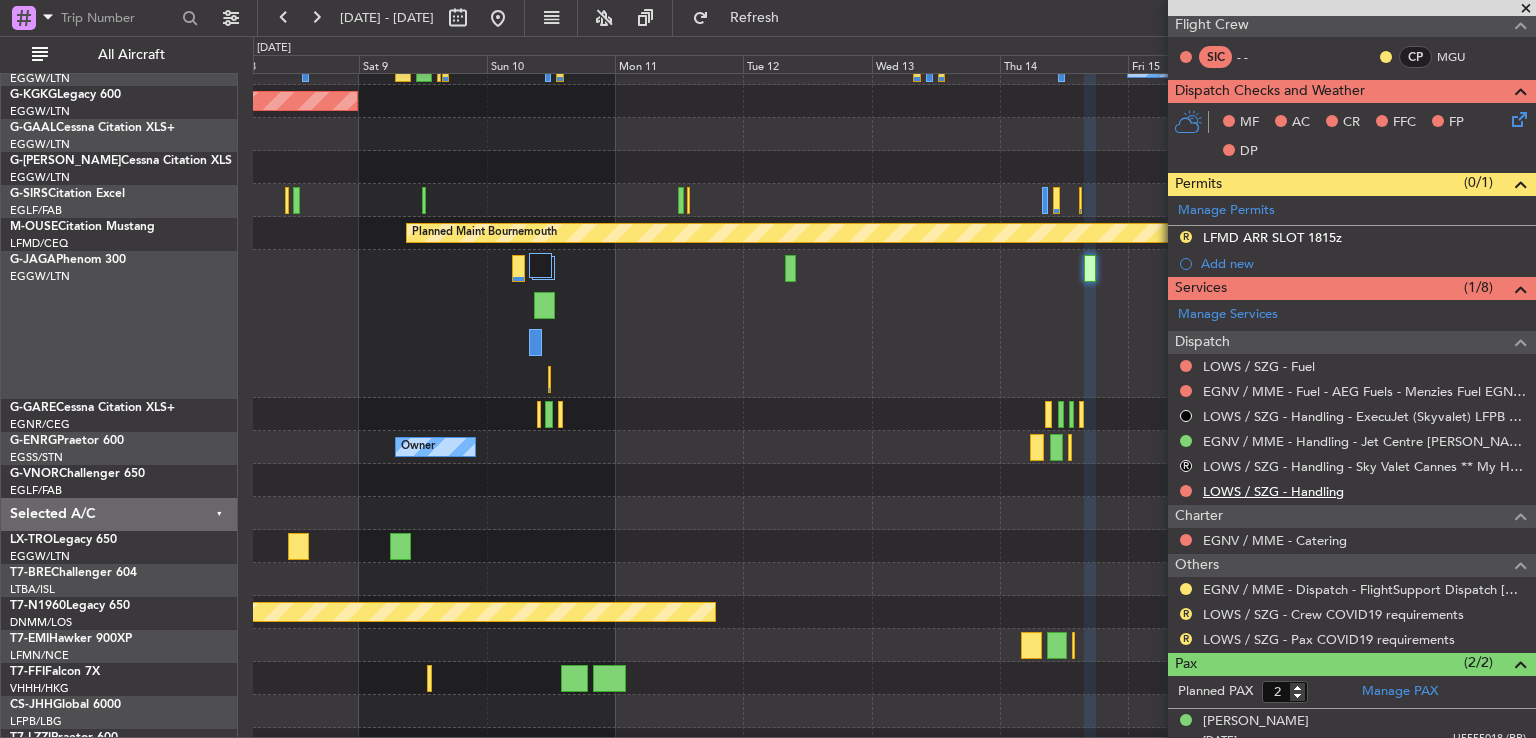 click on "LOWS / SZG - Handling" at bounding box center (1273, 491) 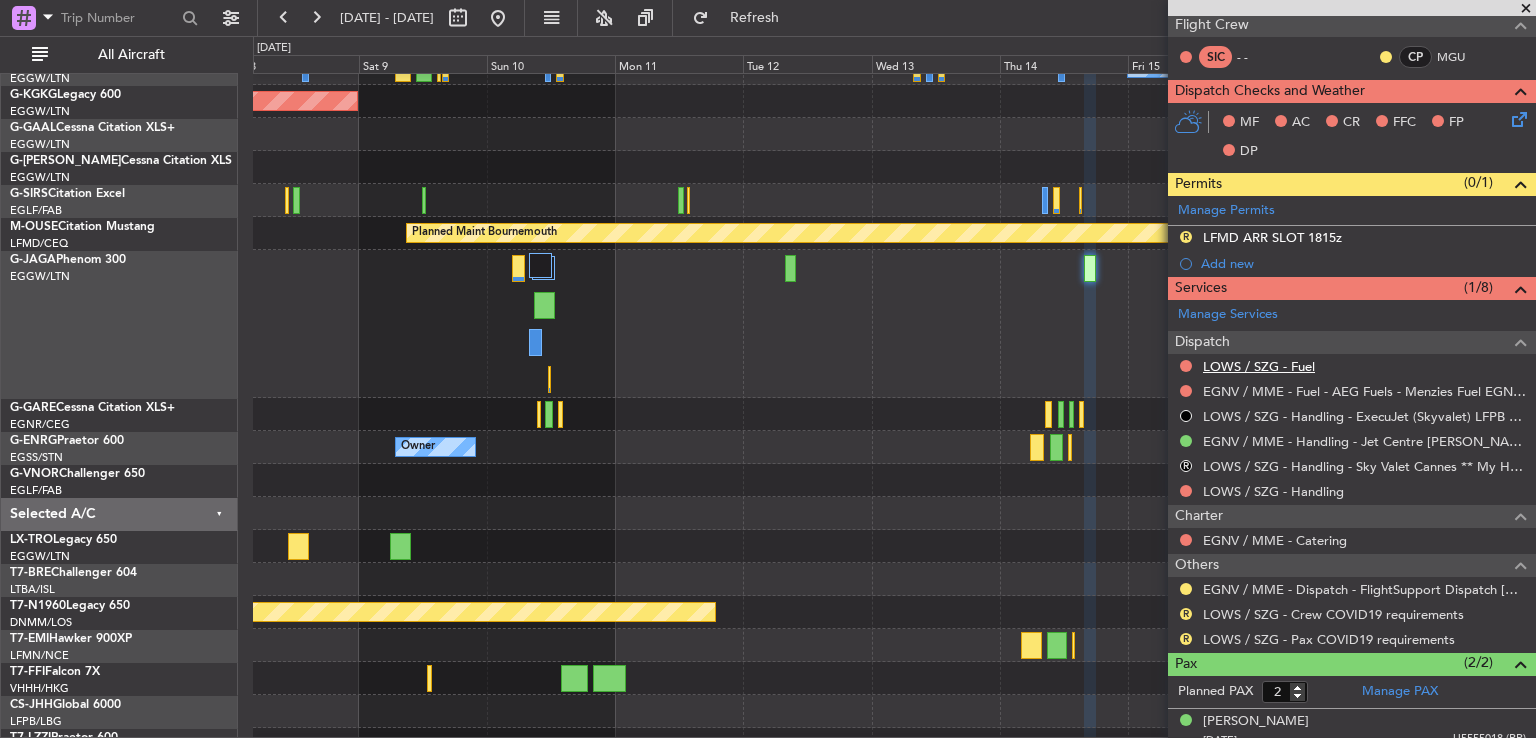 click on "LOWS / SZG - Fuel" at bounding box center (1259, 366) 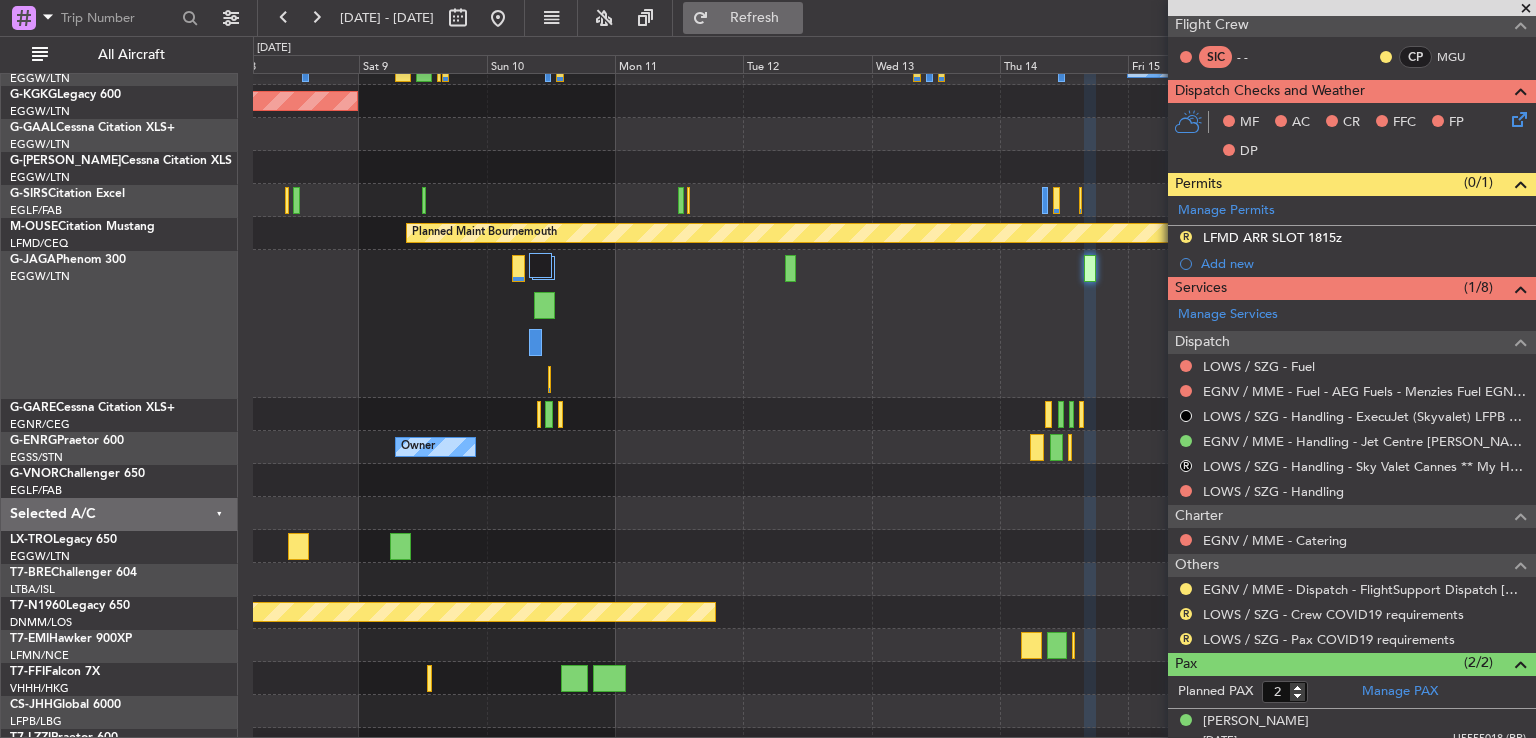 click on "Refresh" 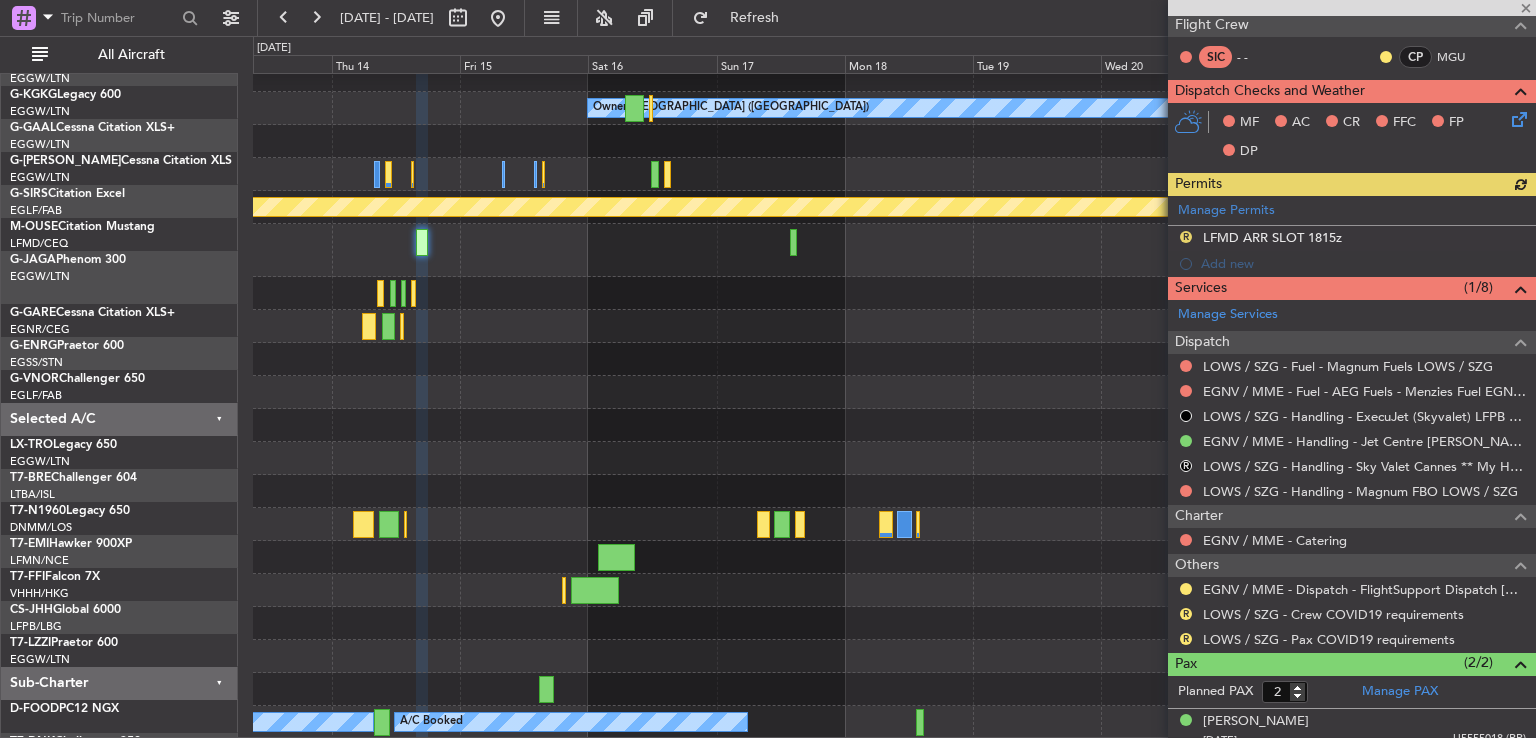 scroll, scrollTop: 180, scrollLeft: 0, axis: vertical 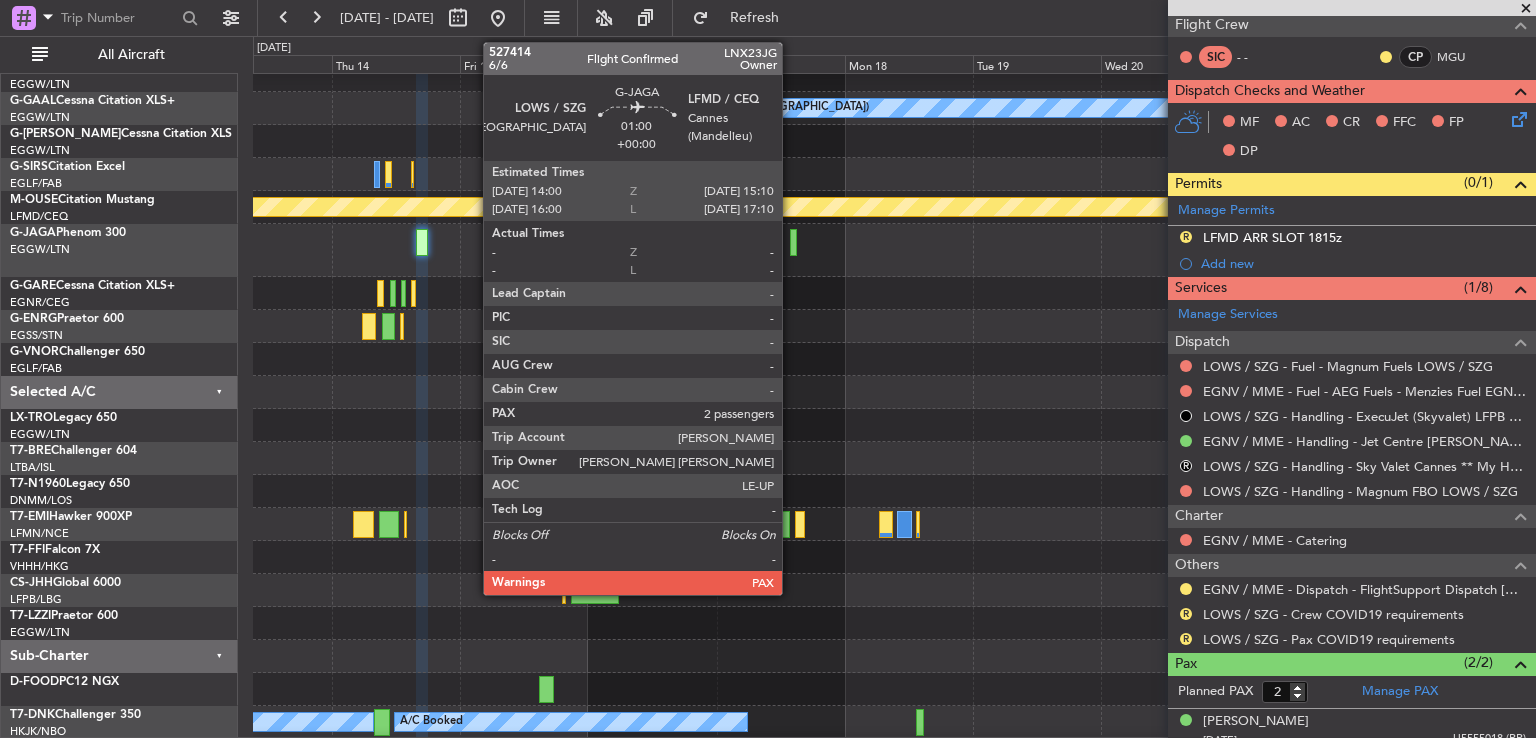 click 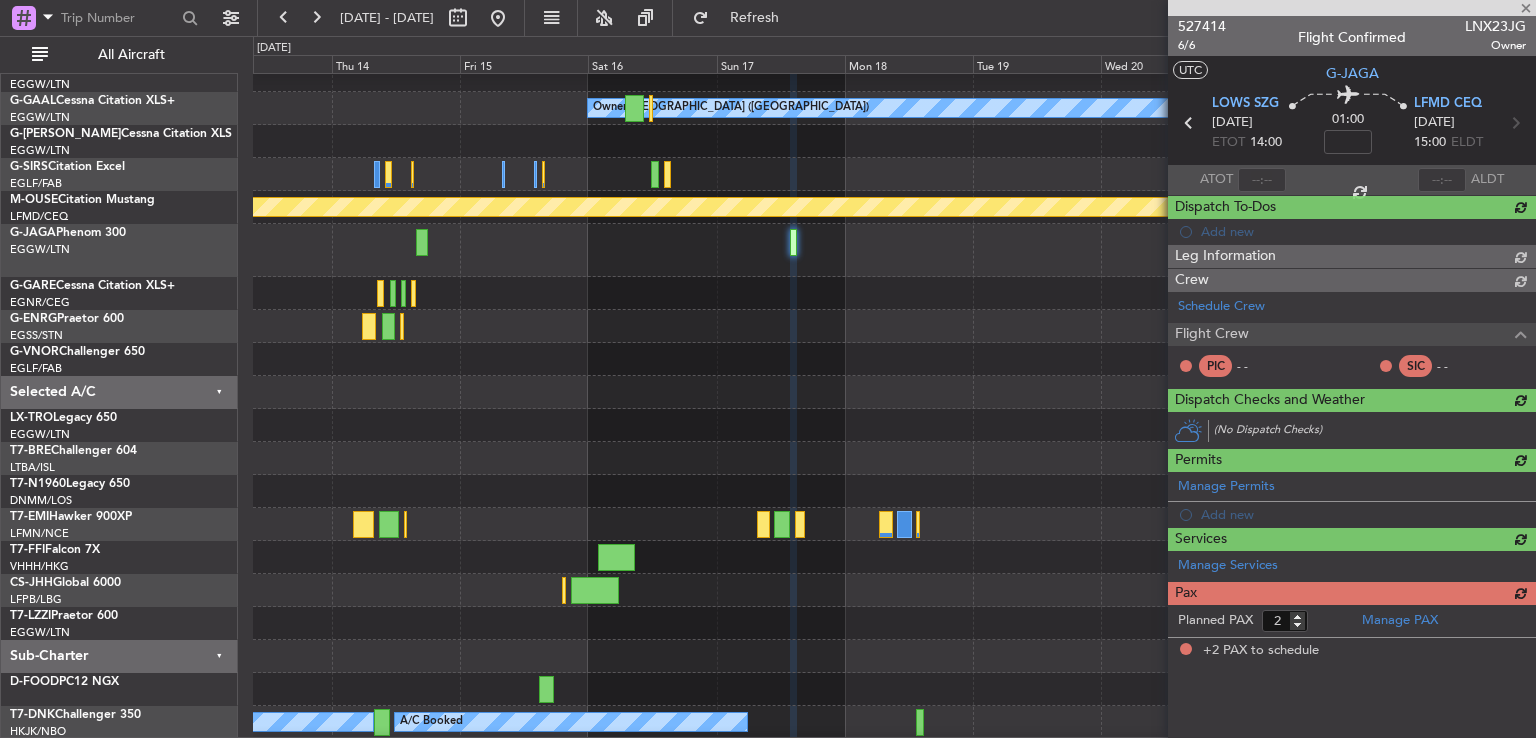 scroll, scrollTop: 0, scrollLeft: 0, axis: both 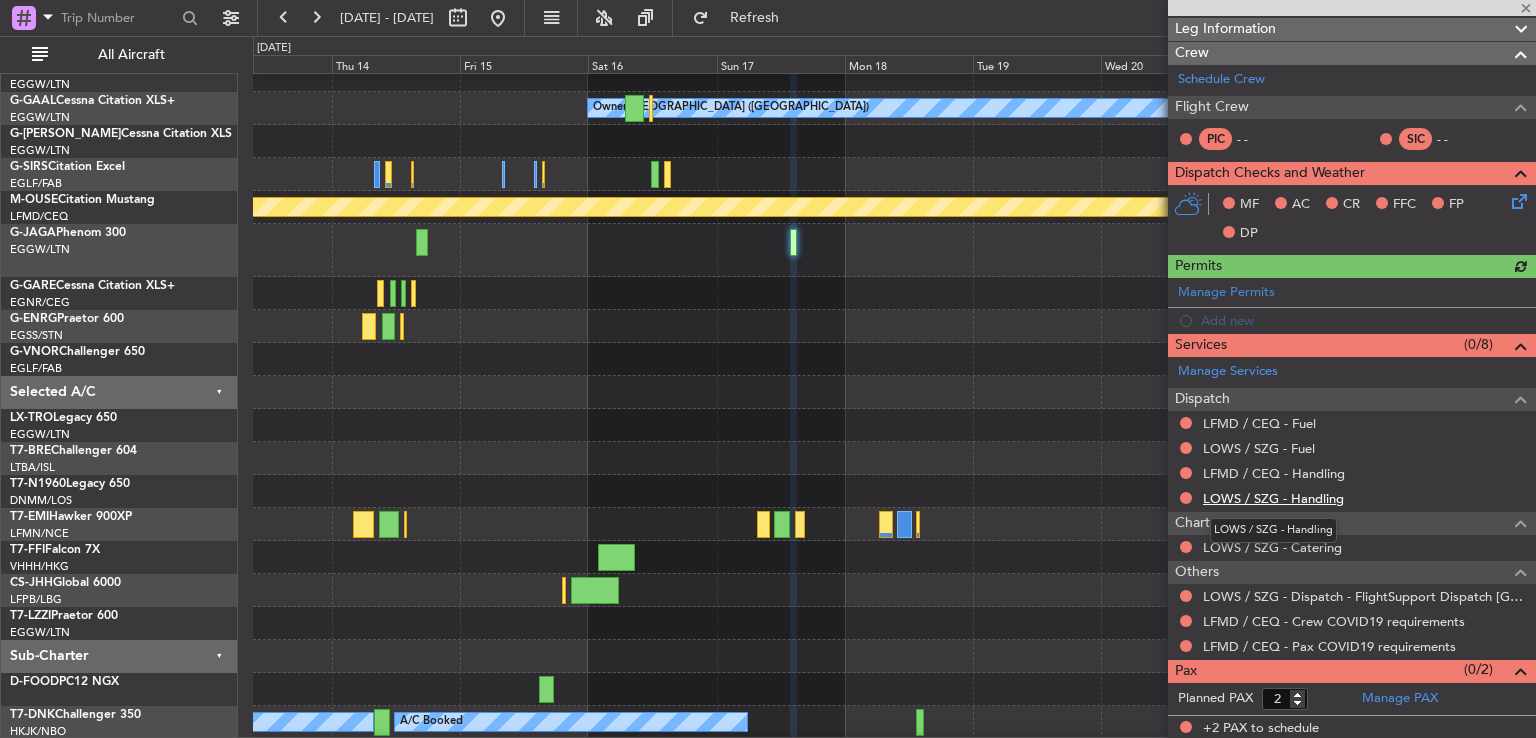 click on "LOWS / SZG - Handling" at bounding box center (1273, 498) 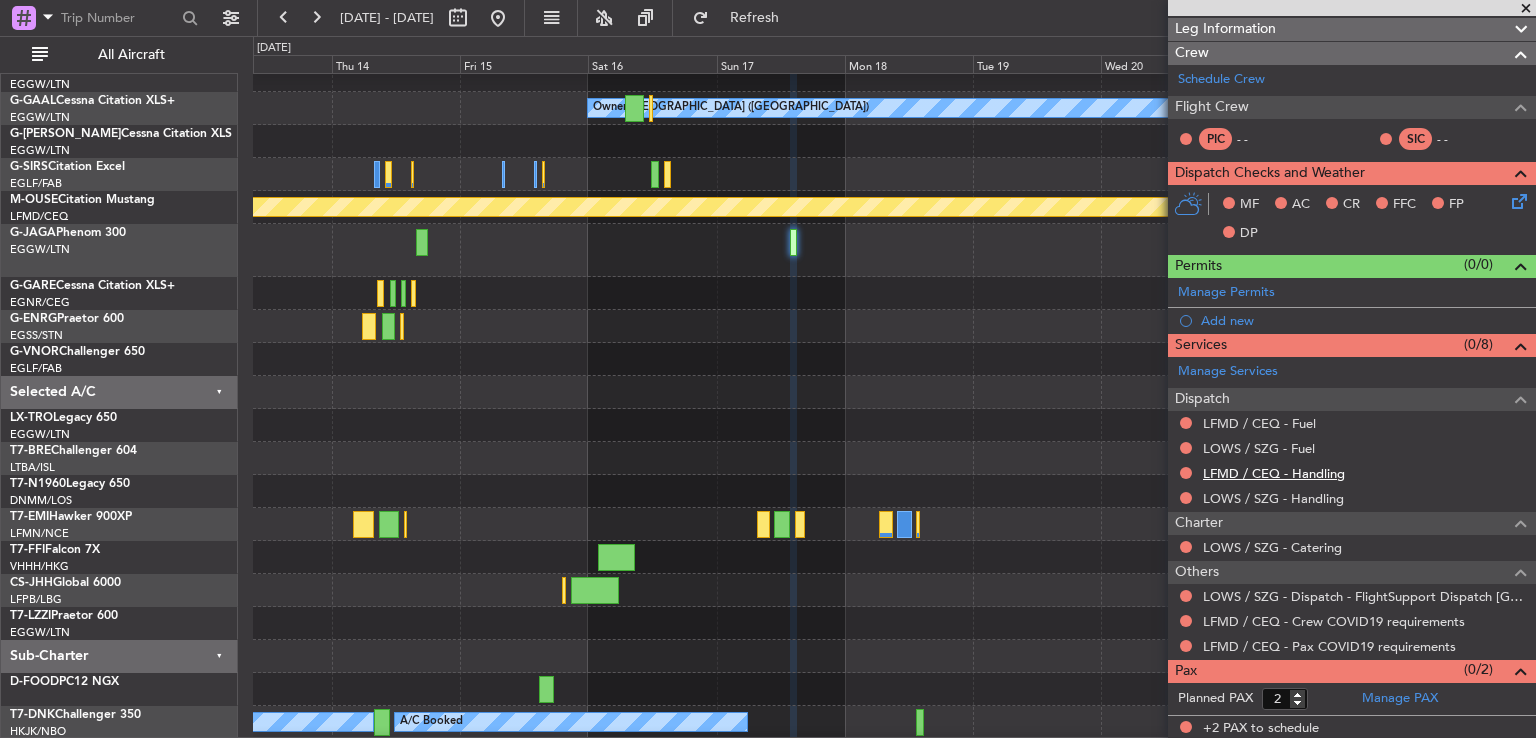 click on "LFMD / CEQ - Handling" at bounding box center (1274, 473) 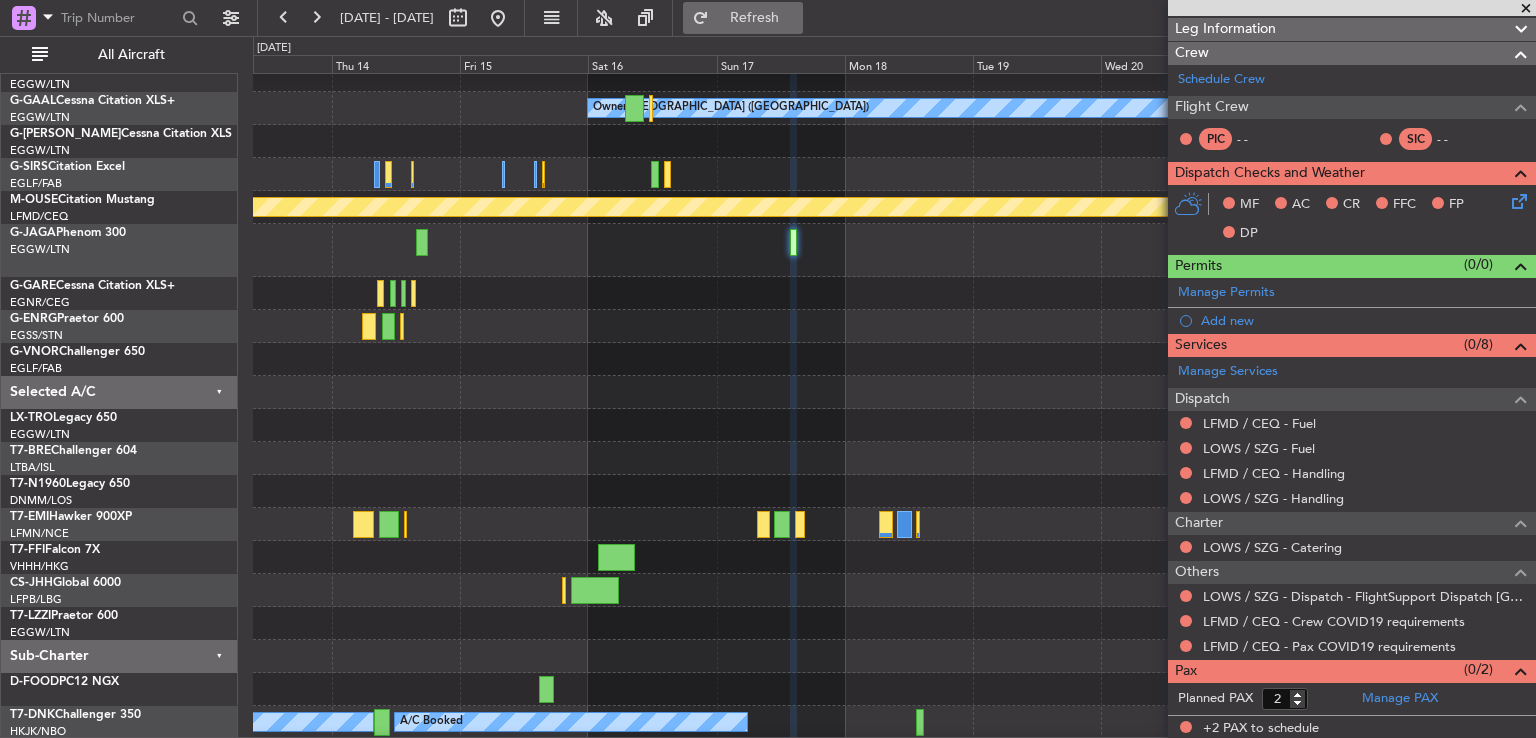 click on "Refresh" 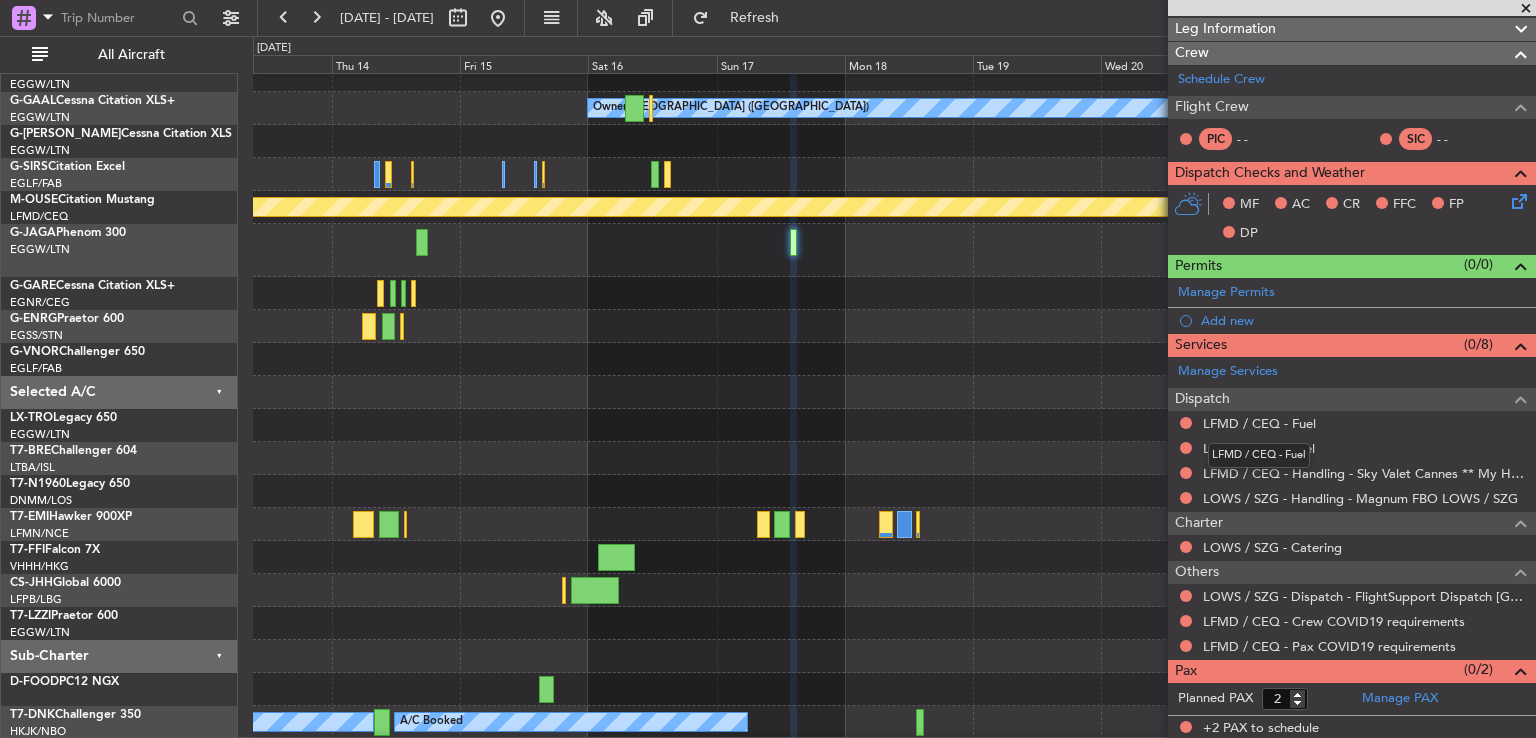 click on "LFMD / CEQ - Fuel" at bounding box center [1259, 455] 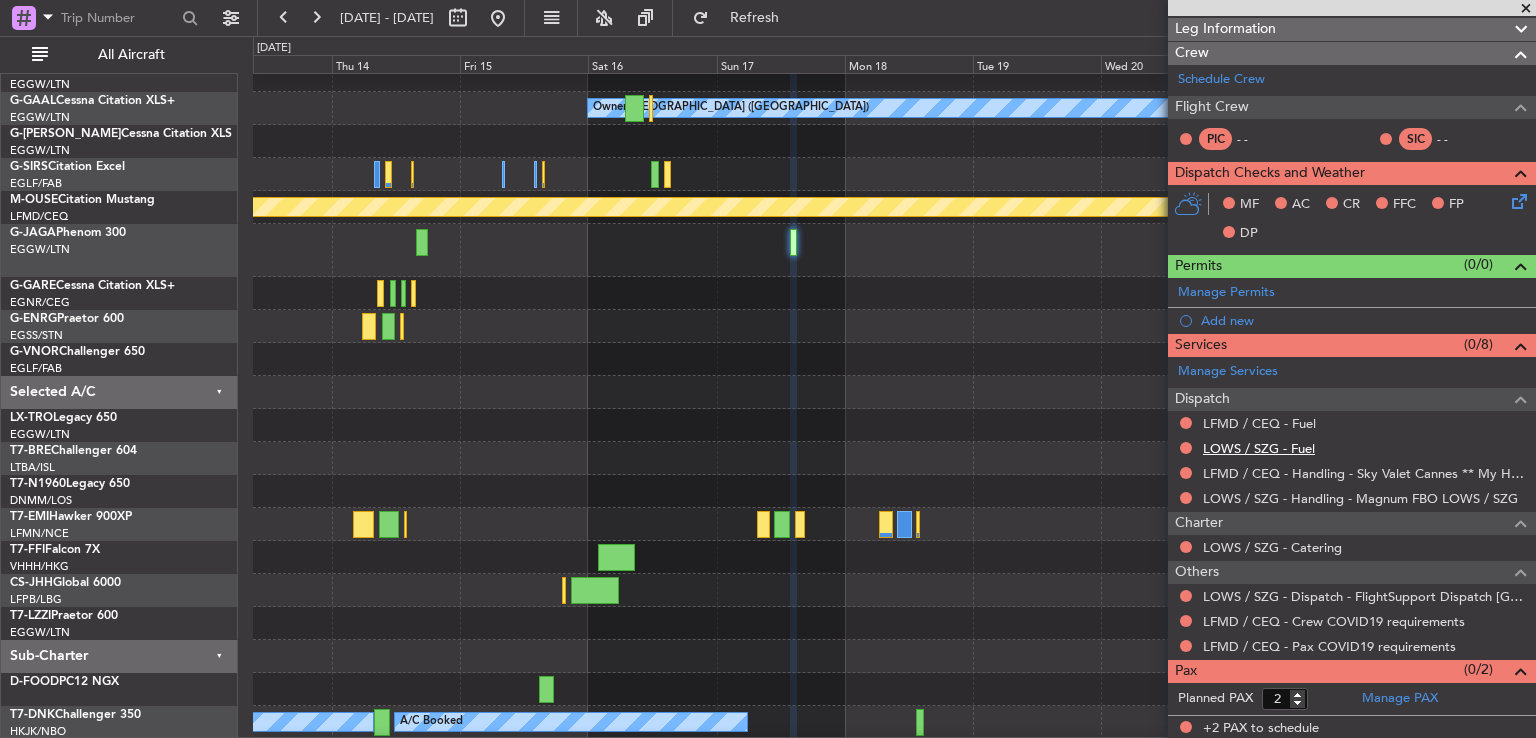 click on "LOWS / SZG - Fuel" at bounding box center (1259, 448) 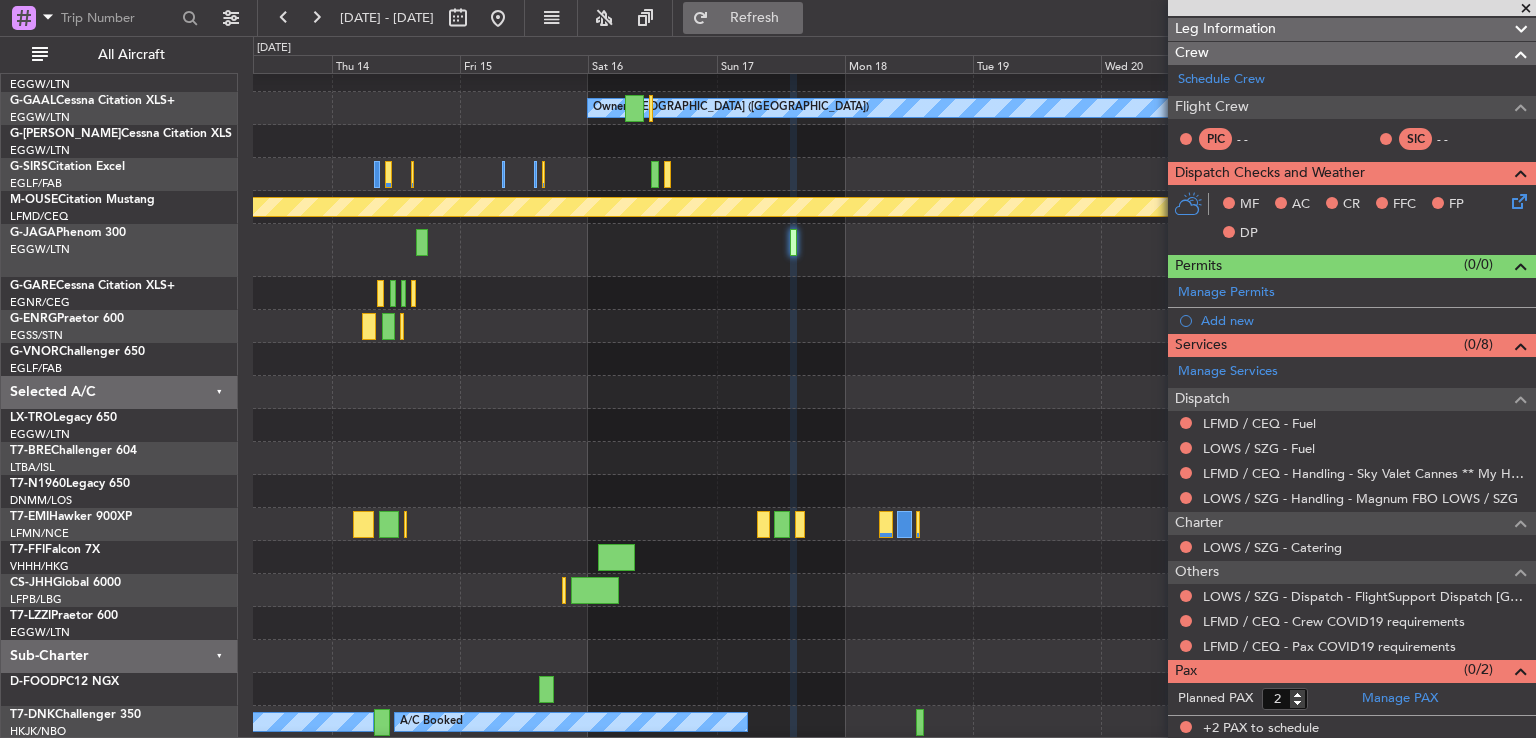 click on "Refresh" 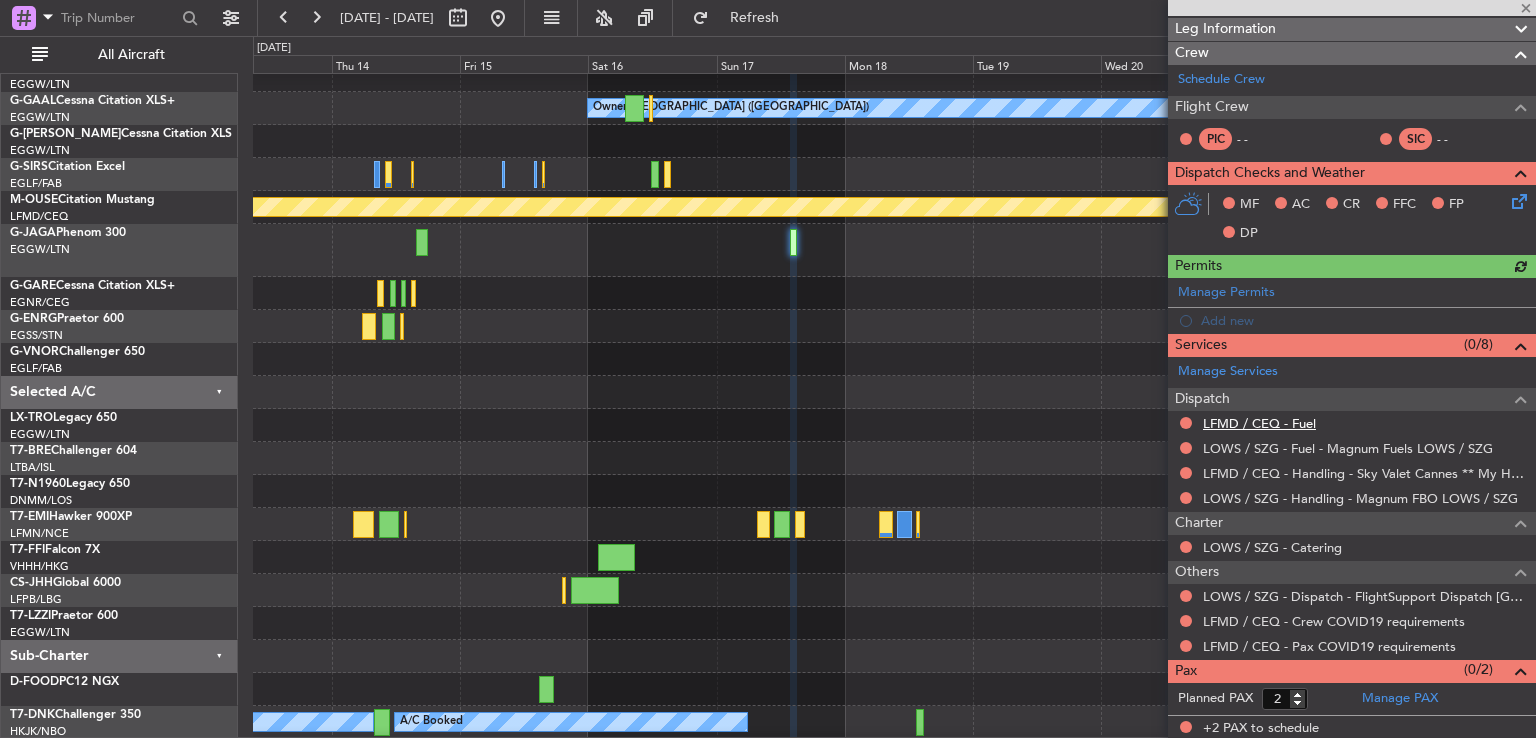 click on "LFMD / CEQ - Fuel" at bounding box center [1259, 423] 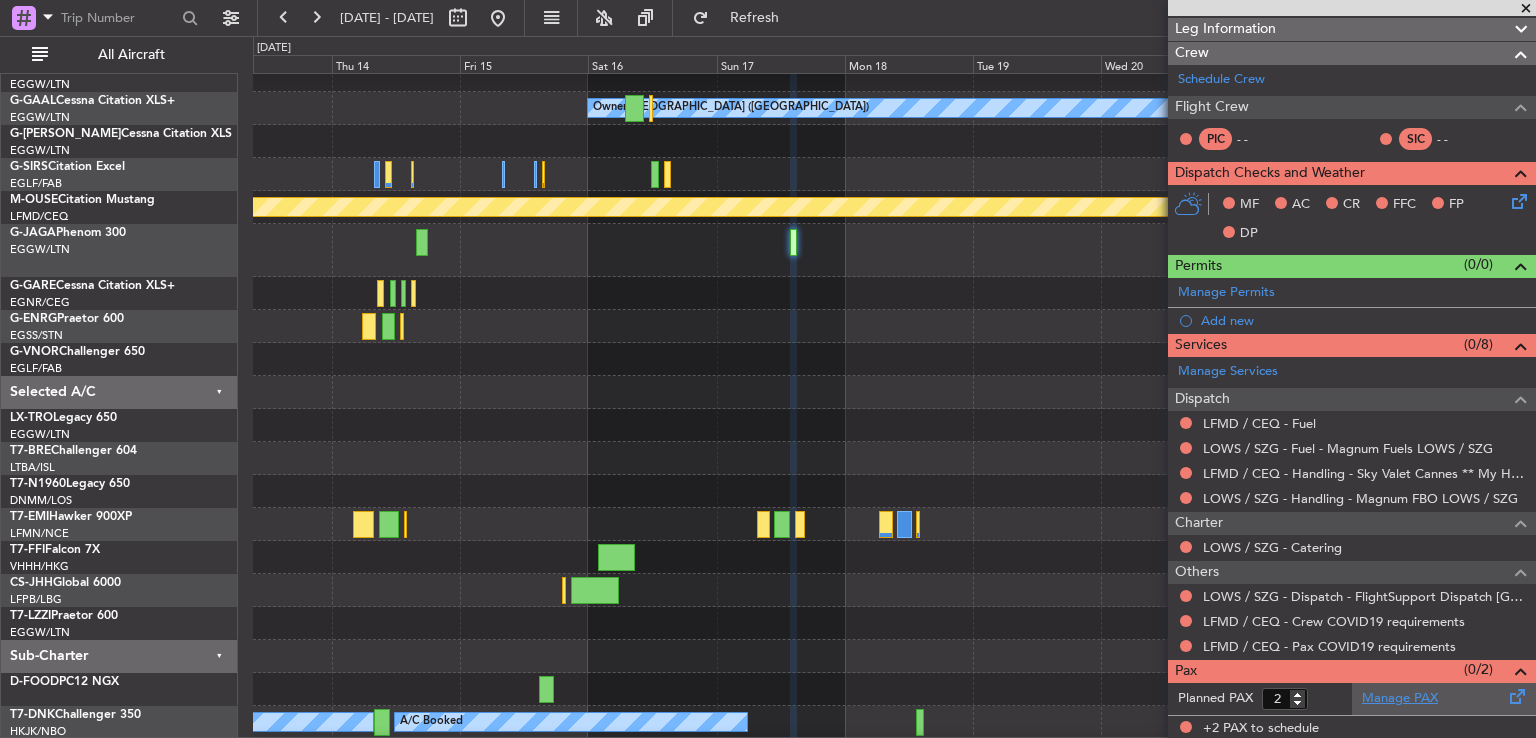 click on "Manage PAX" 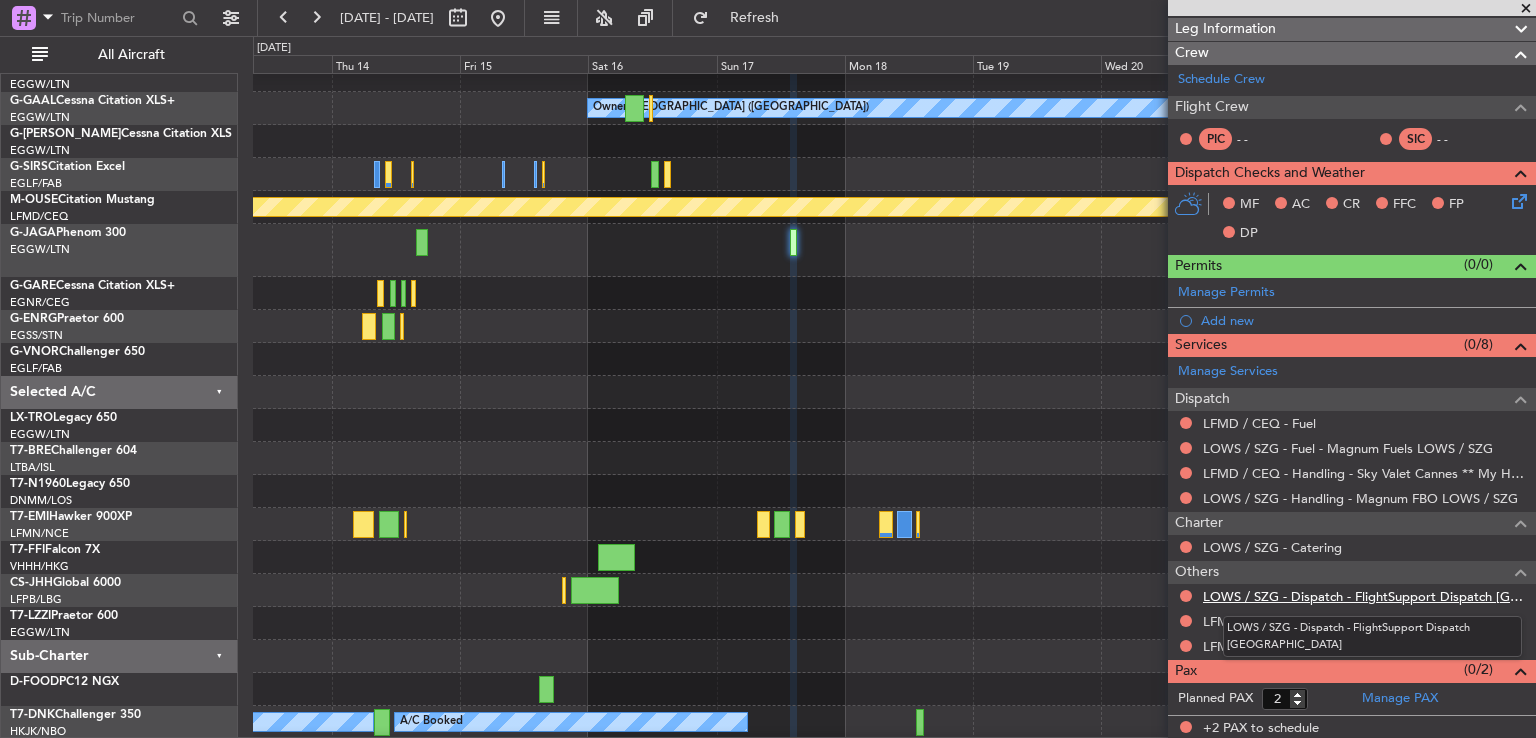 click on "LOWS / SZG - Dispatch - FlightSupport Dispatch [GEOGRAPHIC_DATA]" at bounding box center [1364, 596] 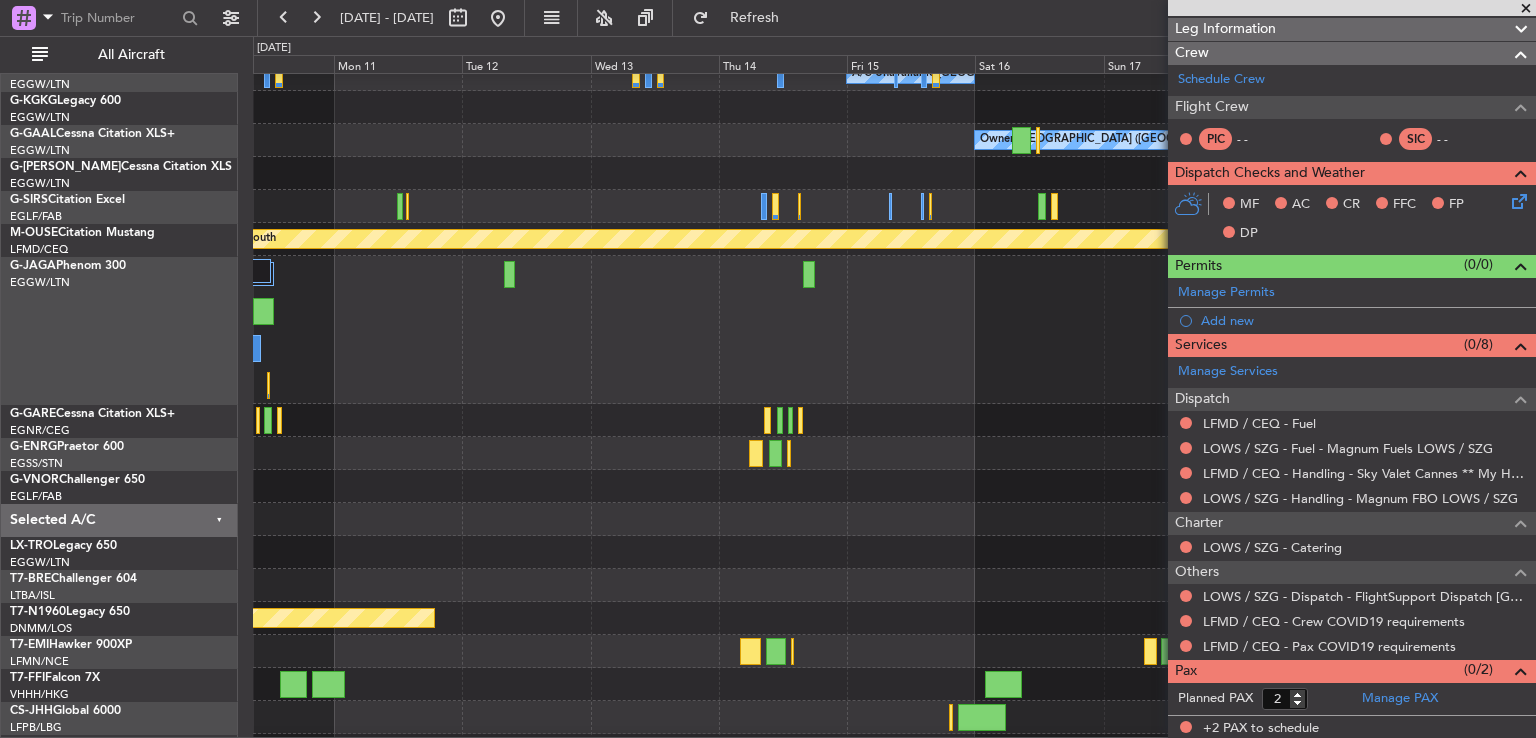 scroll, scrollTop: 148, scrollLeft: 0, axis: vertical 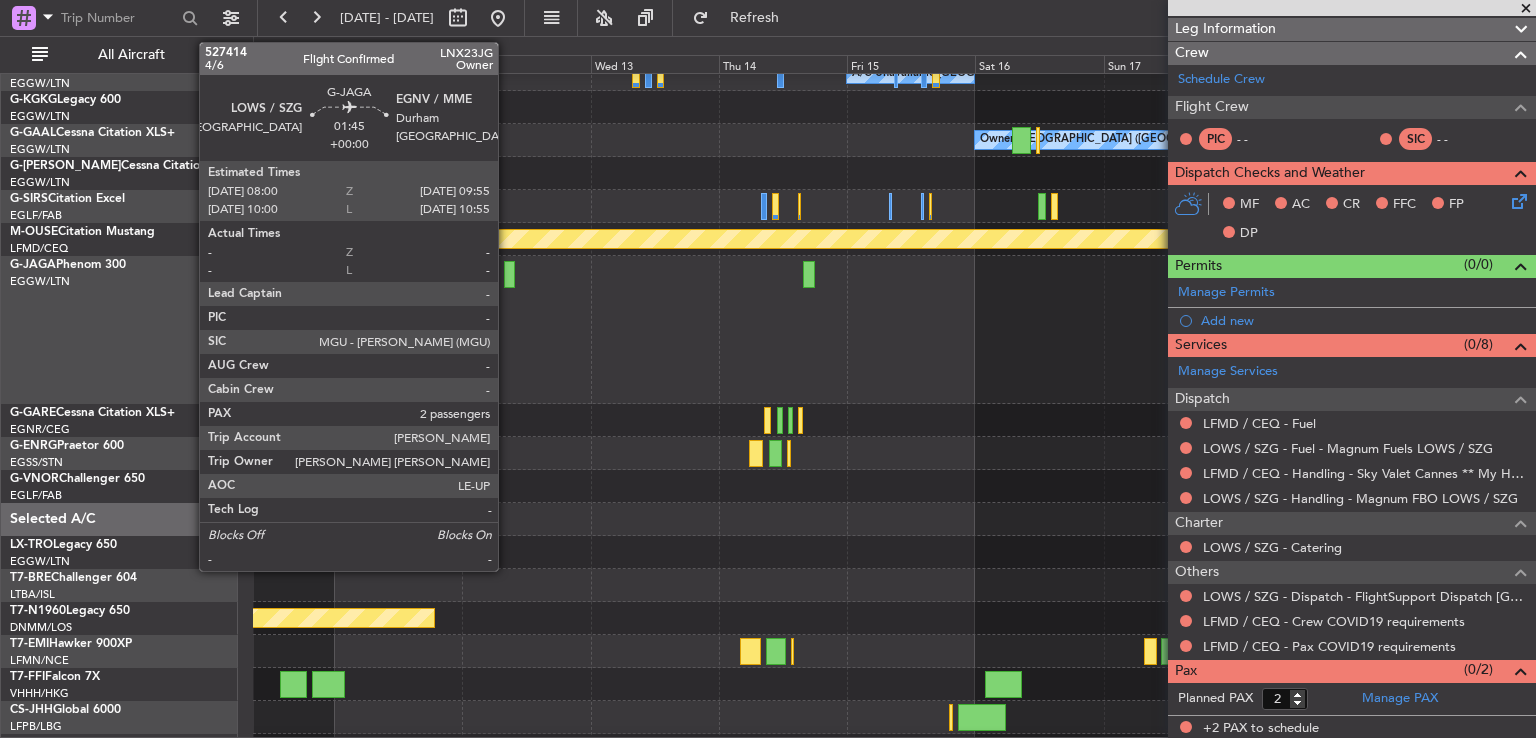 click 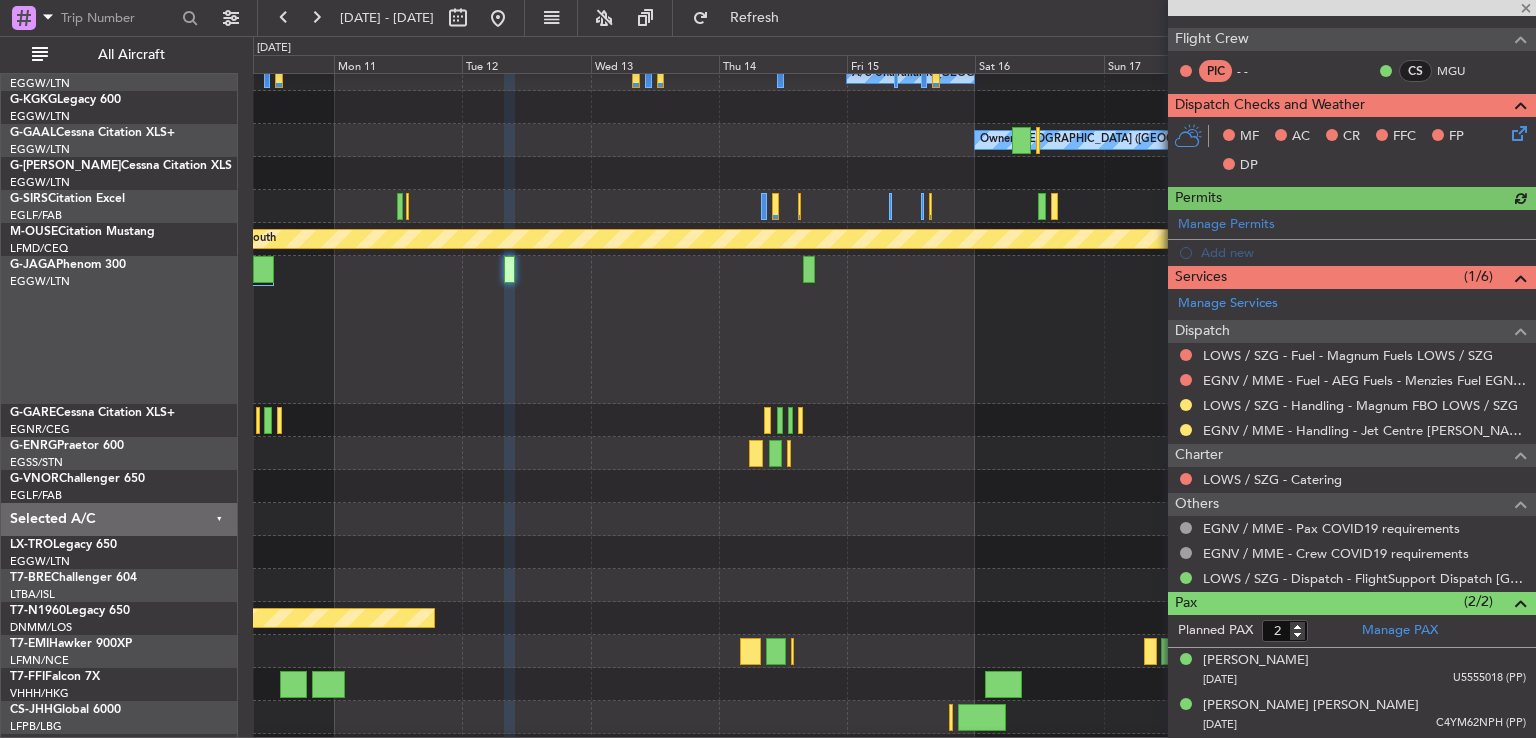 scroll, scrollTop: 0, scrollLeft: 0, axis: both 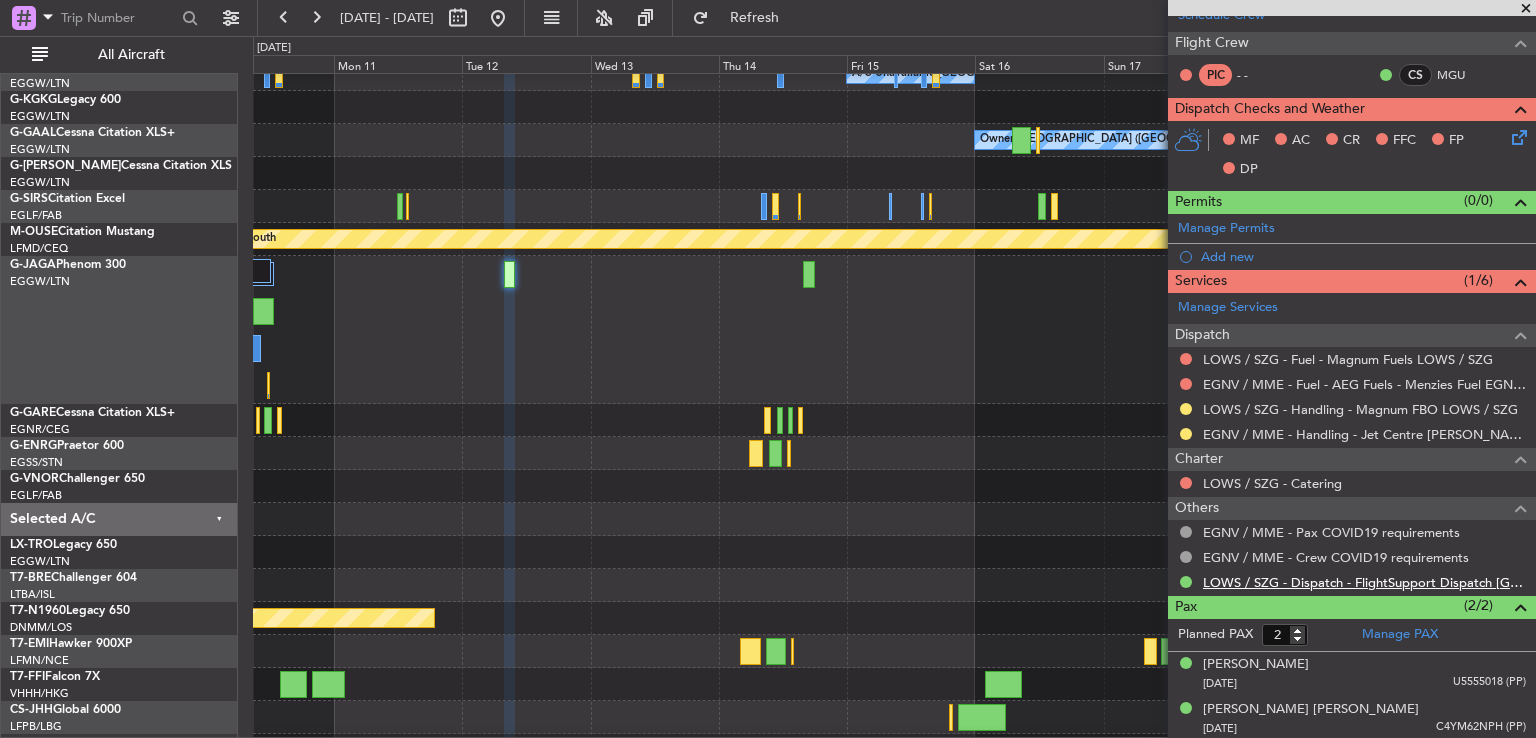 click on "LOWS / SZG - Dispatch - FlightSupport Dispatch [GEOGRAPHIC_DATA]" at bounding box center (1364, 582) 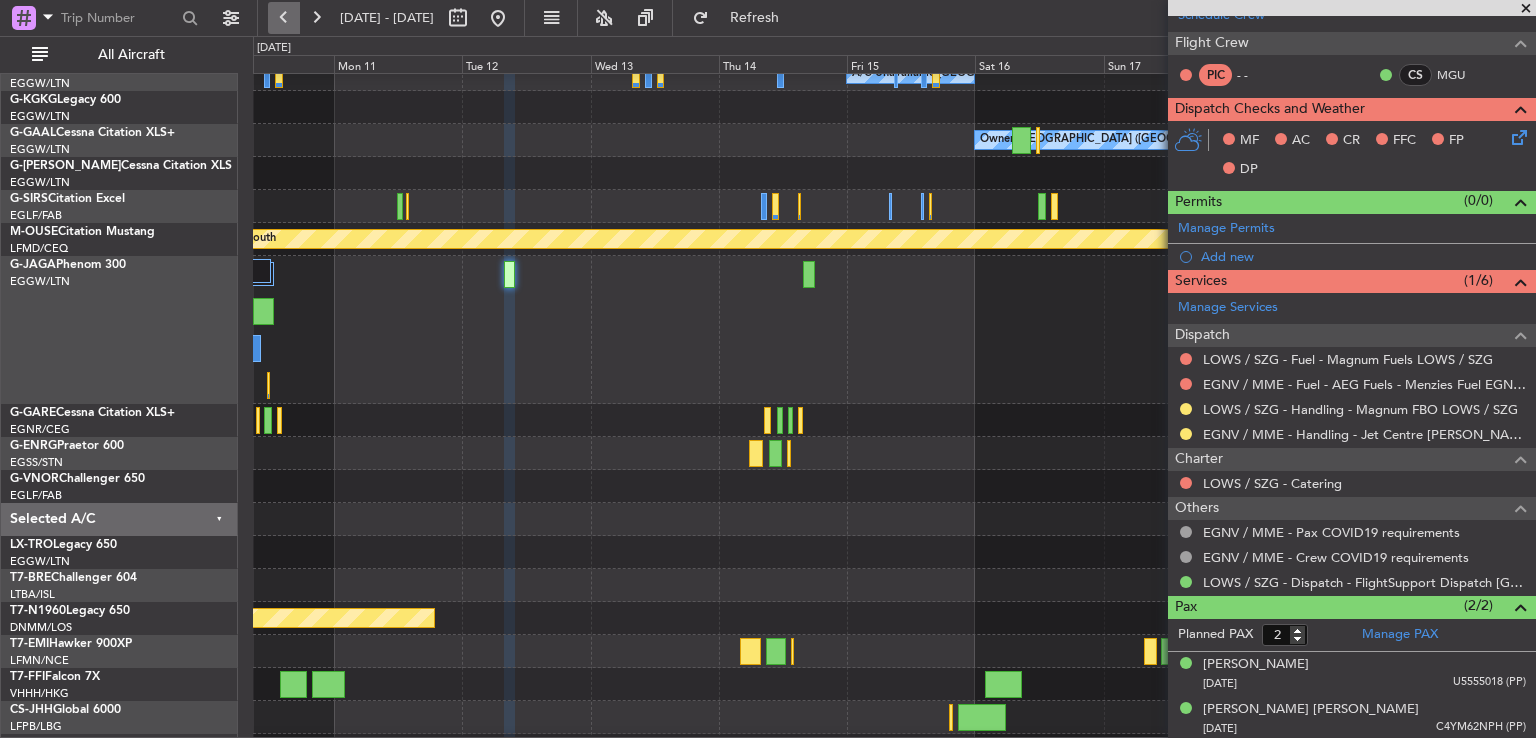 click at bounding box center (284, 18) 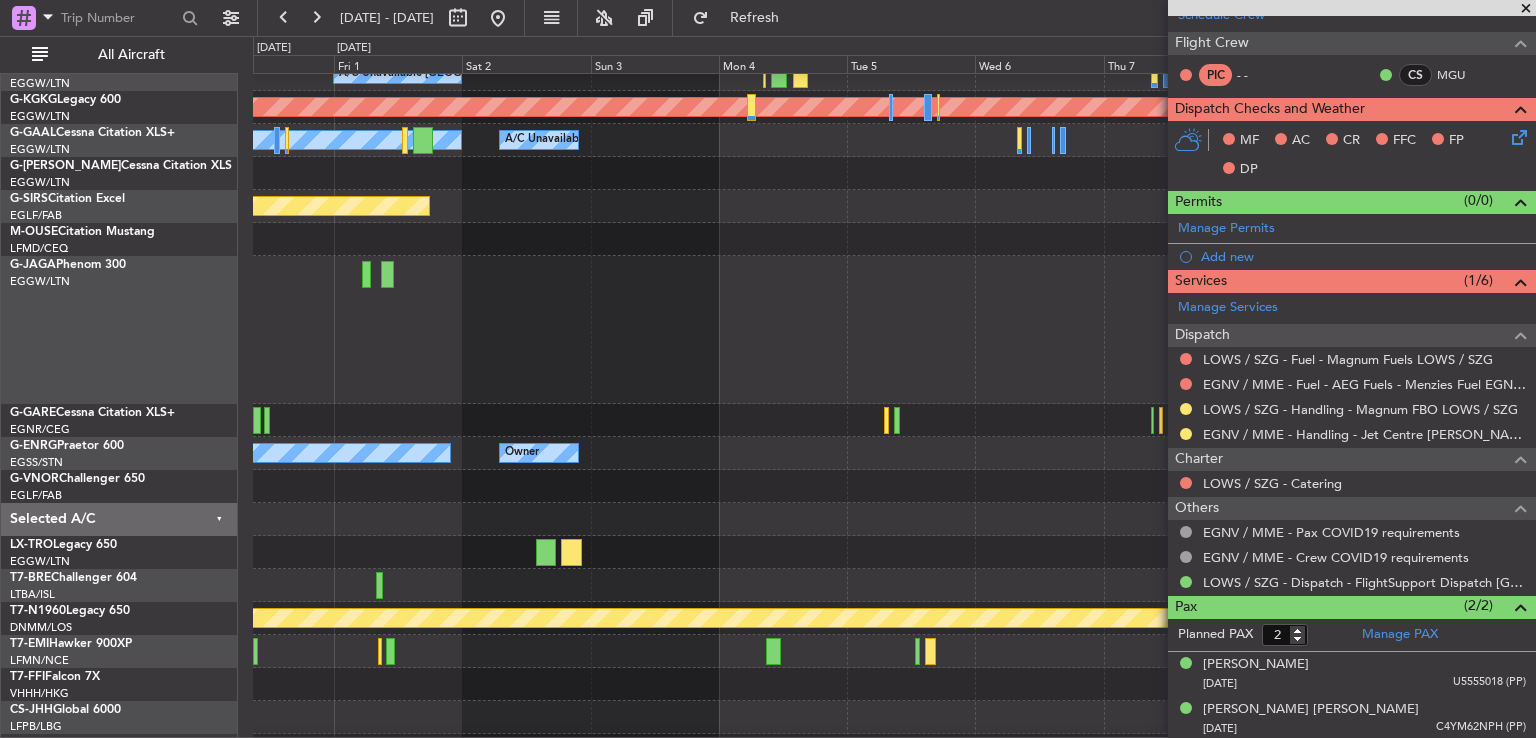 click at bounding box center (1526, 9) 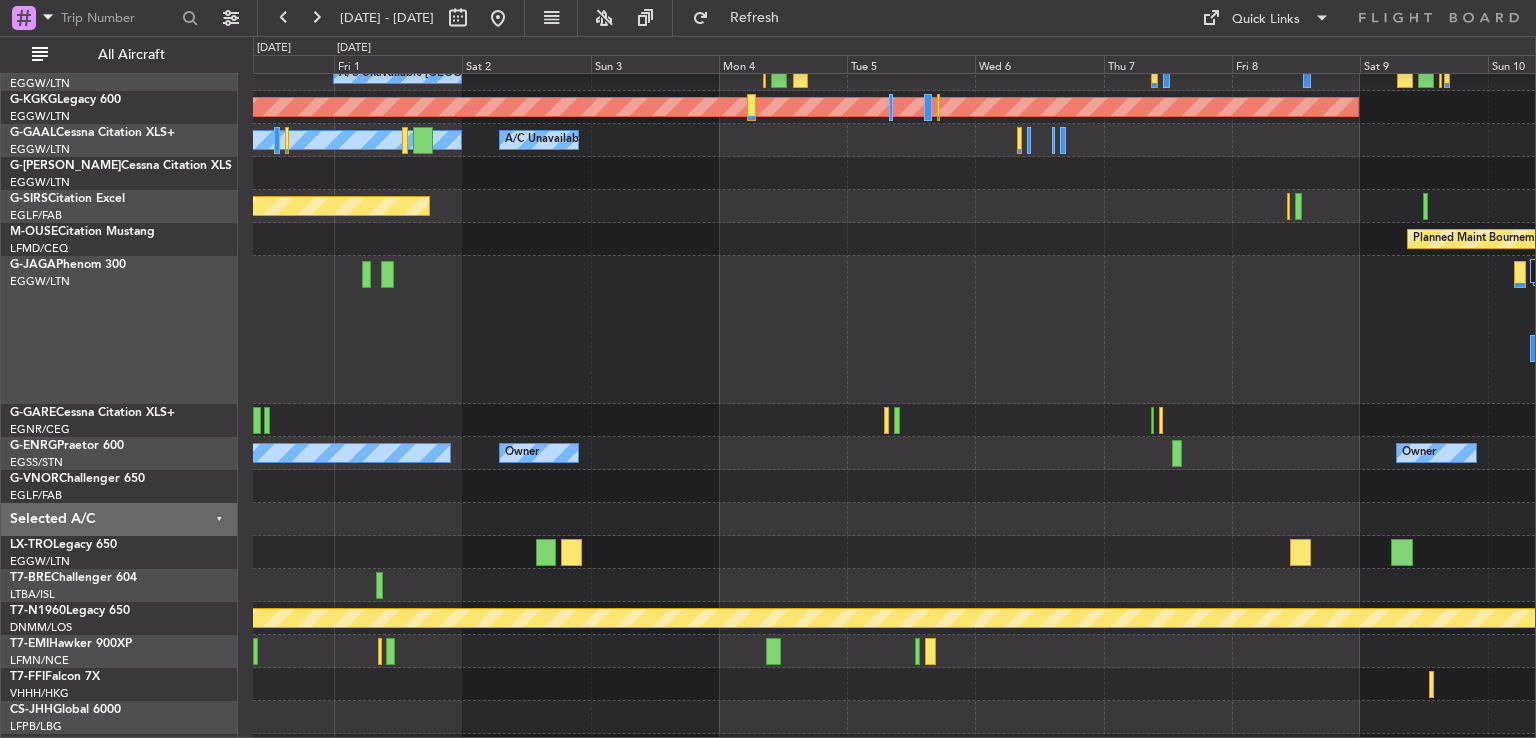 type on "0" 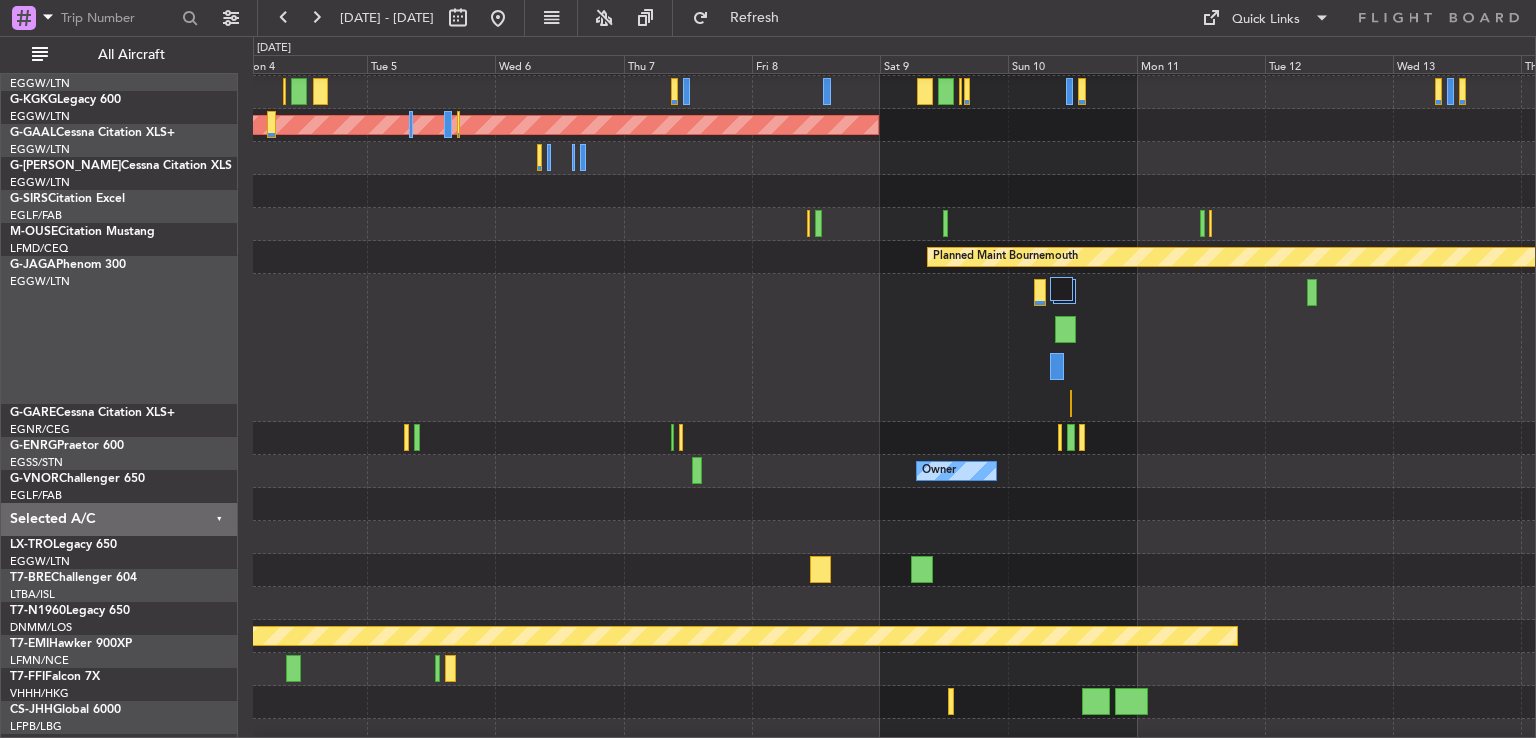 scroll, scrollTop: 131, scrollLeft: 0, axis: vertical 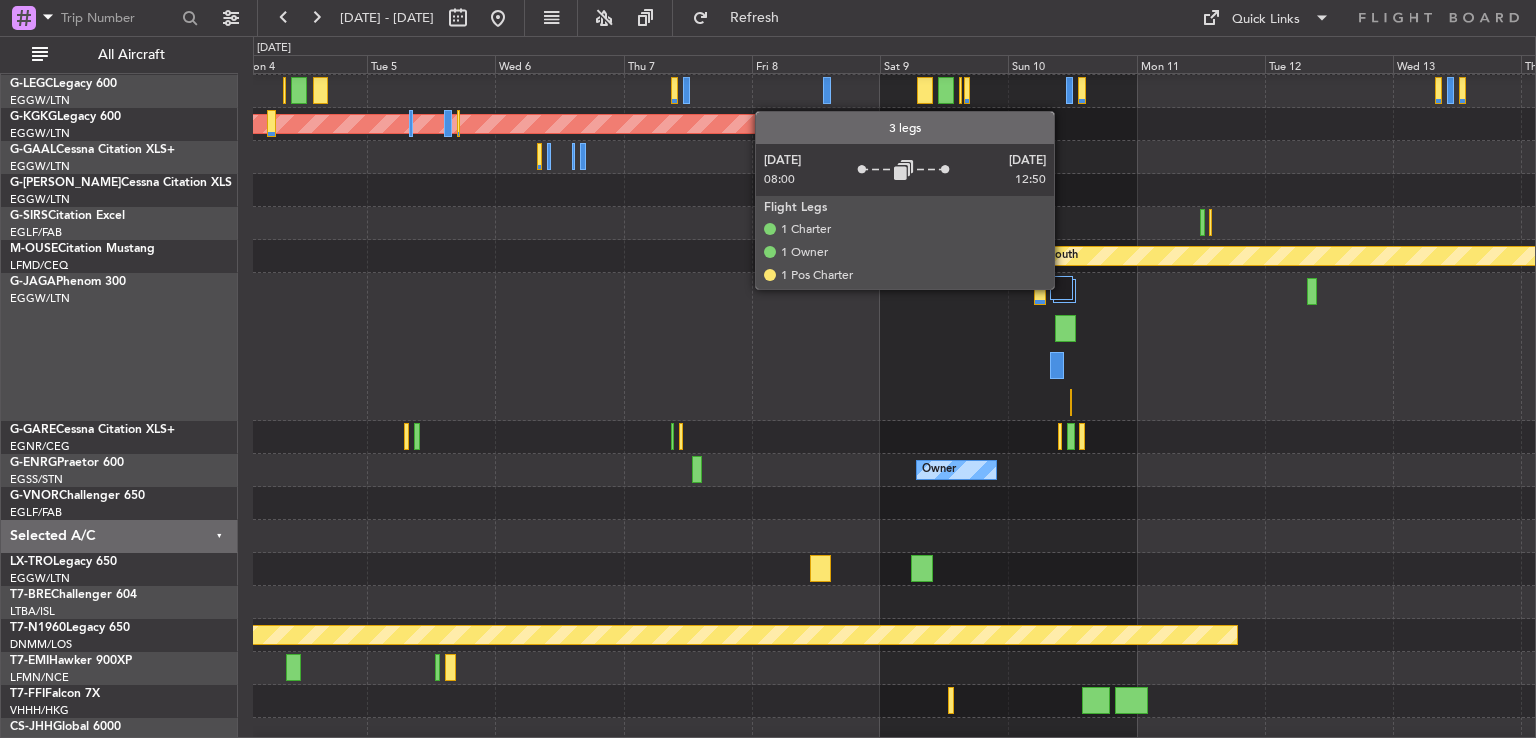 click 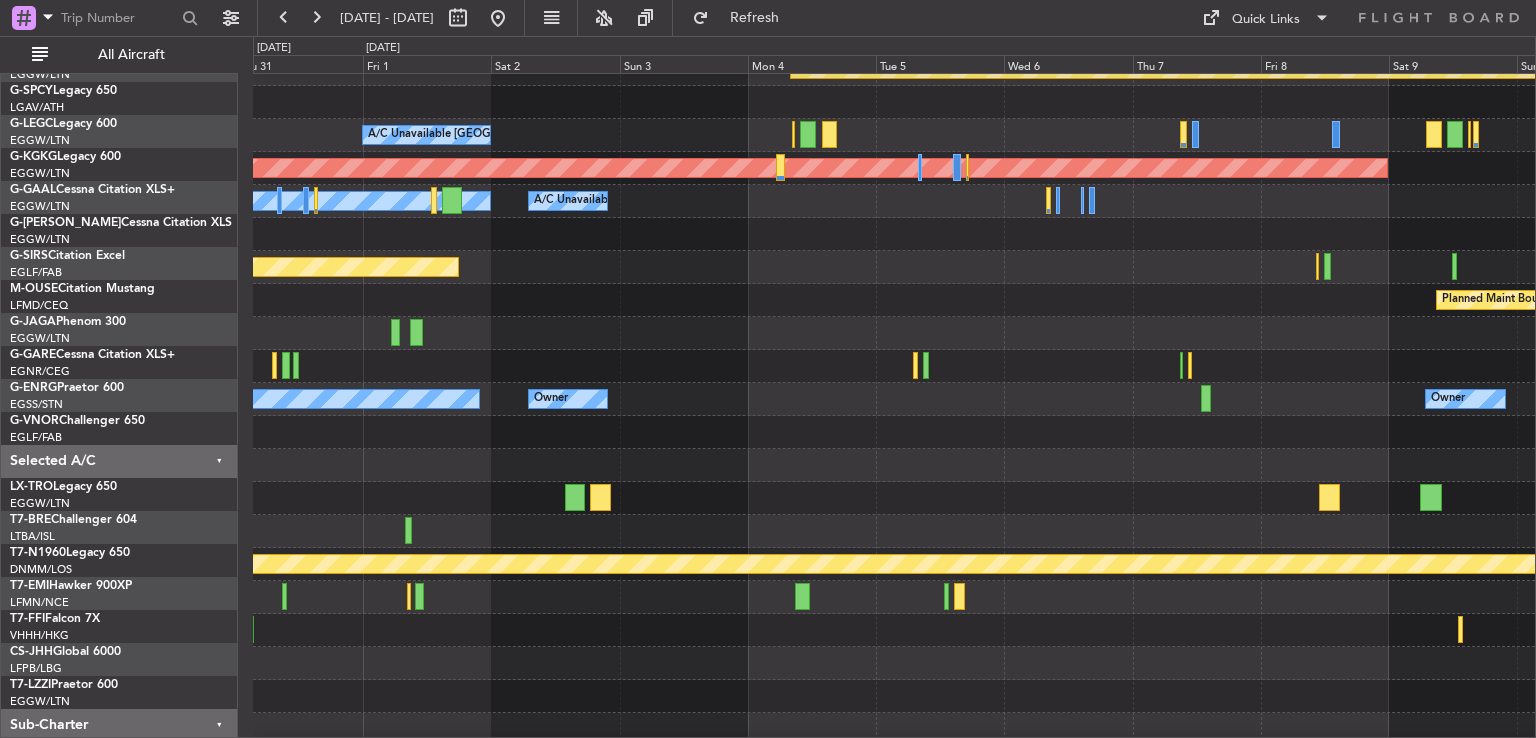 scroll, scrollTop: 71, scrollLeft: 0, axis: vertical 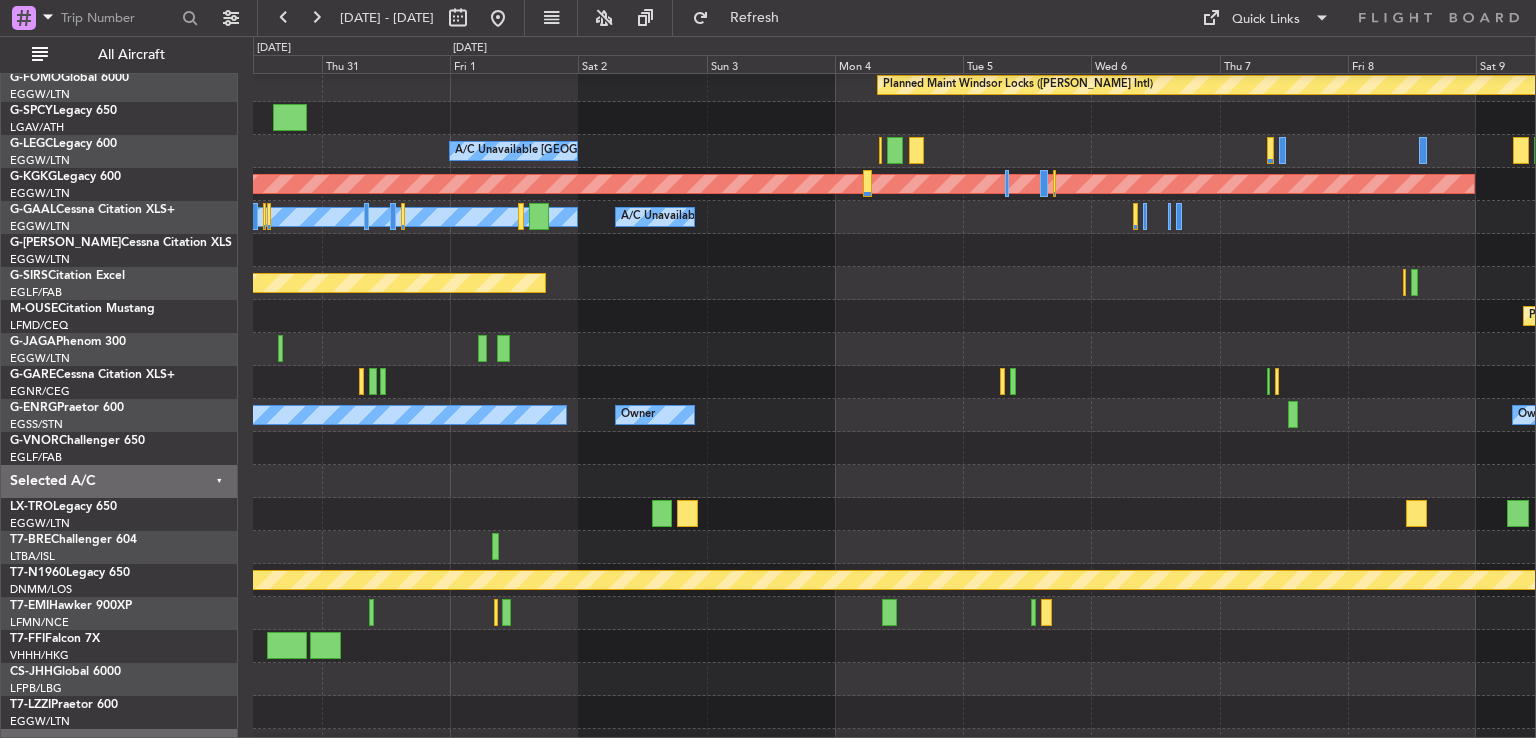 click 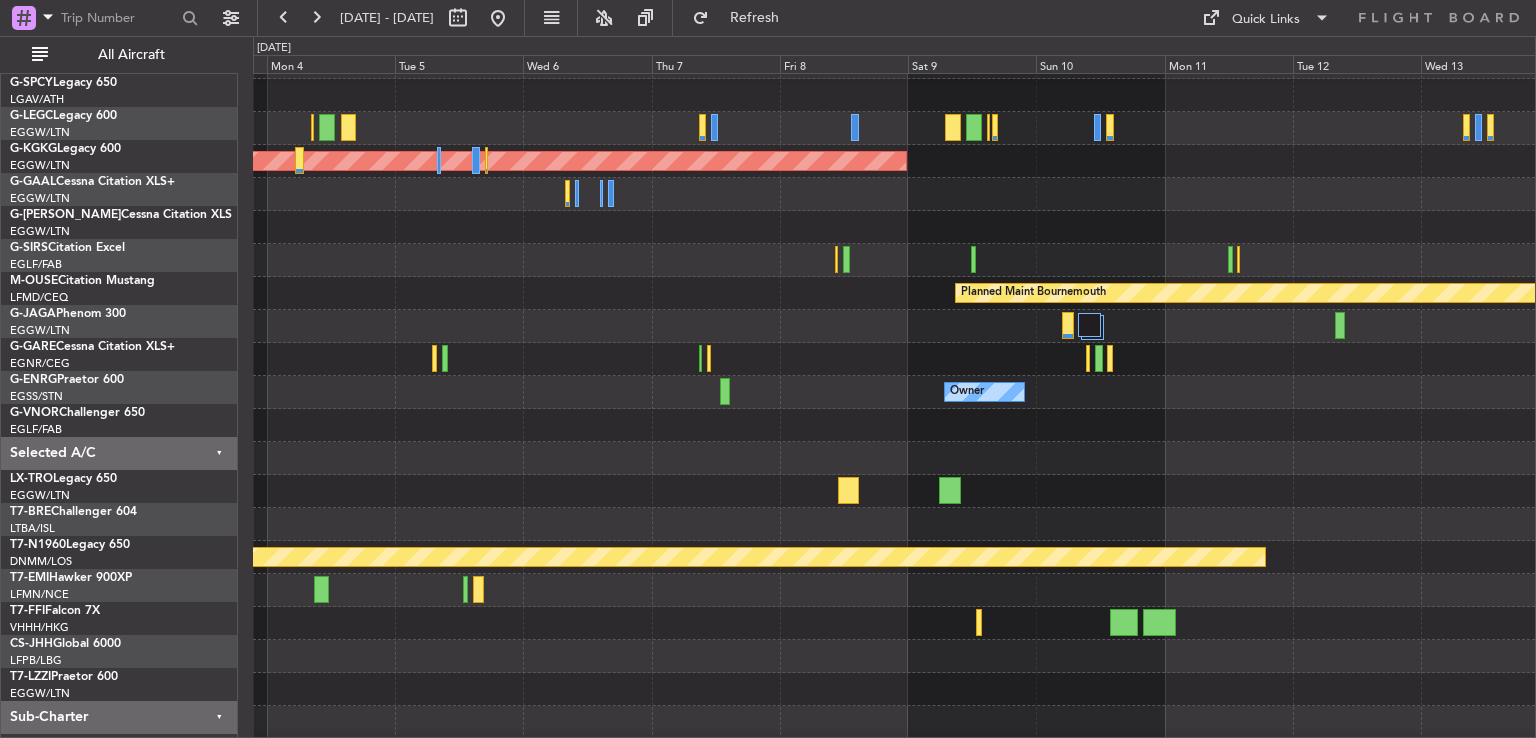 click on "Owner
Owner
Owner" 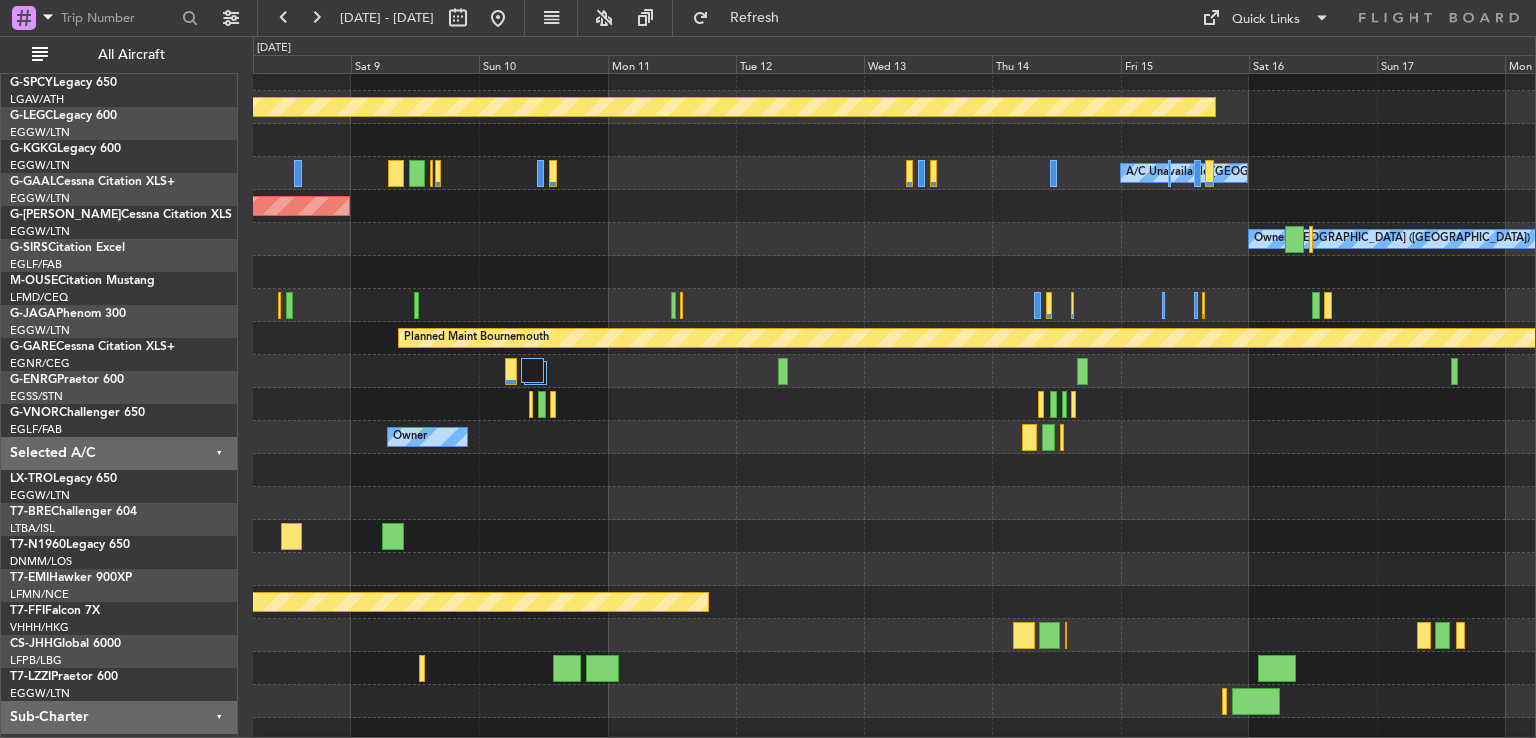 scroll, scrollTop: 48, scrollLeft: 0, axis: vertical 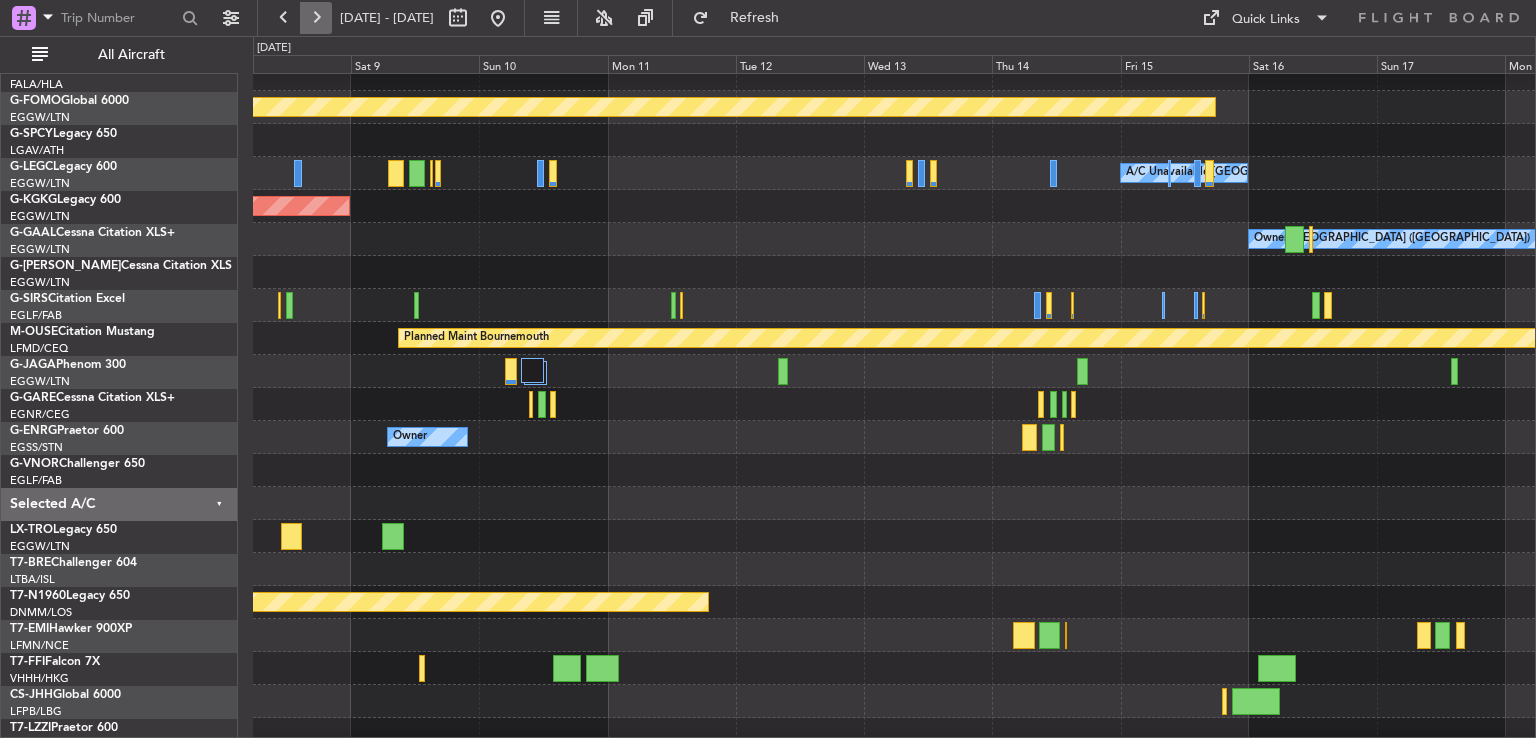 click at bounding box center [316, 18] 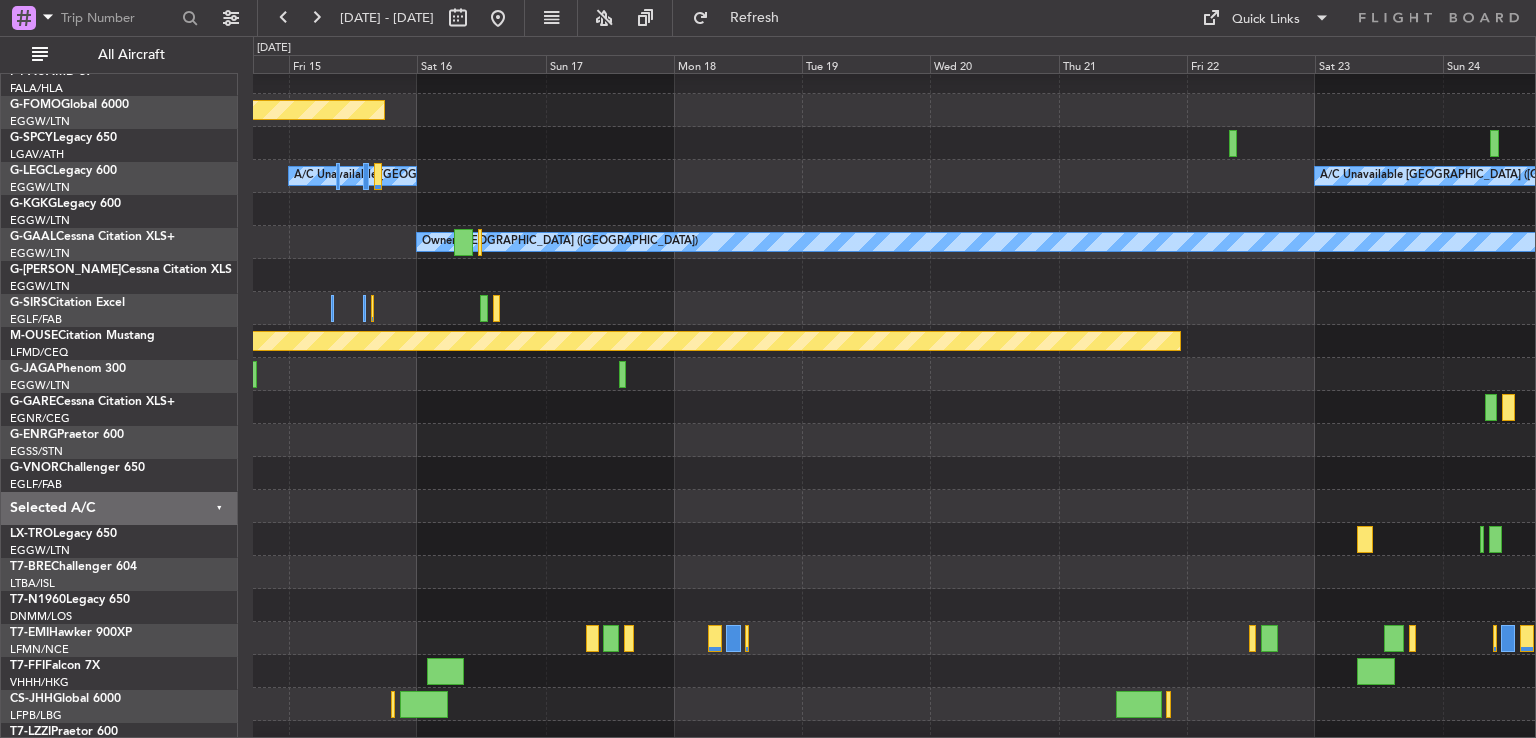 scroll, scrollTop: 41, scrollLeft: 0, axis: vertical 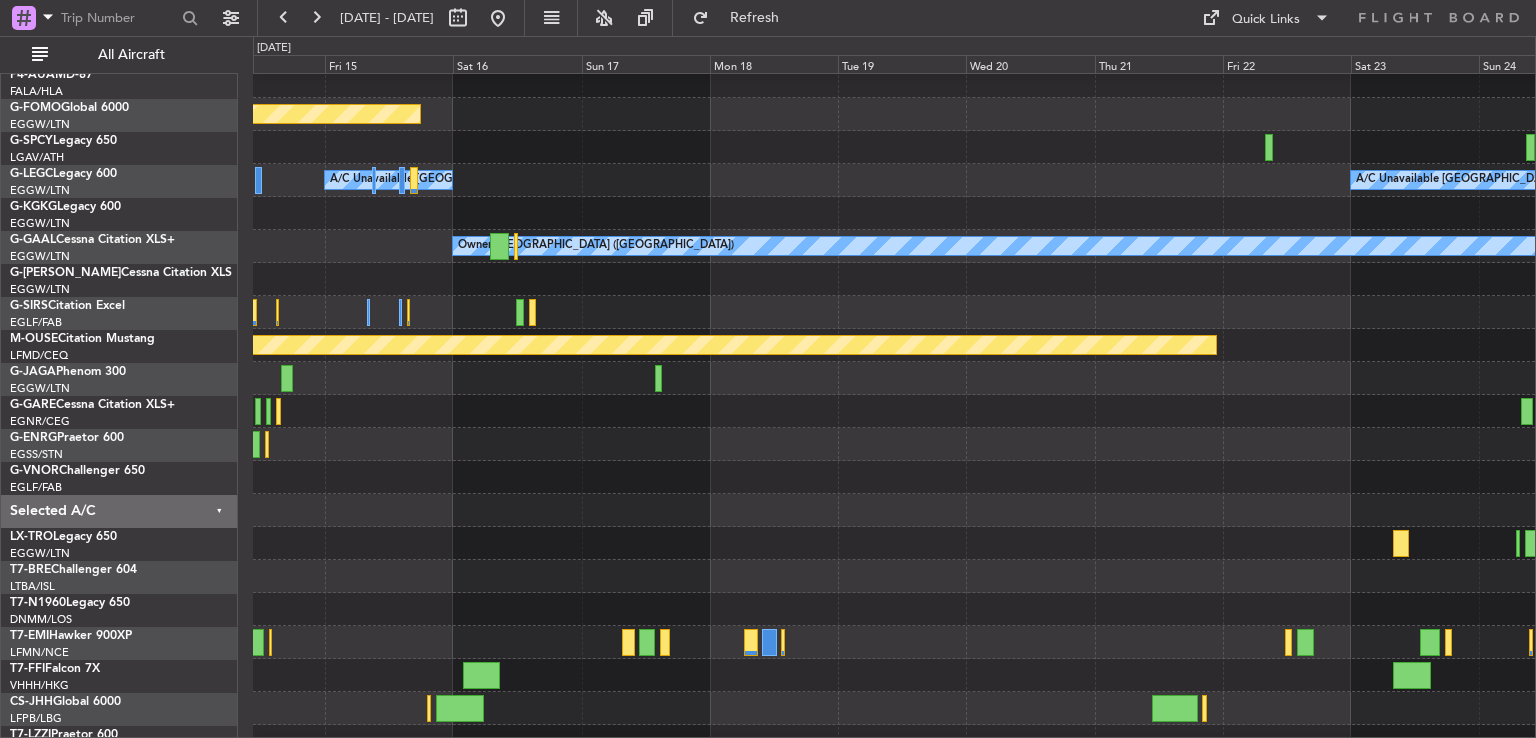 click 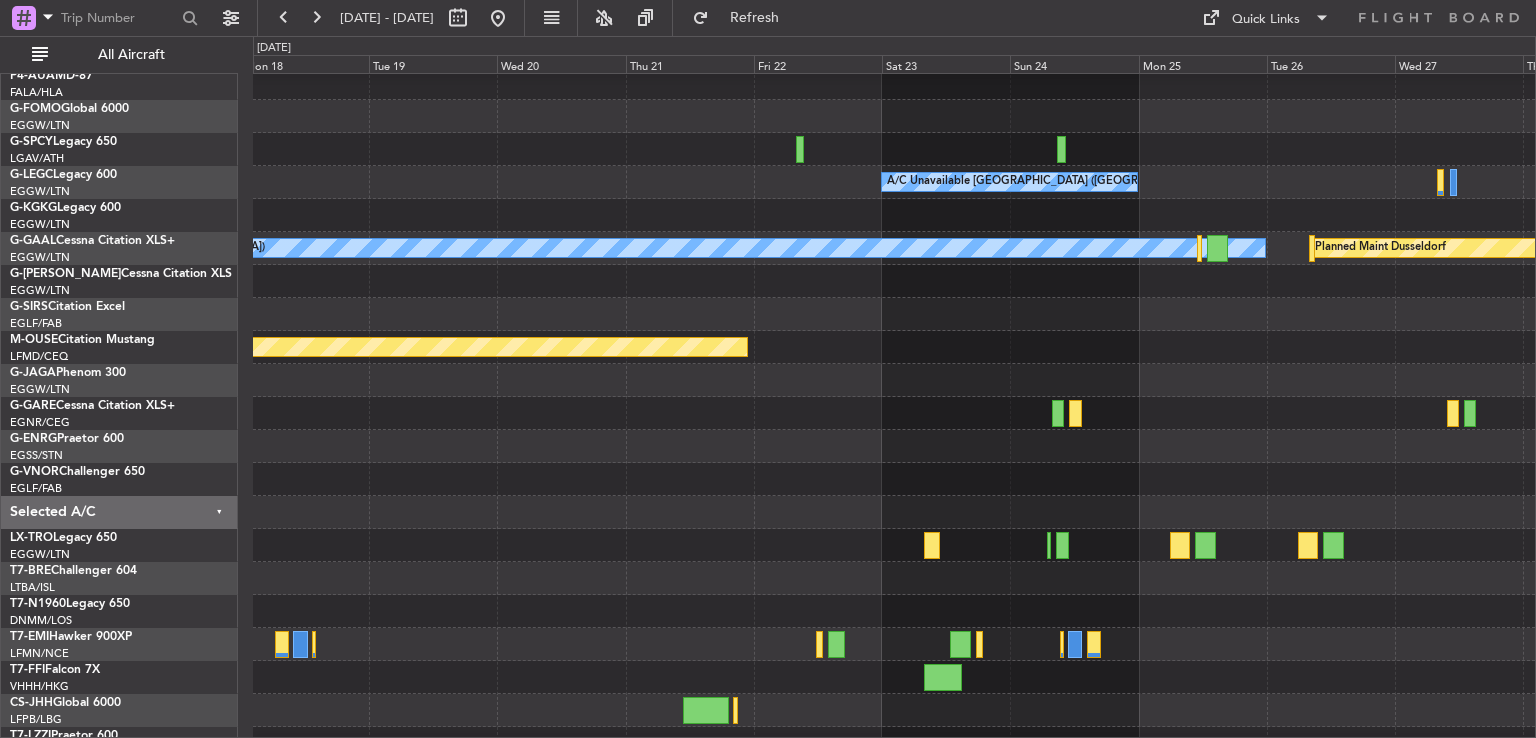 click 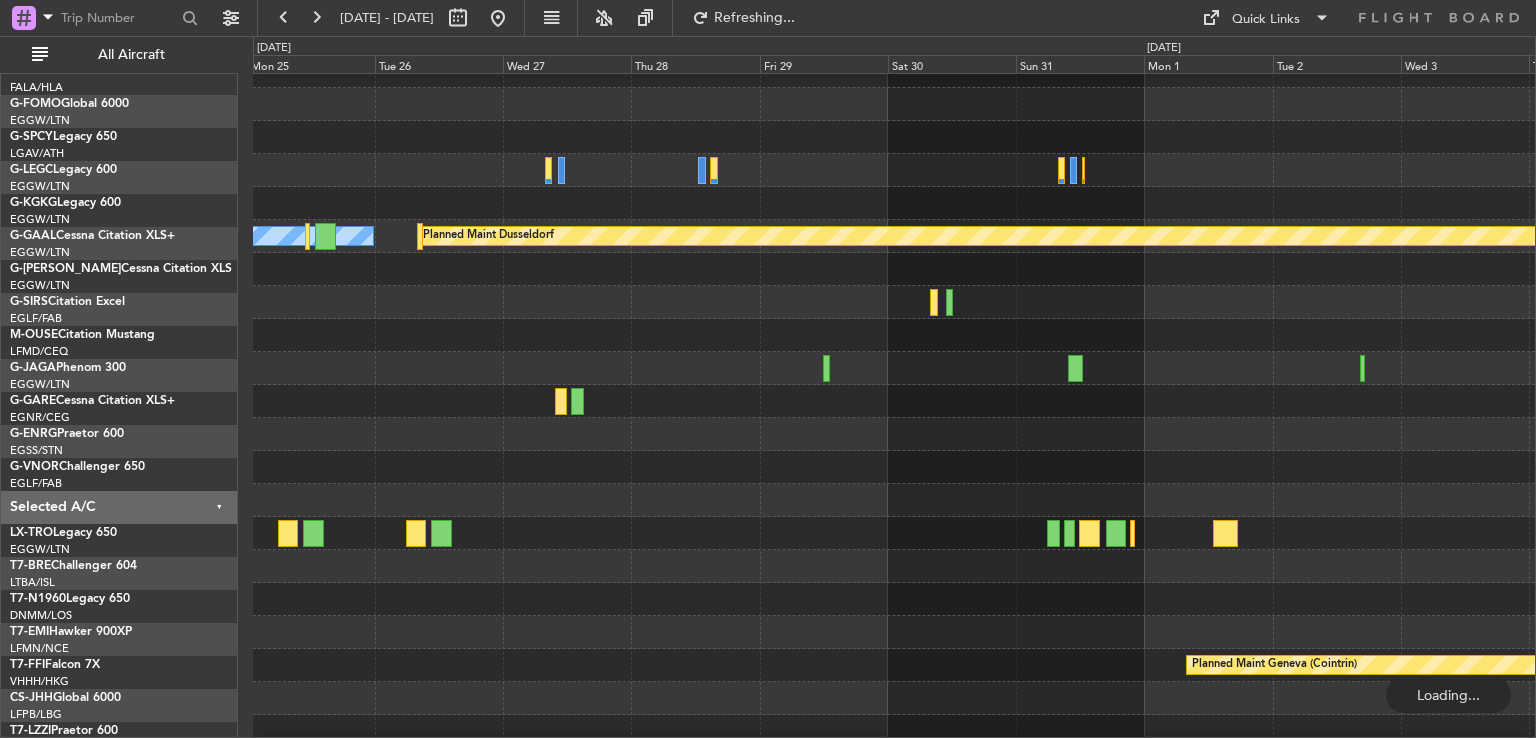 scroll, scrollTop: 52, scrollLeft: 0, axis: vertical 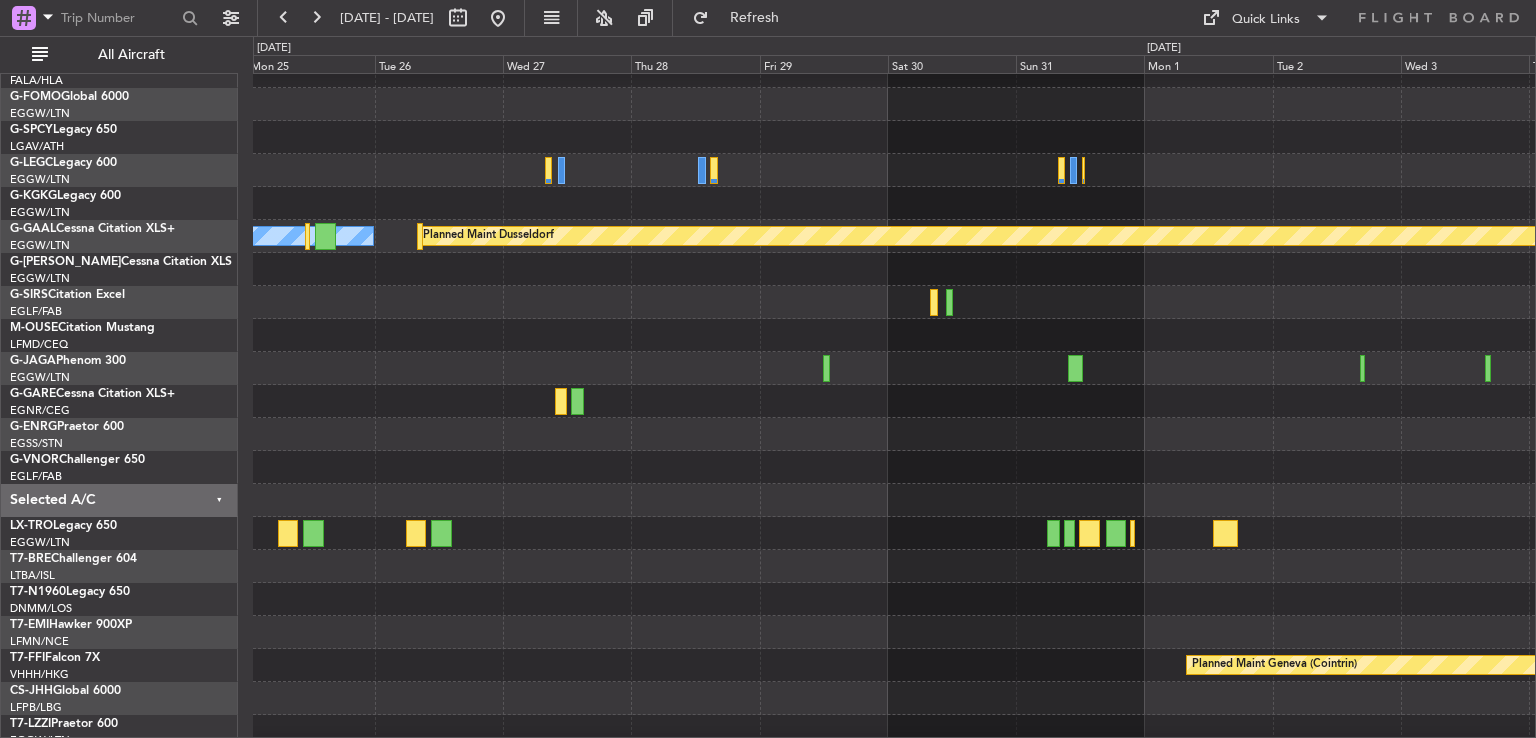 click at bounding box center (498, 18) 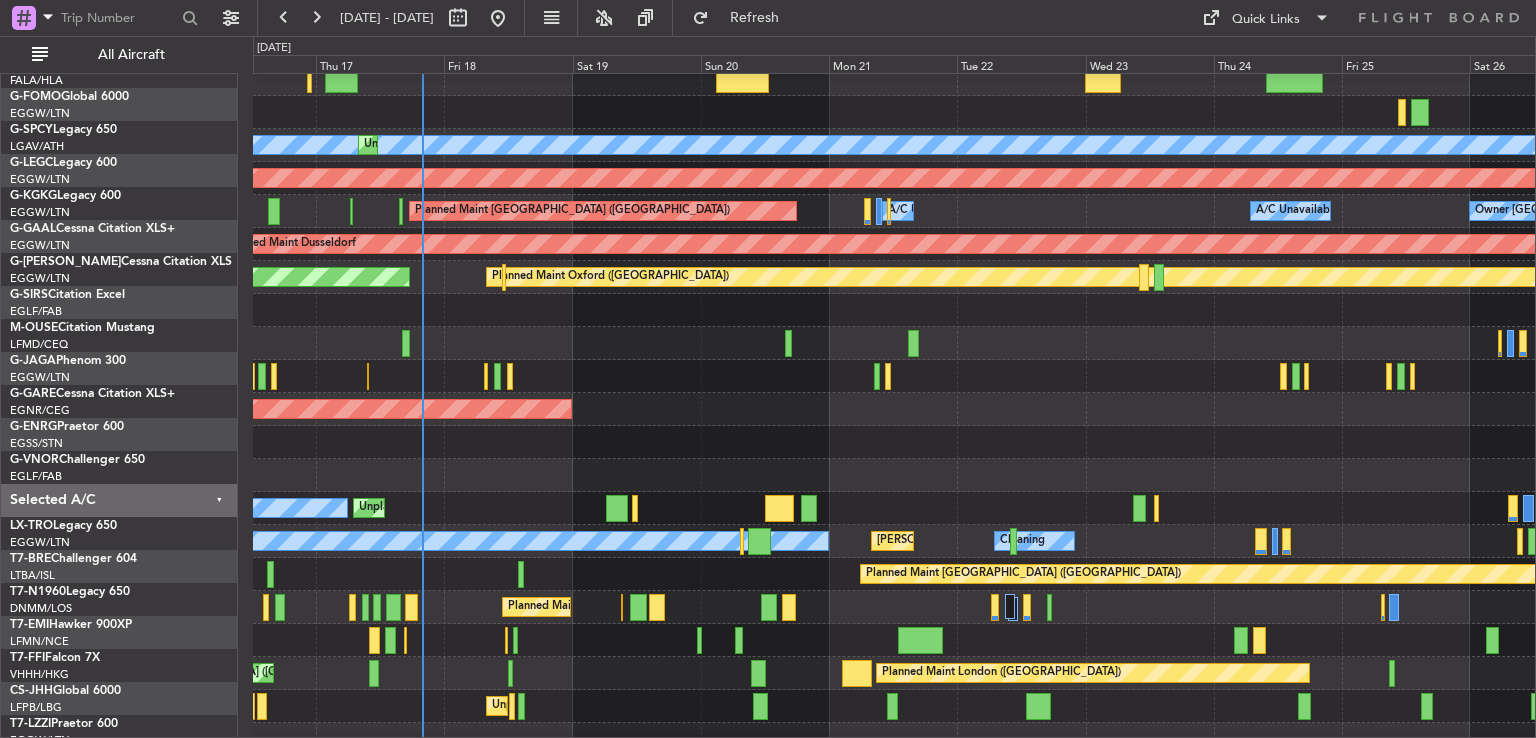 scroll, scrollTop: 76, scrollLeft: 0, axis: vertical 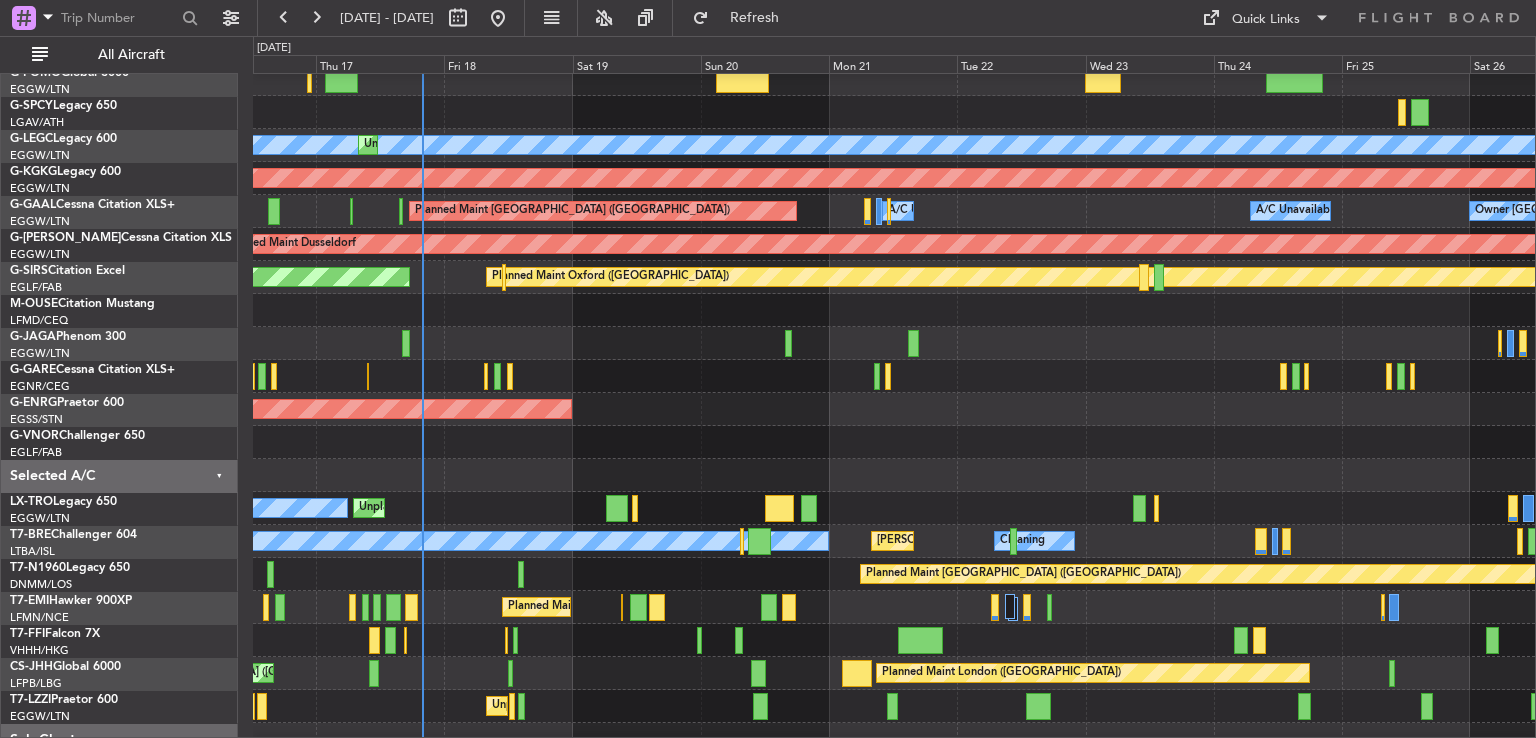 click on "Unplanned Maint Dusseldorf
A/C Unavailable" 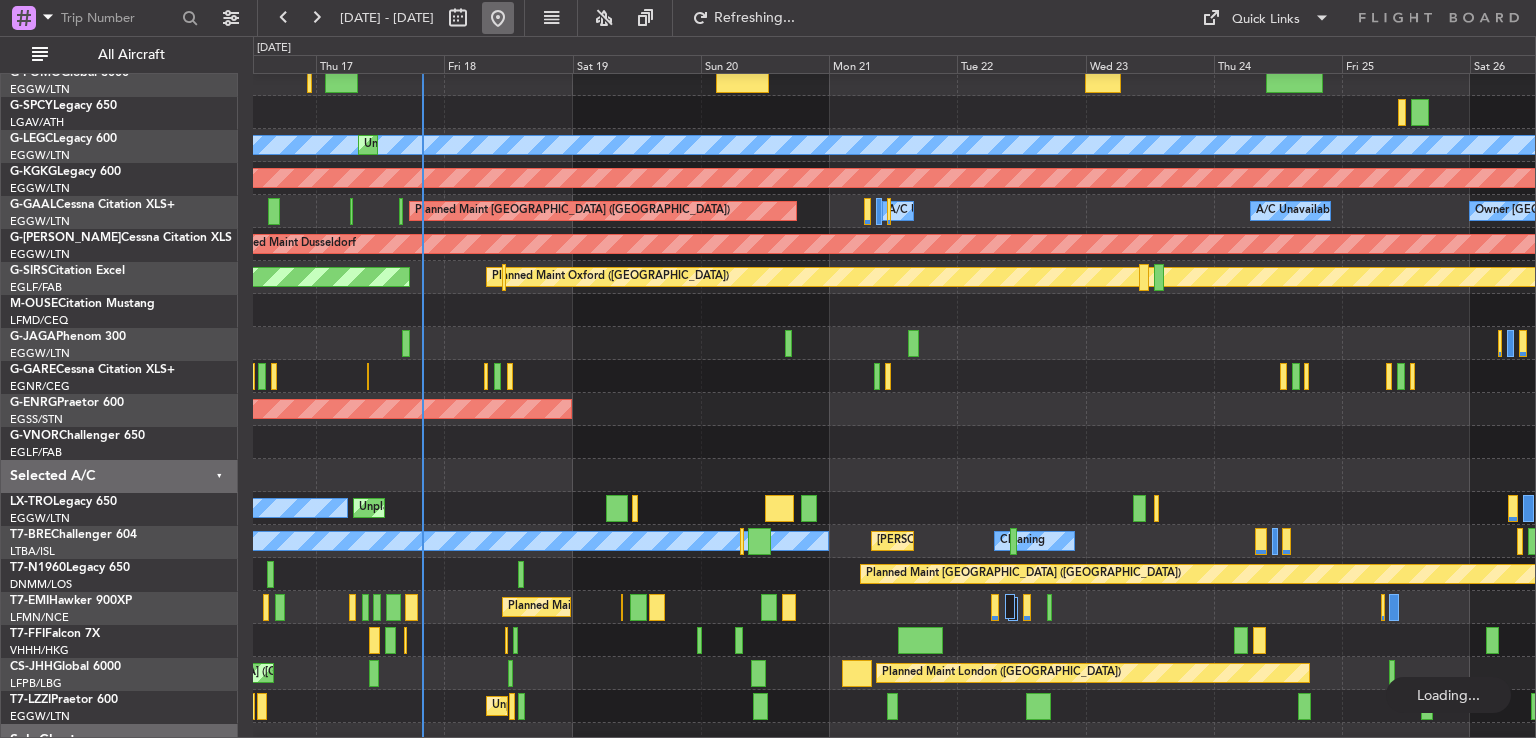 click at bounding box center (498, 18) 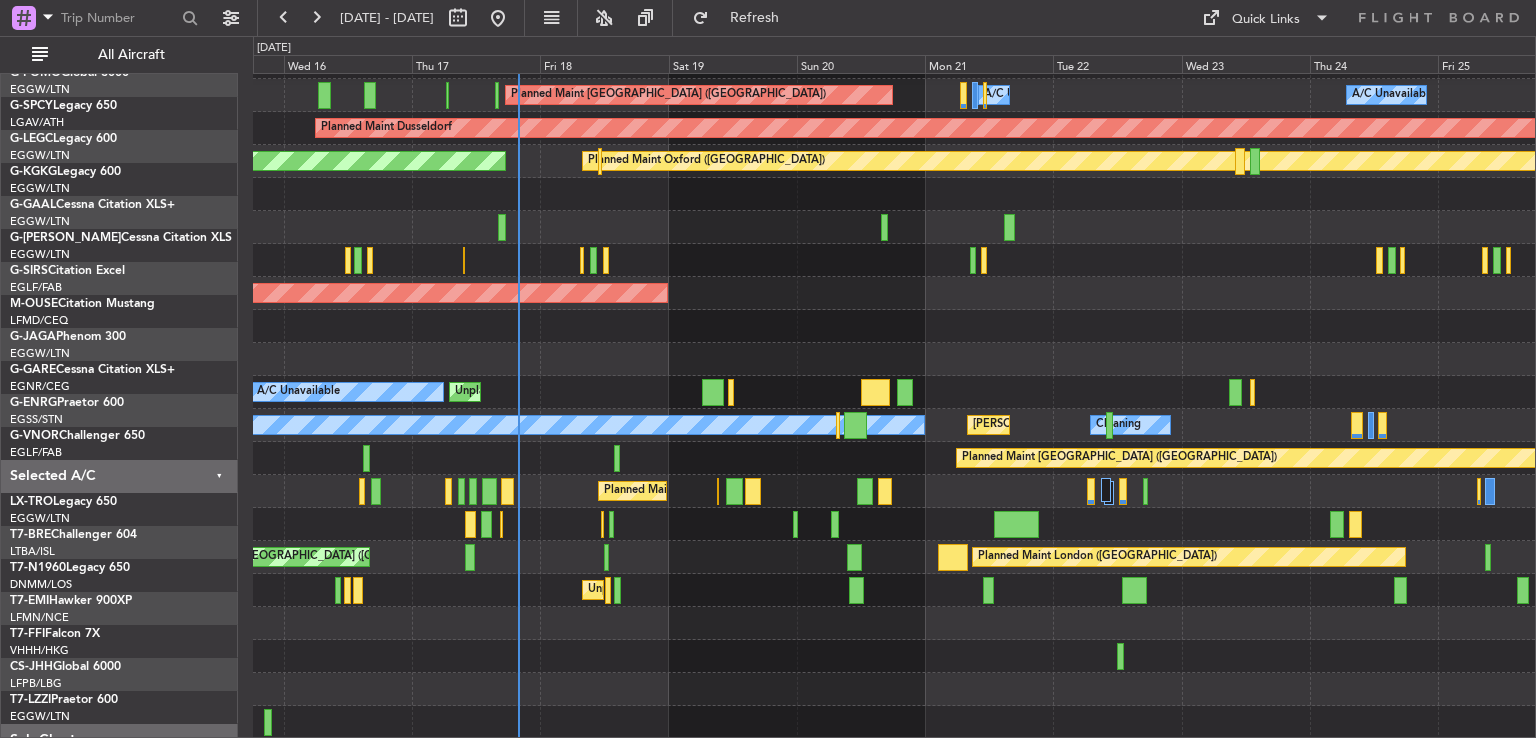 scroll, scrollTop: 192, scrollLeft: 0, axis: vertical 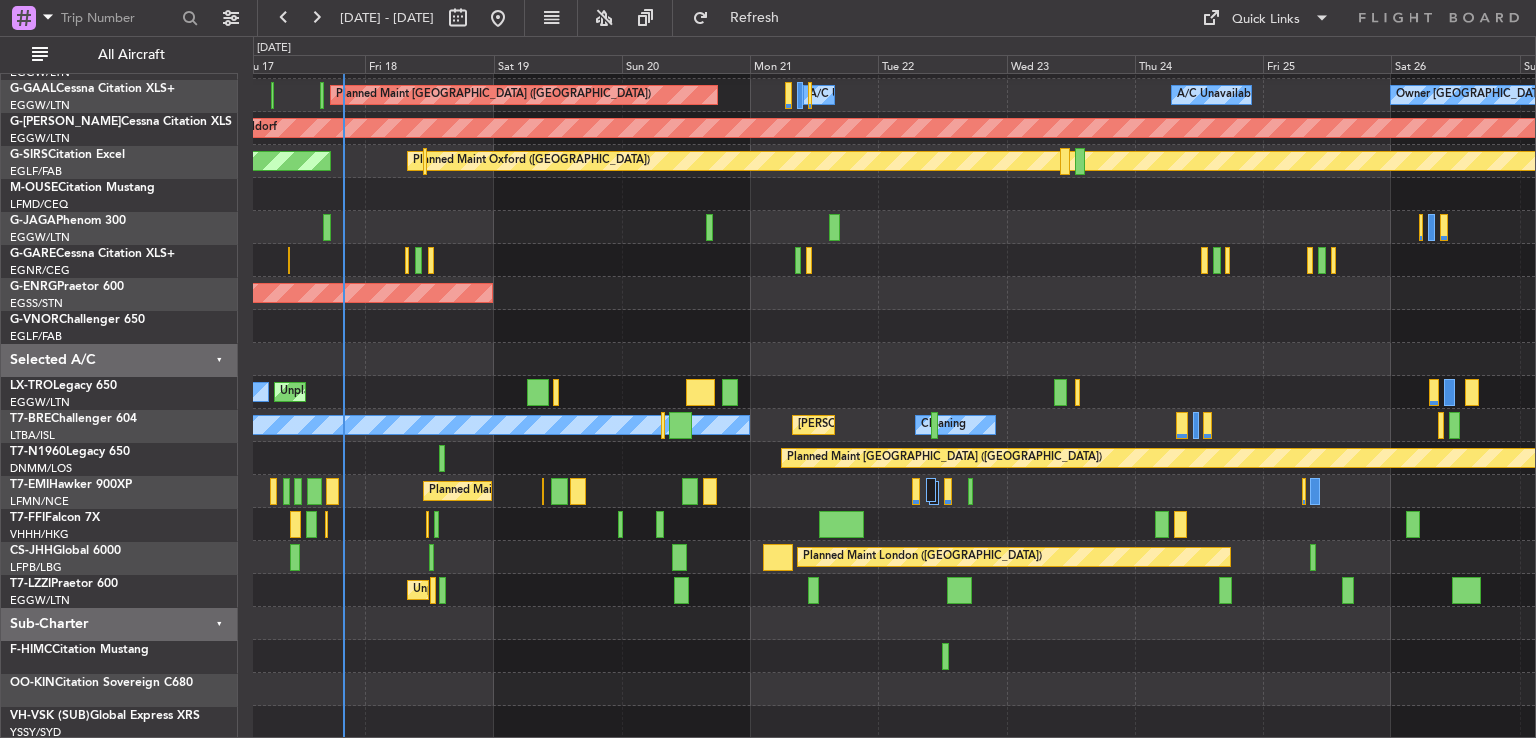 click on "AOG Maint Istanbul (Ataturk)
Planned Maint London (Luton)
A/C Unavailable
A/C Unavailable
Owner London (Luton)
A/C Unavailable
A/C Unavailable
Planned Maint Dusseldorf
Planned Maint Oxford (Kidlington)
AOG Maint London (Farnborough)
AOG Maint Paris (Le Bourget)
Owner
Unplanned Maint Dusseldorf
A/C Unavailable
A/C Unavailable
MEL Paris (Le Bourget)
Cleaning
Planned Maint London (Stansted)
Planned Maint Chester
Planned Maint London (Biggin Hill)
Unplanned Maint London (Stansted)
Unplanned Maint London (Luton)" 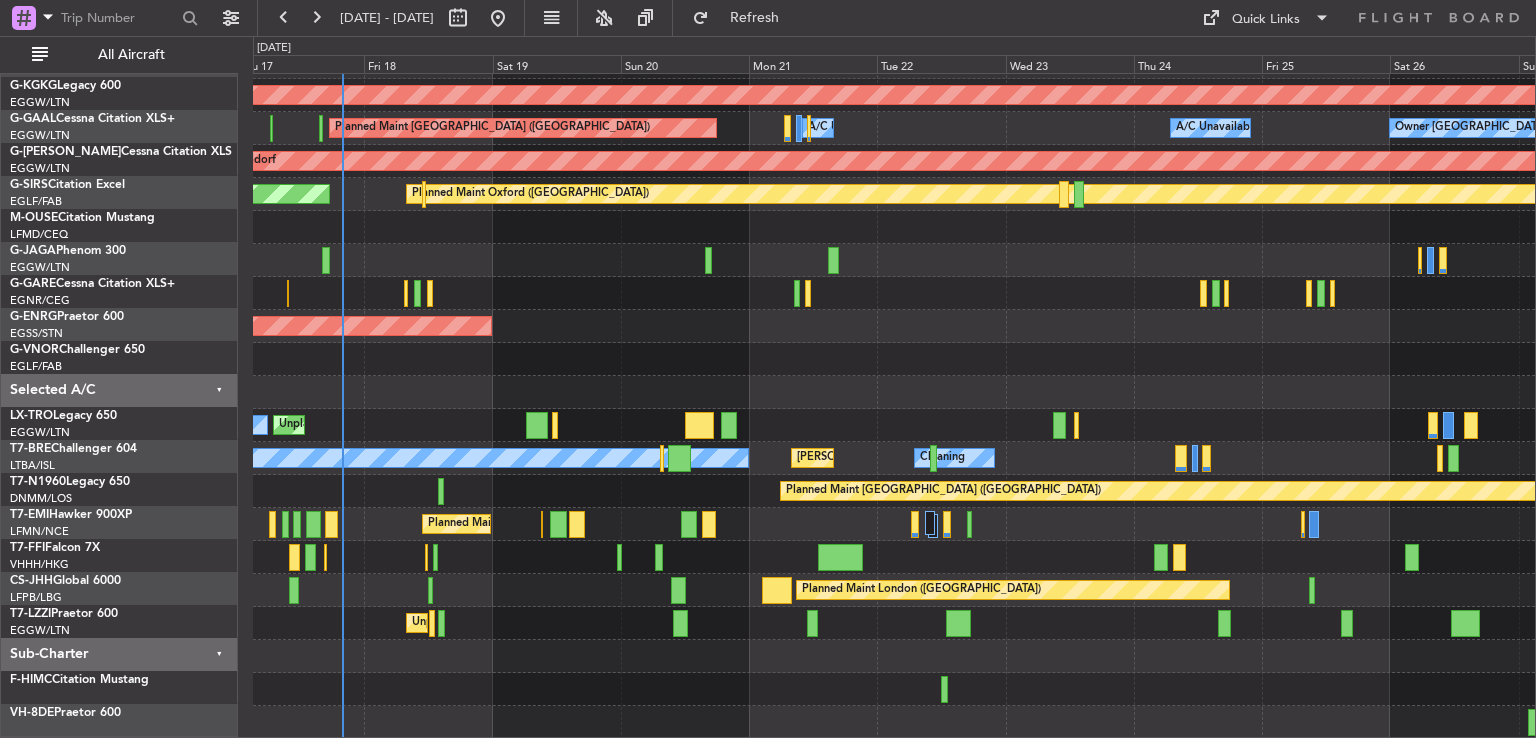 scroll, scrollTop: 160, scrollLeft: 0, axis: vertical 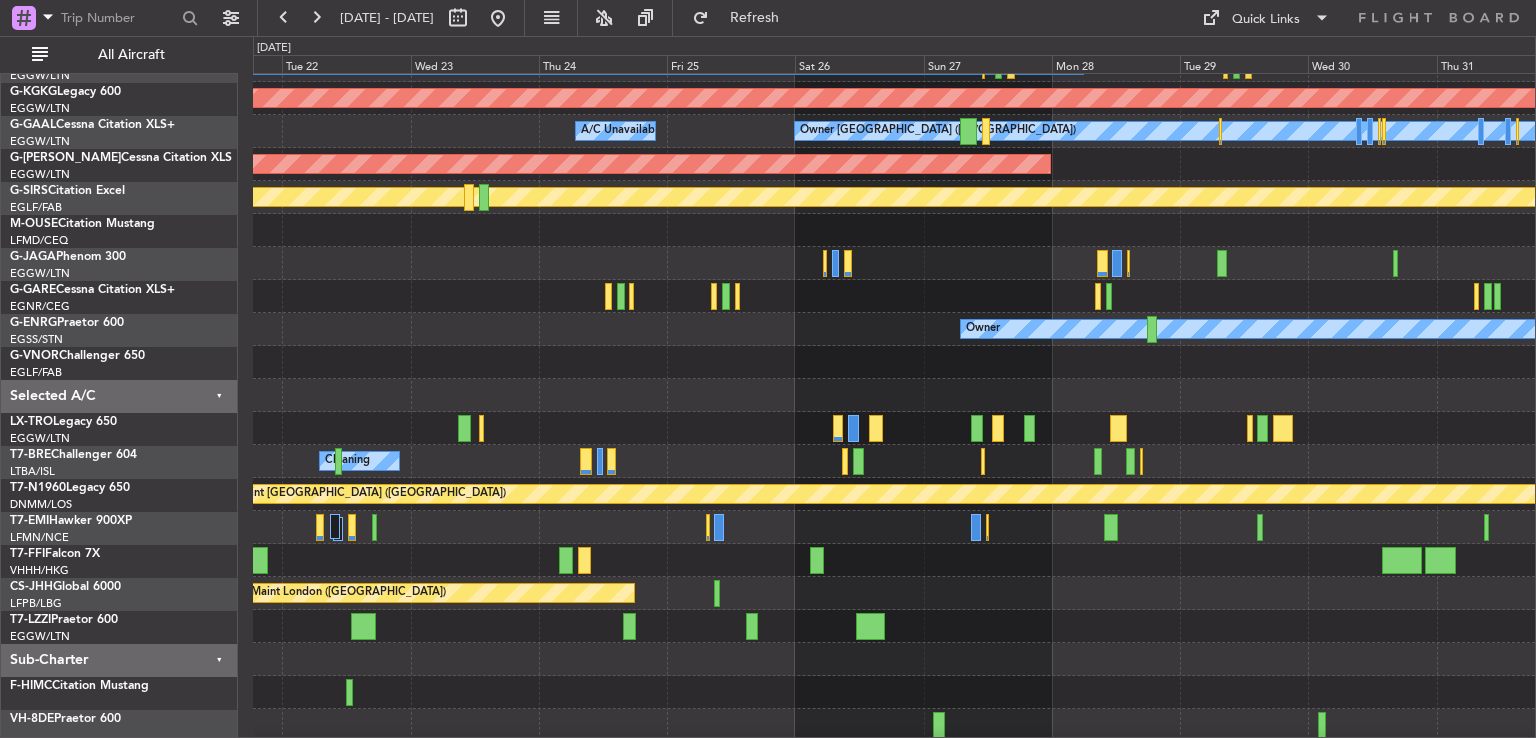 click 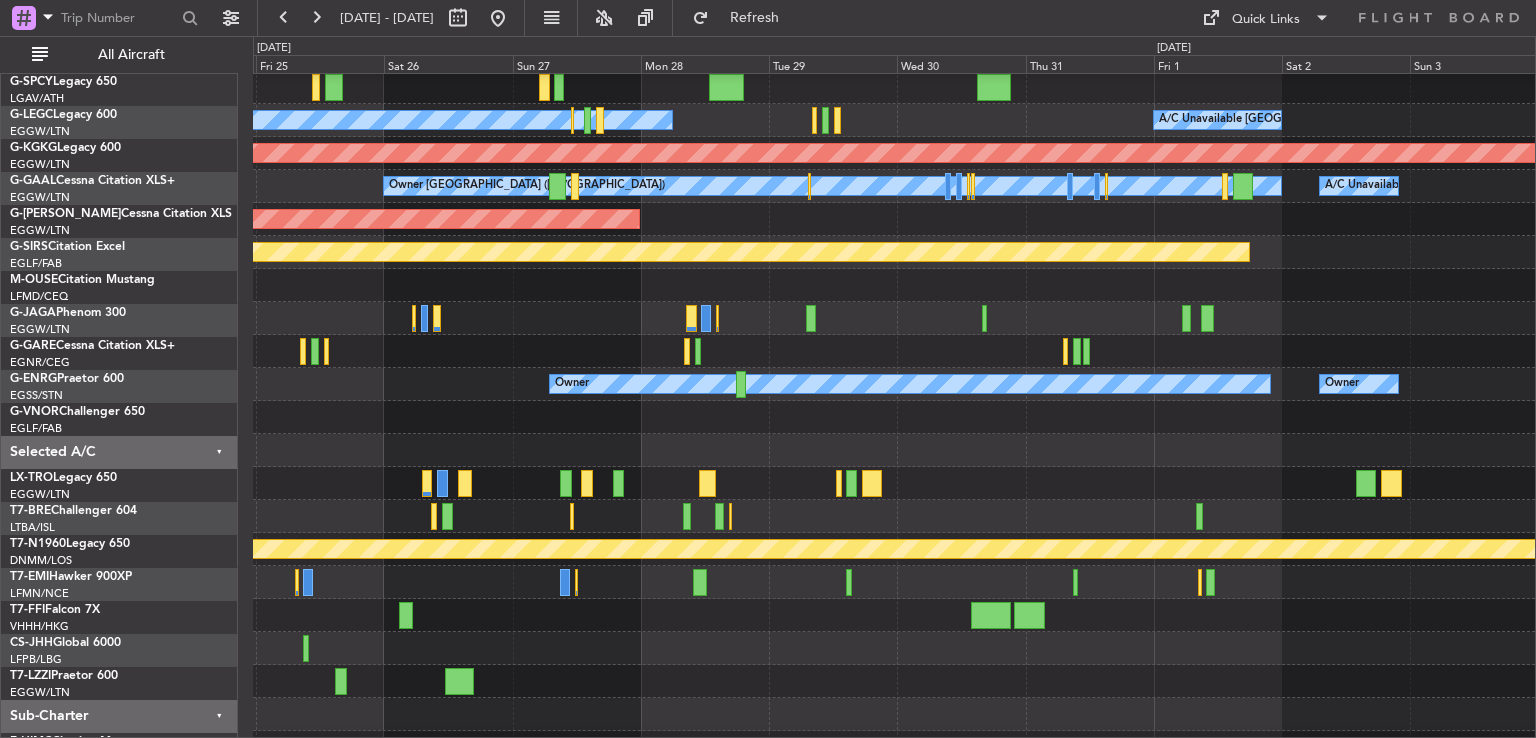 scroll, scrollTop: 104, scrollLeft: 0, axis: vertical 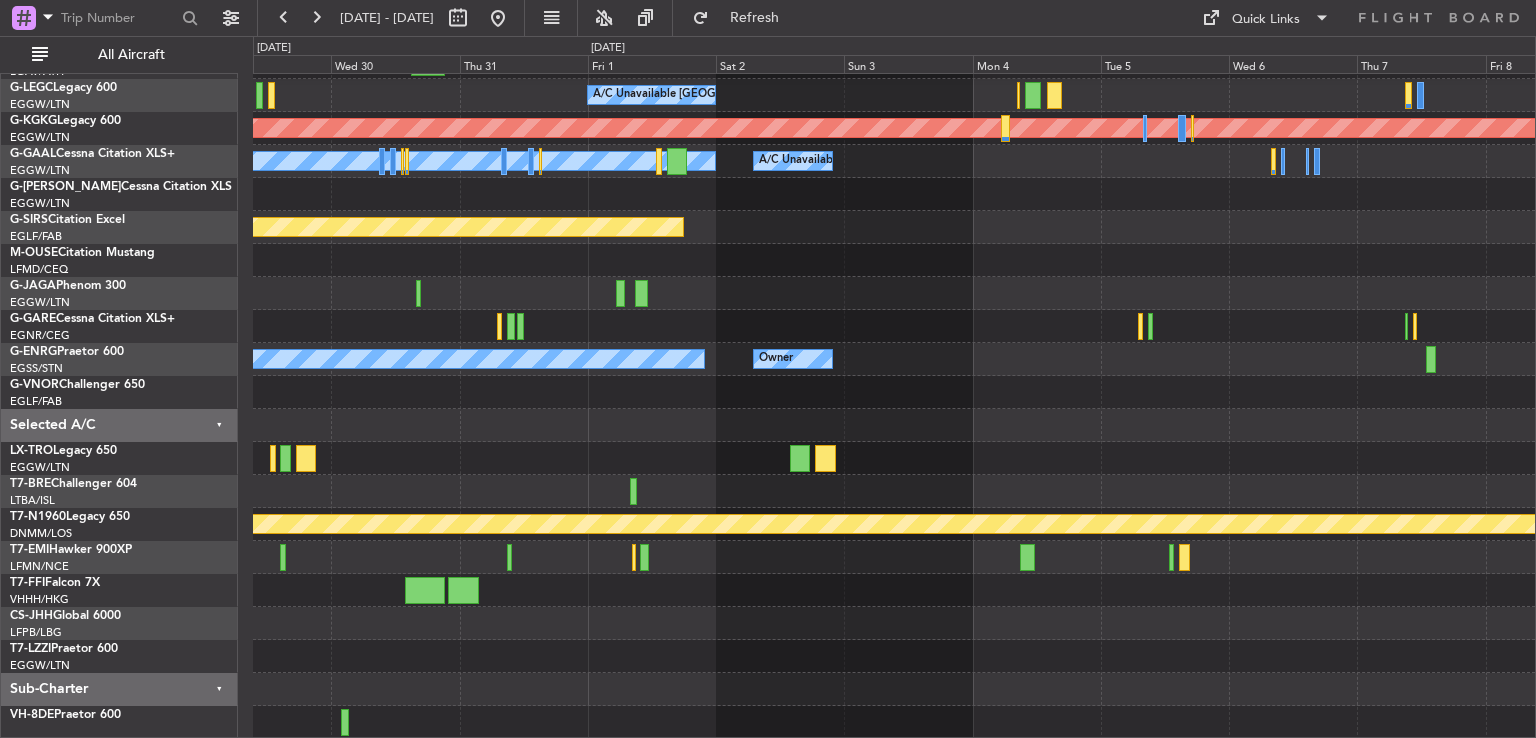 click 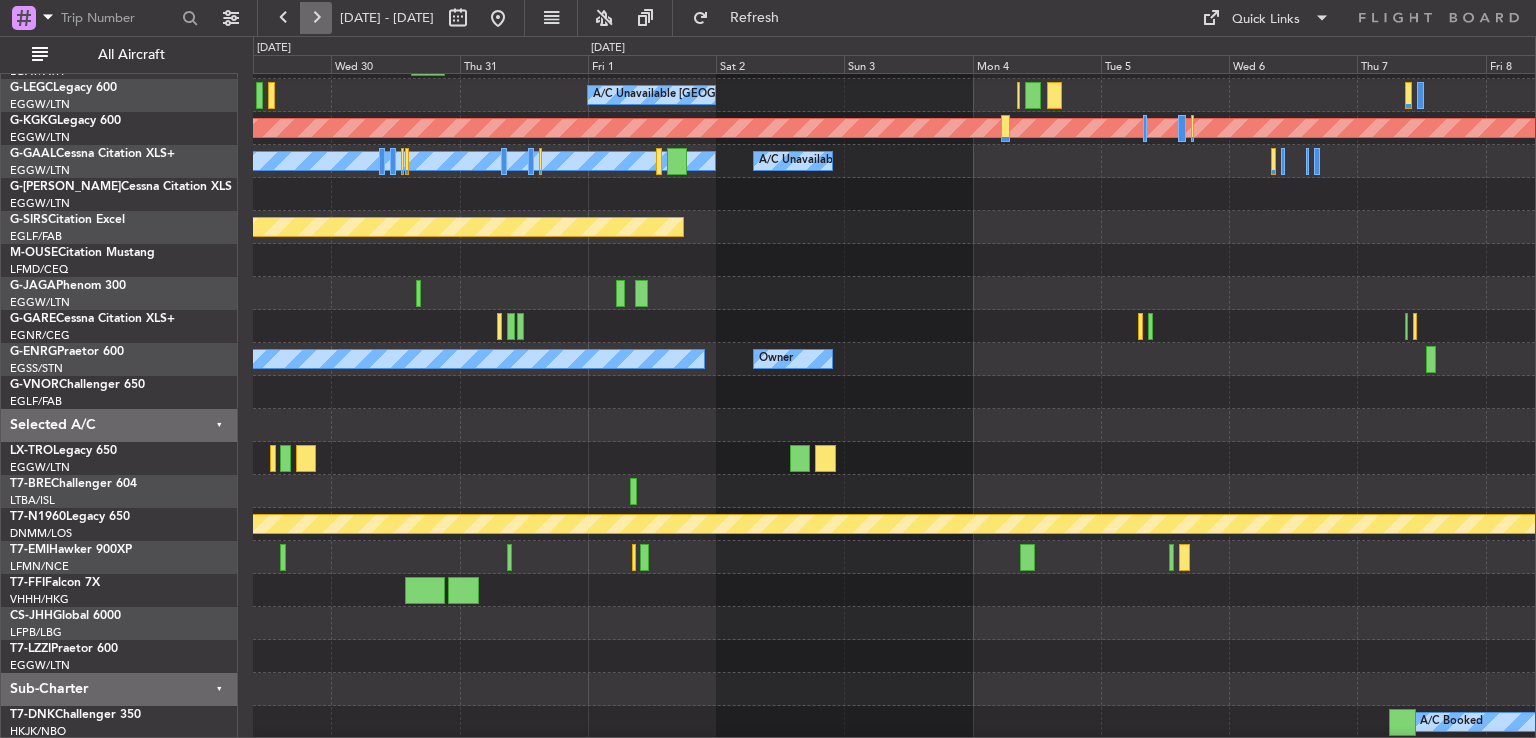 click at bounding box center [316, 18] 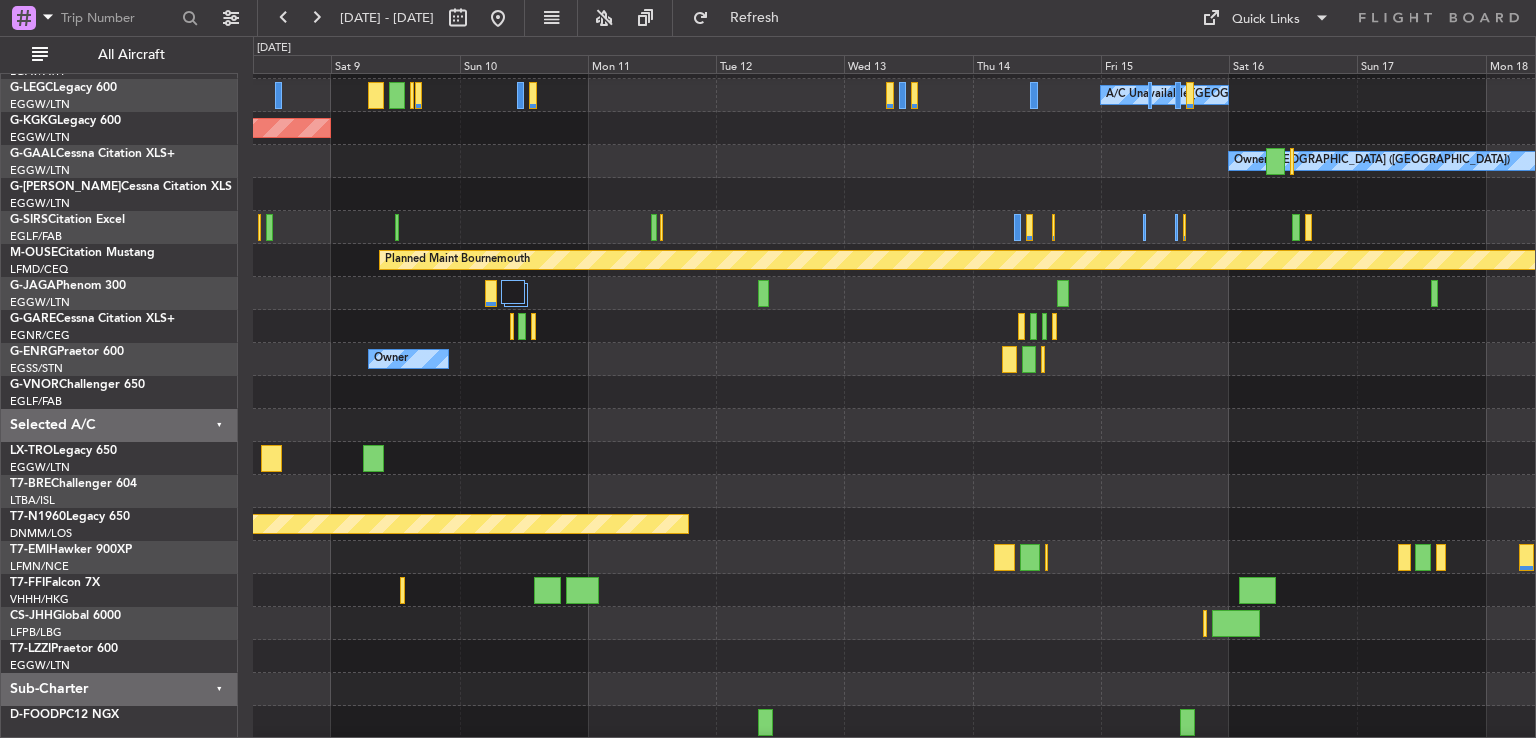 scroll, scrollTop: 160, scrollLeft: 0, axis: vertical 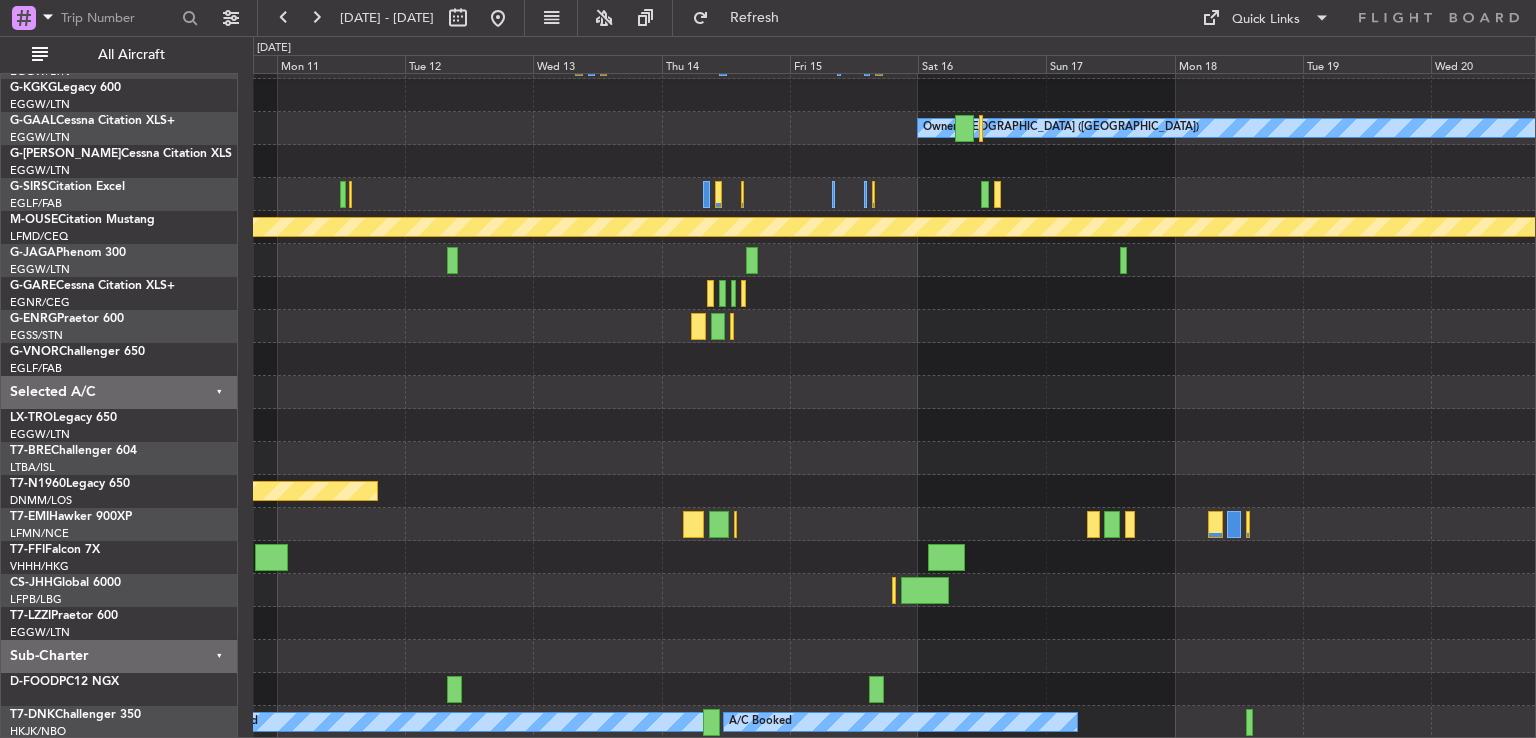 click on "A/C Unavailable London (Luton)
A/C Unavailable London (Luton)
AOG Maint Istanbul (Ataturk)
Owner London (Luton)
Planned Maint Bournemouth
Owner
Planned Maint London (Stansted)
A/C Booked
A/C Booked
A/C Booked" 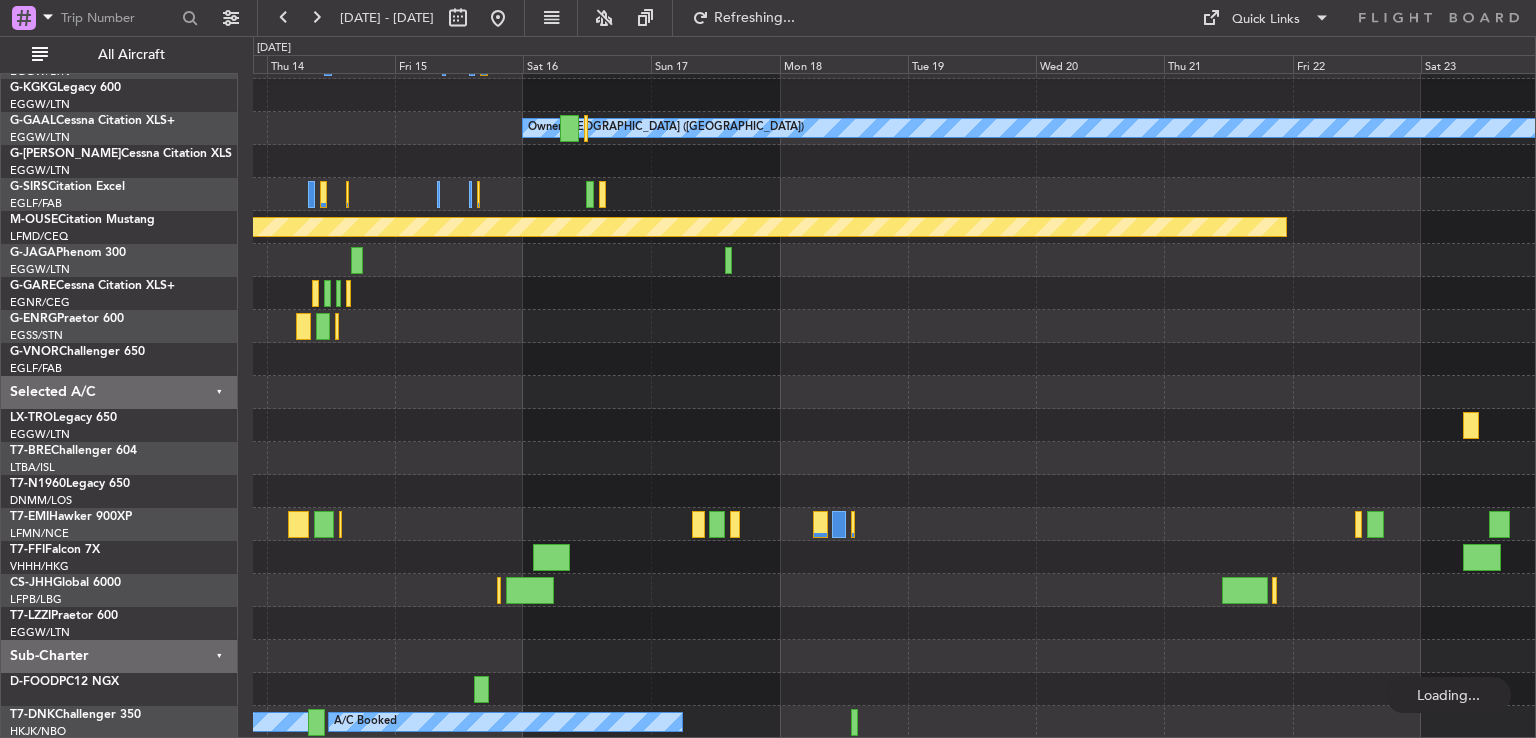 click 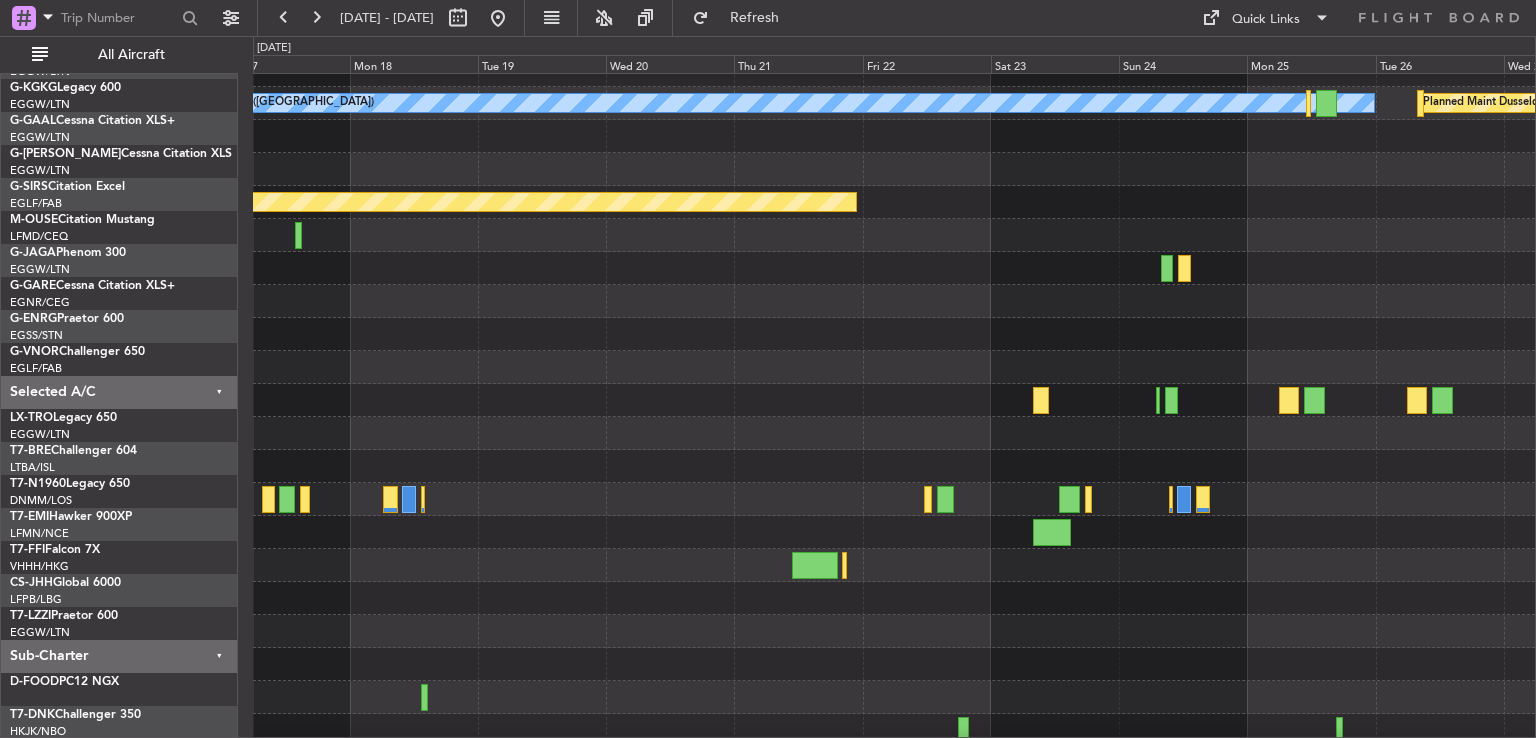 scroll, scrollTop: 187, scrollLeft: 0, axis: vertical 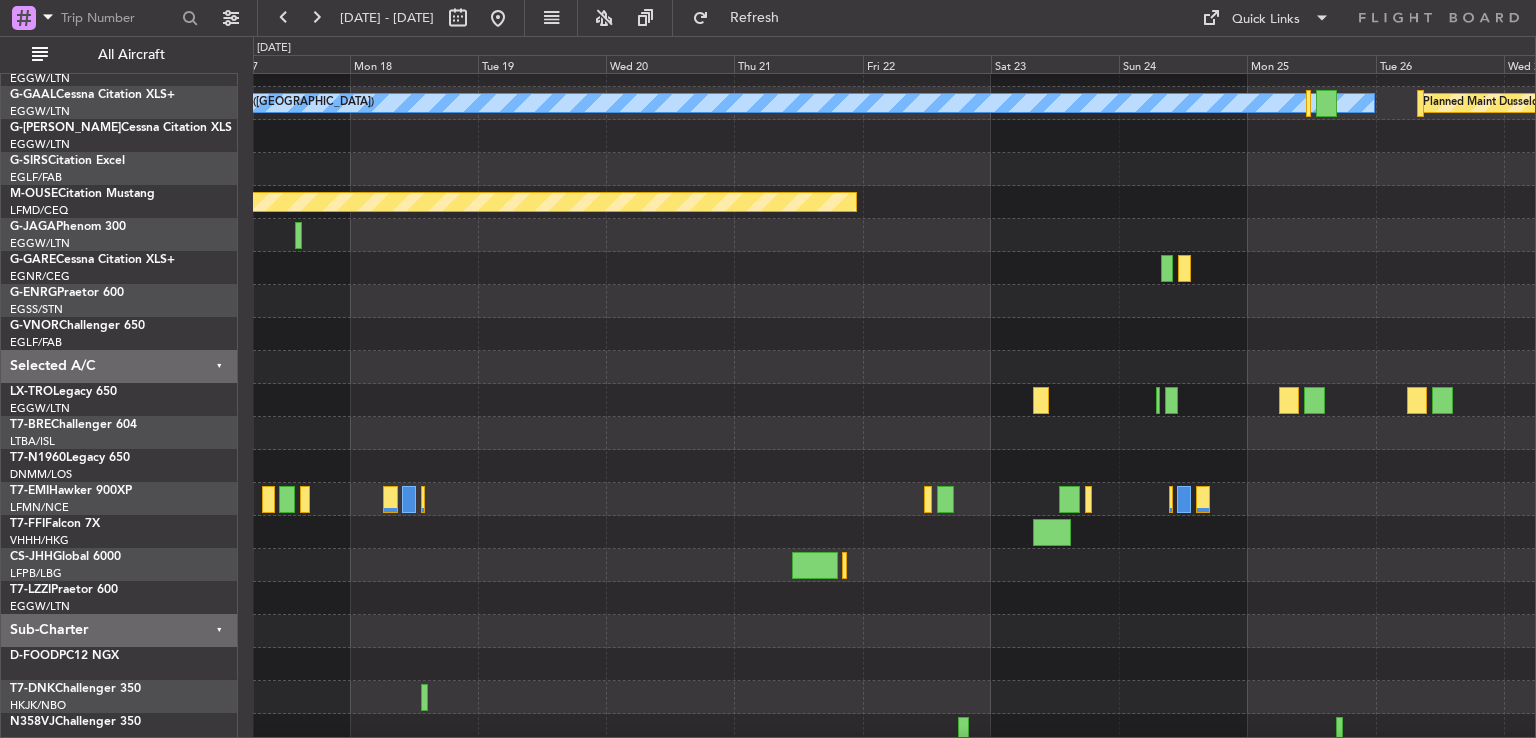 click 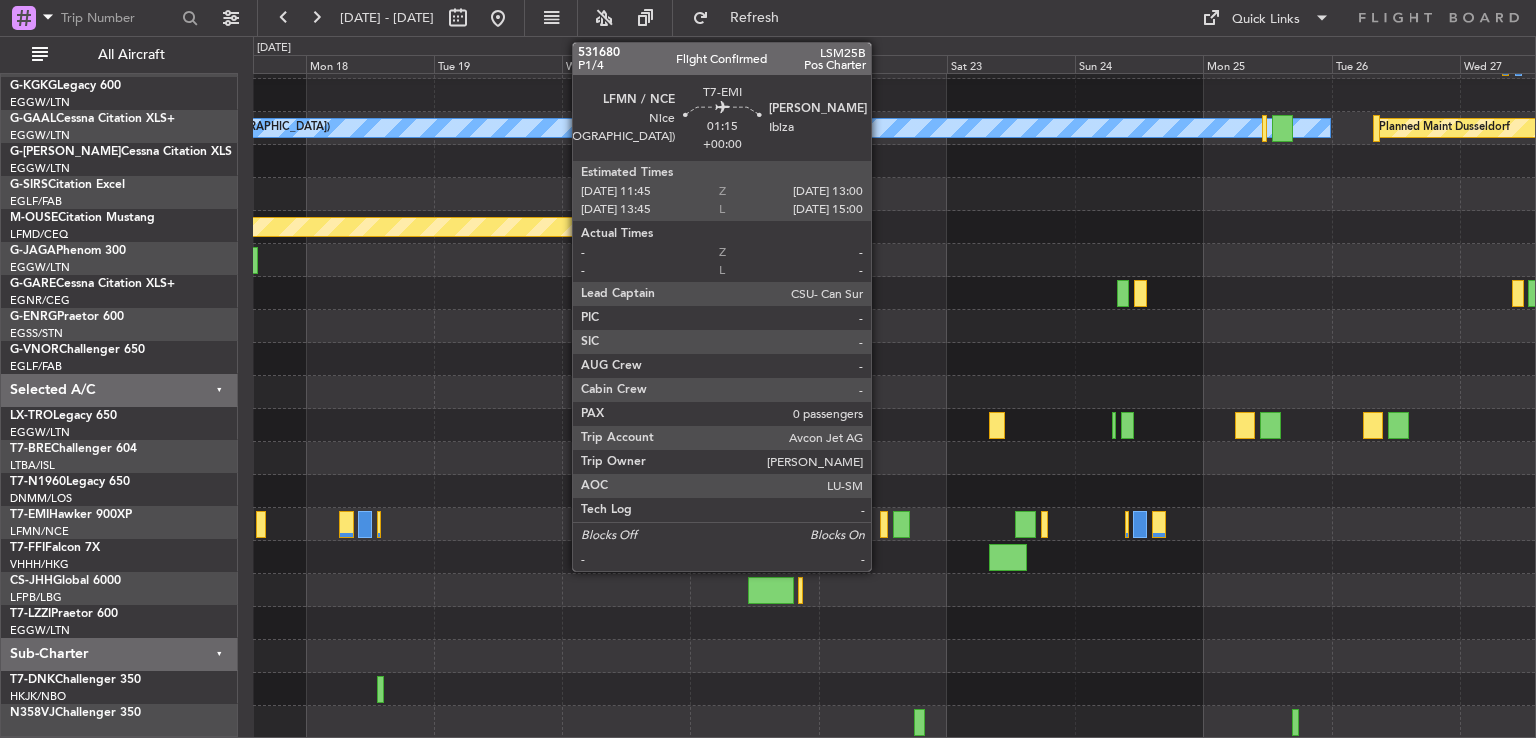 scroll, scrollTop: 160, scrollLeft: 0, axis: vertical 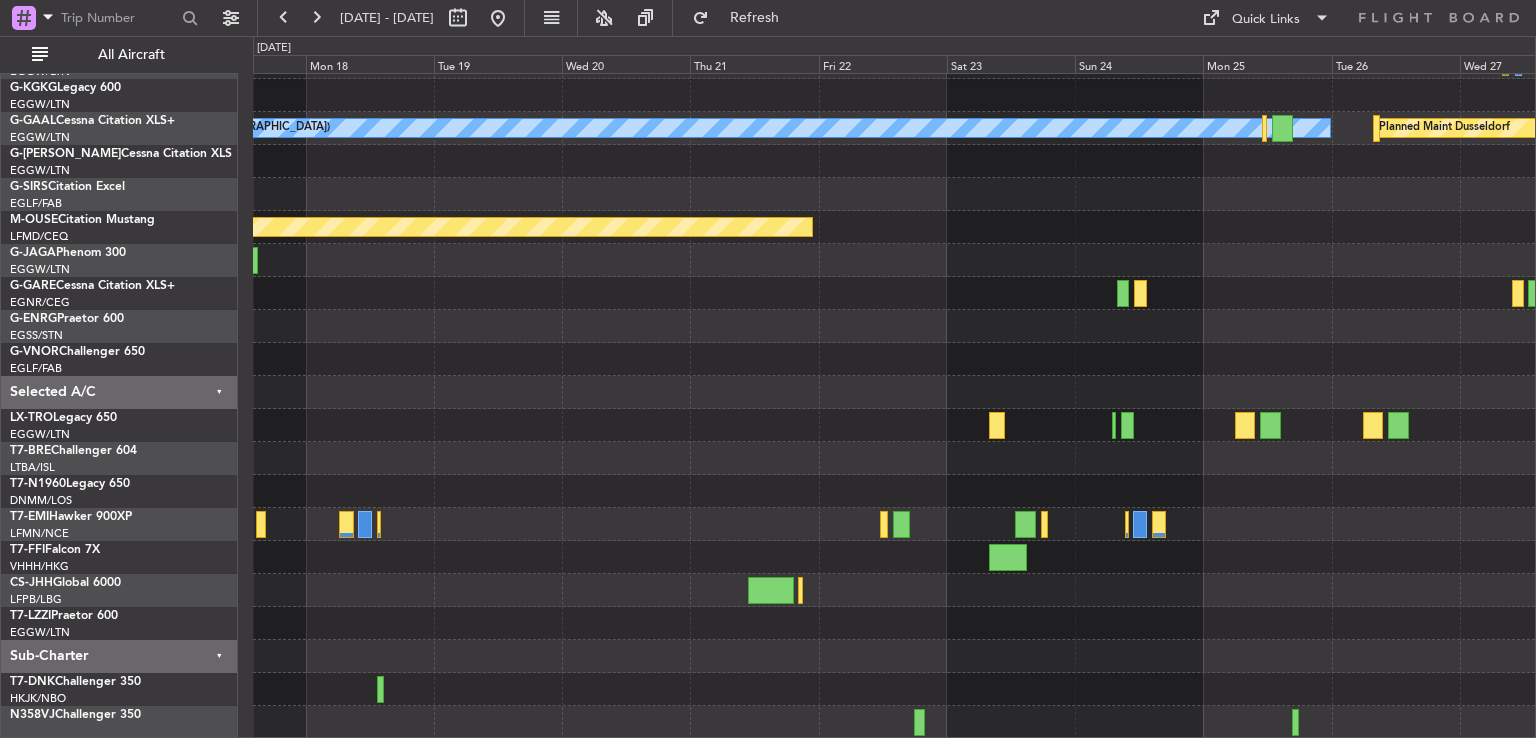 click on "A/C Unavailable London (Luton)
A/C Unavailable London (Luton)
Owner London (Luton)
Planned Maint Dusseldorf
Planned Maint Bournemouth
A/C Booked" 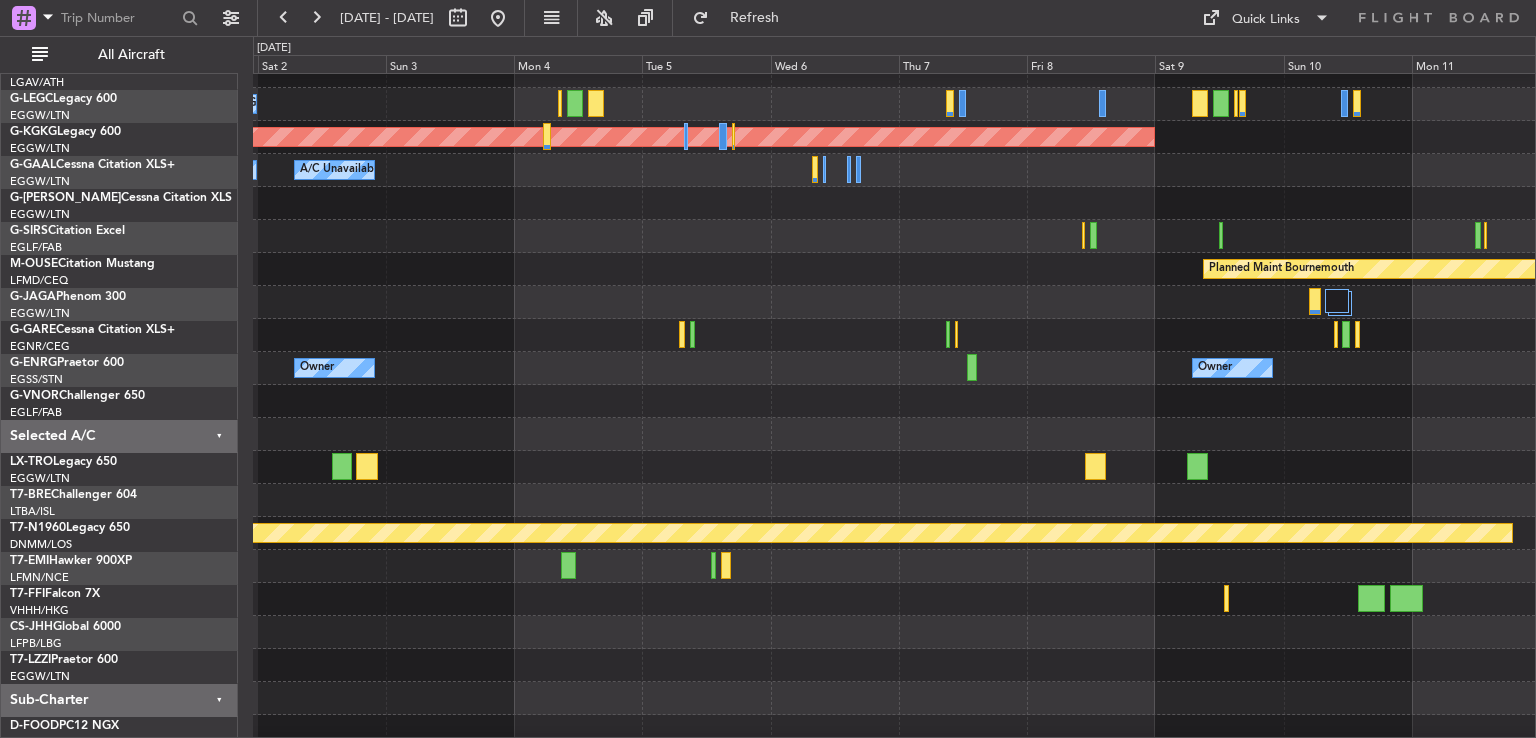 scroll, scrollTop: 118, scrollLeft: 0, axis: vertical 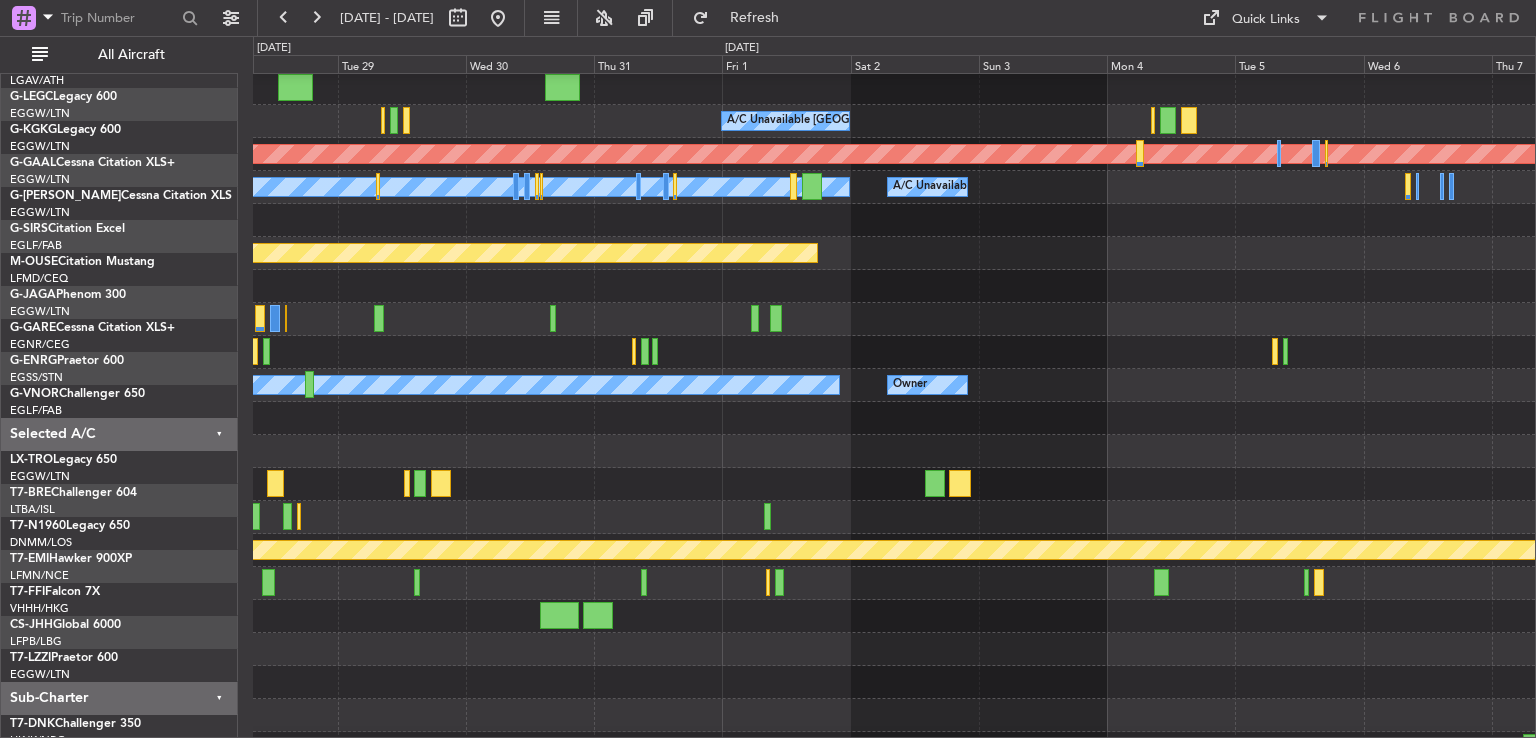 click 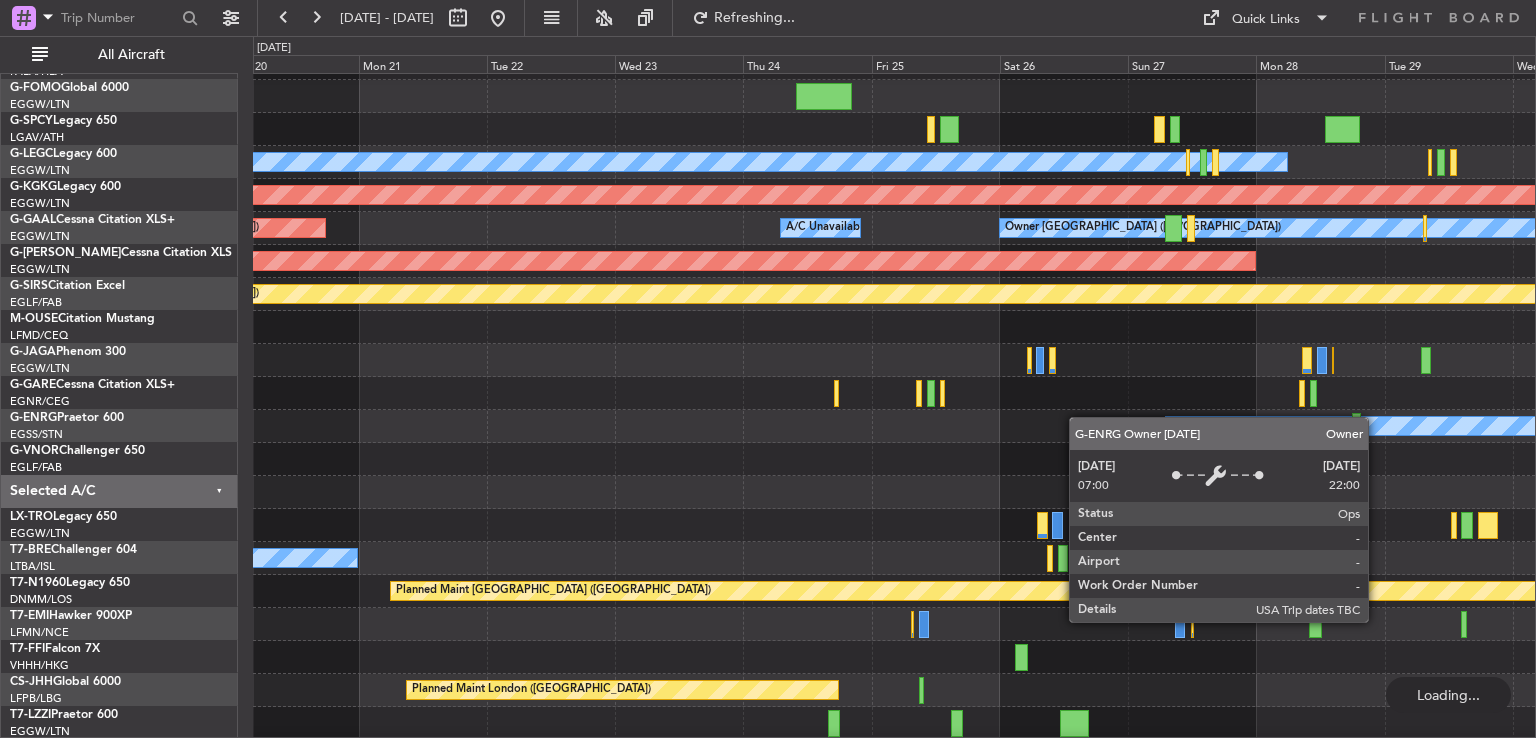 scroll, scrollTop: 60, scrollLeft: 0, axis: vertical 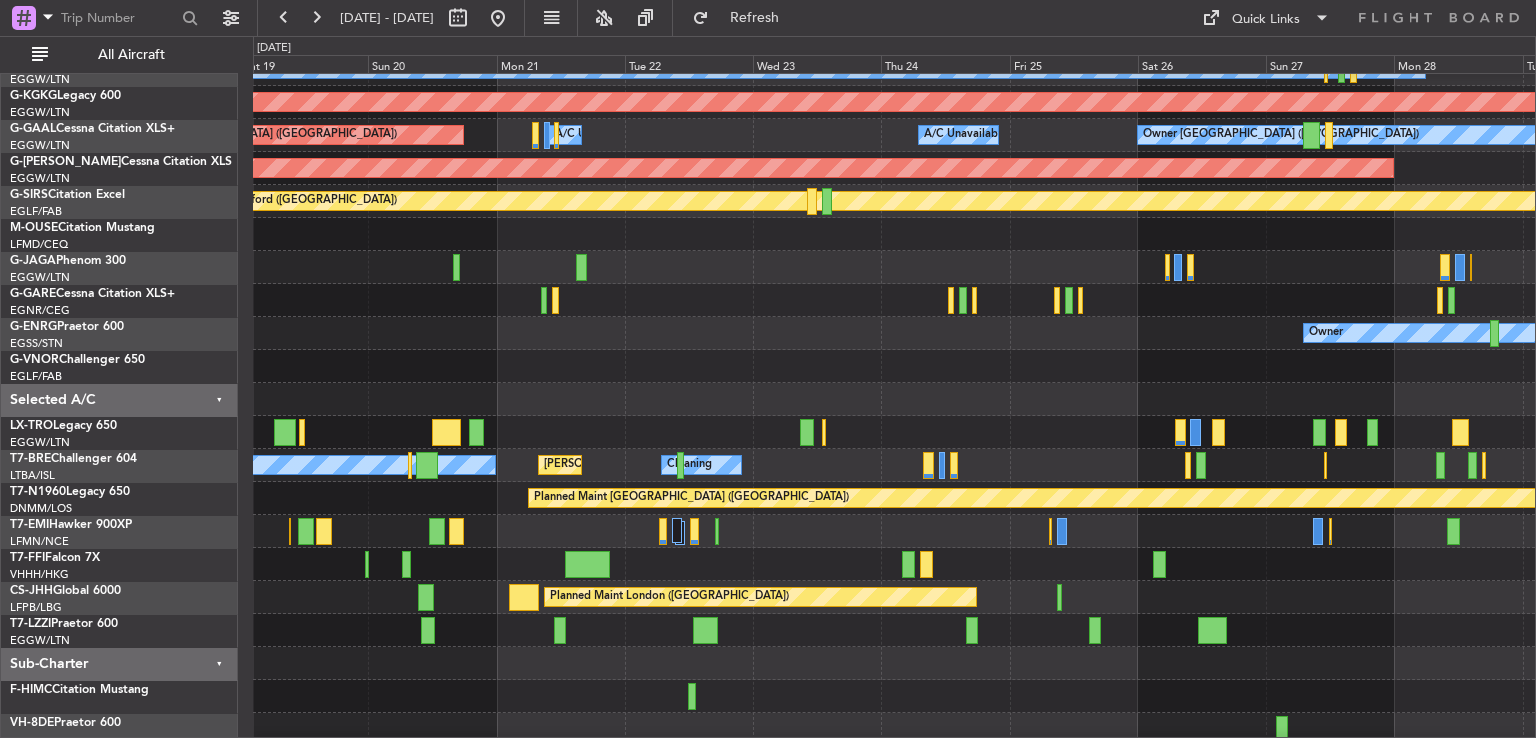 click 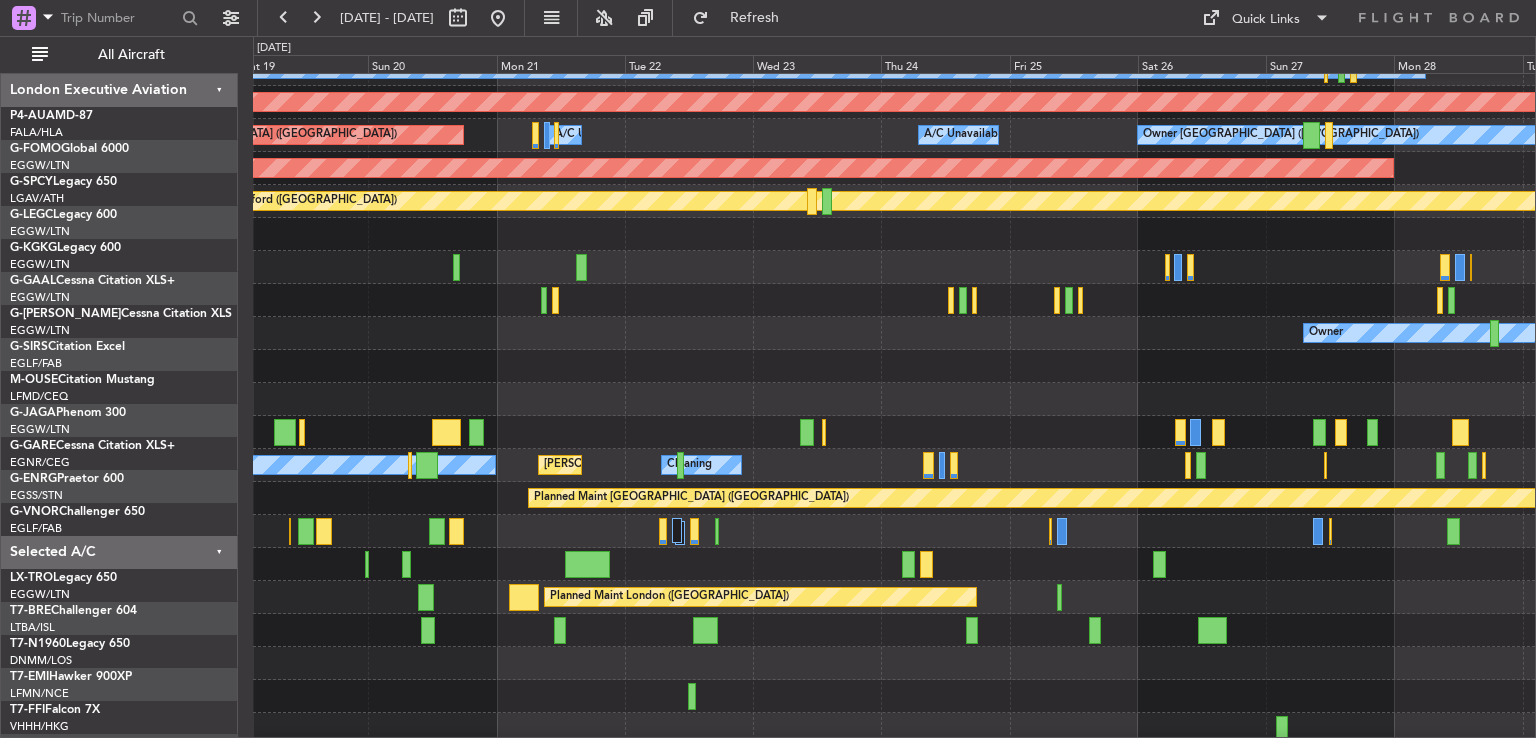 scroll, scrollTop: 0, scrollLeft: 0, axis: both 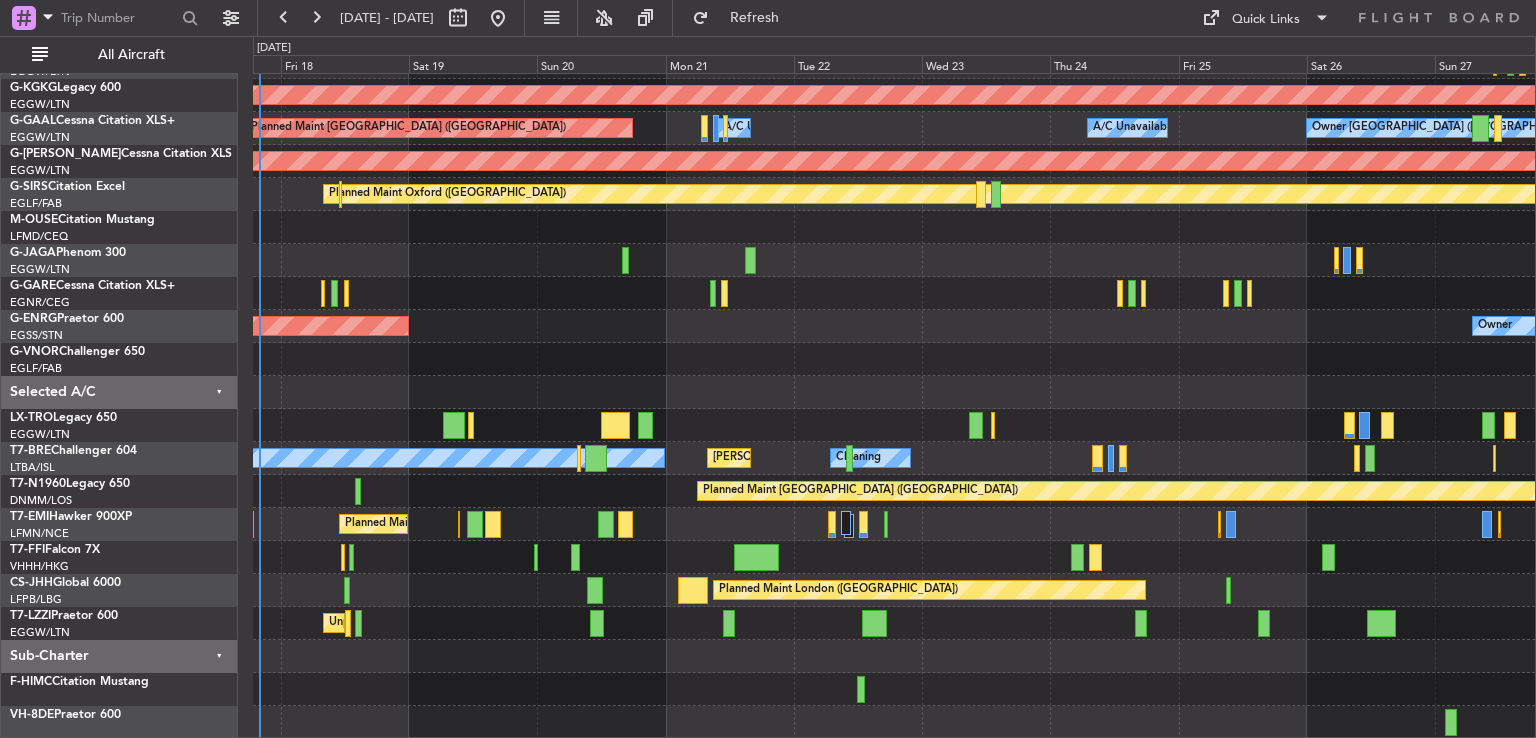 click 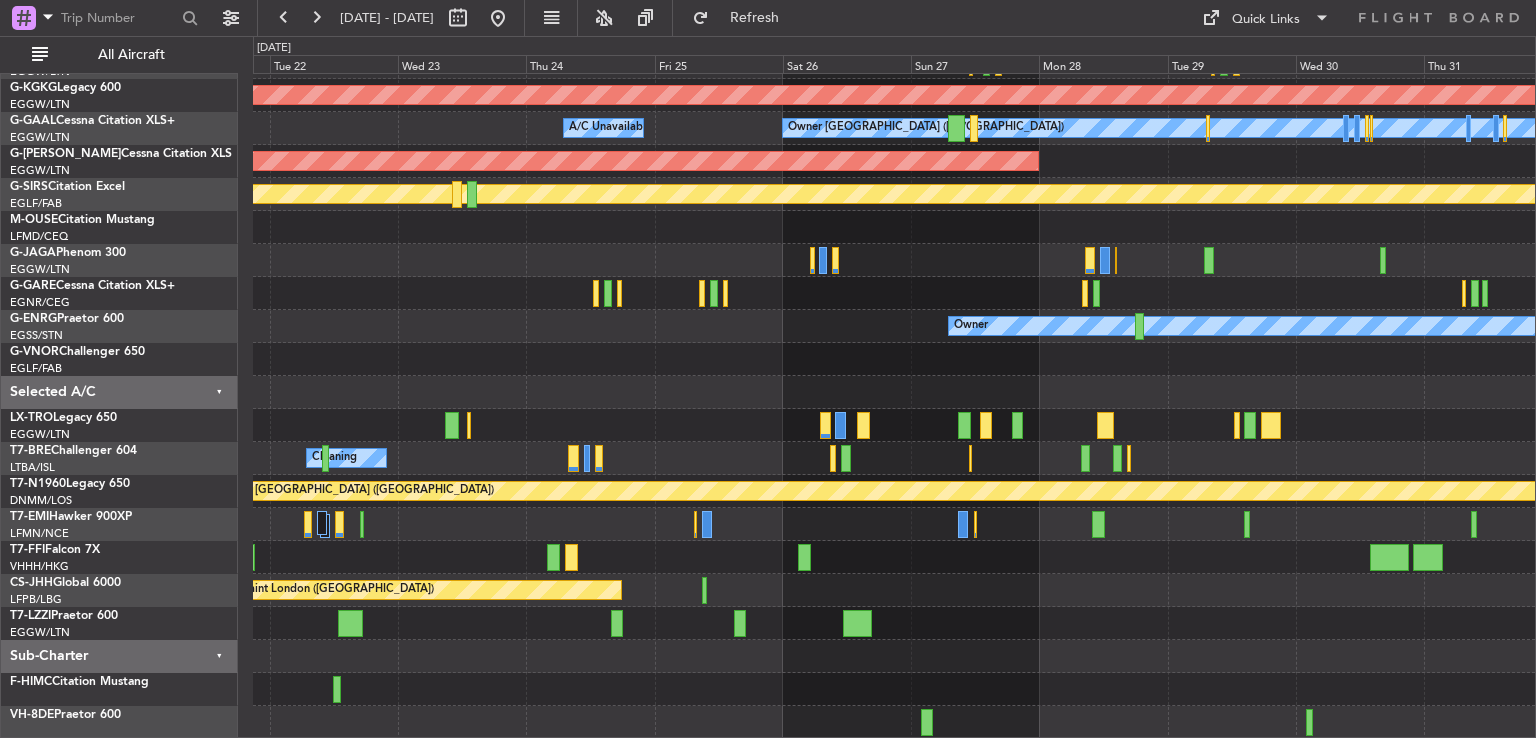 click on "A/C Unavailable [GEOGRAPHIC_DATA] ([GEOGRAPHIC_DATA])
A/C Unavailable [GEOGRAPHIC_DATA] ([GEOGRAPHIC_DATA])
AOG Maint [GEOGRAPHIC_DATA] ([GEOGRAPHIC_DATA])
Owner [GEOGRAPHIC_DATA] ([GEOGRAPHIC_DATA])
A/C Unavailable
A/C Unavailable
A/C Unavailable
A/C Unavailable
Planned Maint [GEOGRAPHIC_DATA] ([GEOGRAPHIC_DATA])
Planned [GEOGRAPHIC_DATA]
Planned Maint [GEOGRAPHIC_DATA] ([GEOGRAPHIC_DATA])
Owner
Owner
Cleaning
[PERSON_NAME][GEOGRAPHIC_DATA] ([GEOGRAPHIC_DATA][PERSON_NAME])
A/C Unavailable
Planned Maint [GEOGRAPHIC_DATA] ([GEOGRAPHIC_DATA])
Planned Maint [GEOGRAPHIC_DATA] ([GEOGRAPHIC_DATA])" 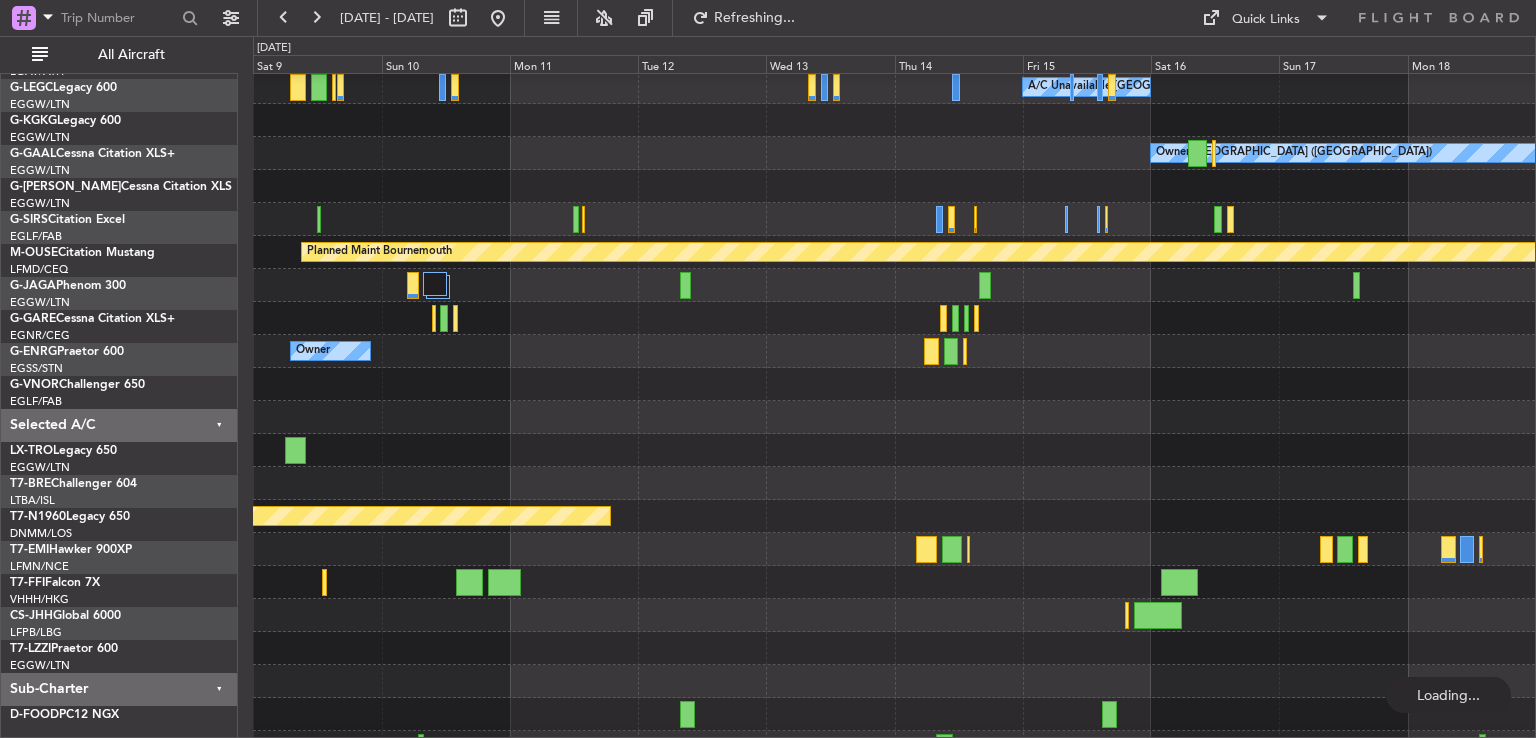scroll, scrollTop: 135, scrollLeft: 0, axis: vertical 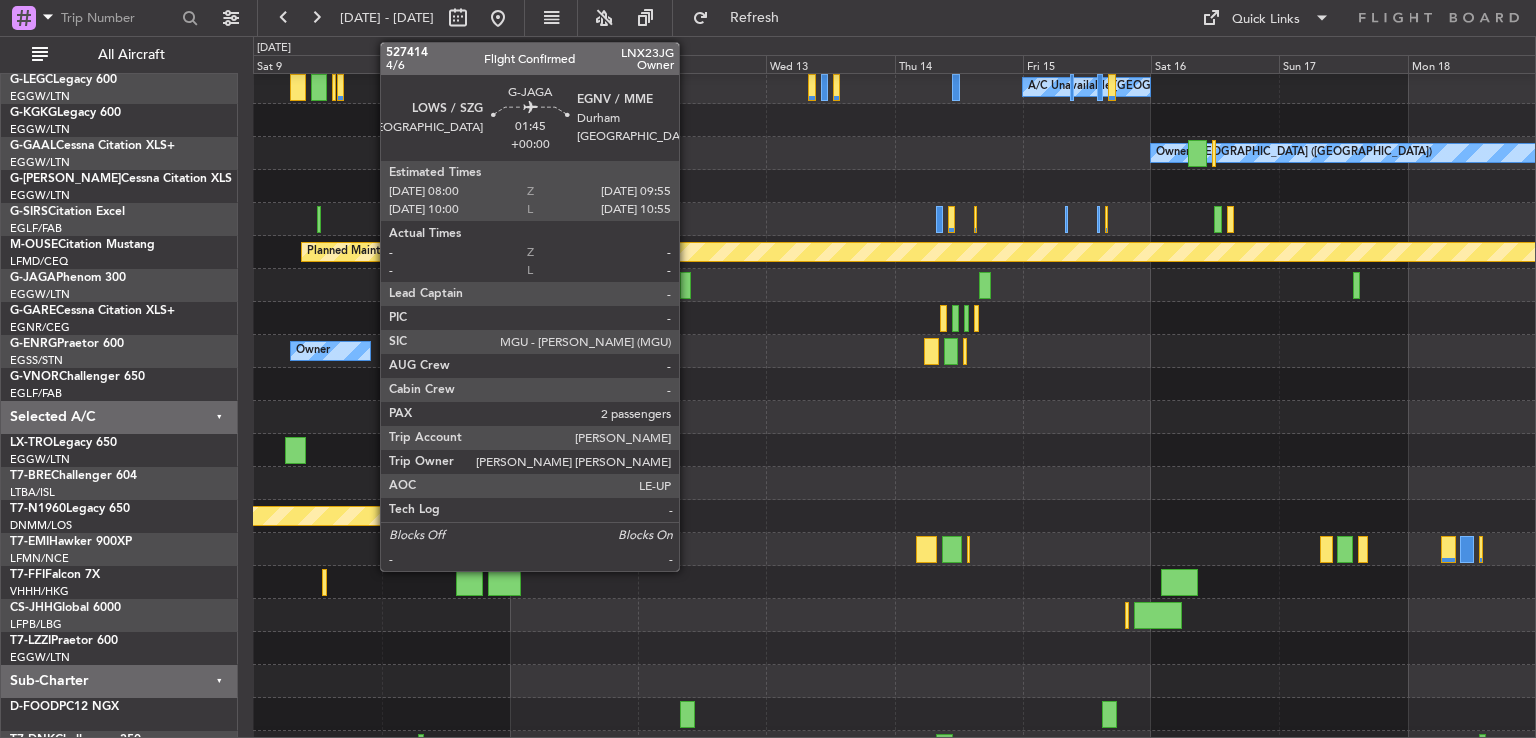 click 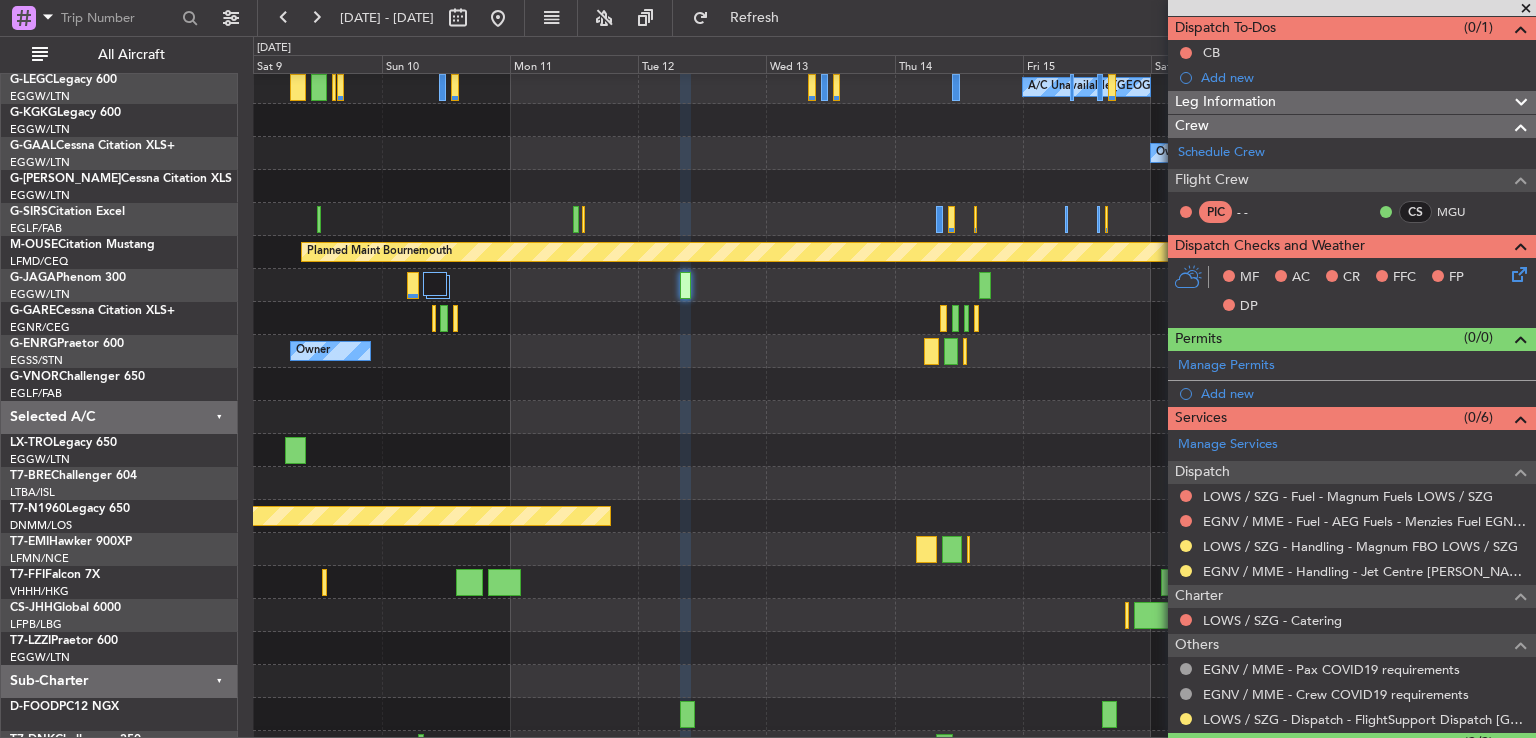 scroll, scrollTop: 0, scrollLeft: 0, axis: both 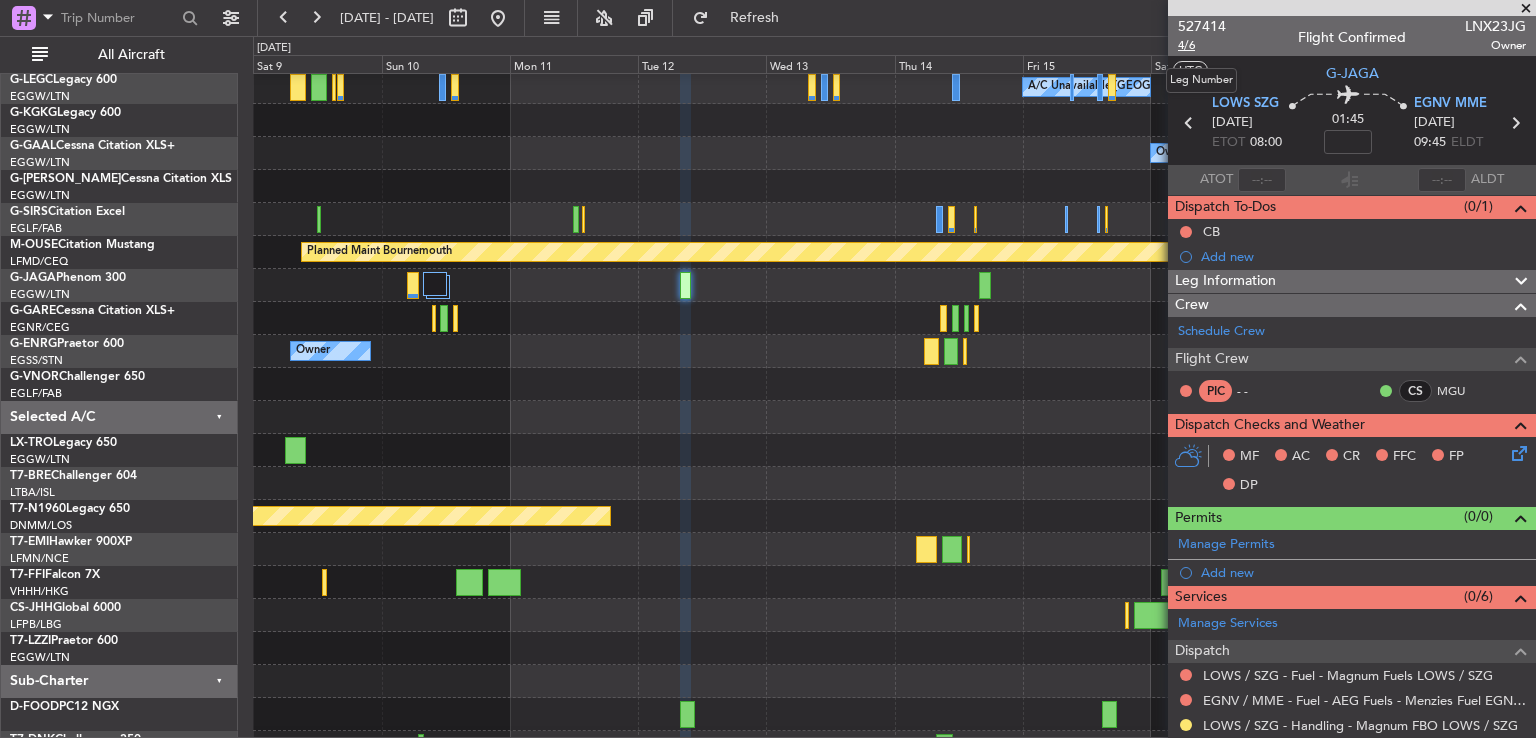 click on "4/6" at bounding box center (1202, 45) 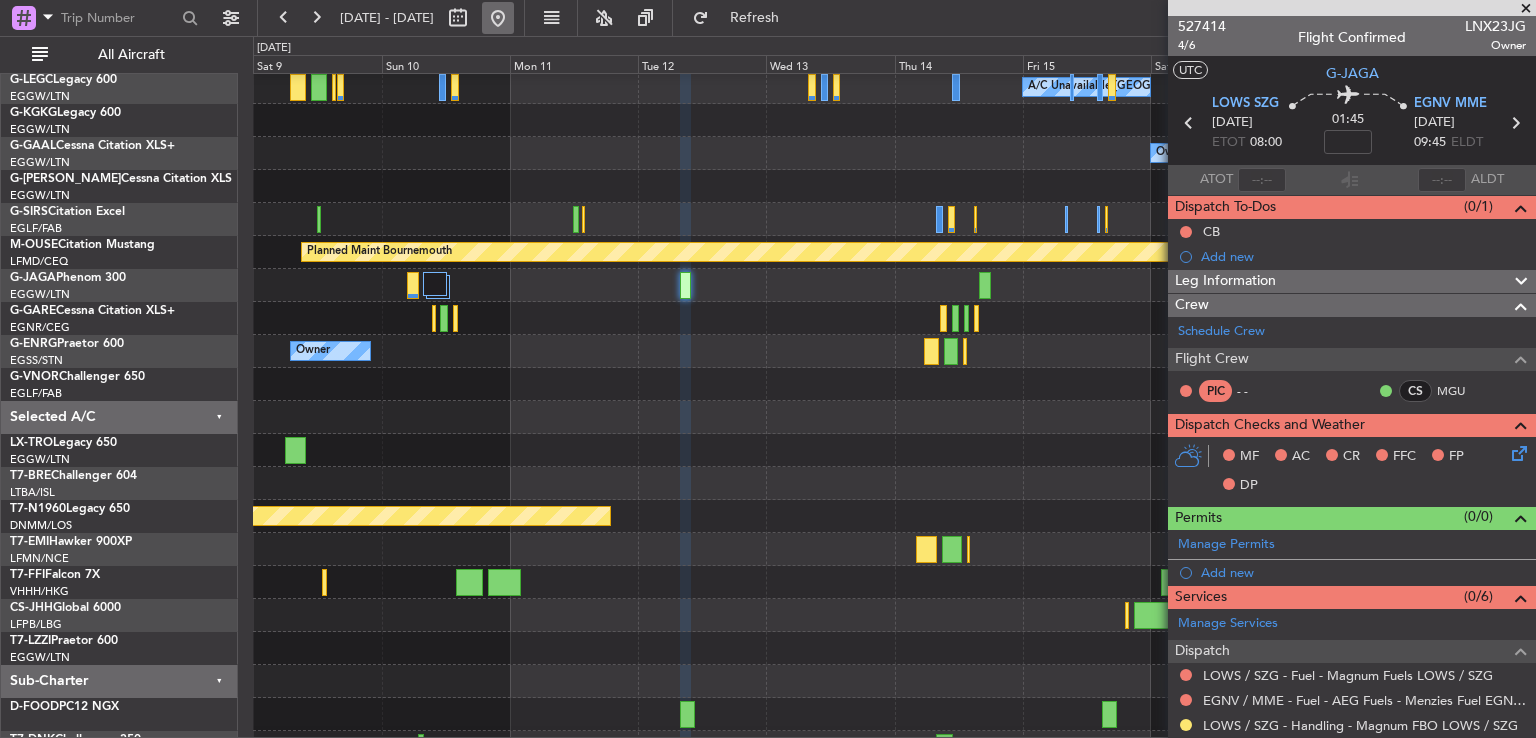 click at bounding box center [498, 18] 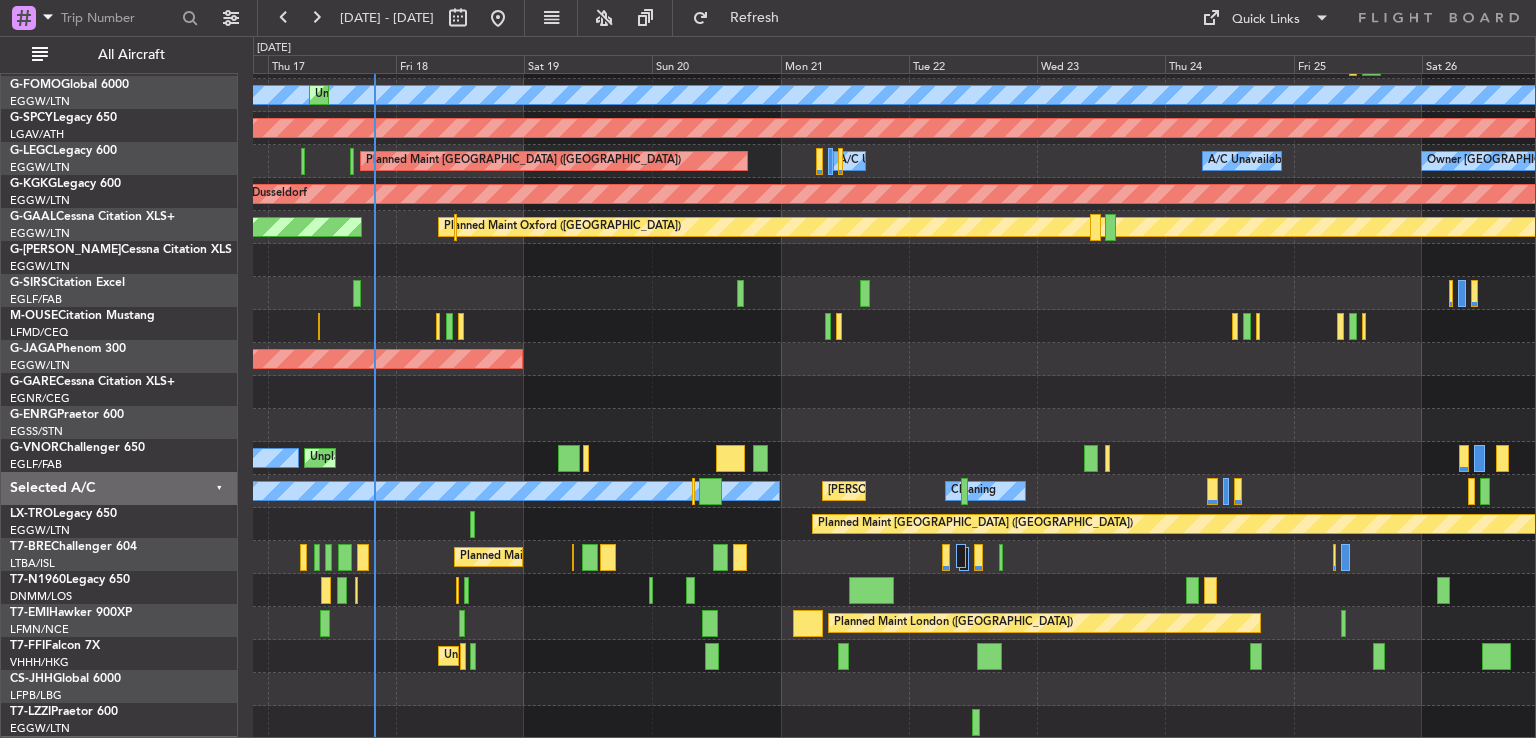 scroll, scrollTop: 127, scrollLeft: 0, axis: vertical 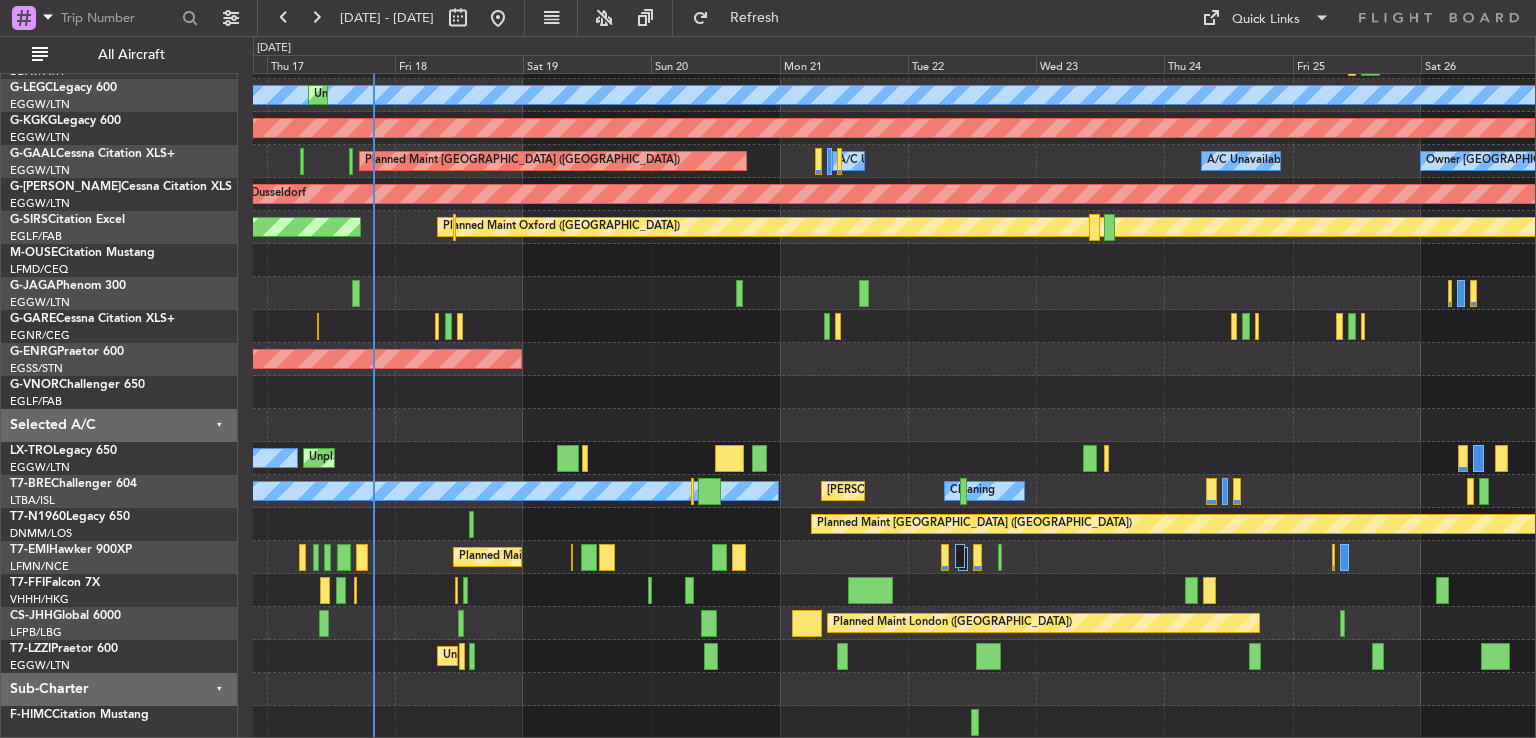 click 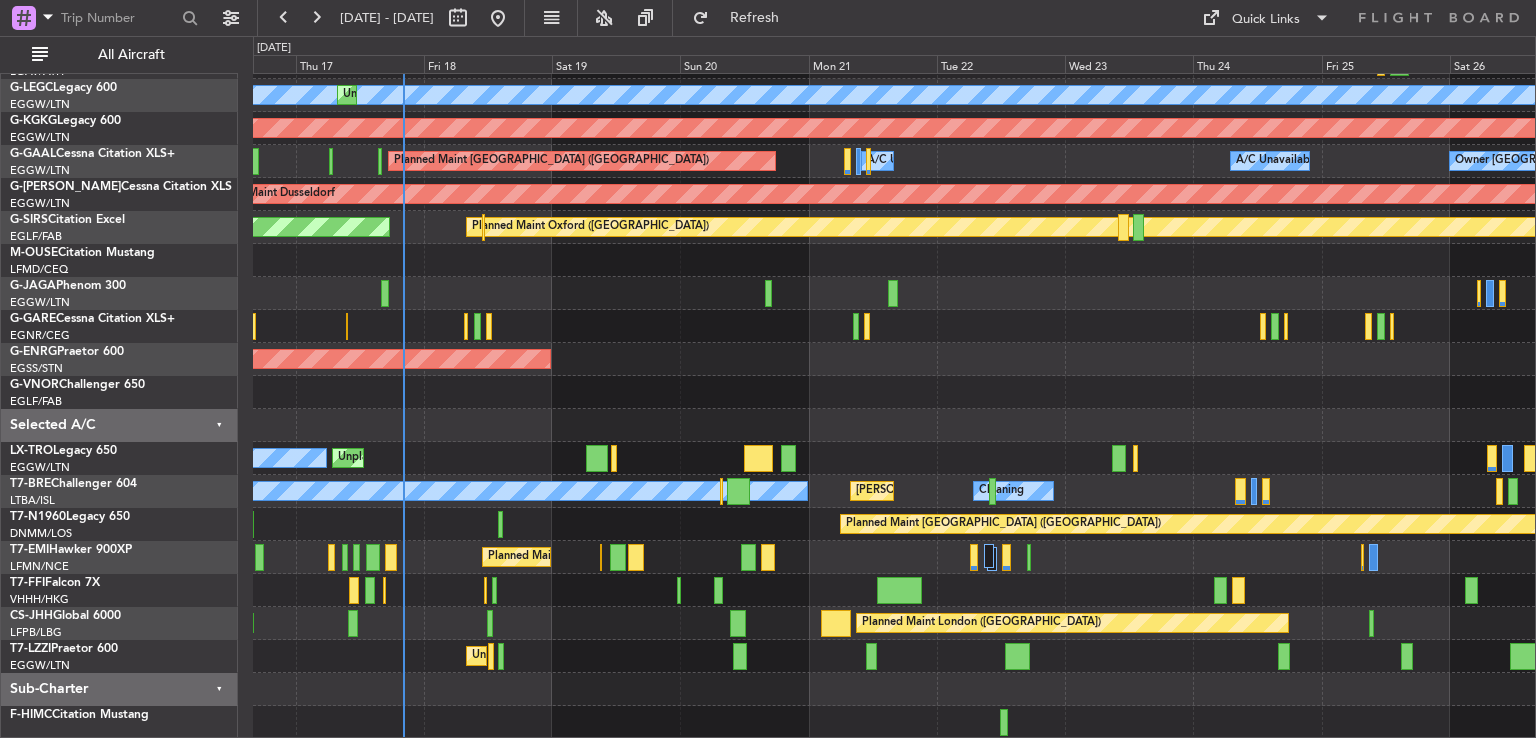 click on "A/C Unavailable [GEOGRAPHIC_DATA] ([GEOGRAPHIC_DATA])
Unplanned Maint [GEOGRAPHIC_DATA] ([GEOGRAPHIC_DATA])
AOG Maint [GEOGRAPHIC_DATA] ([GEOGRAPHIC_DATA])
Owner [GEOGRAPHIC_DATA] ([GEOGRAPHIC_DATA])
A/C Unavailable
Planned Maint [GEOGRAPHIC_DATA] ([GEOGRAPHIC_DATA])
A/C Unavailable
A/C Unavailable
A/C Unavailable
Planned [GEOGRAPHIC_DATA]
Planned Maint [GEOGRAPHIC_DATA] ([GEOGRAPHIC_DATA])
AOG Maint London ([GEOGRAPHIC_DATA])
AOG Maint [GEOGRAPHIC_DATA] ([GEOGRAPHIC_DATA])
Owner
Unplanned [GEOGRAPHIC_DATA]
A/C Unavailable
A/C Unavailable
[PERSON_NAME][GEOGRAPHIC_DATA] ([GEOGRAPHIC_DATA][PERSON_NAME])
Cleaning
Planned Maint [GEOGRAPHIC_DATA] ([GEOGRAPHIC_DATA])
Planned Maint [PERSON_NAME]
Planned Maint [GEOGRAPHIC_DATA] ([GEOGRAPHIC_DATA])
Unplanned Maint [GEOGRAPHIC_DATA] ([GEOGRAPHIC_DATA])
Unplanned Maint [GEOGRAPHIC_DATA] ([GEOGRAPHIC_DATA])" 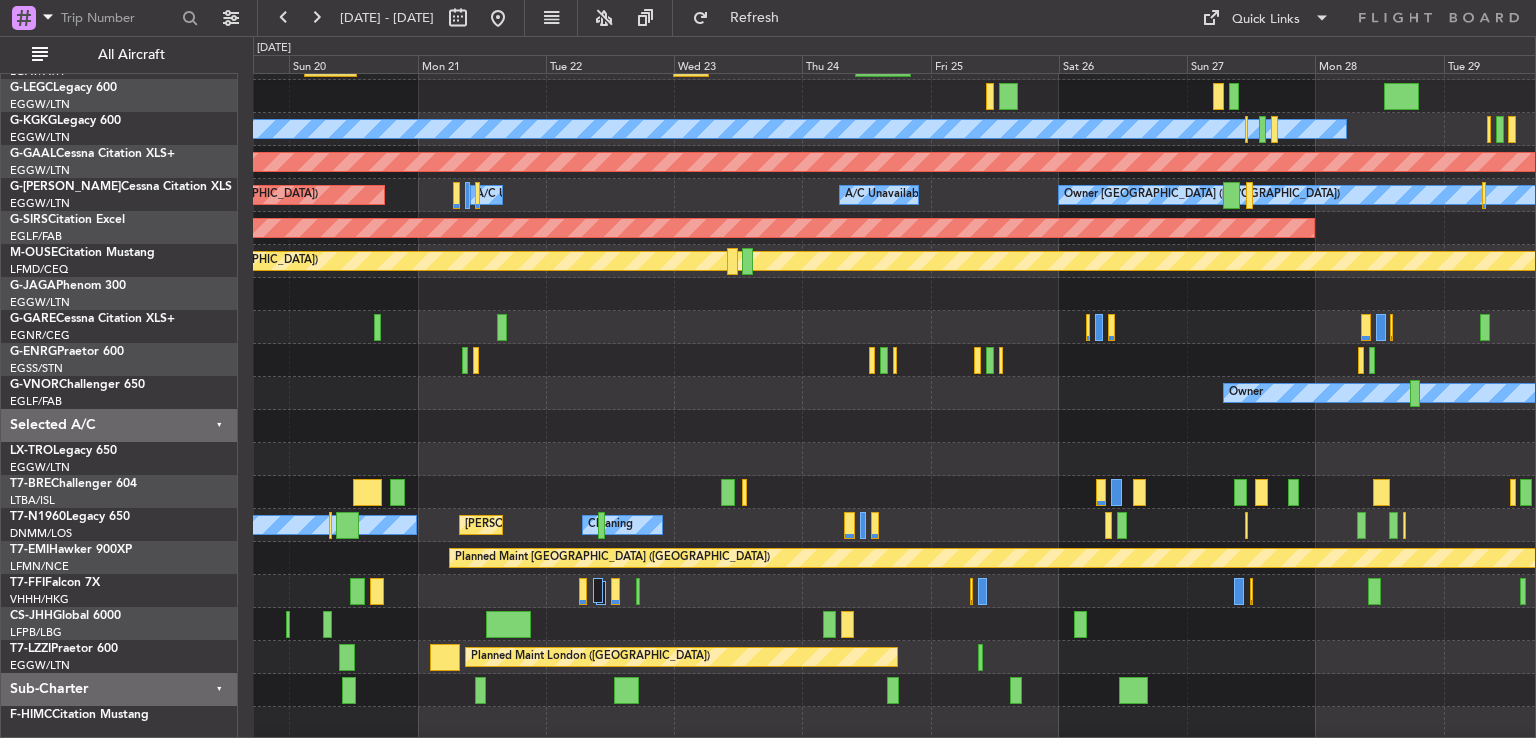 scroll, scrollTop: 95, scrollLeft: 0, axis: vertical 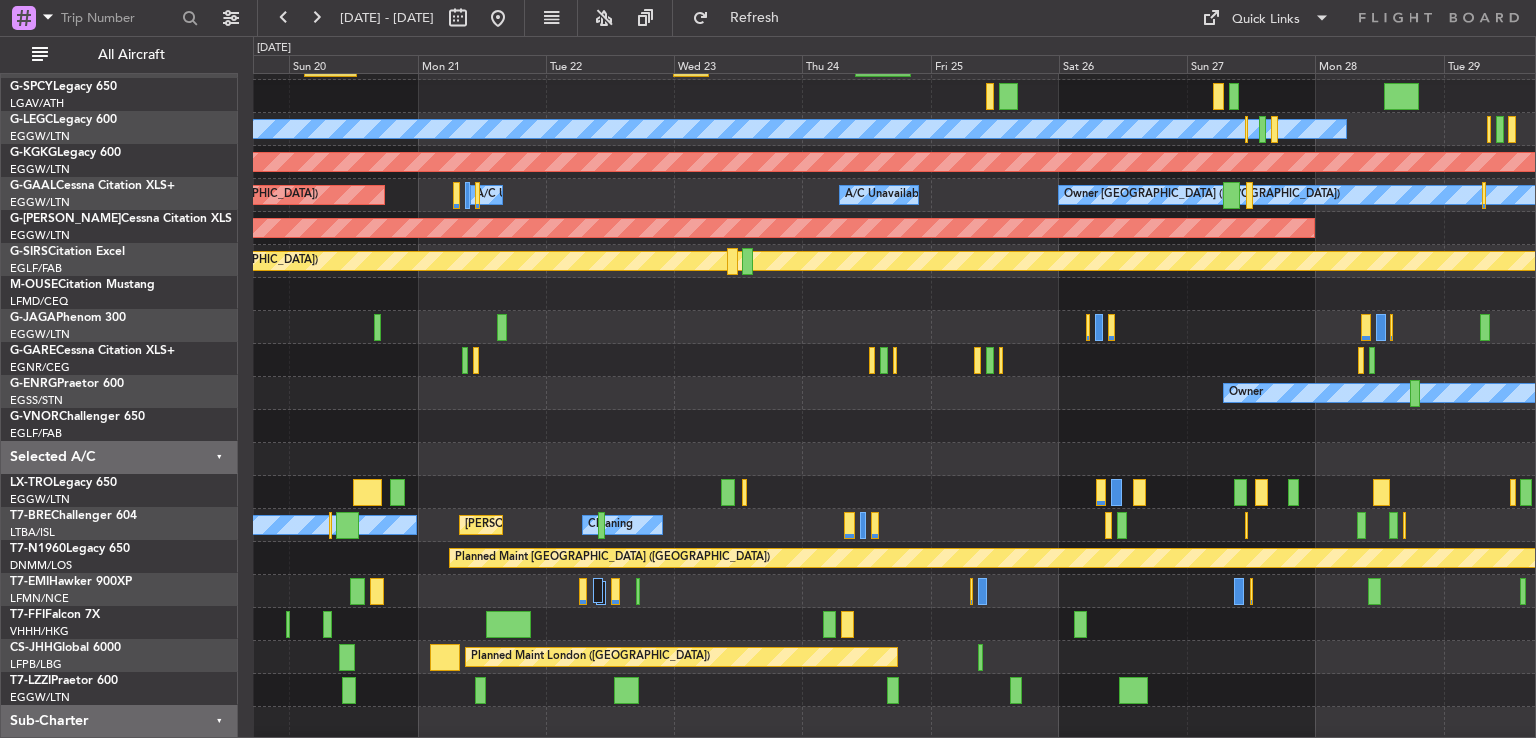click 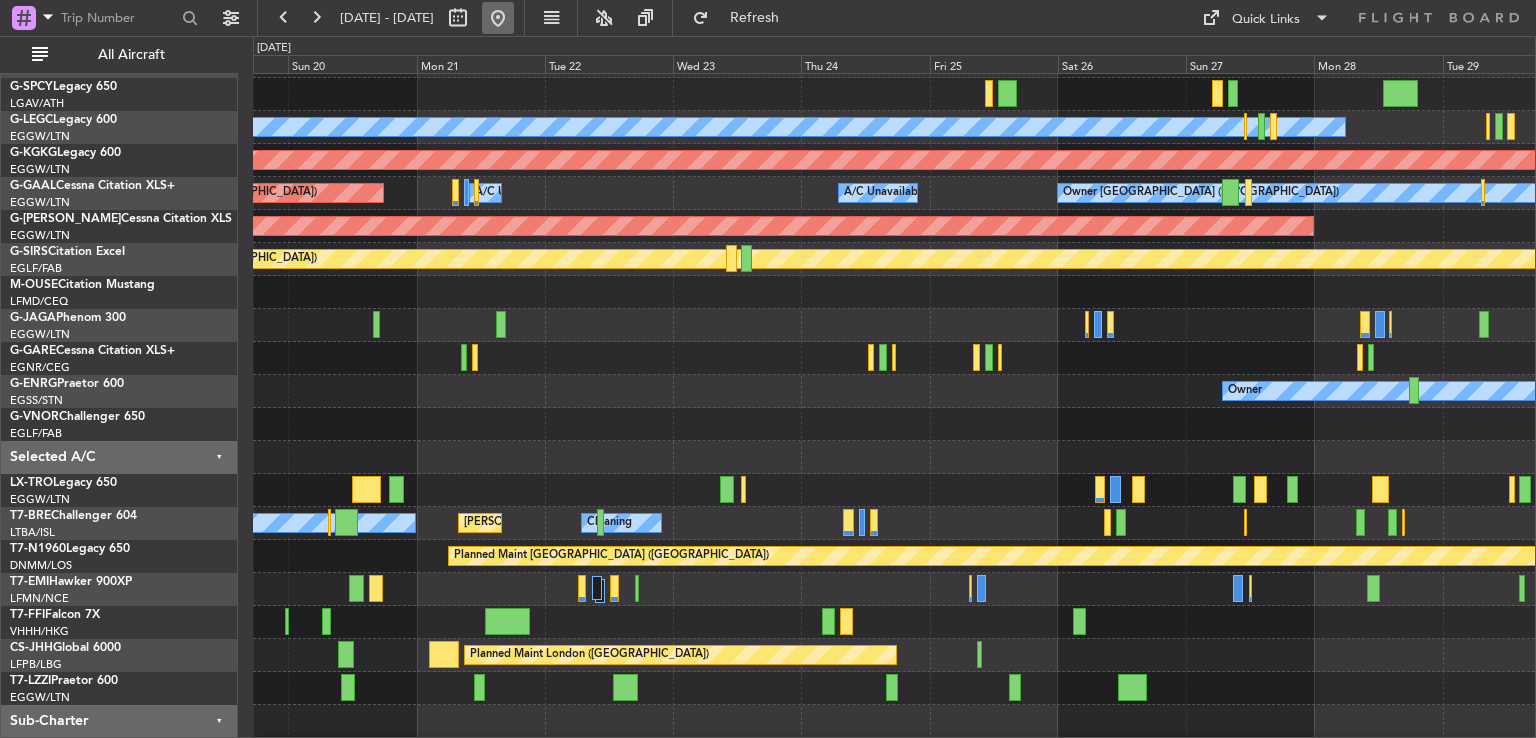 click at bounding box center [498, 18] 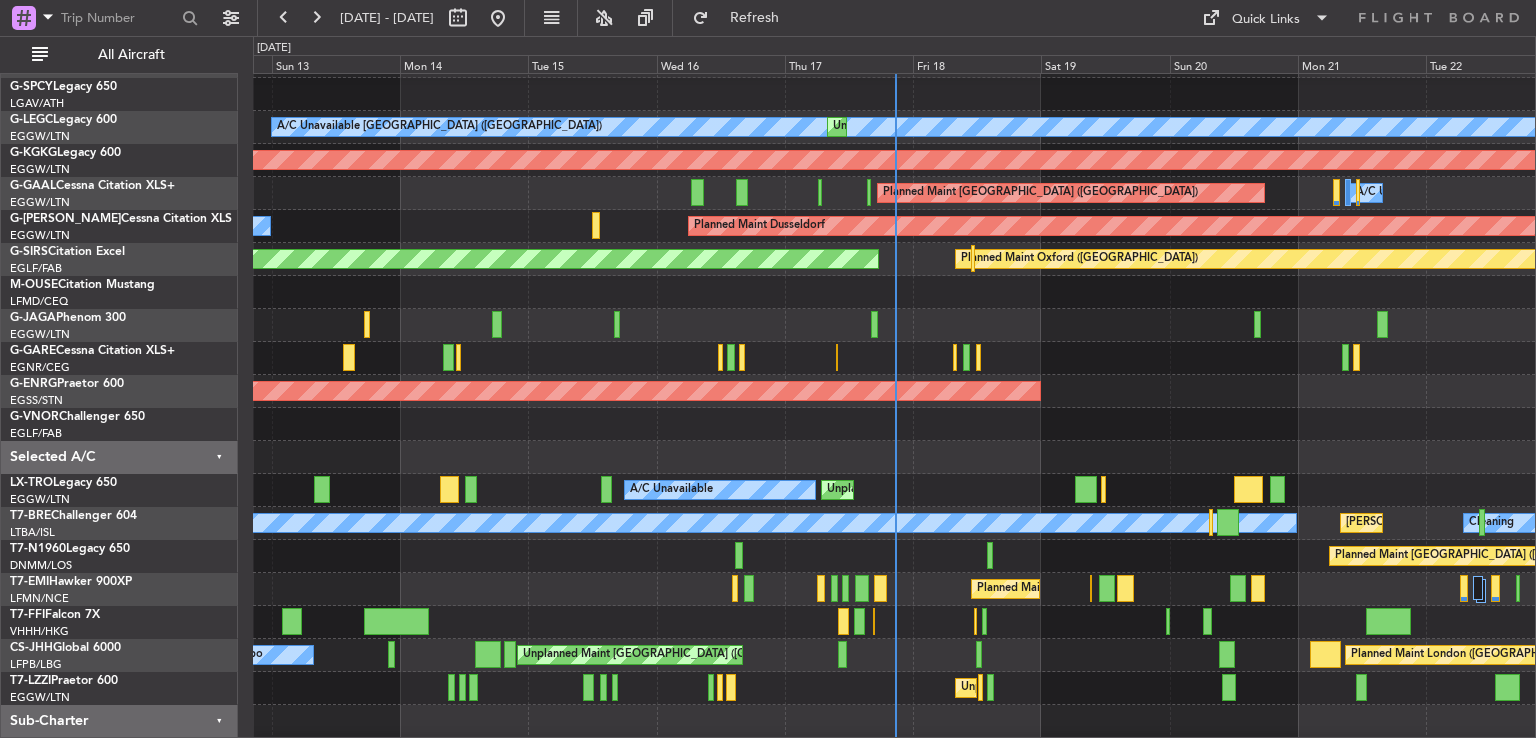 scroll, scrollTop: 0, scrollLeft: 0, axis: both 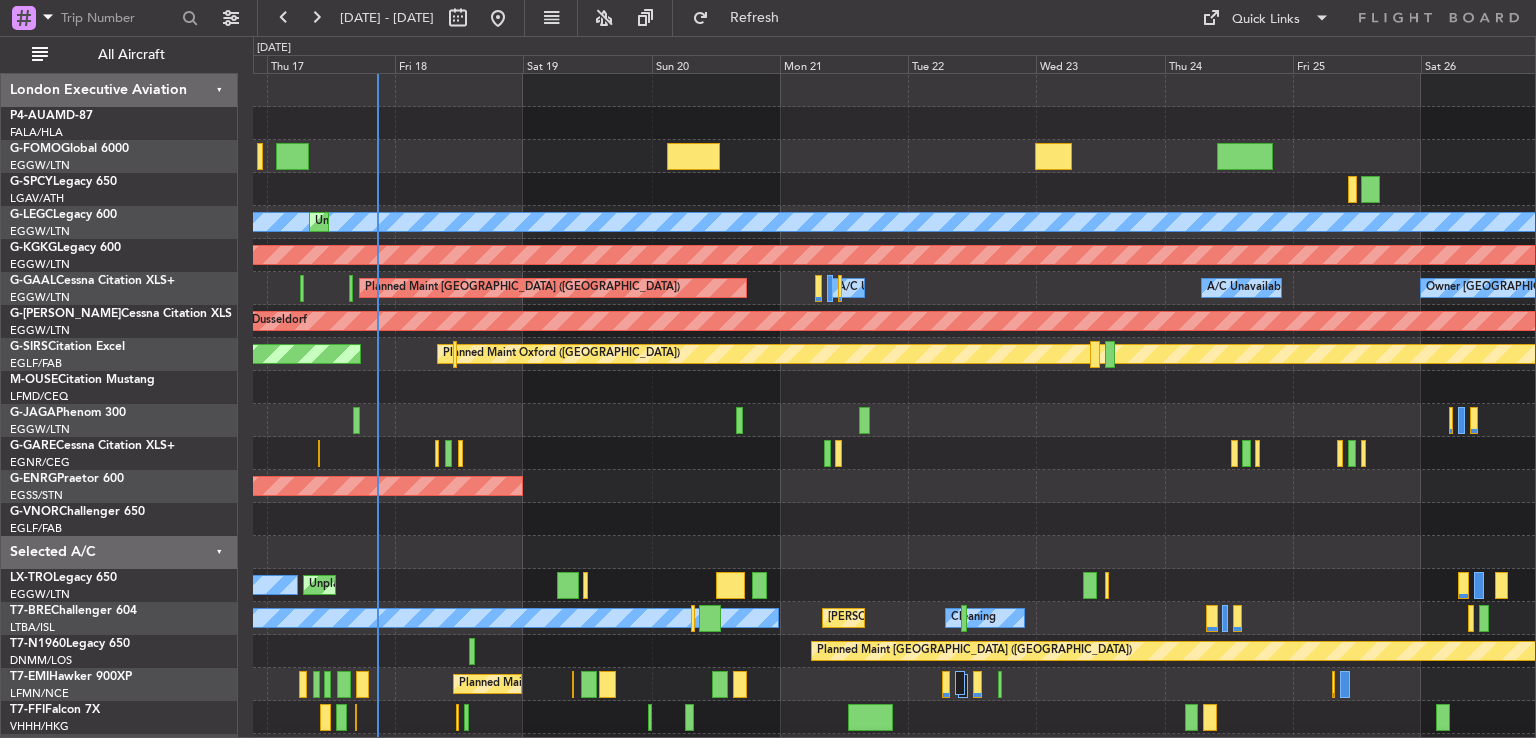 click on "Unplanned Maint [US_STATE] ([GEOGRAPHIC_DATA])
A/C Unavailable [GEOGRAPHIC_DATA] ([GEOGRAPHIC_DATA])
Unplanned Maint [GEOGRAPHIC_DATA] ([GEOGRAPHIC_DATA])
AOG Maint [GEOGRAPHIC_DATA] ([GEOGRAPHIC_DATA])
Planned Maint [GEOGRAPHIC_DATA] ([GEOGRAPHIC_DATA])
A/C Unavailable
A/C Unavailable
Owner [GEOGRAPHIC_DATA] ([GEOGRAPHIC_DATA])
A/C Unavailable
A/C Unavailable
Planned [GEOGRAPHIC_DATA]
Planned Maint [GEOGRAPHIC_DATA] ([GEOGRAPHIC_DATA])
AOG Maint London ([GEOGRAPHIC_DATA])
AOG Maint [GEOGRAPHIC_DATA] ([GEOGRAPHIC_DATA])
Owner
Unplanned [GEOGRAPHIC_DATA]
A/C Unavailable
A/C Unavailable
[PERSON_NAME][GEOGRAPHIC_DATA] ([GEOGRAPHIC_DATA][PERSON_NAME])
Cleaning
Planned Maint [GEOGRAPHIC_DATA] ([GEOGRAPHIC_DATA])
Planned Maint [PERSON_NAME]
Planned Maint [GEOGRAPHIC_DATA] ([GEOGRAPHIC_DATA])
Unplanned Maint [GEOGRAPHIC_DATA] ([GEOGRAPHIC_DATA])" 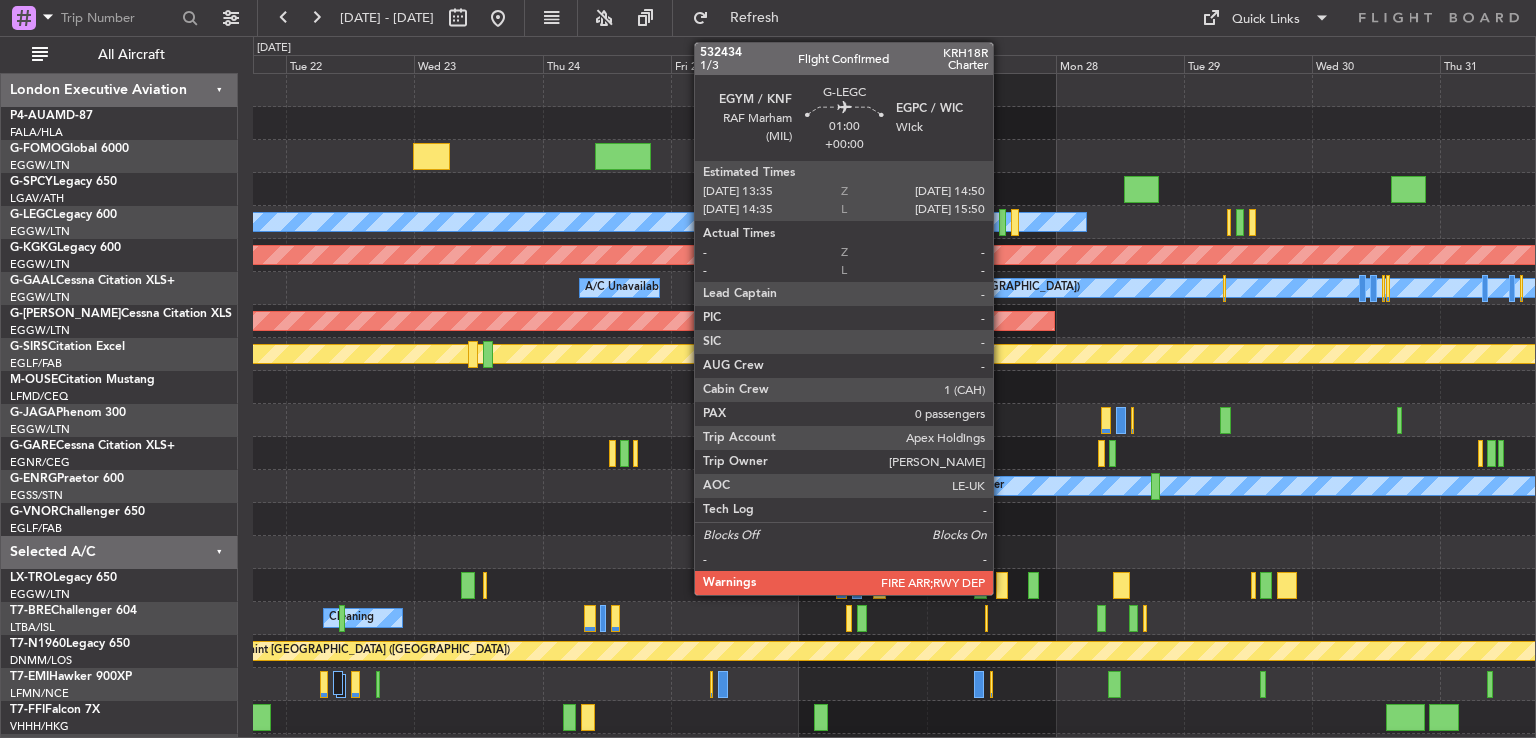 click 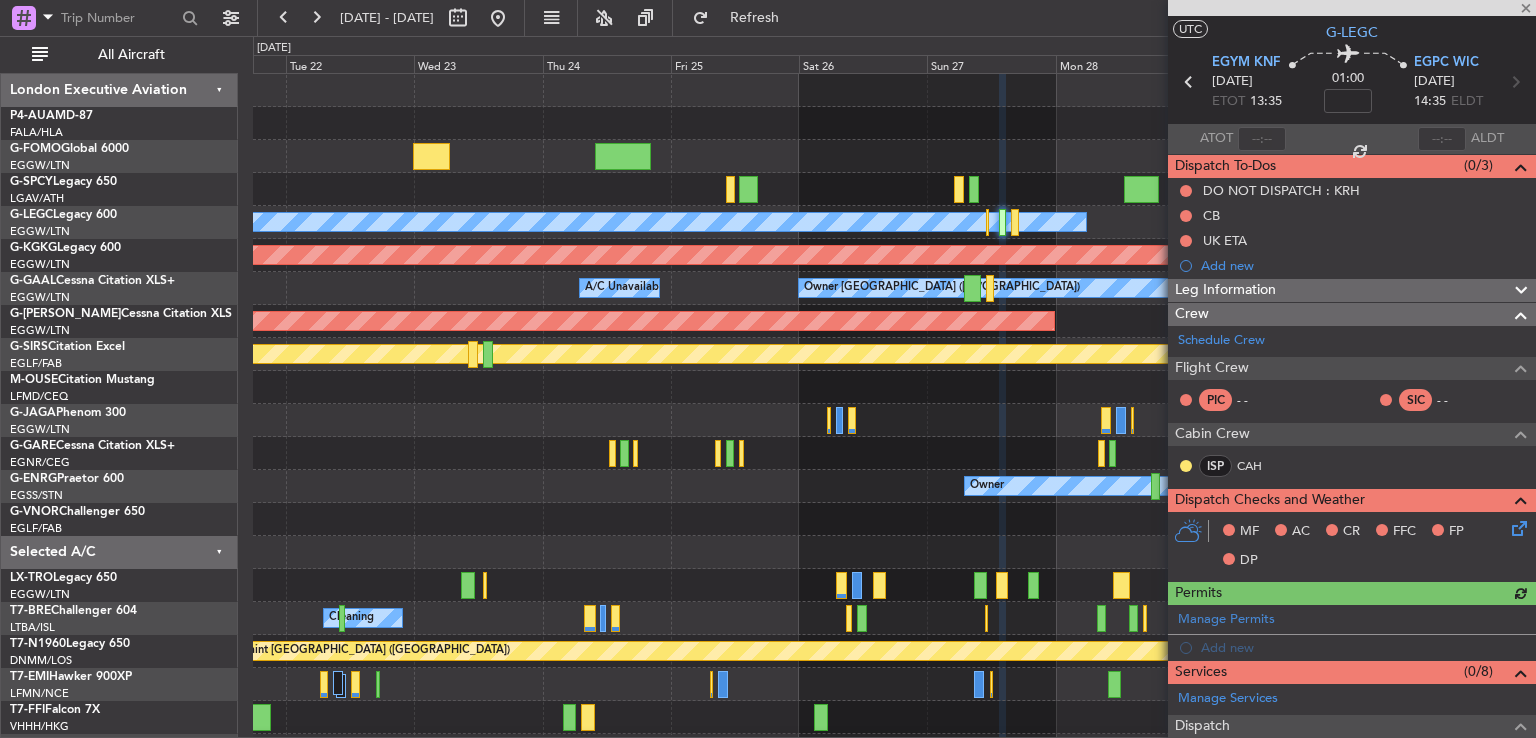 scroll, scrollTop: 0, scrollLeft: 0, axis: both 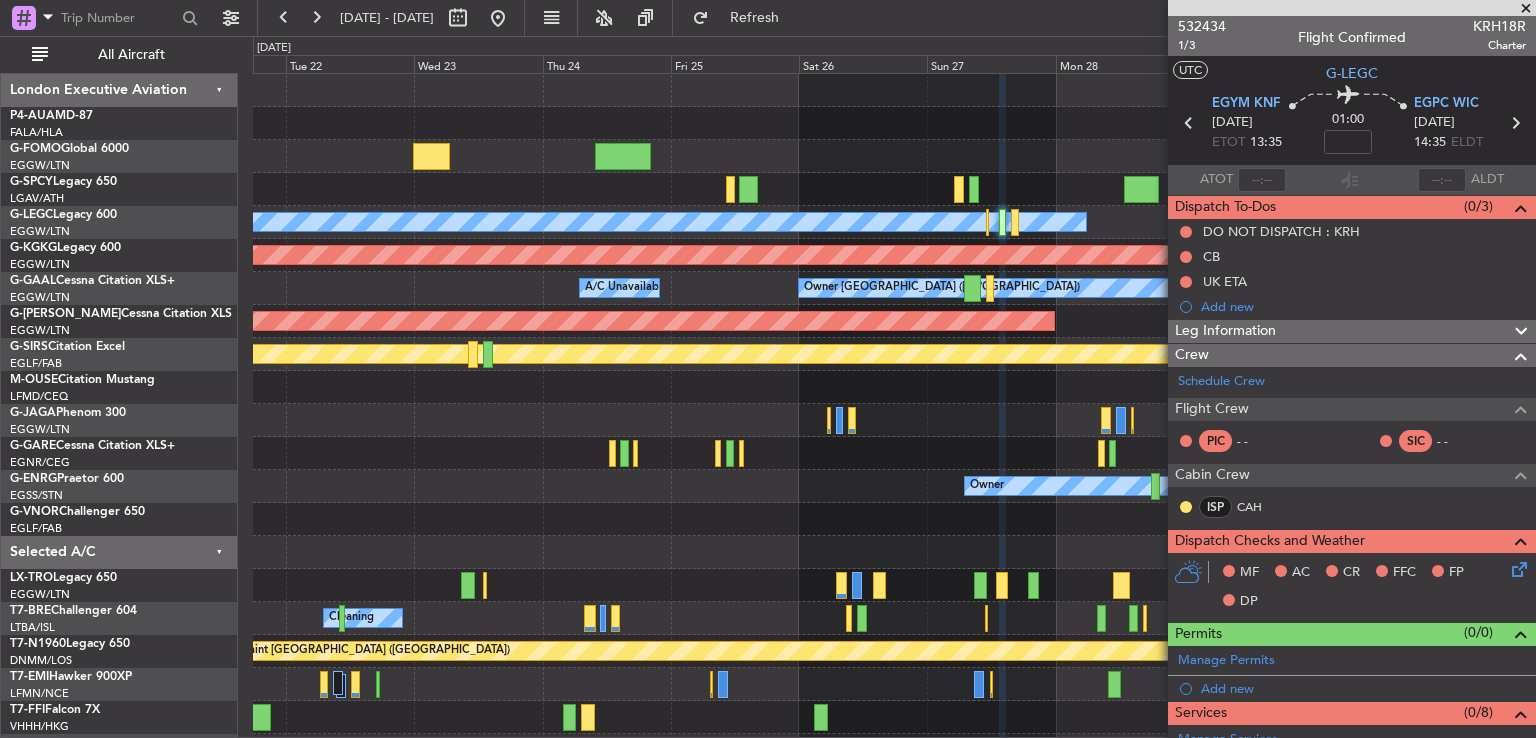 click at bounding box center (1526, 9) 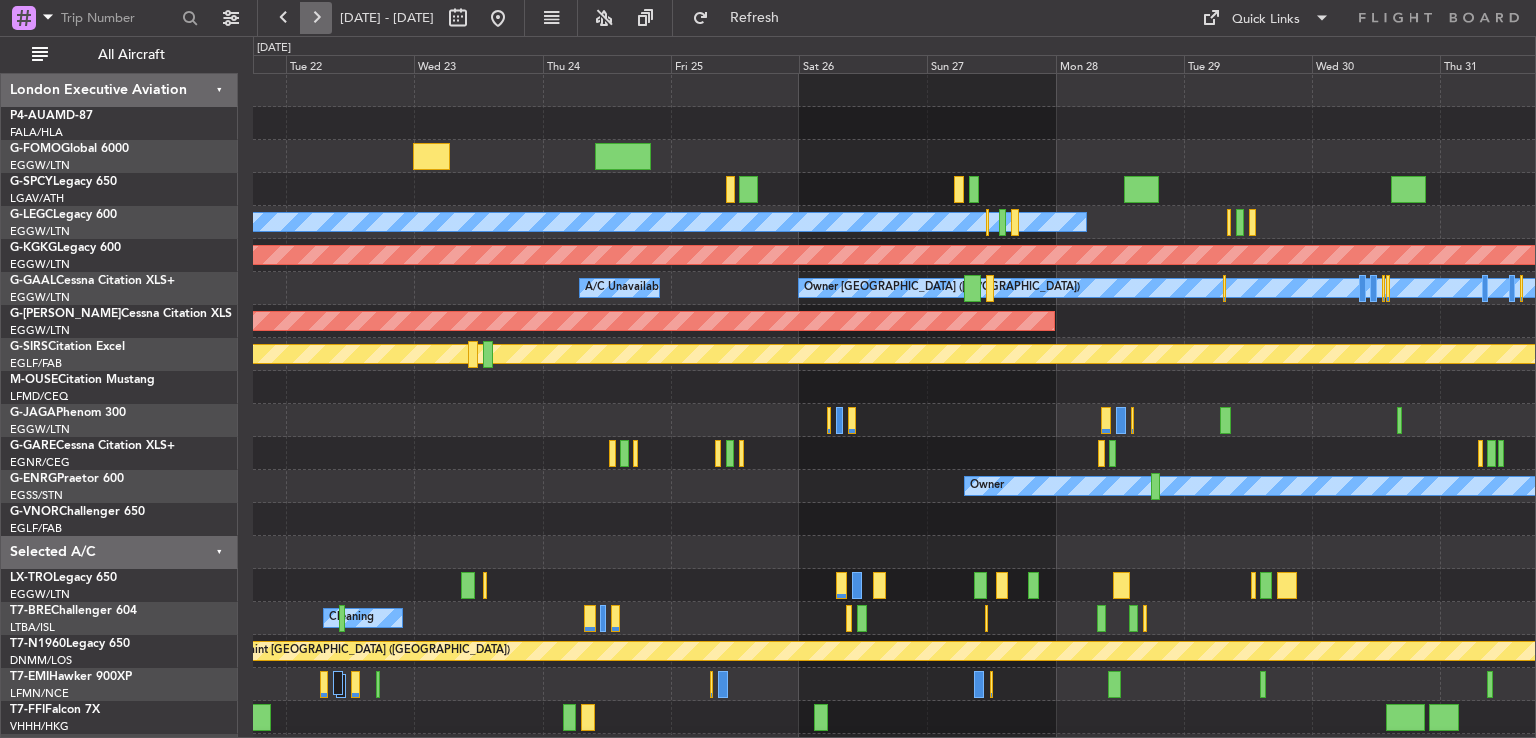 click at bounding box center (316, 18) 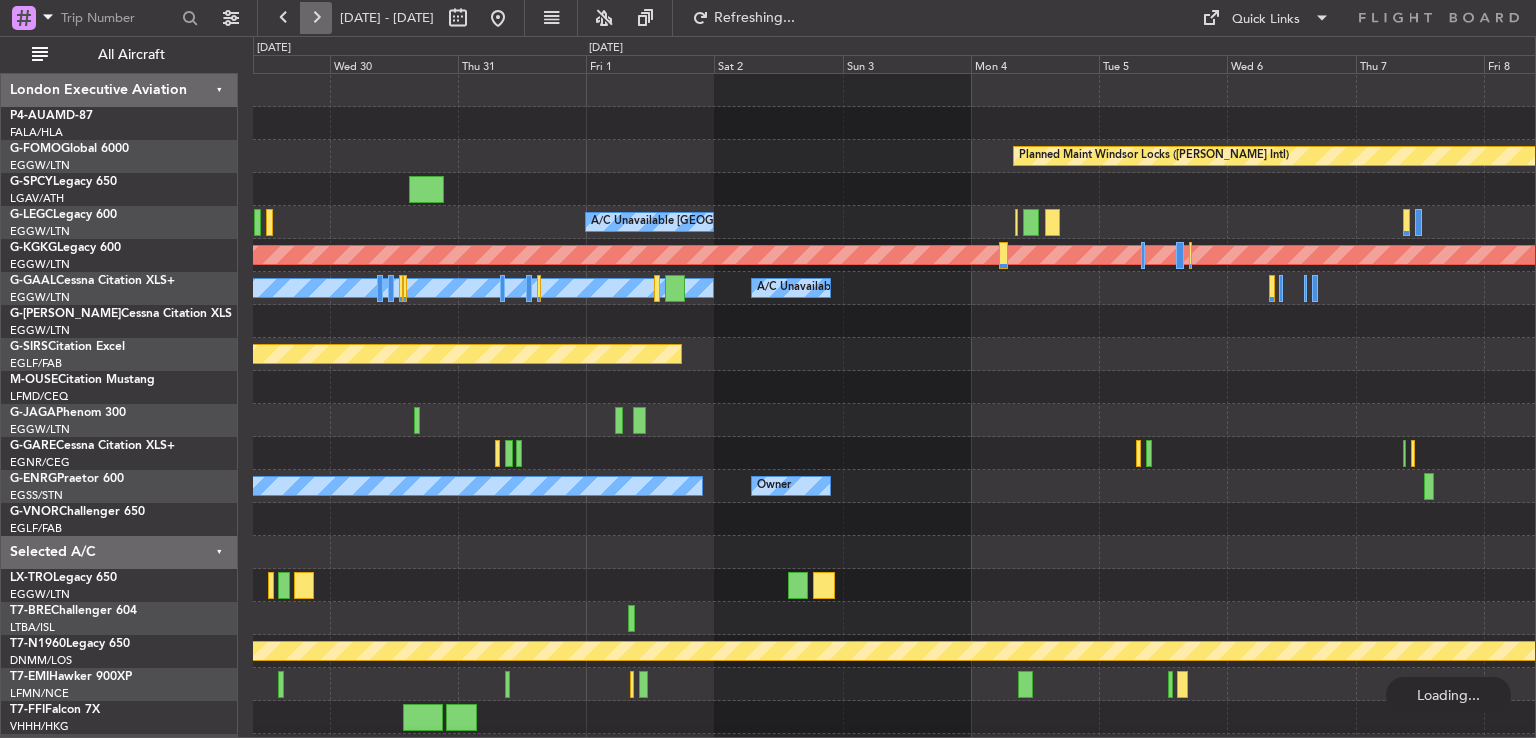 click at bounding box center (316, 18) 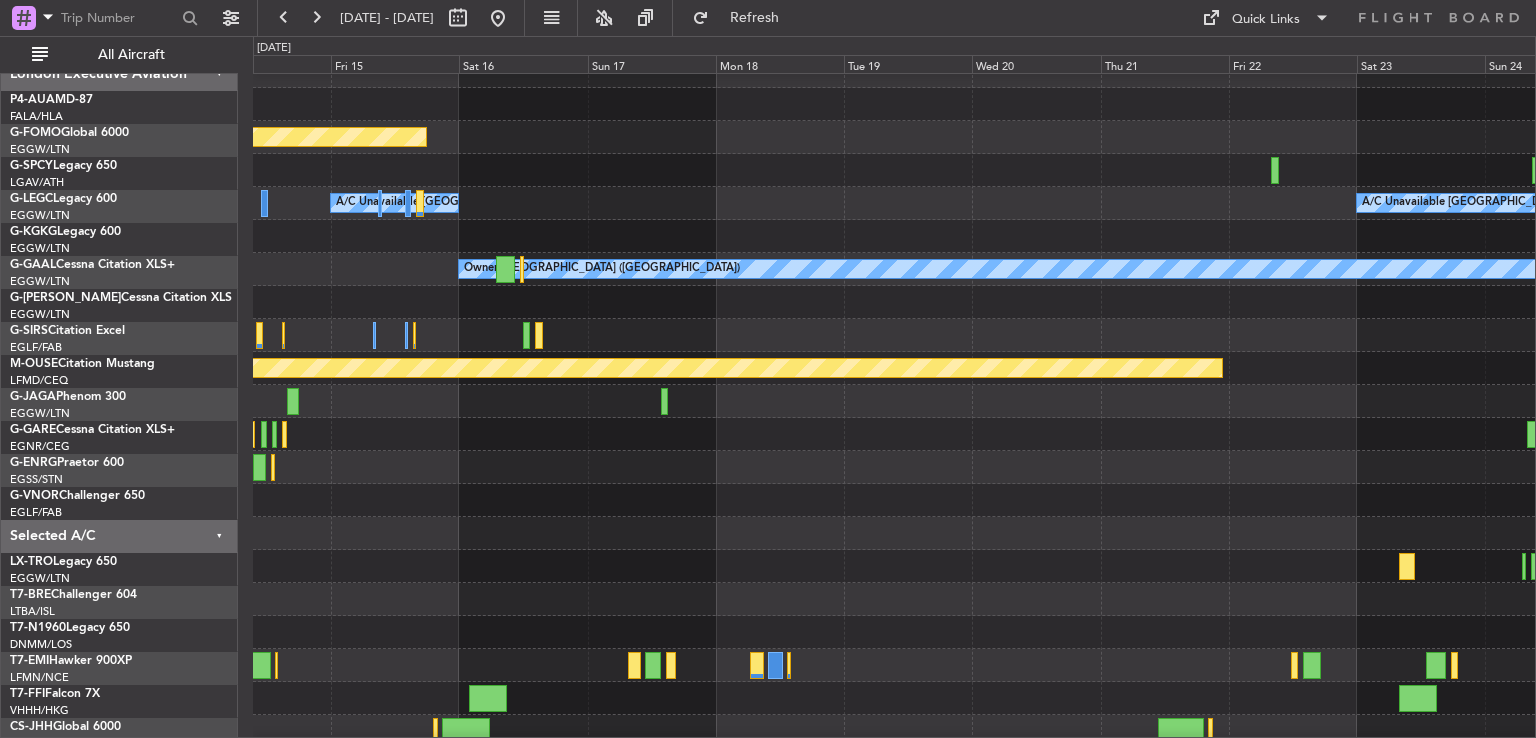 scroll, scrollTop: 19, scrollLeft: 0, axis: vertical 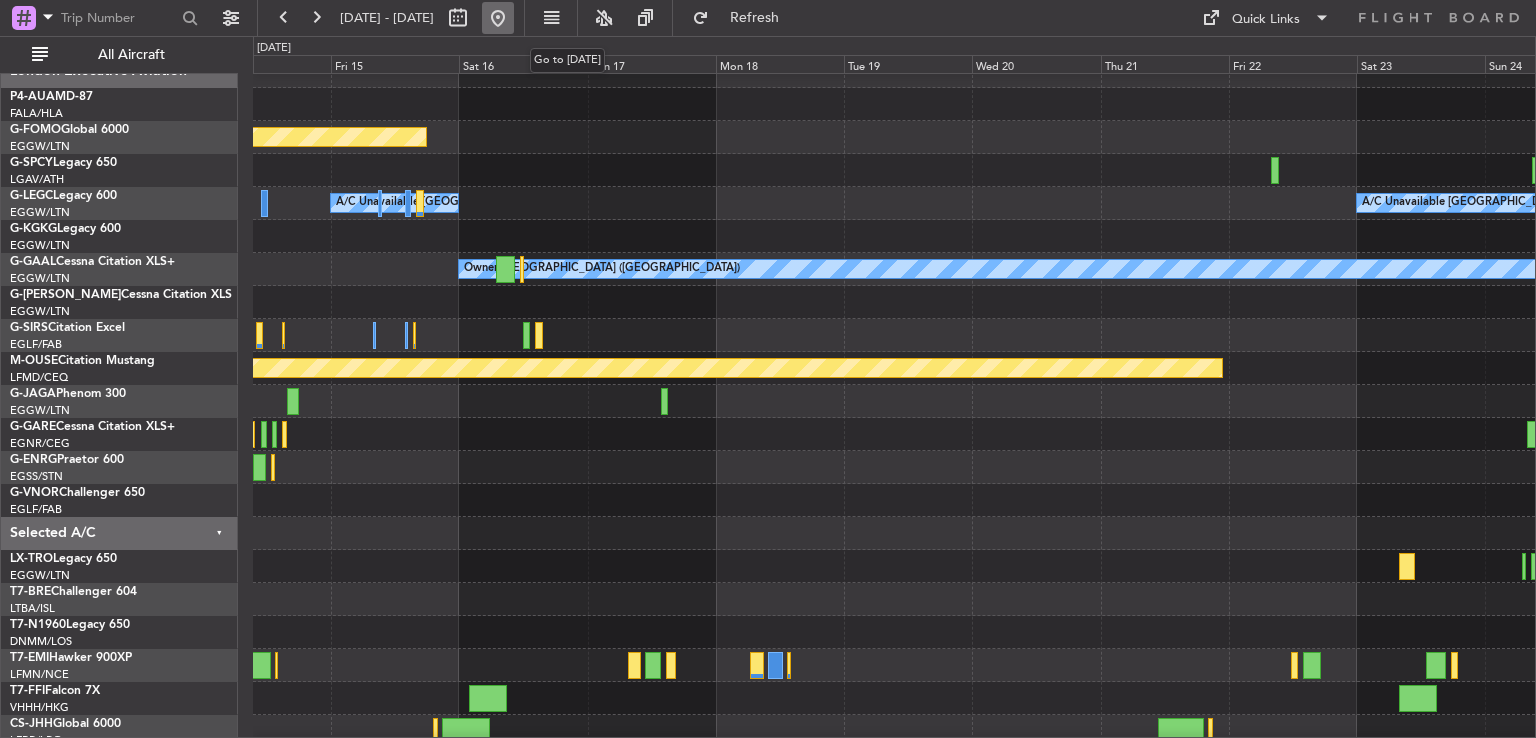 click at bounding box center [498, 18] 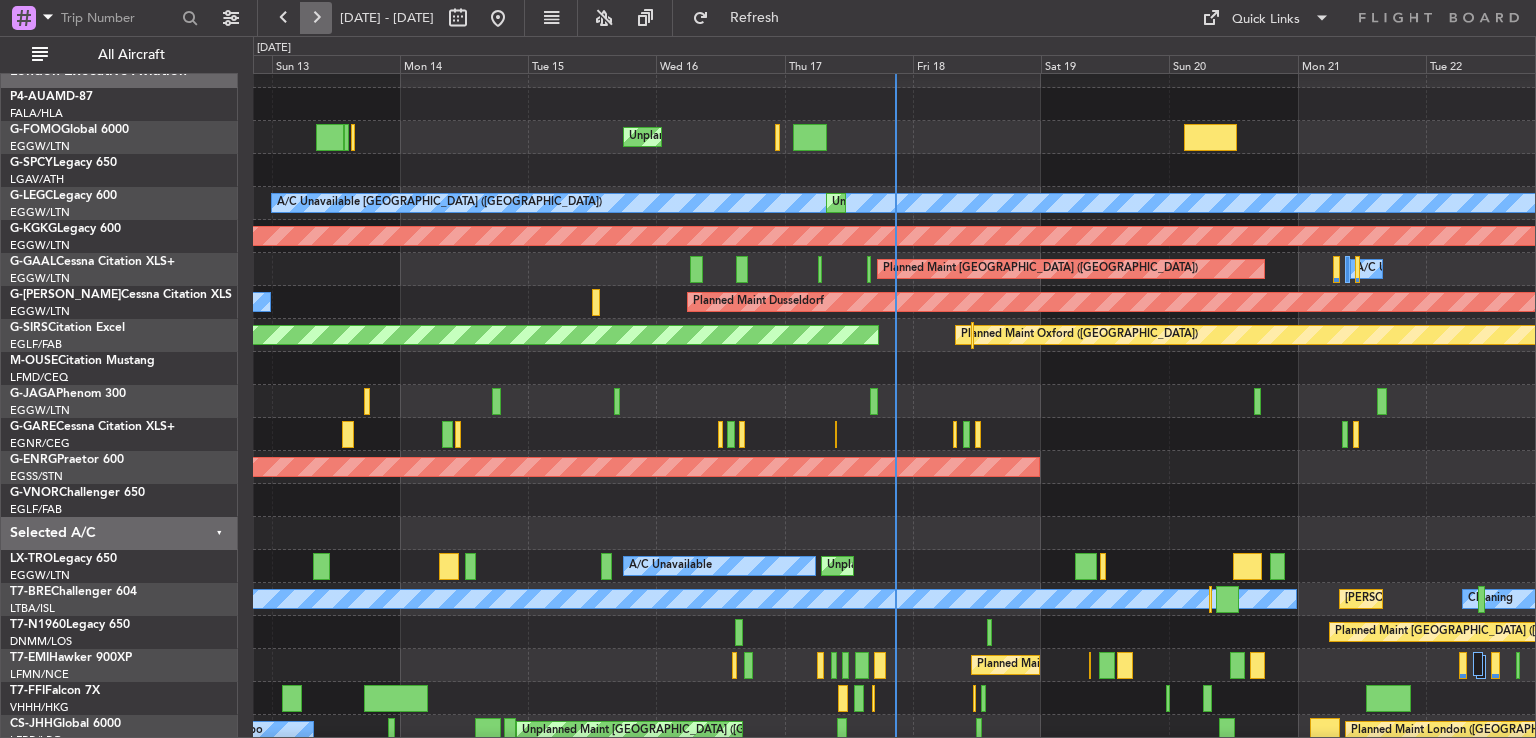 click at bounding box center [316, 18] 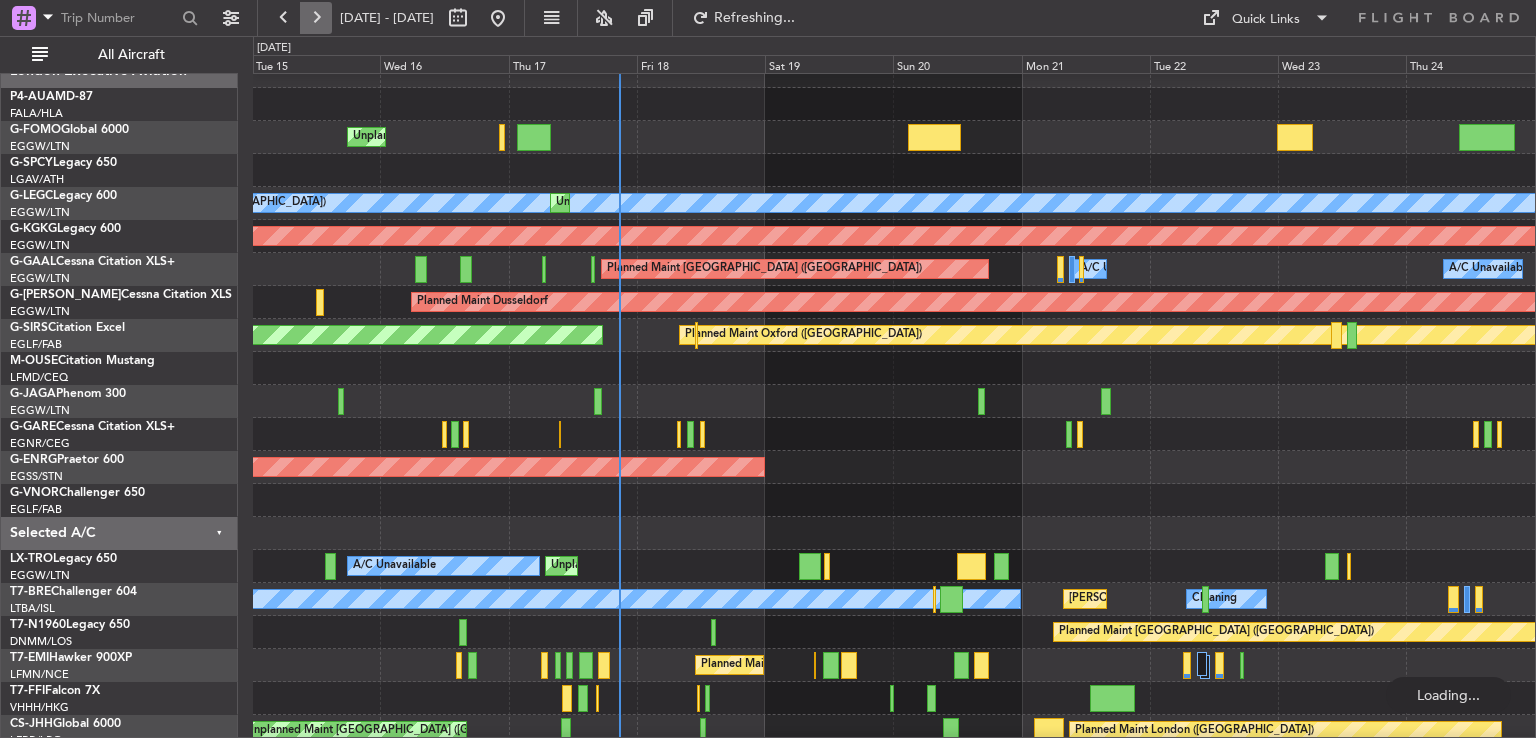 click at bounding box center [316, 18] 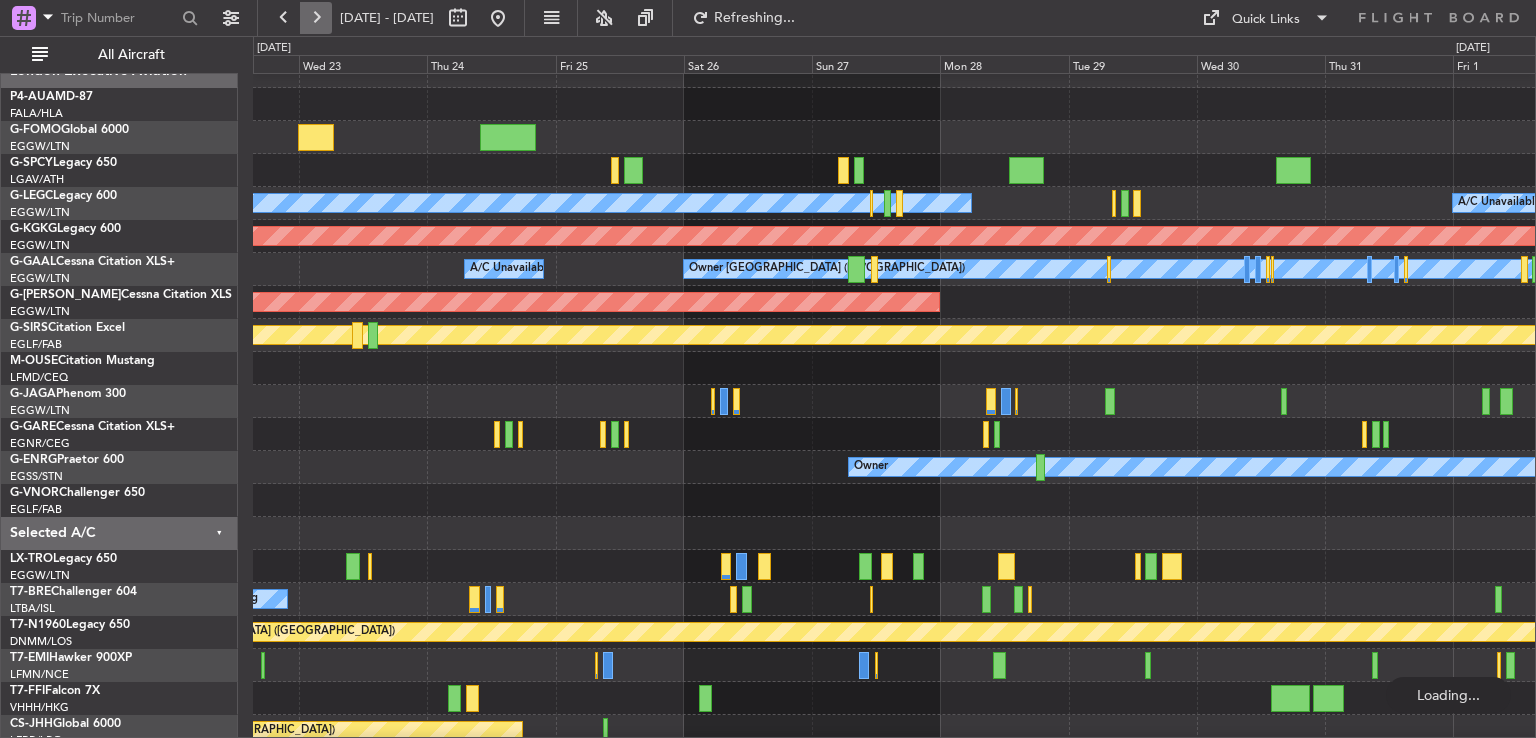 click at bounding box center [316, 18] 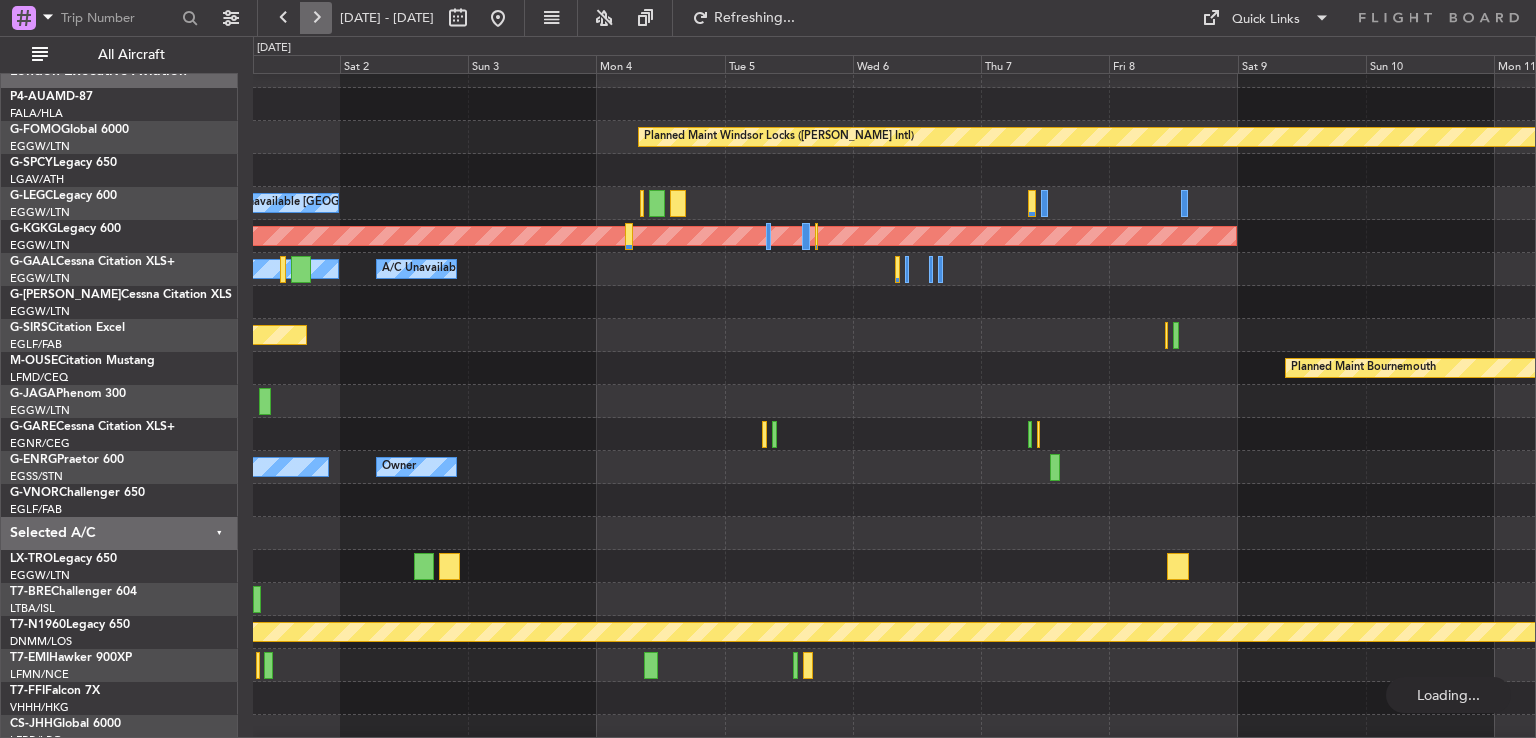 click at bounding box center (316, 18) 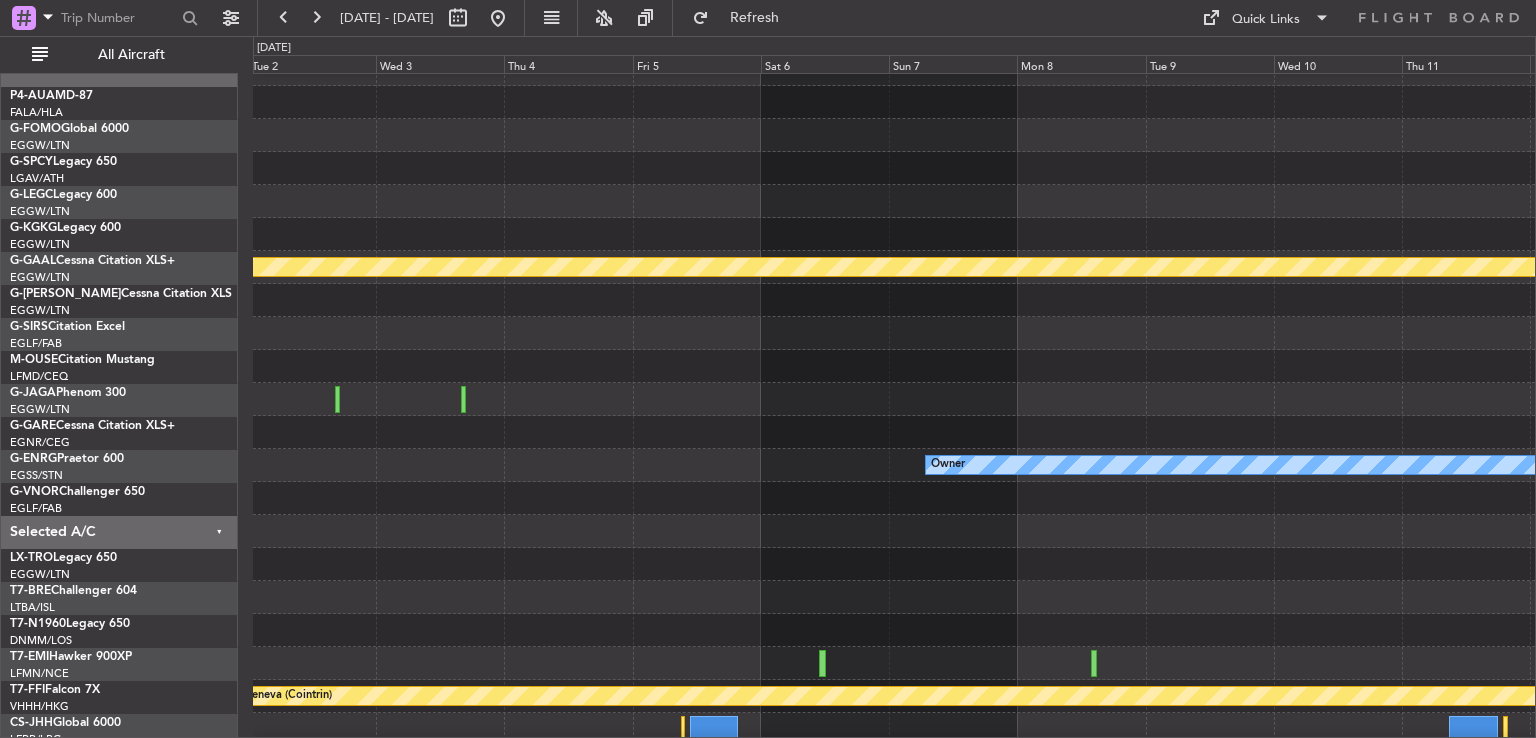 click 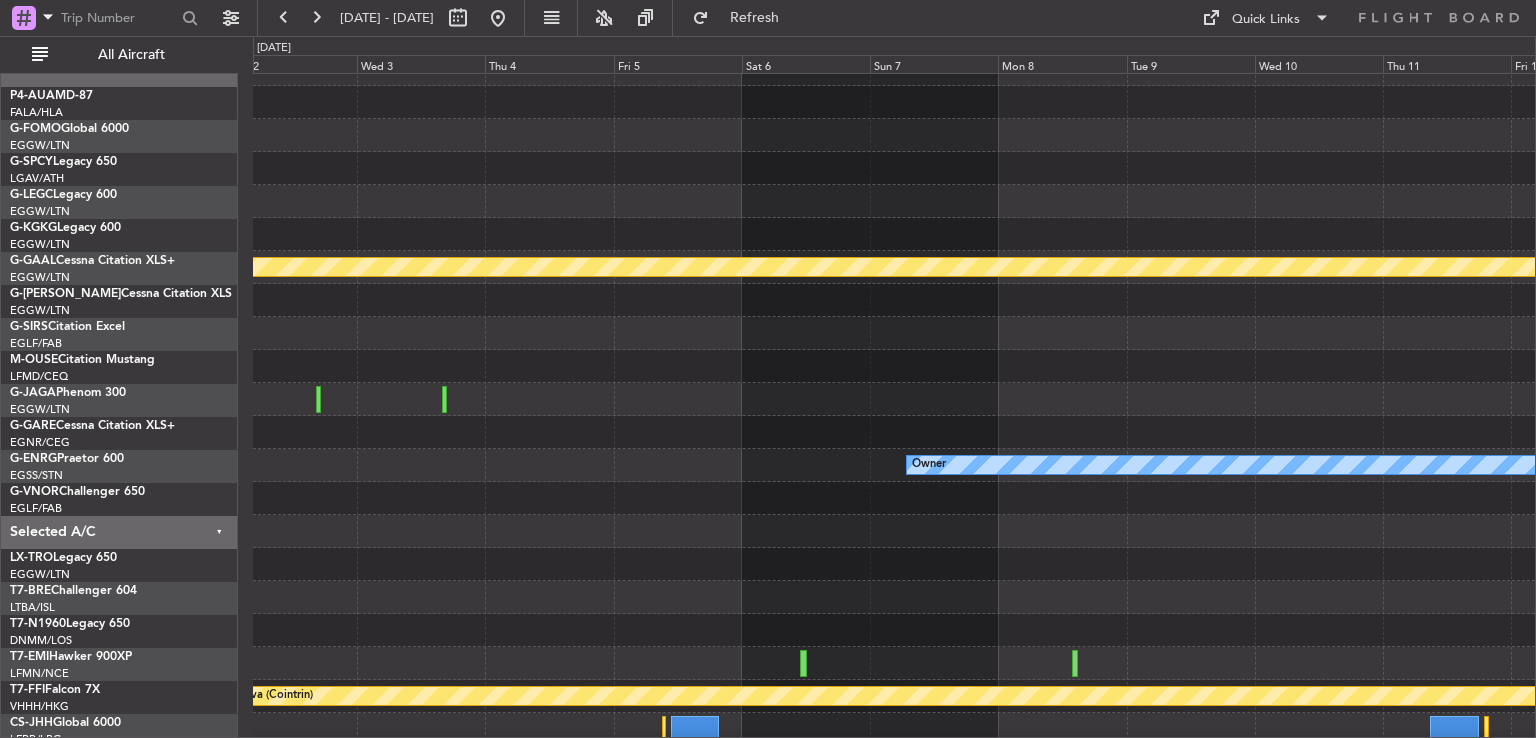 scroll, scrollTop: 20, scrollLeft: 0, axis: vertical 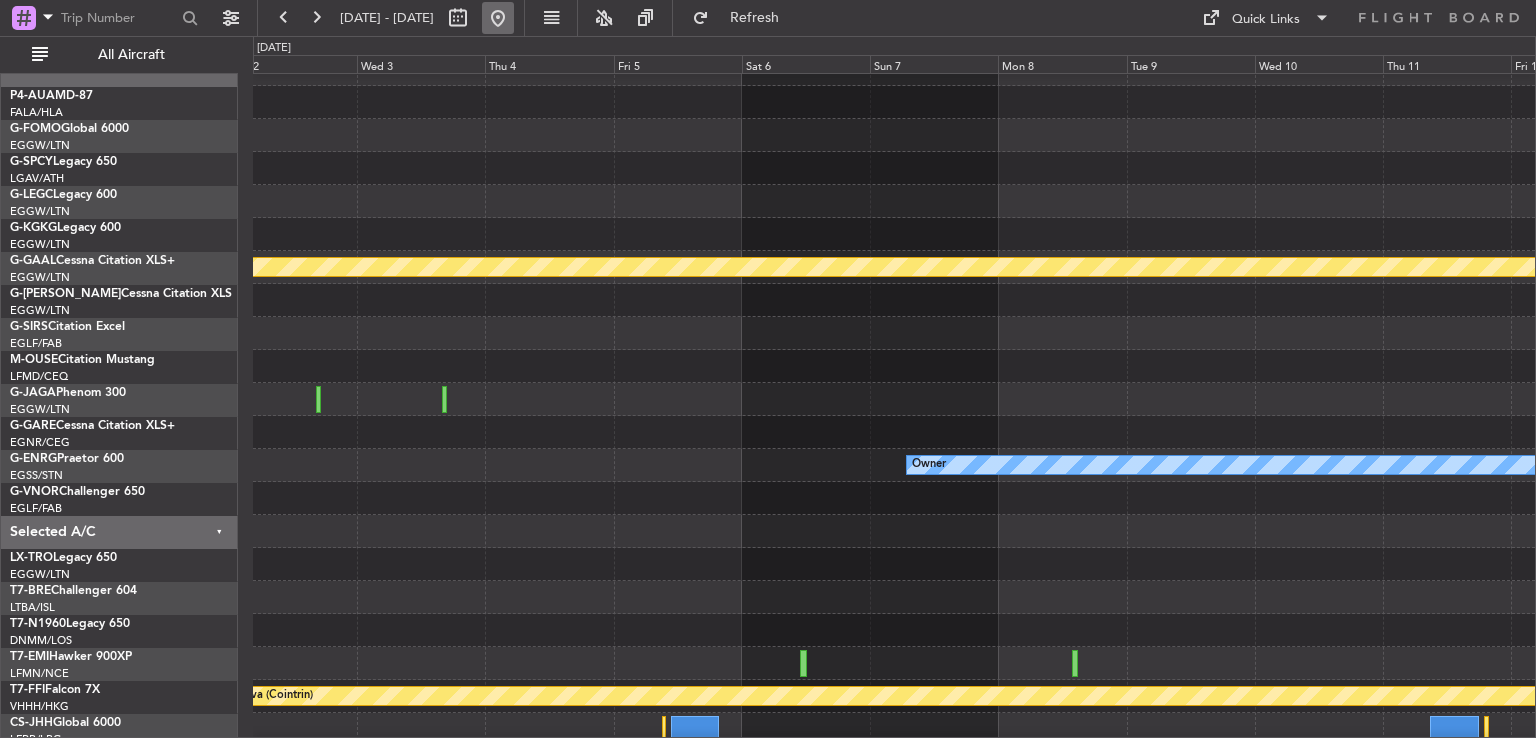 click at bounding box center (498, 18) 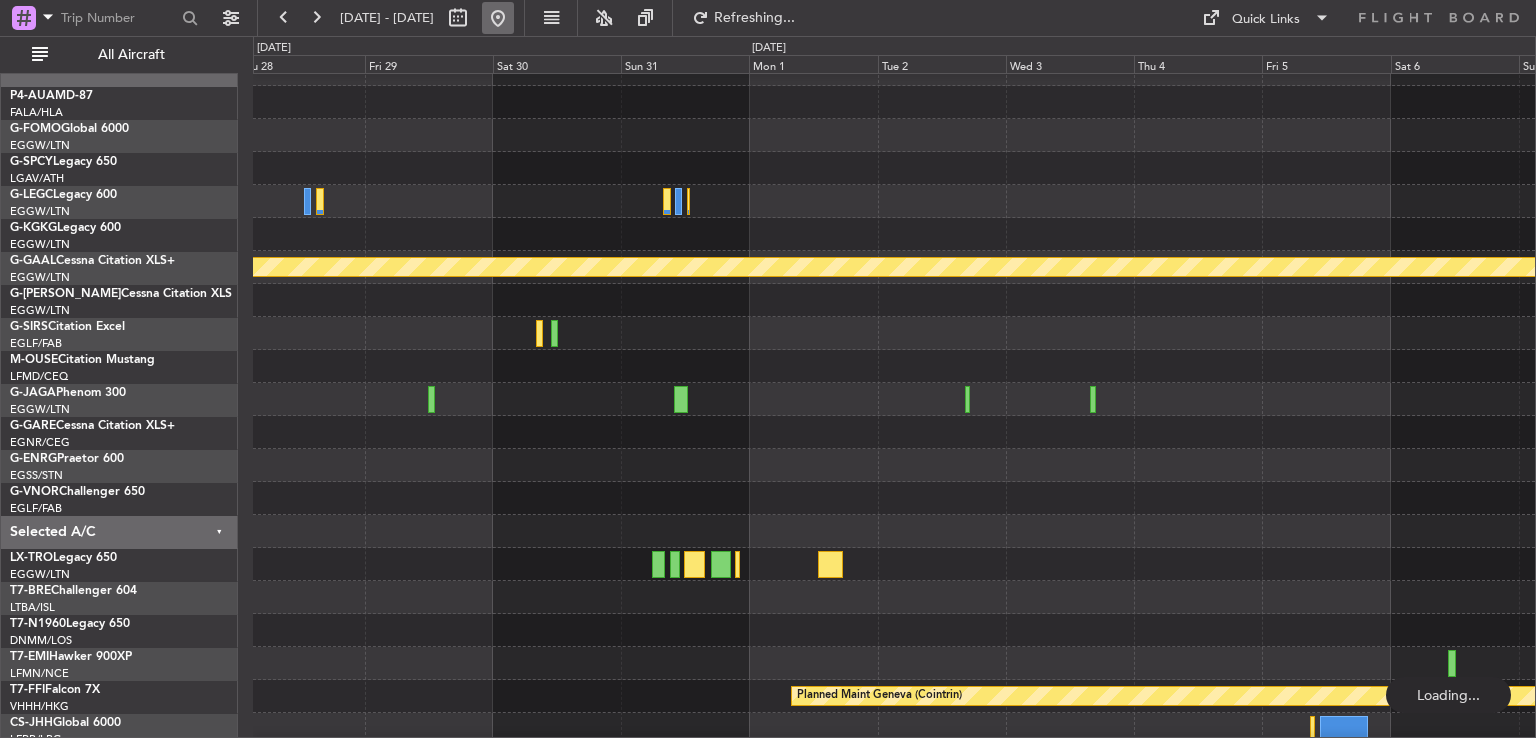 click at bounding box center [498, 18] 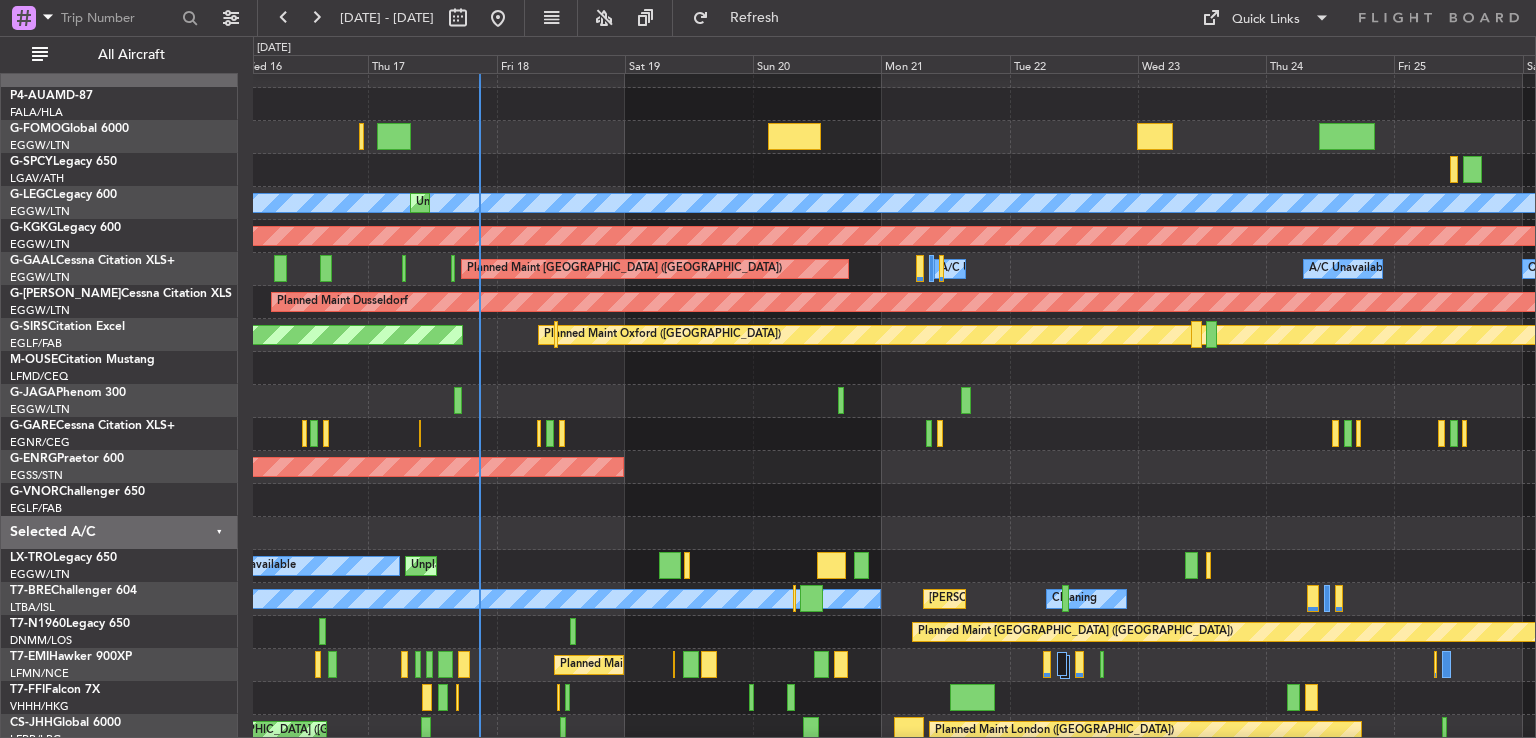 scroll, scrollTop: 17, scrollLeft: 0, axis: vertical 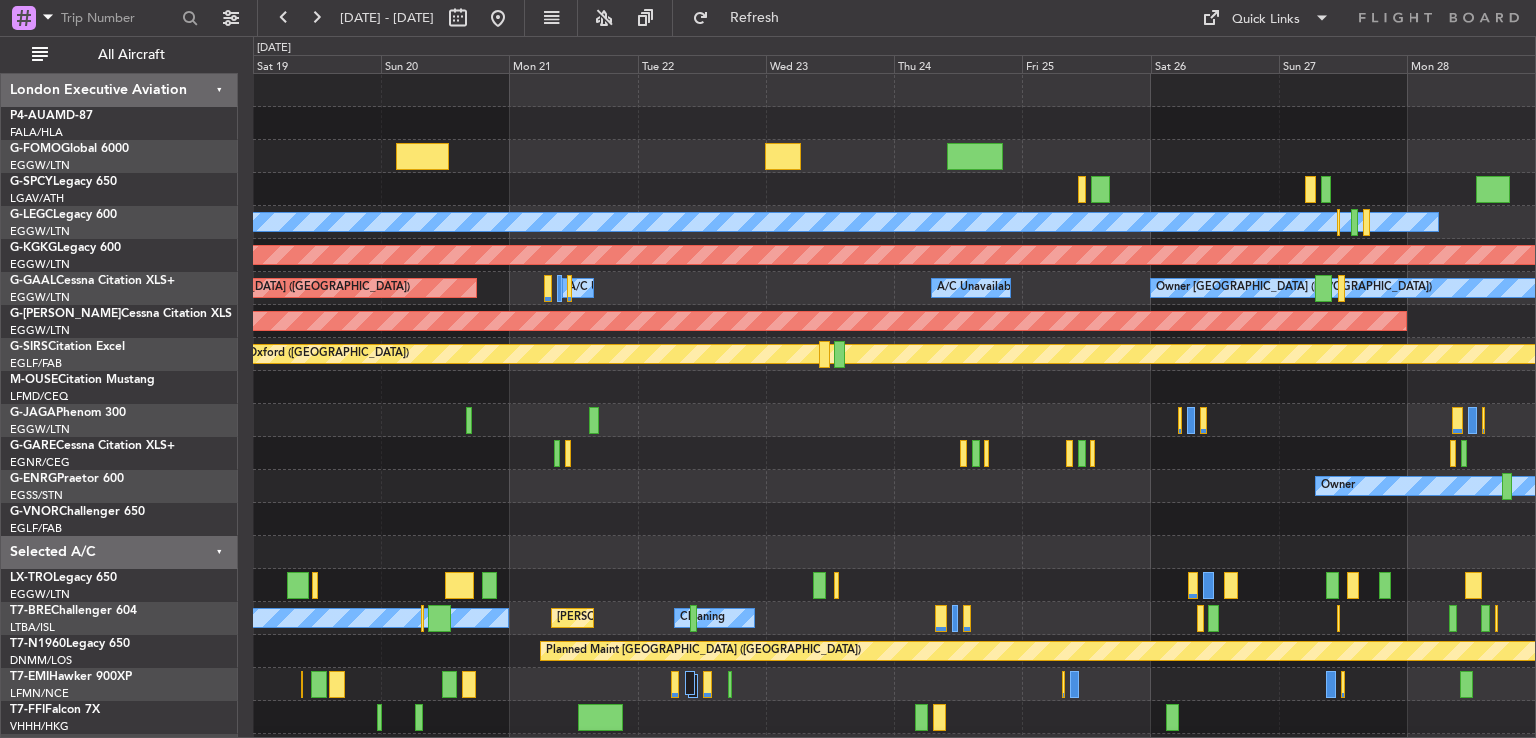 click 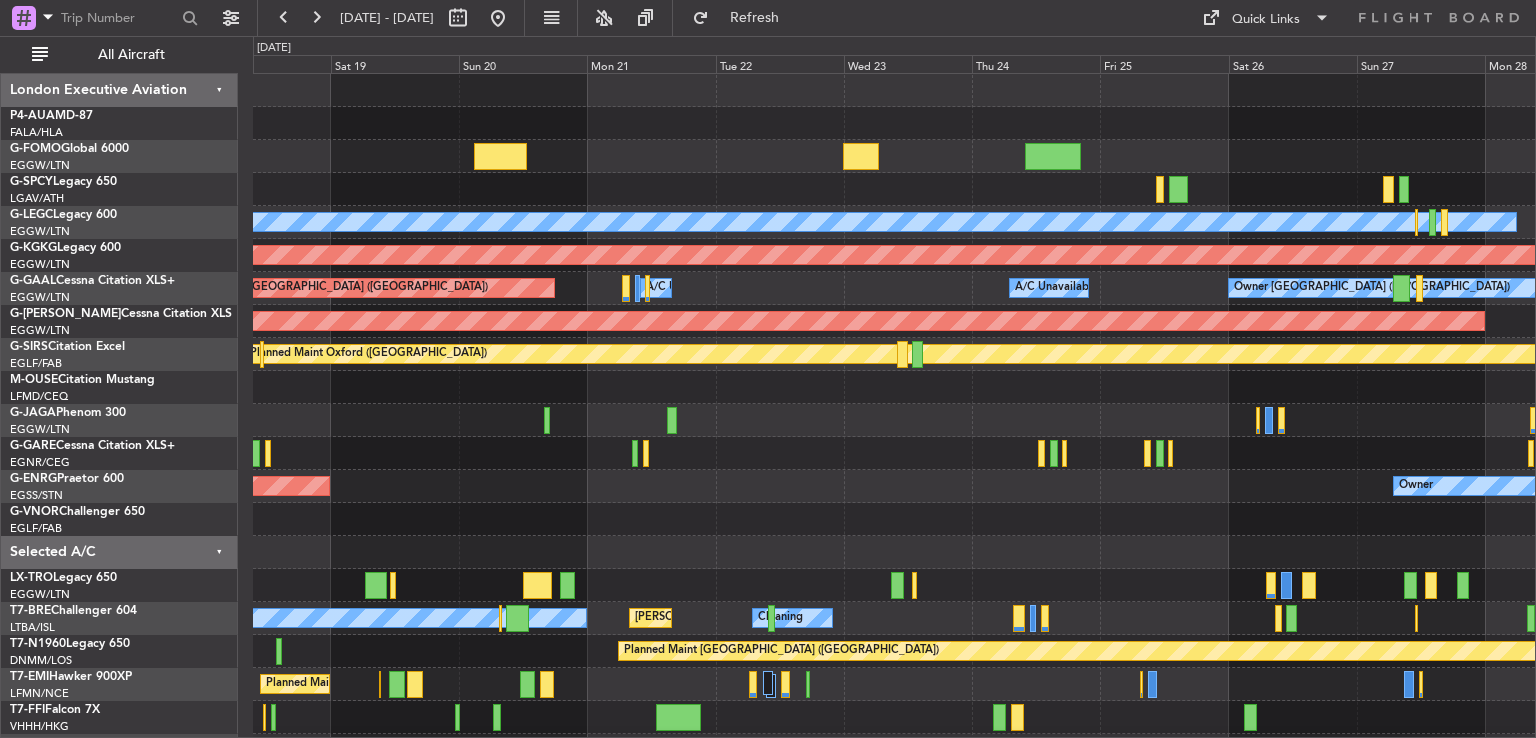 scroll, scrollTop: 0, scrollLeft: 0, axis: both 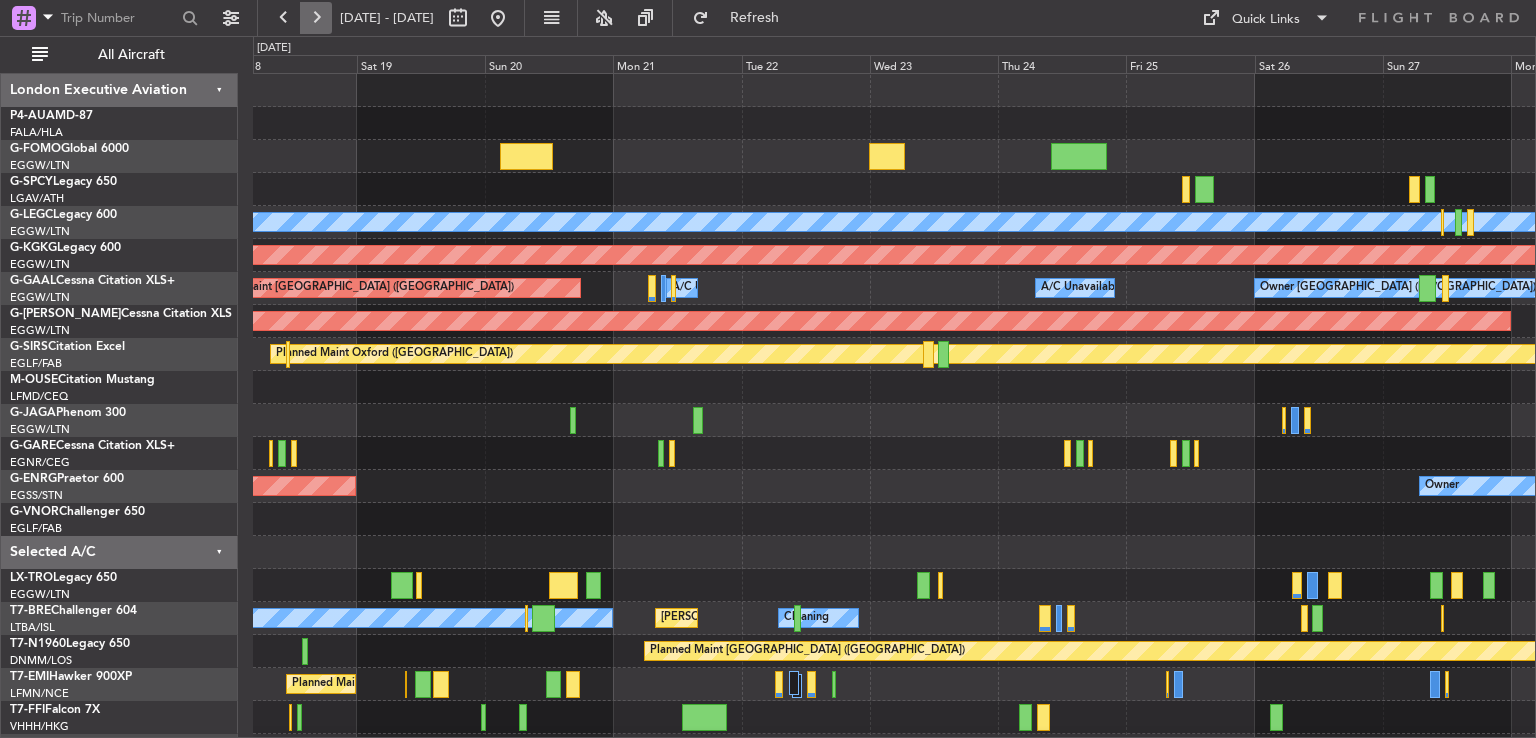 click at bounding box center [316, 18] 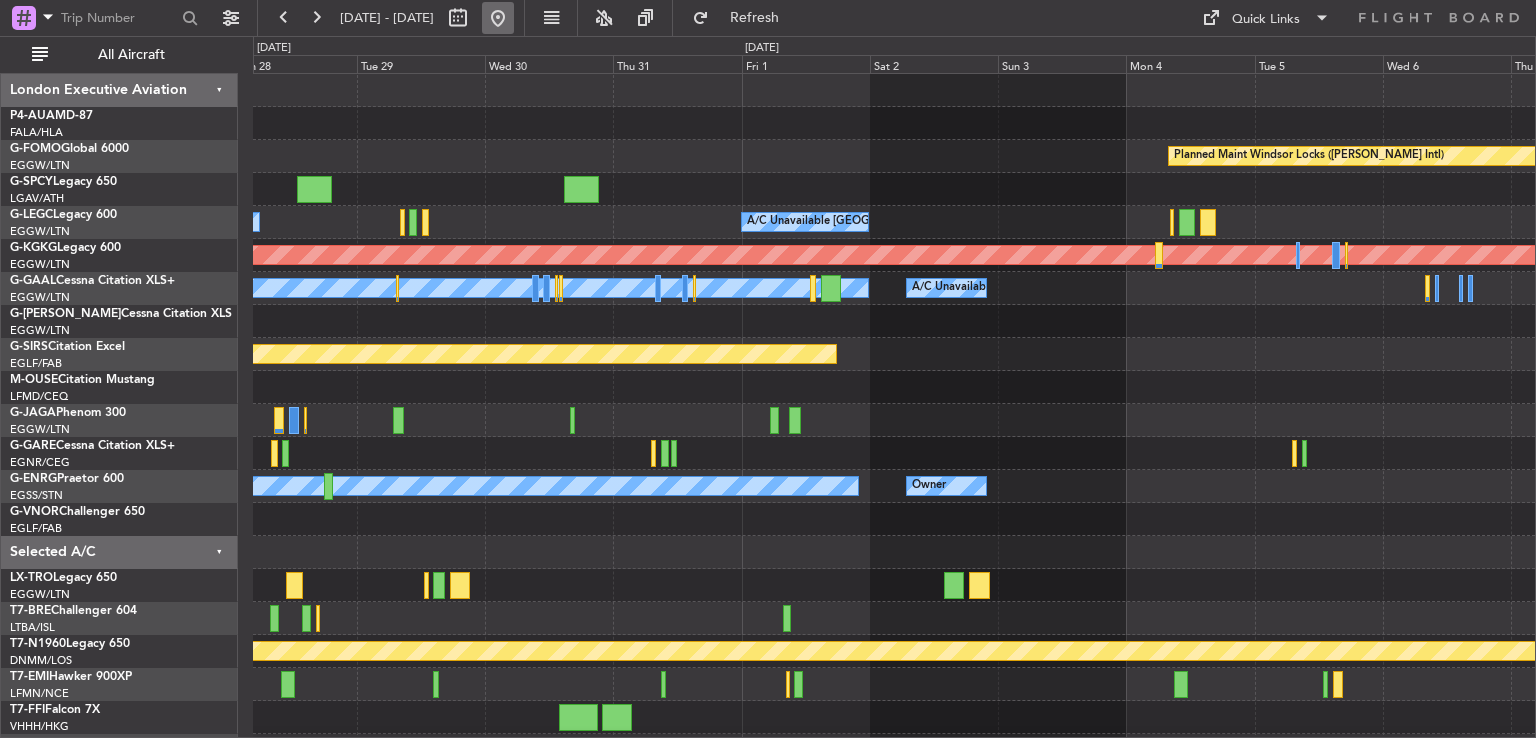 click at bounding box center (498, 18) 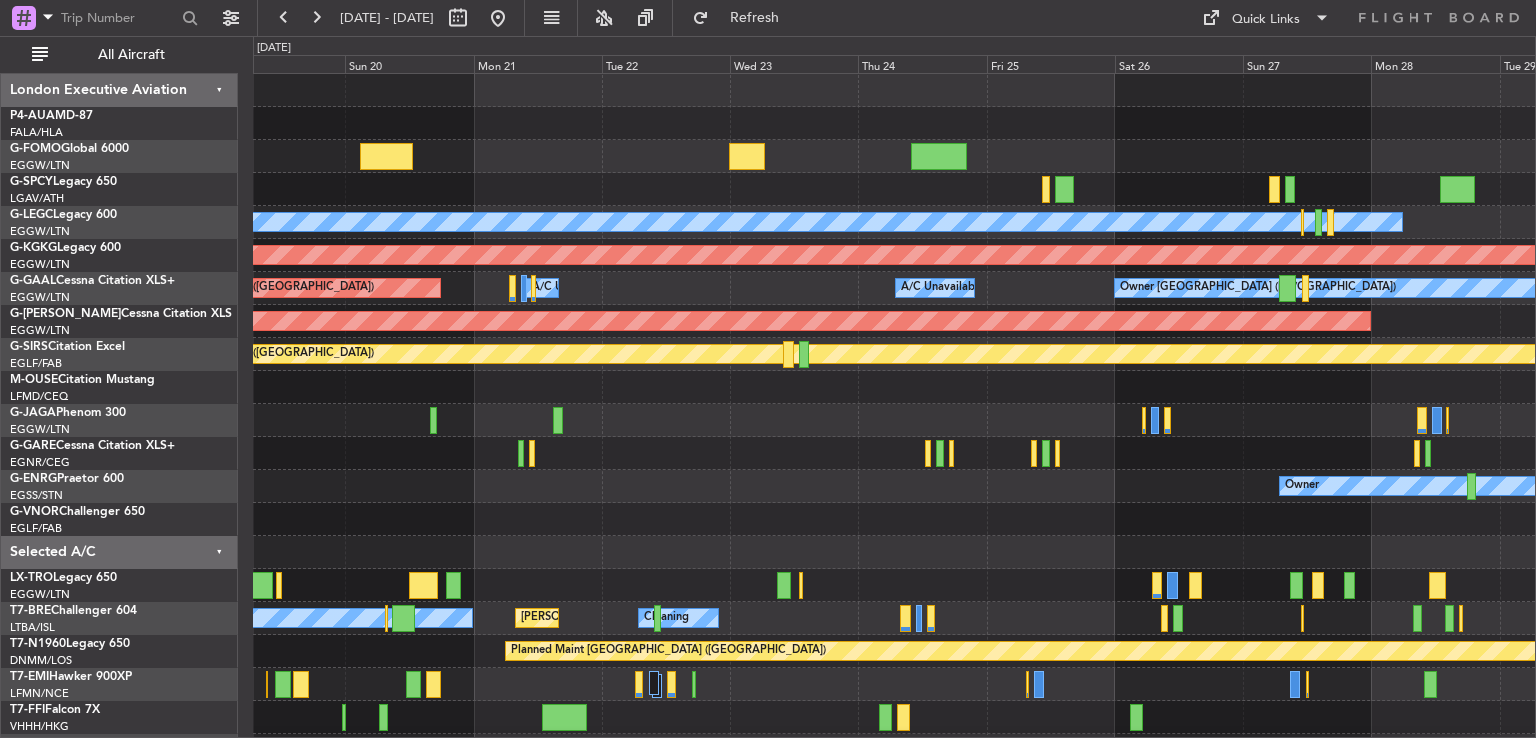 scroll, scrollTop: 0, scrollLeft: 0, axis: both 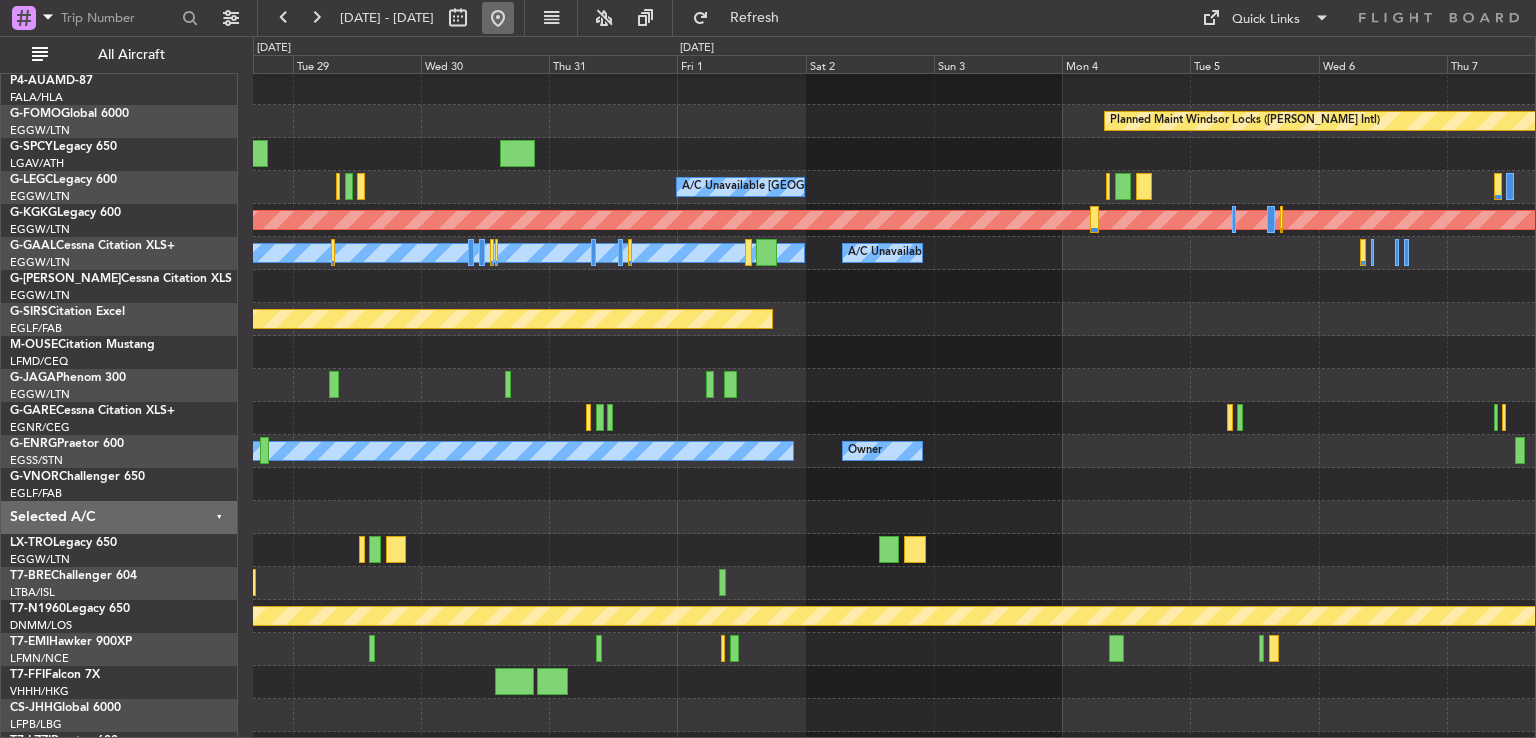 click at bounding box center (498, 18) 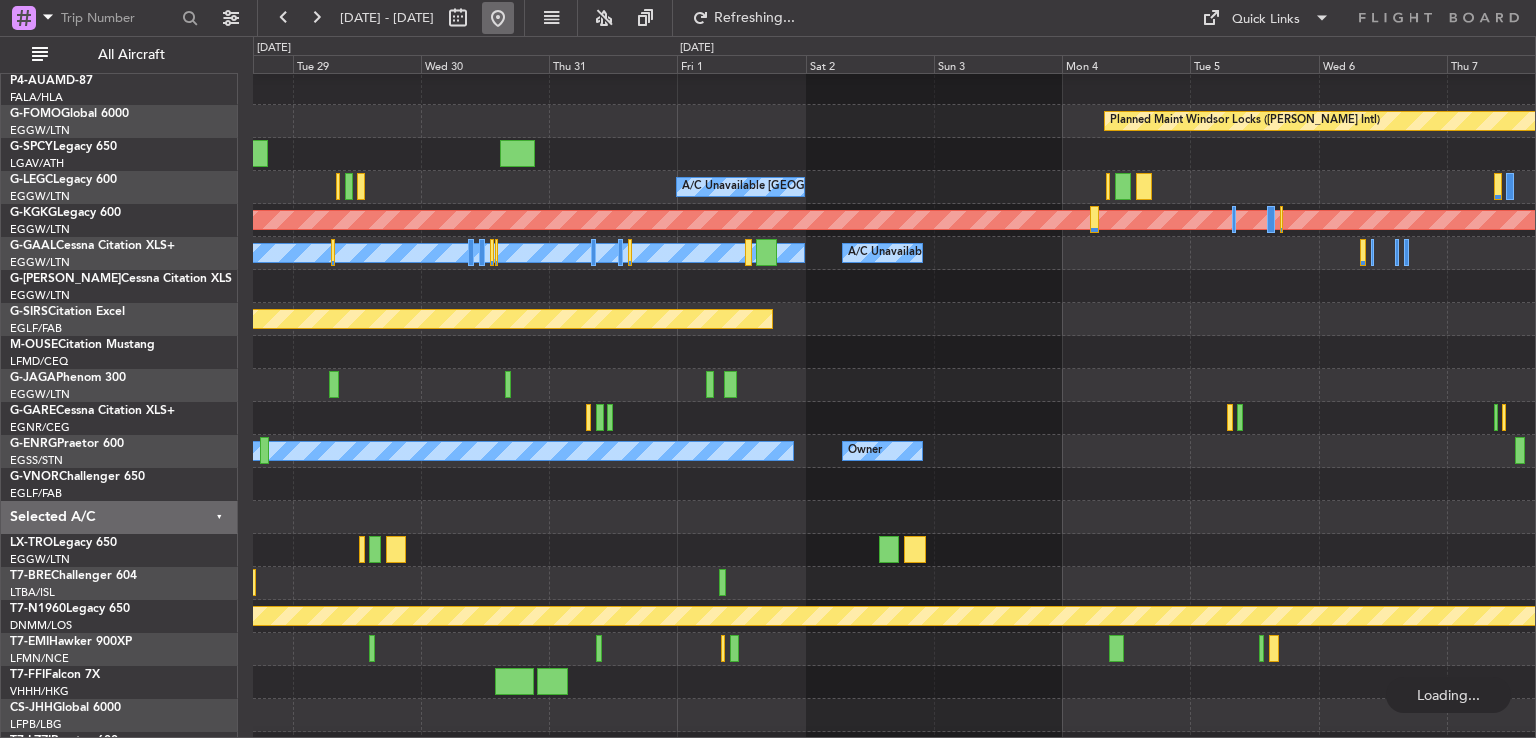 click at bounding box center [498, 18] 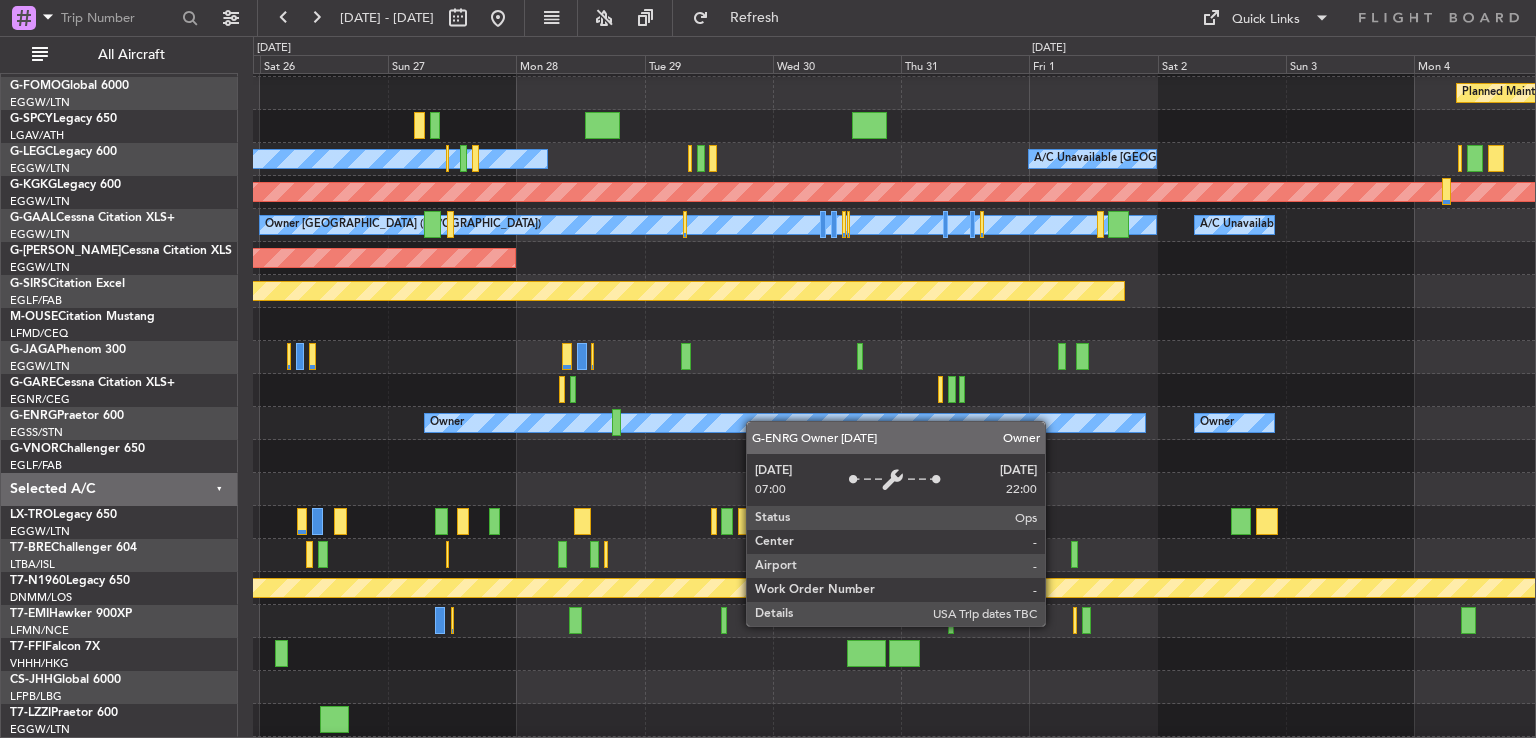 click on "Owner" at bounding box center [785, 423] 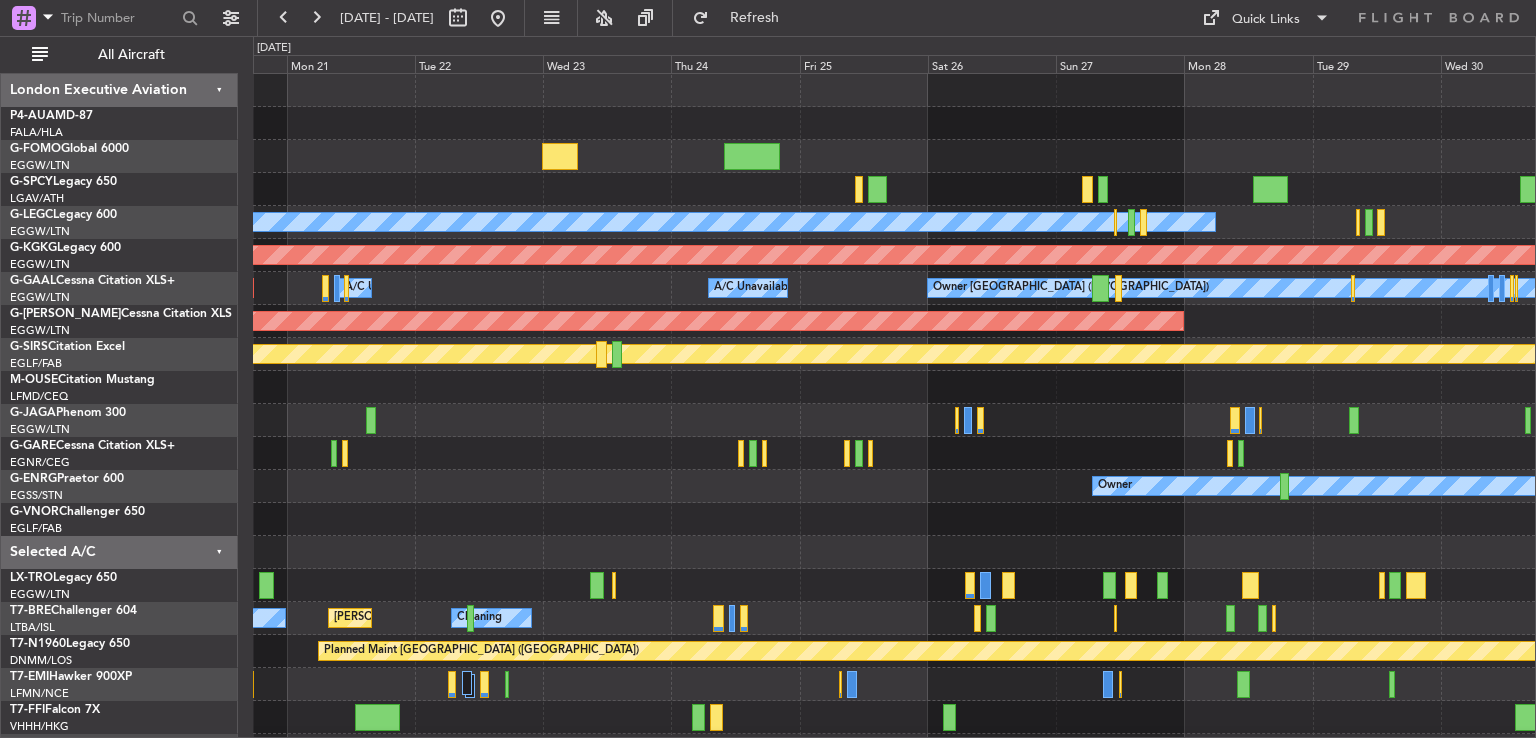 click 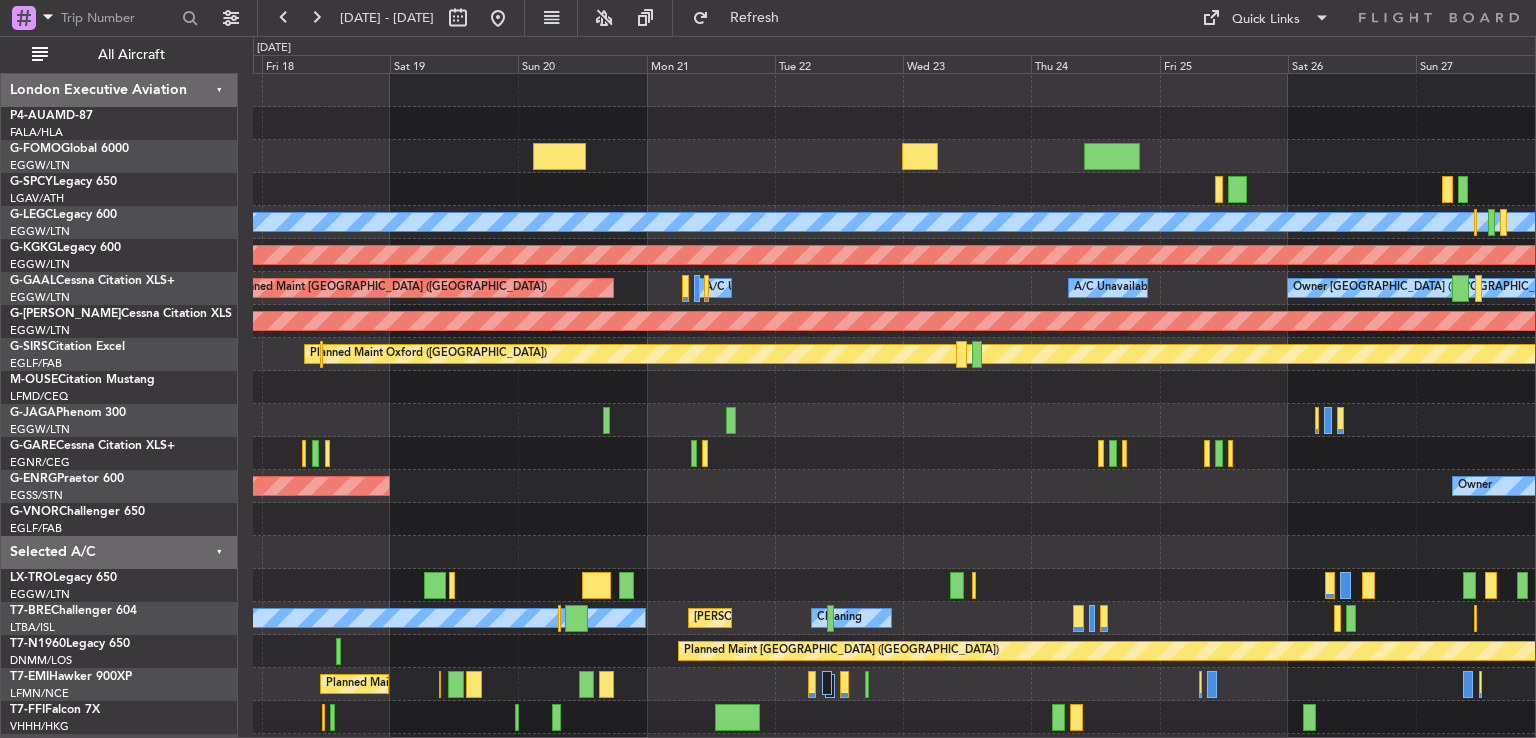 scroll, scrollTop: 0, scrollLeft: 0, axis: both 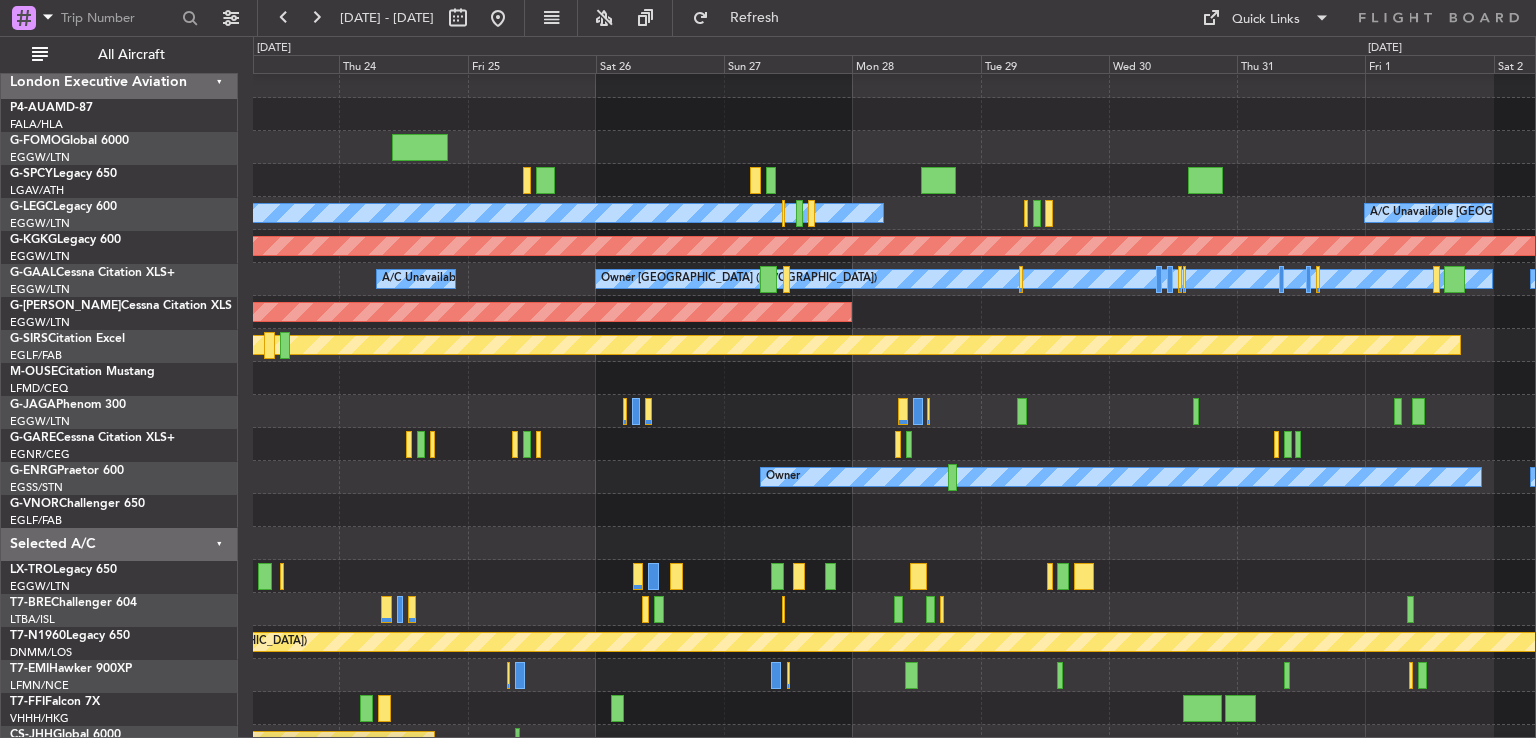 click 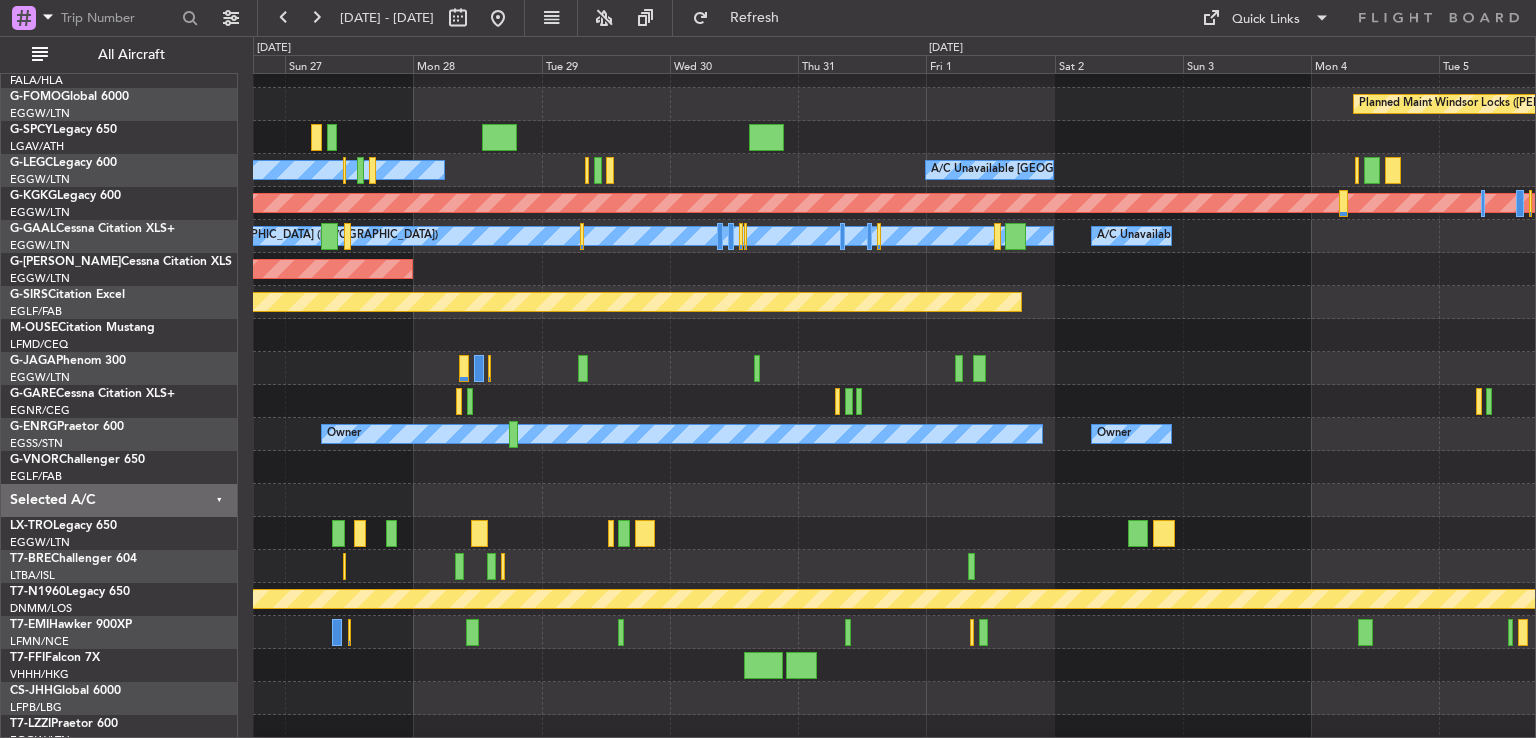 scroll, scrollTop: 59, scrollLeft: 0, axis: vertical 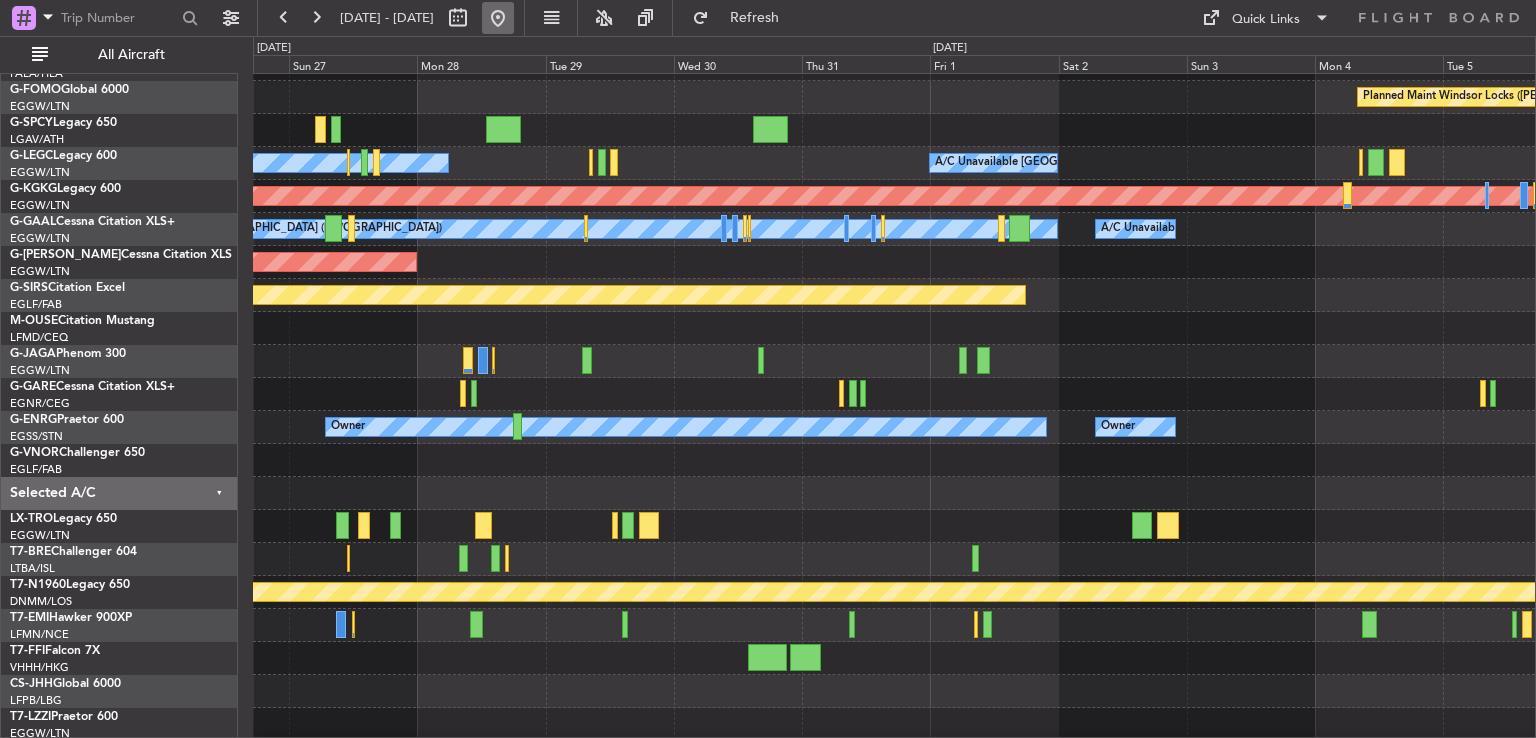 click at bounding box center (498, 18) 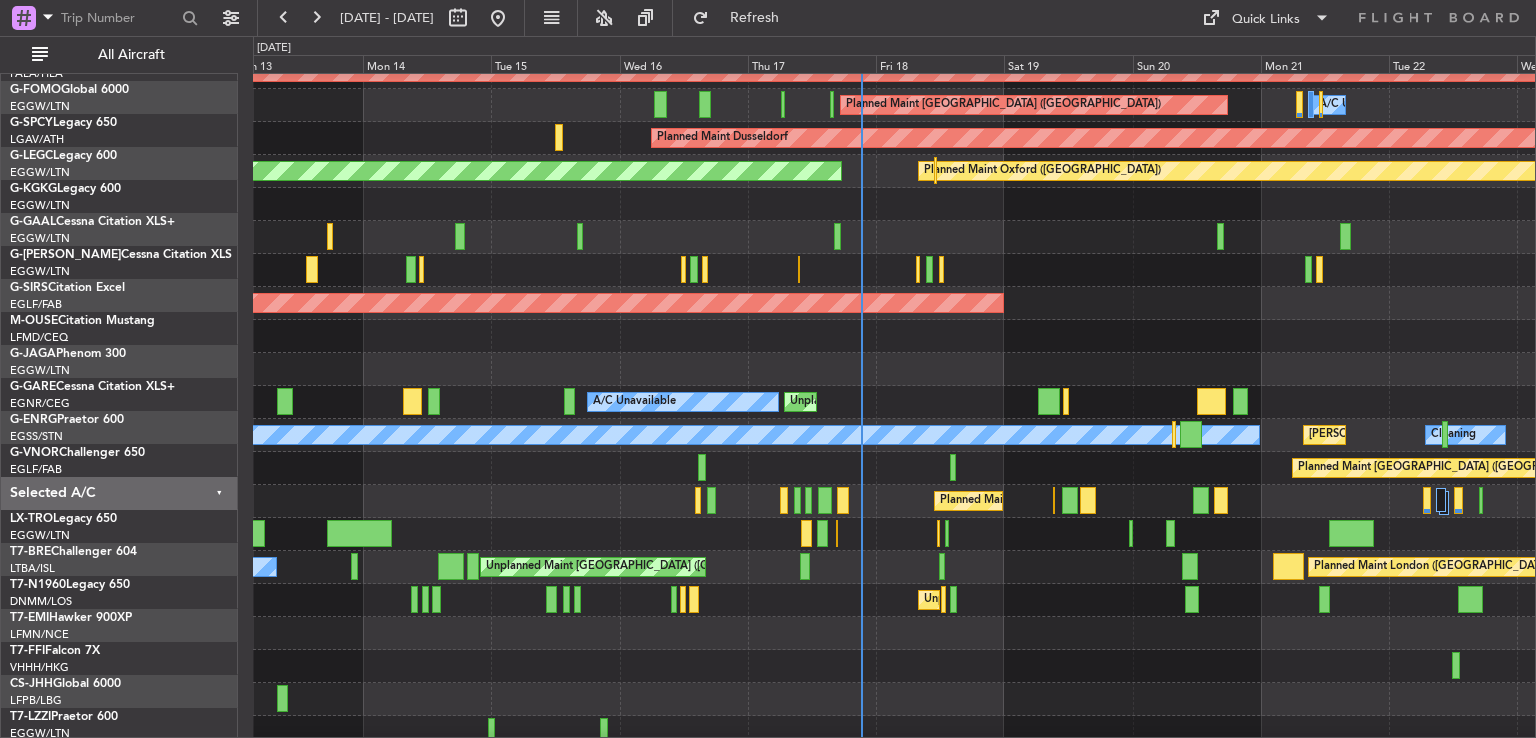 scroll, scrollTop: 185, scrollLeft: 0, axis: vertical 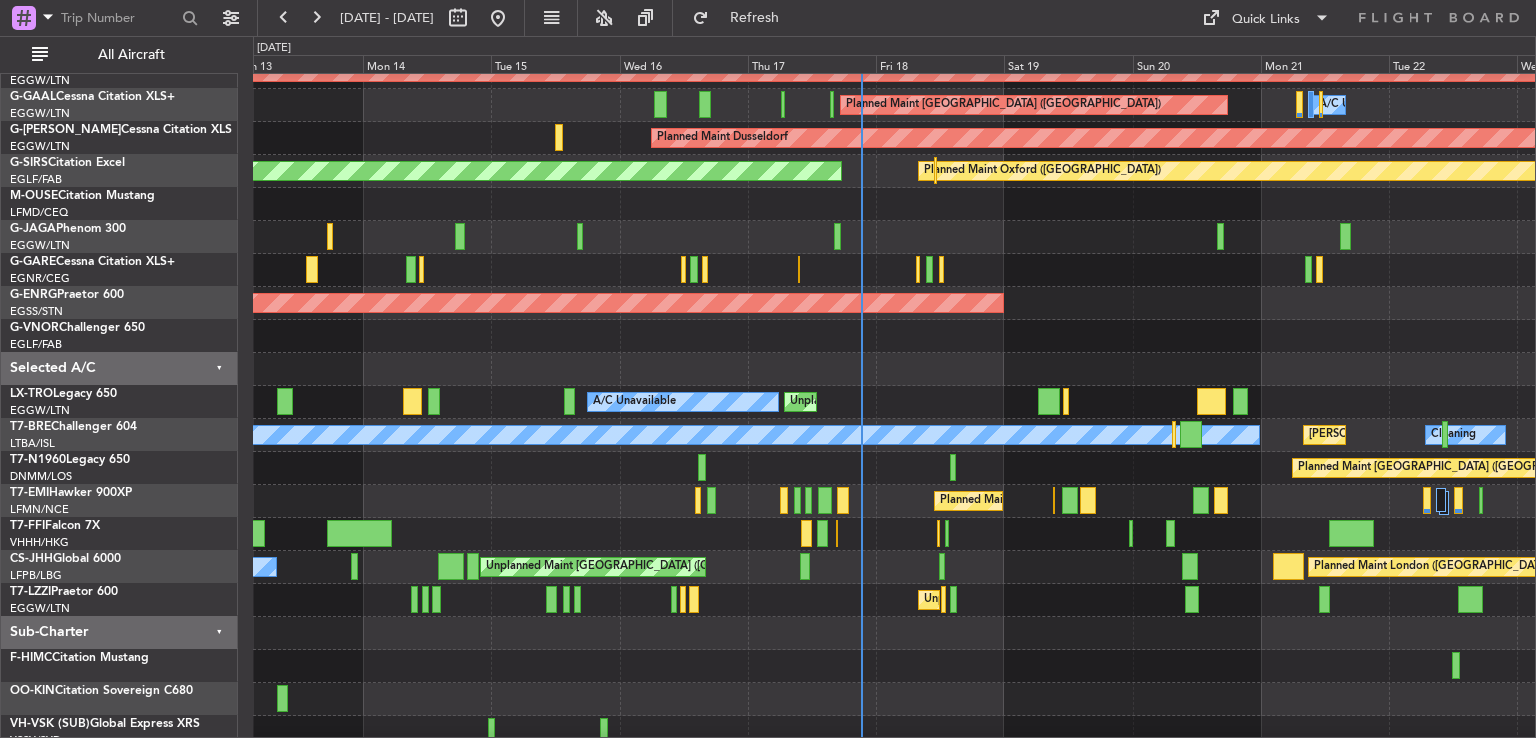 click on "Planned Maint [GEOGRAPHIC_DATA] ([GEOGRAPHIC_DATA])" 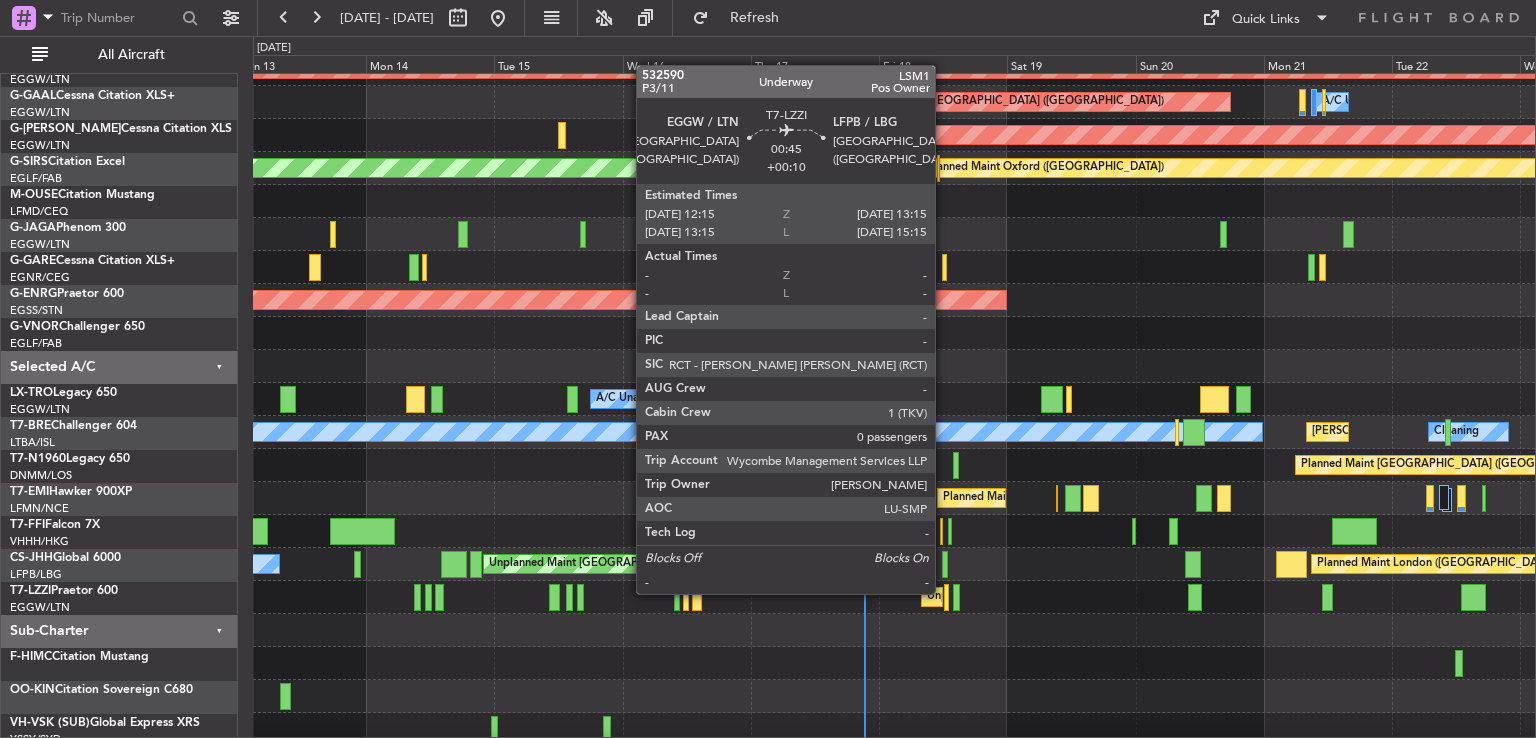 click 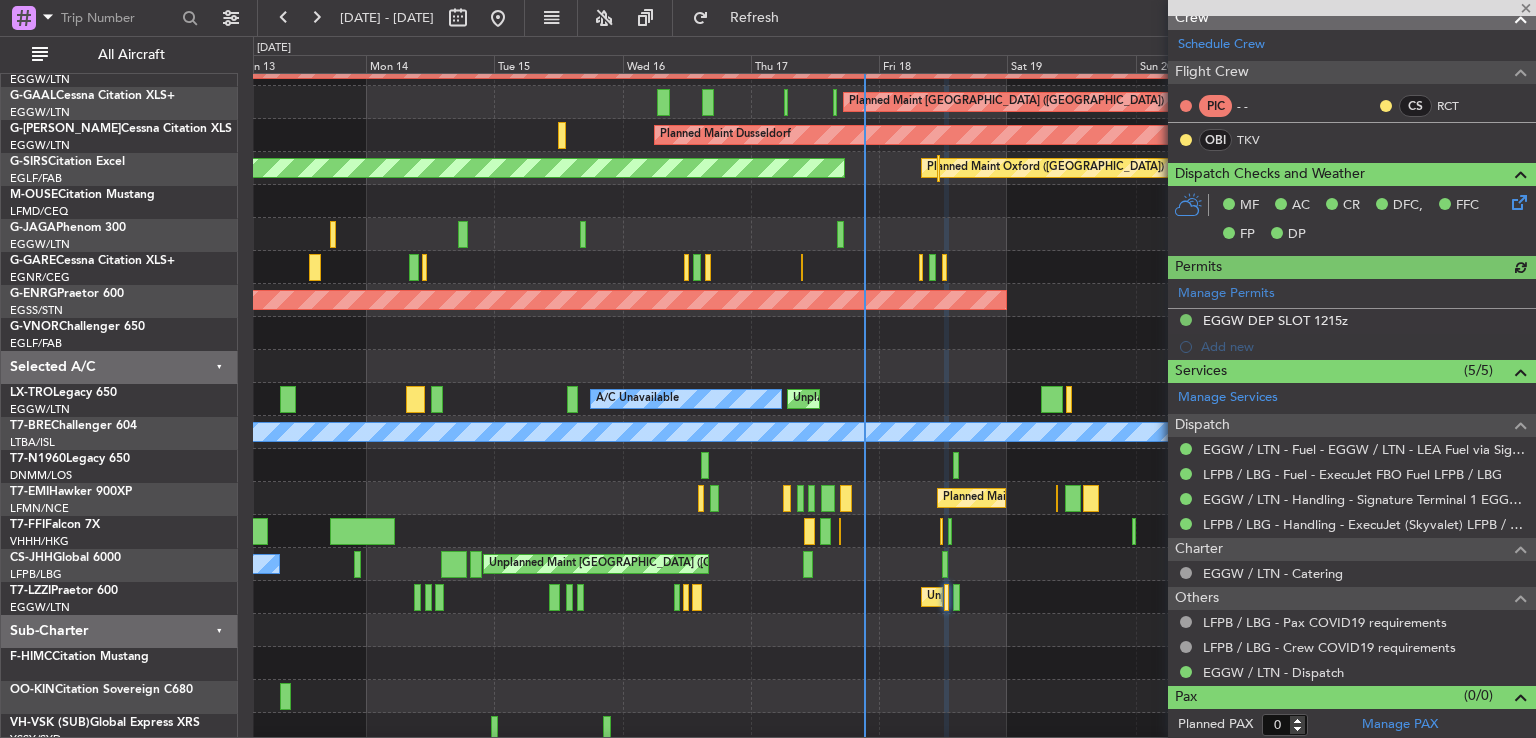 scroll, scrollTop: 0, scrollLeft: 0, axis: both 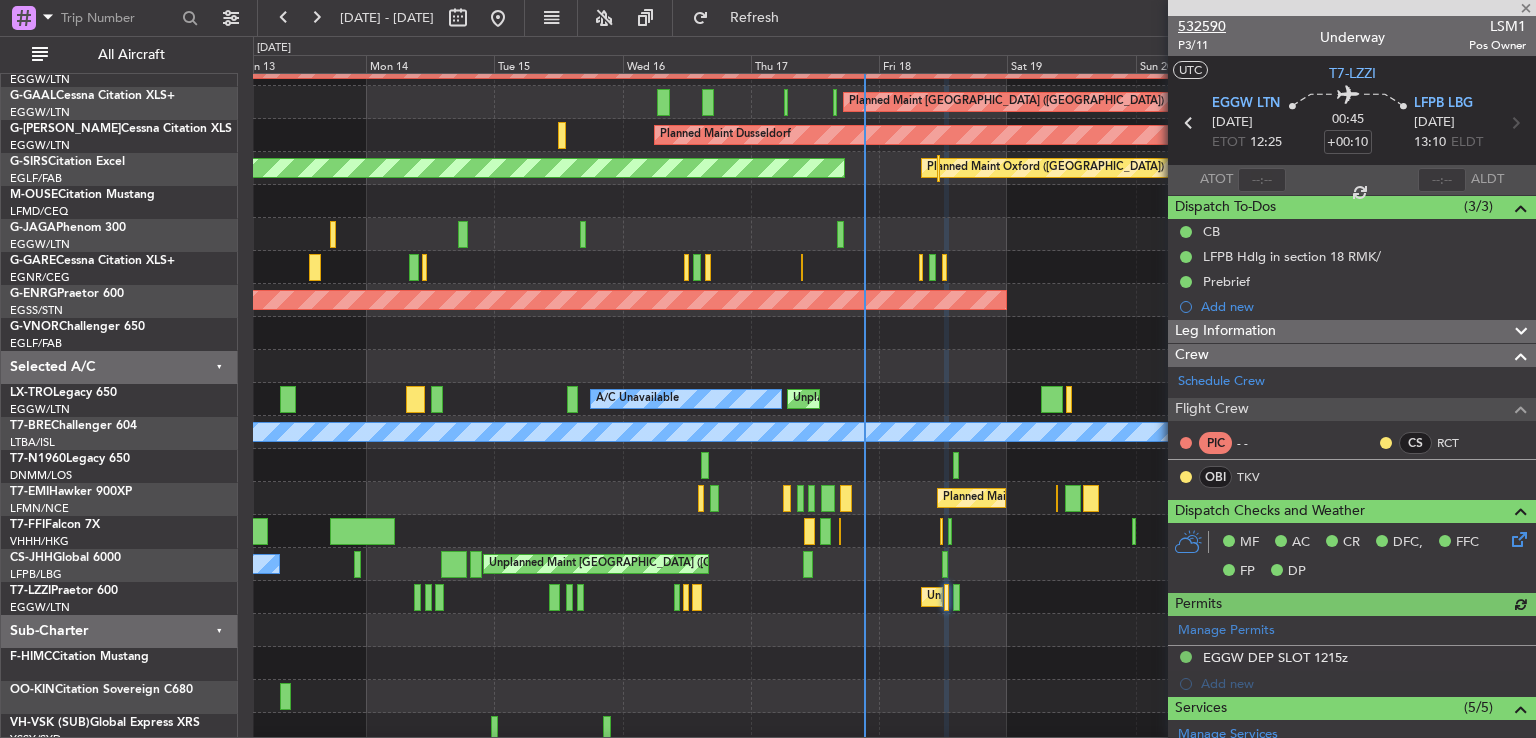 click on "532590" at bounding box center (1202, 26) 